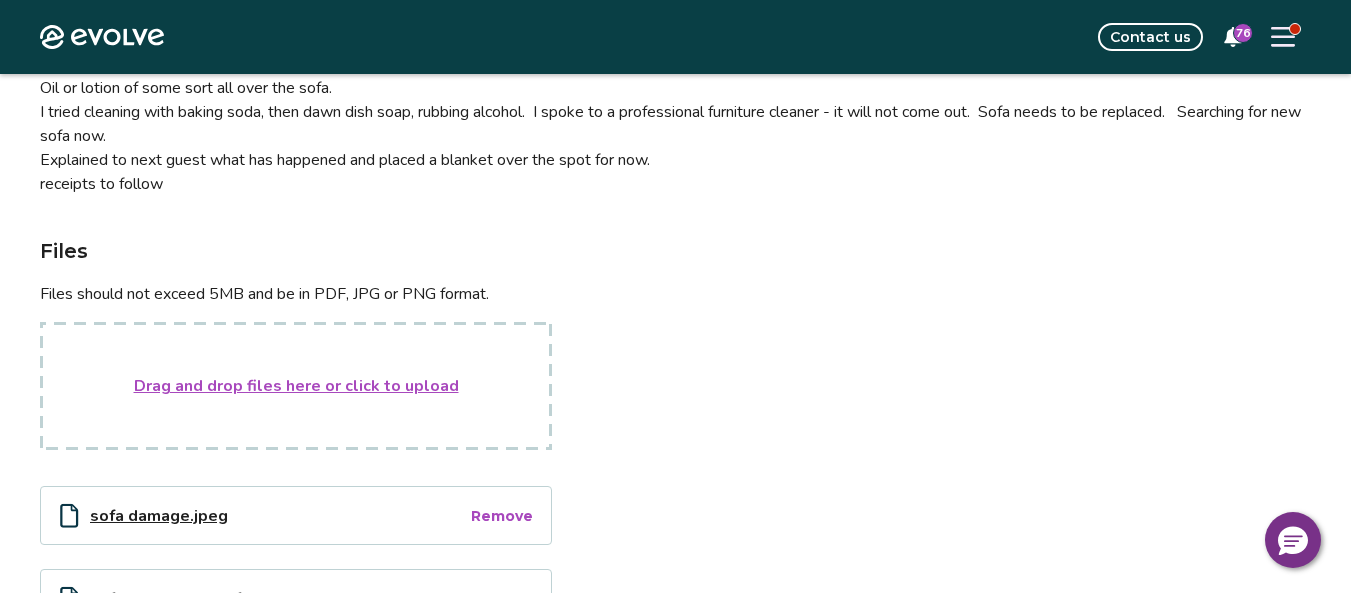 scroll, scrollTop: 0, scrollLeft: 0, axis: both 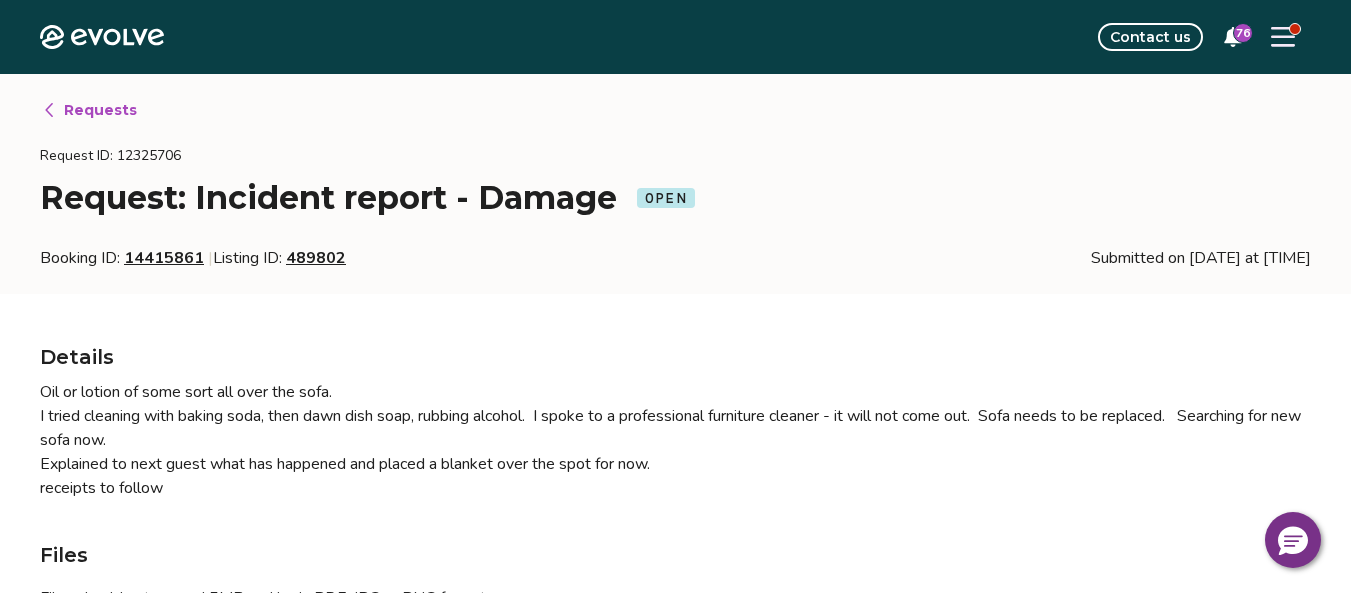 click 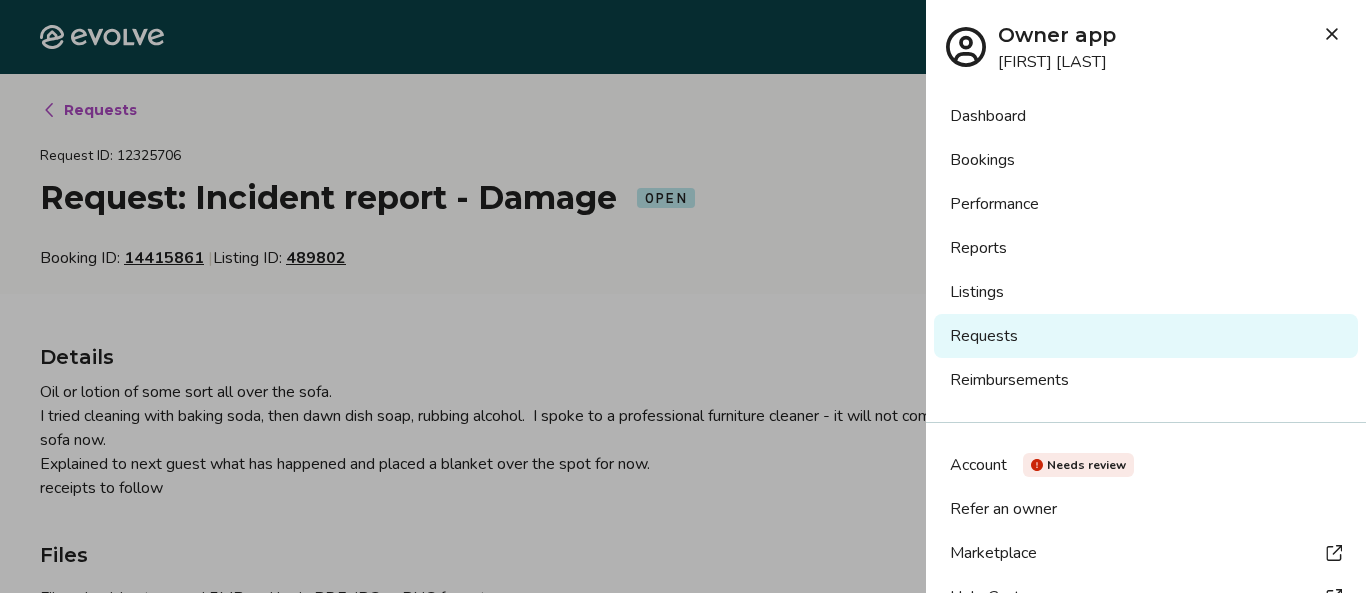 click on "Bookings" at bounding box center (1146, 160) 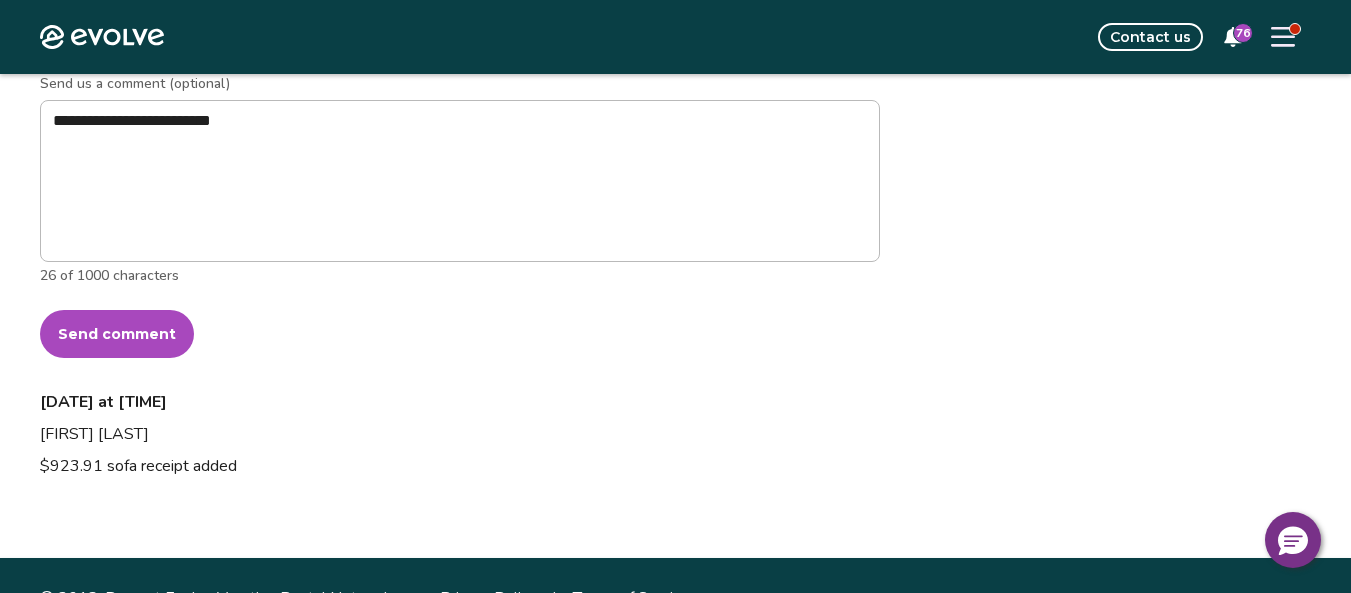 scroll, scrollTop: 1100, scrollLeft: 0, axis: vertical 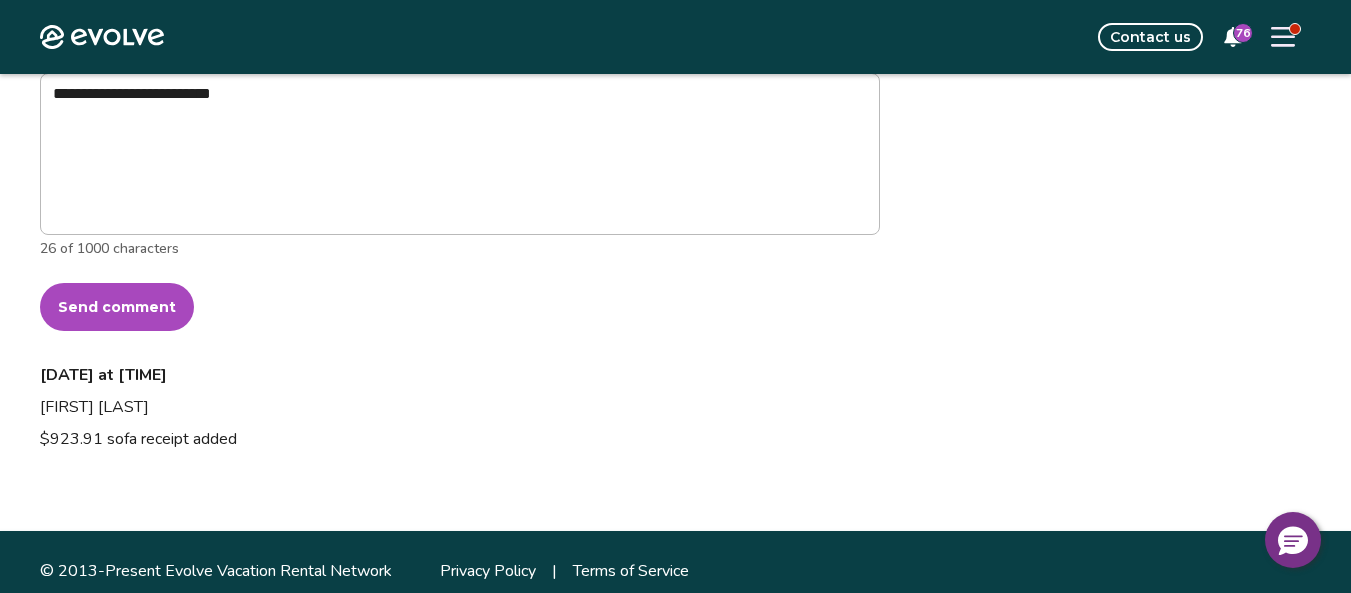 click on "Send comment" at bounding box center (117, 307) 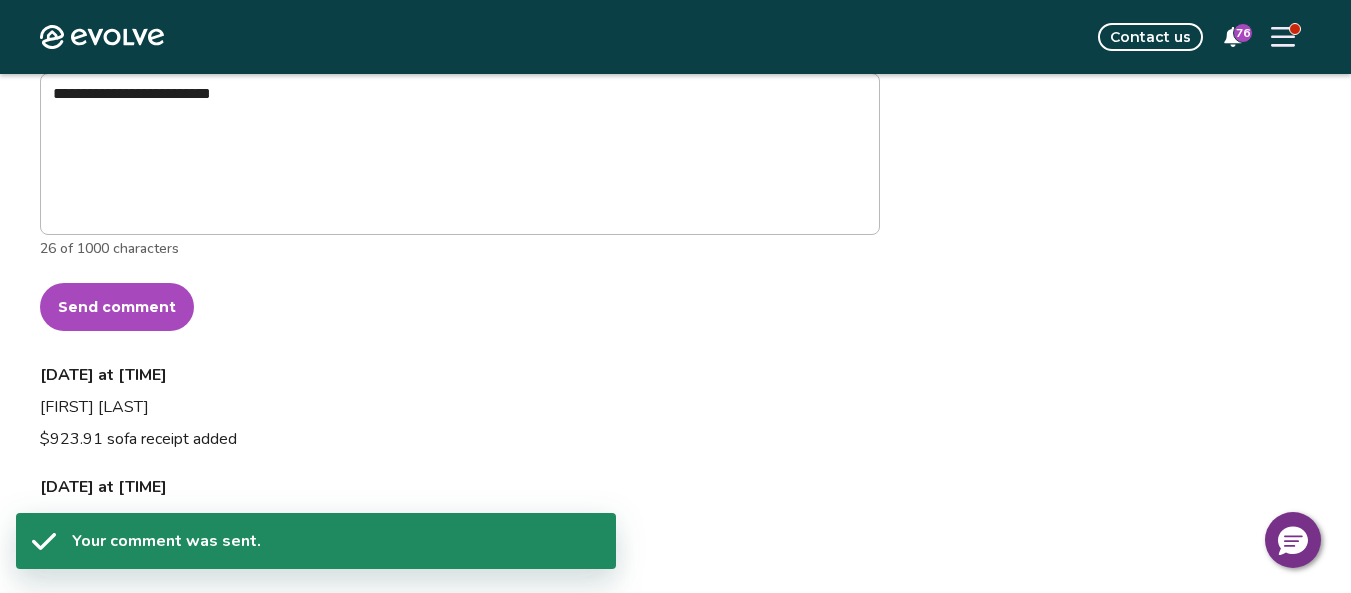 type on "*" 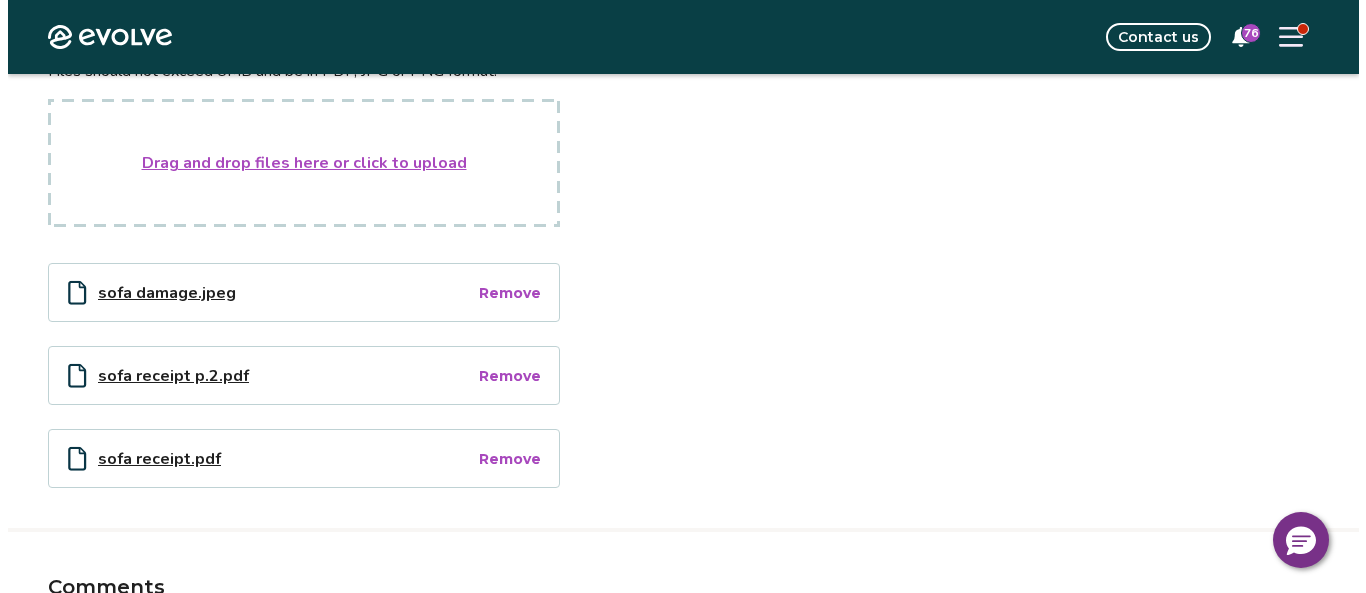 scroll, scrollTop: 200, scrollLeft: 0, axis: vertical 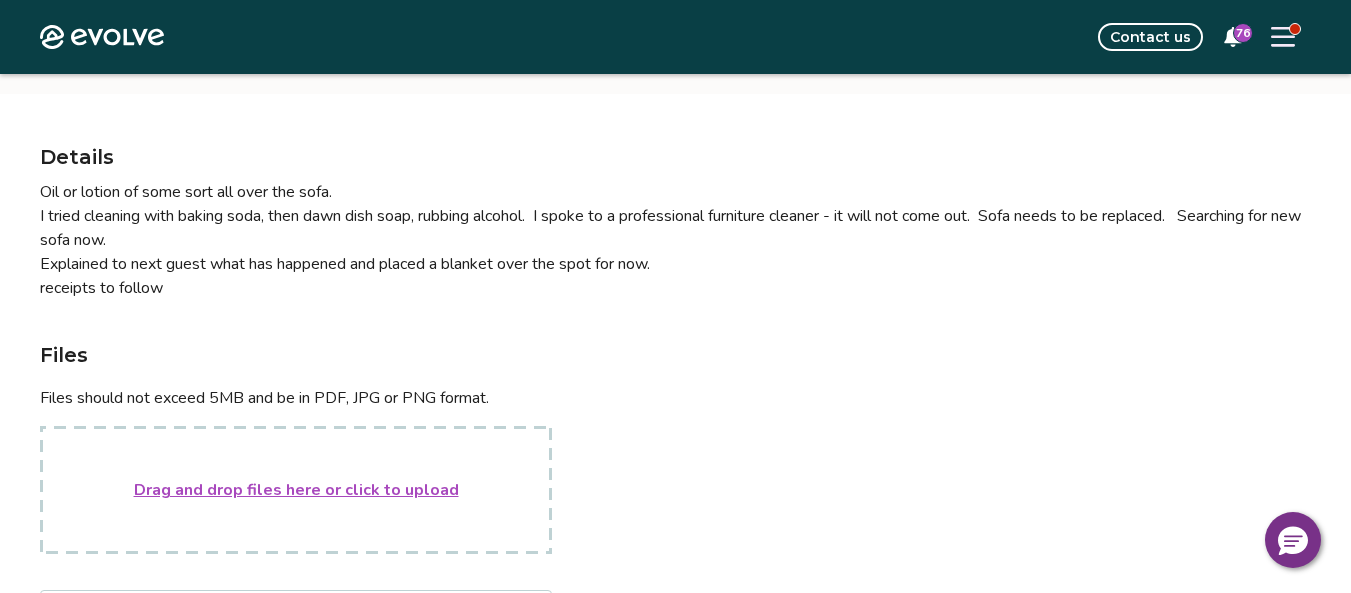click 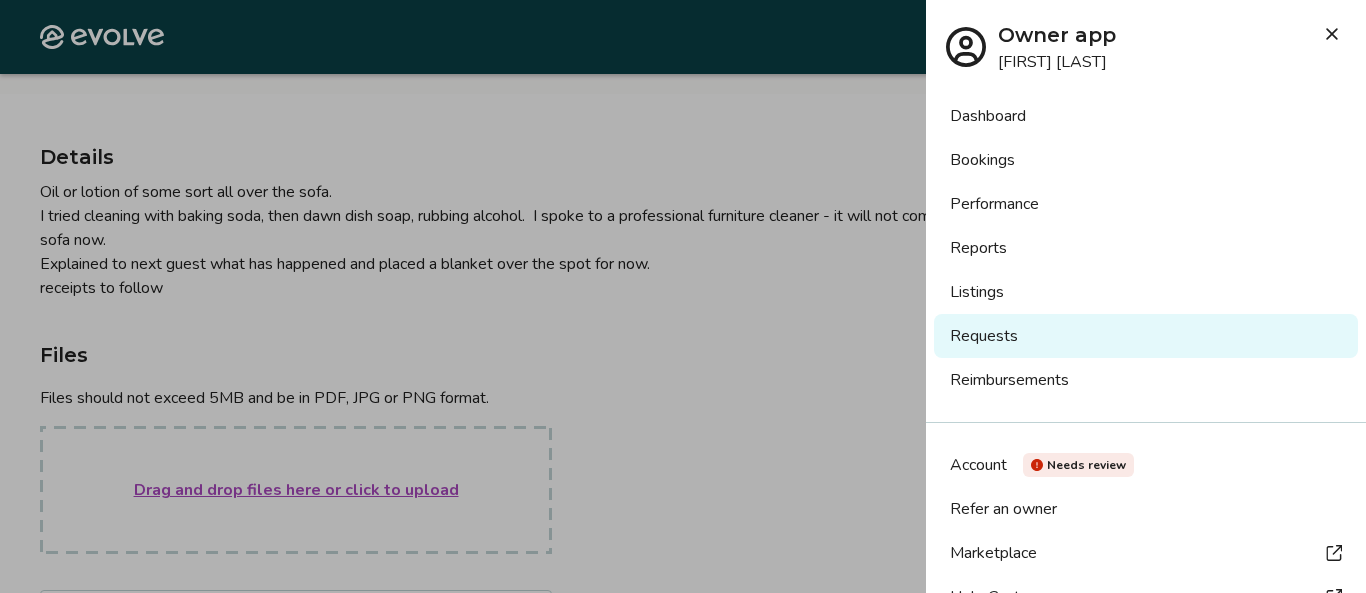 click on "Bookings" at bounding box center (1146, 160) 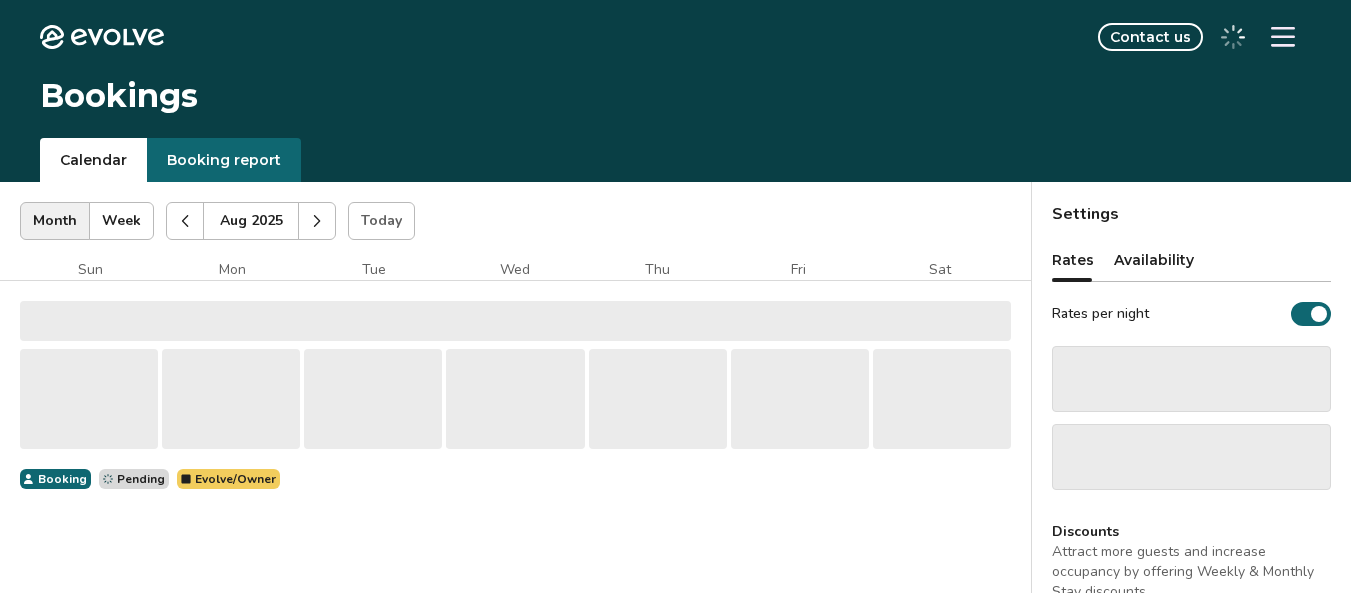 scroll, scrollTop: 0, scrollLeft: 0, axis: both 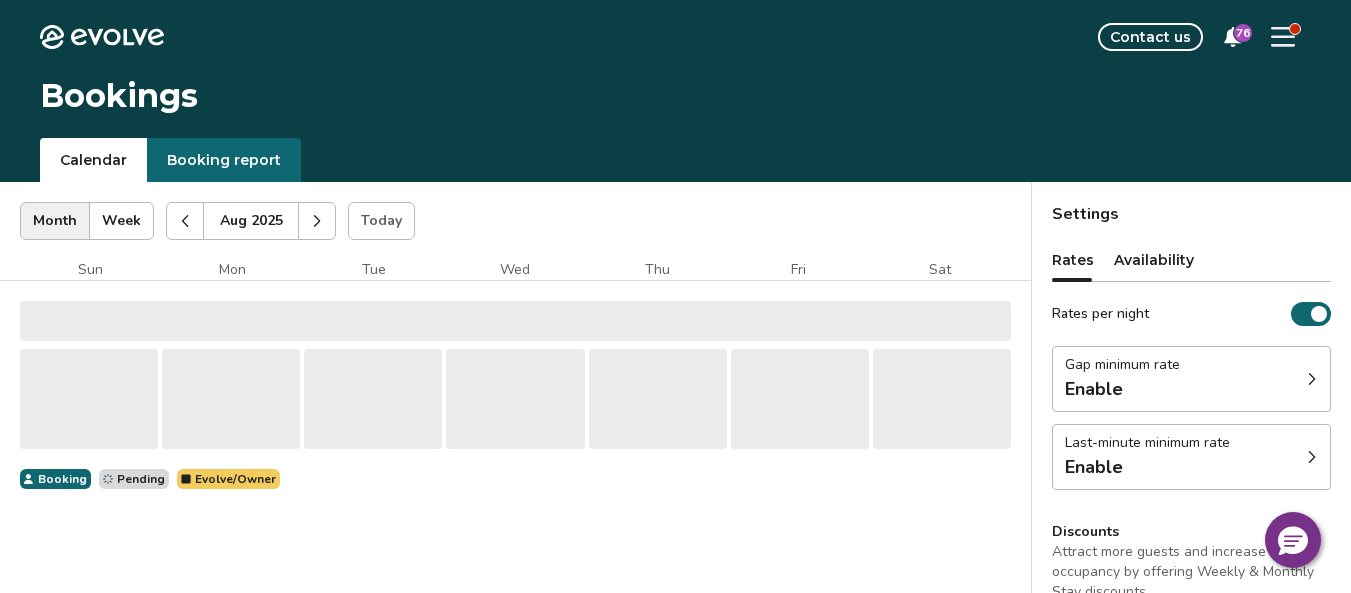 click on "Week" at bounding box center (121, 221) 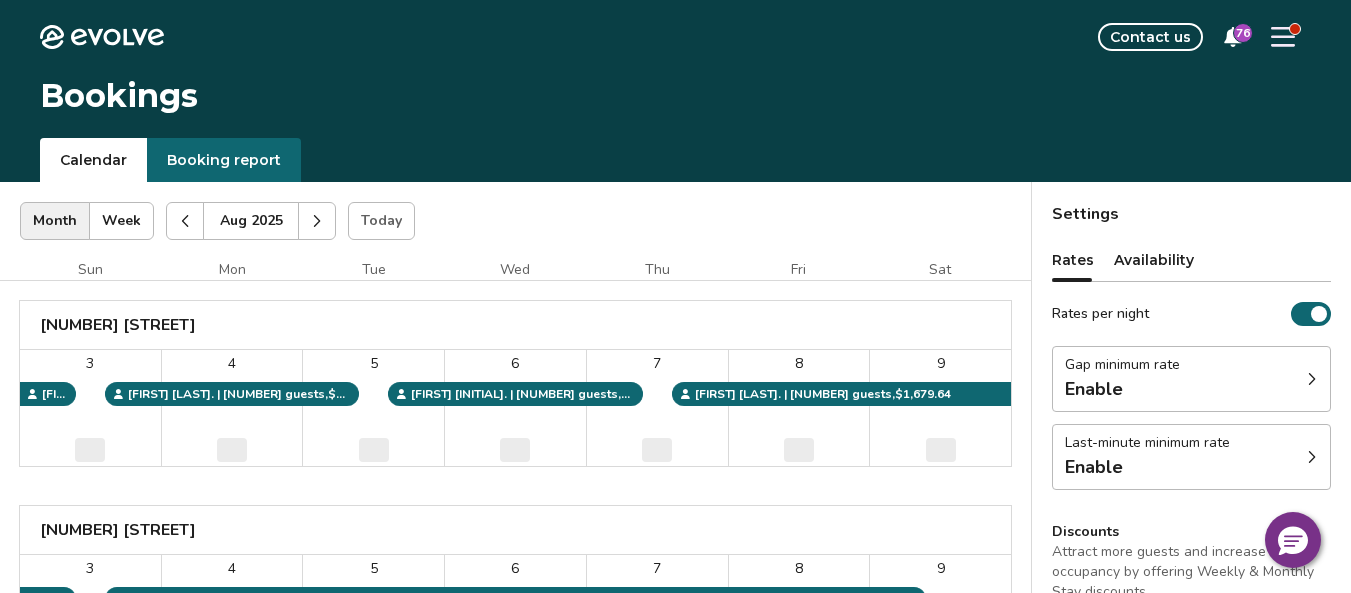 click 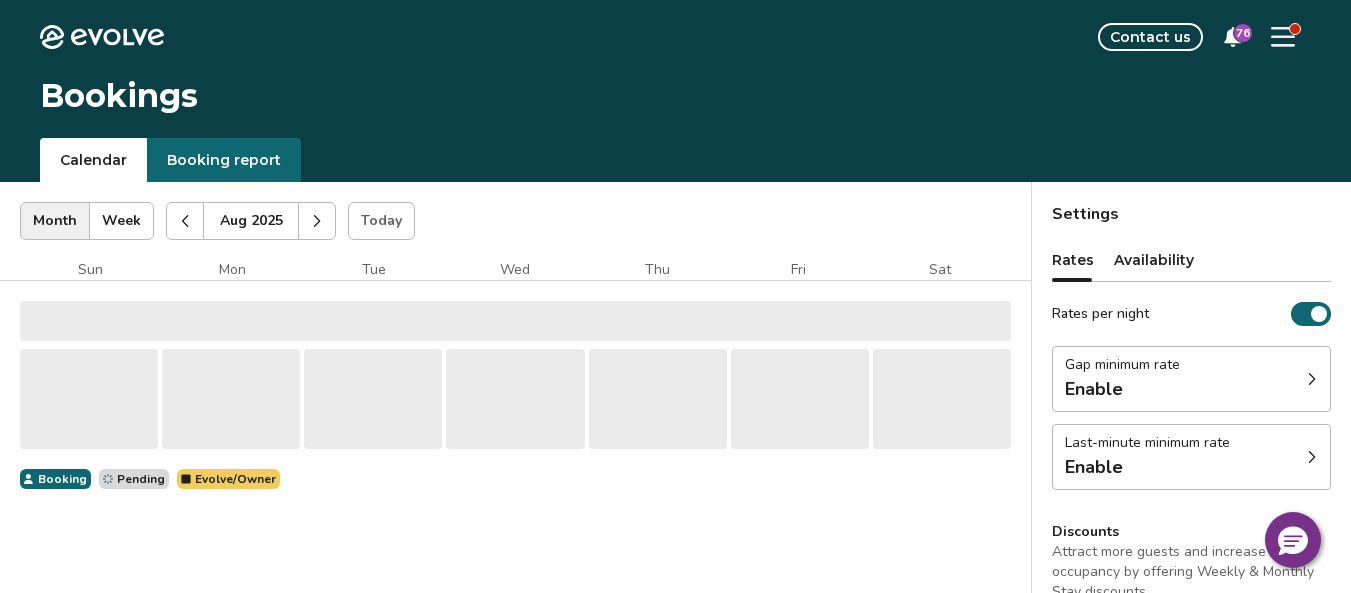 click 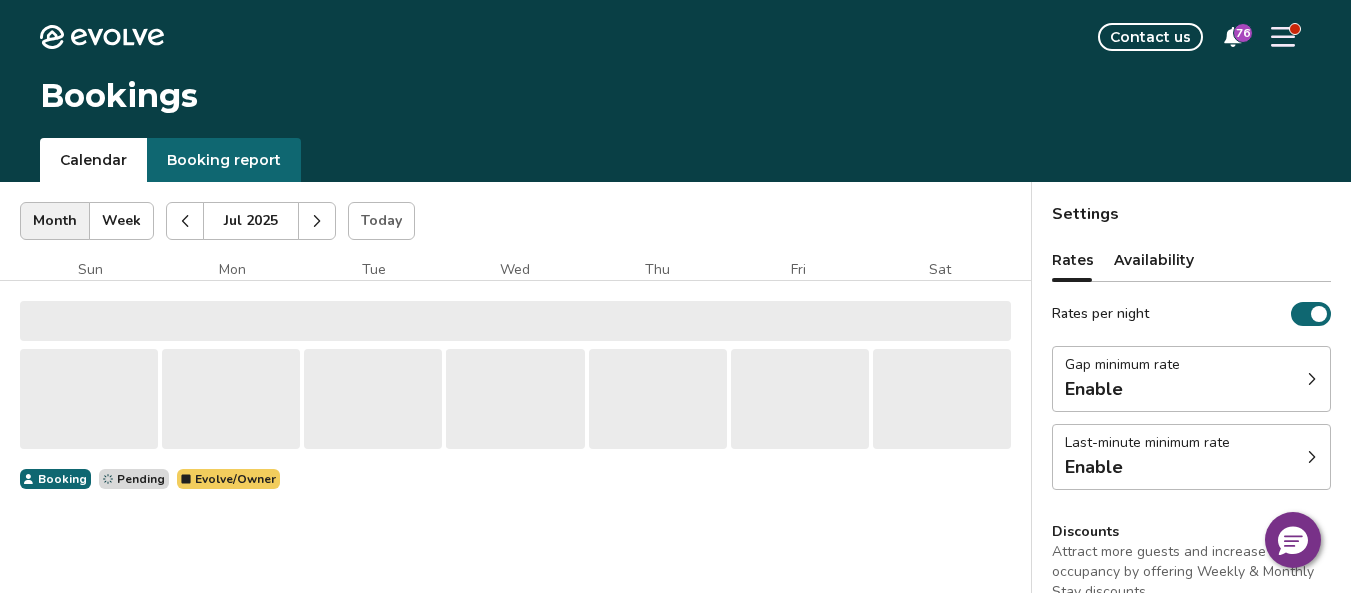 click 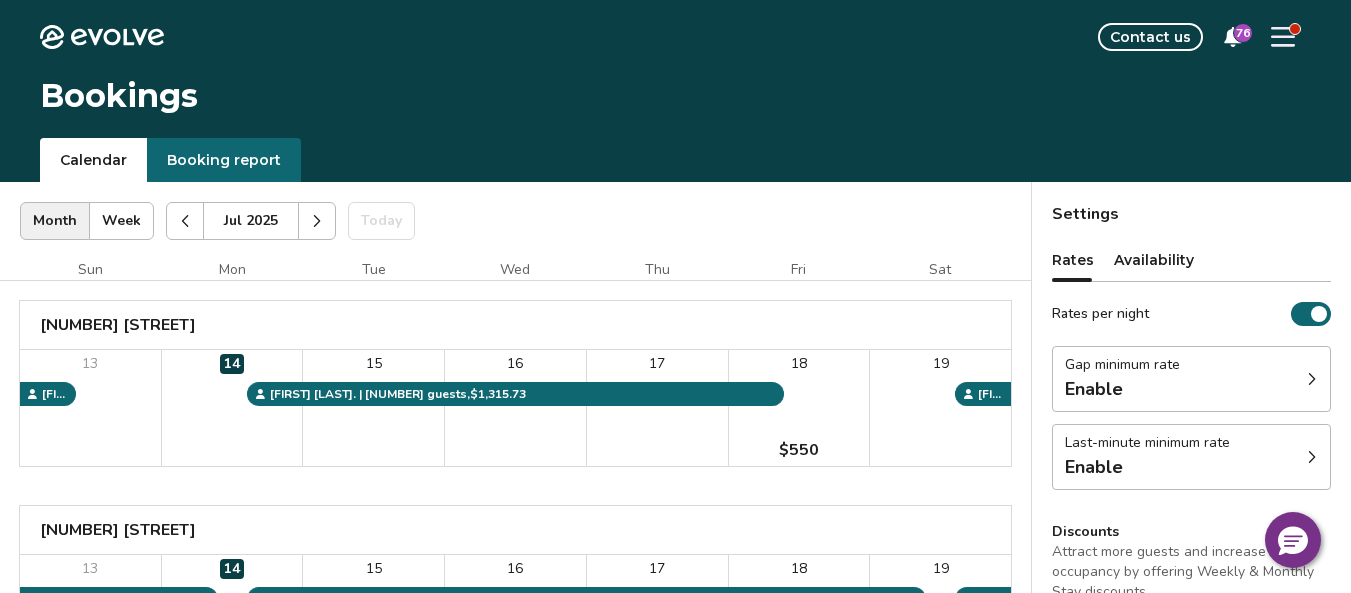 click 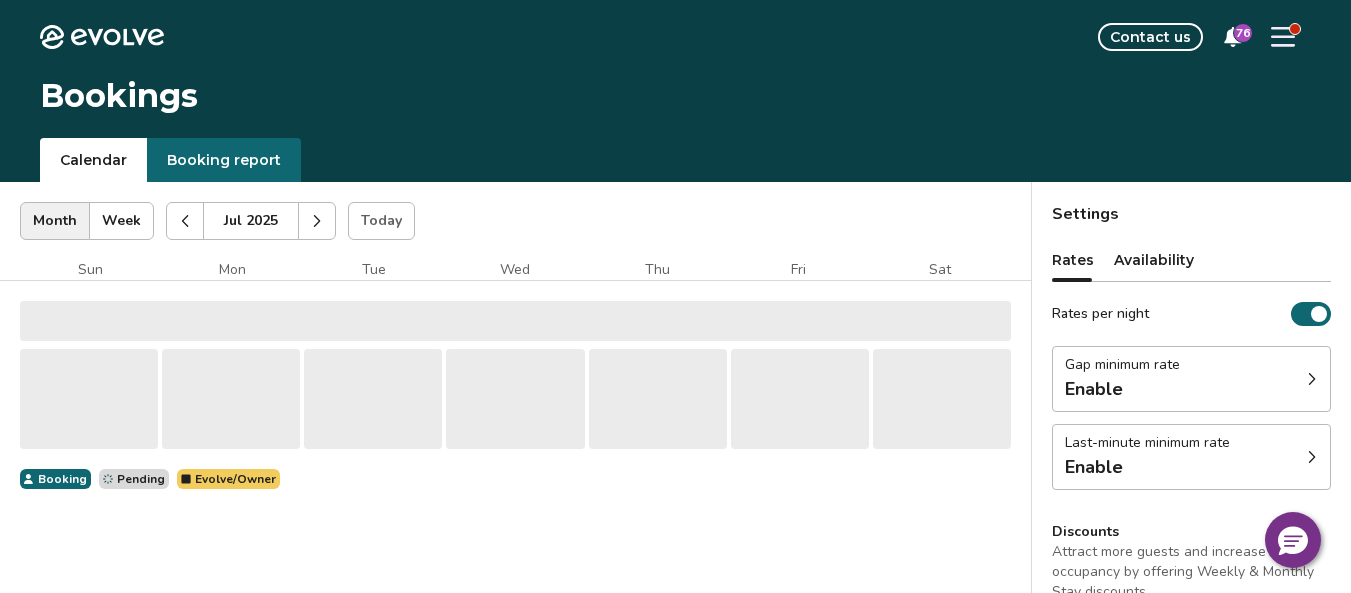 click 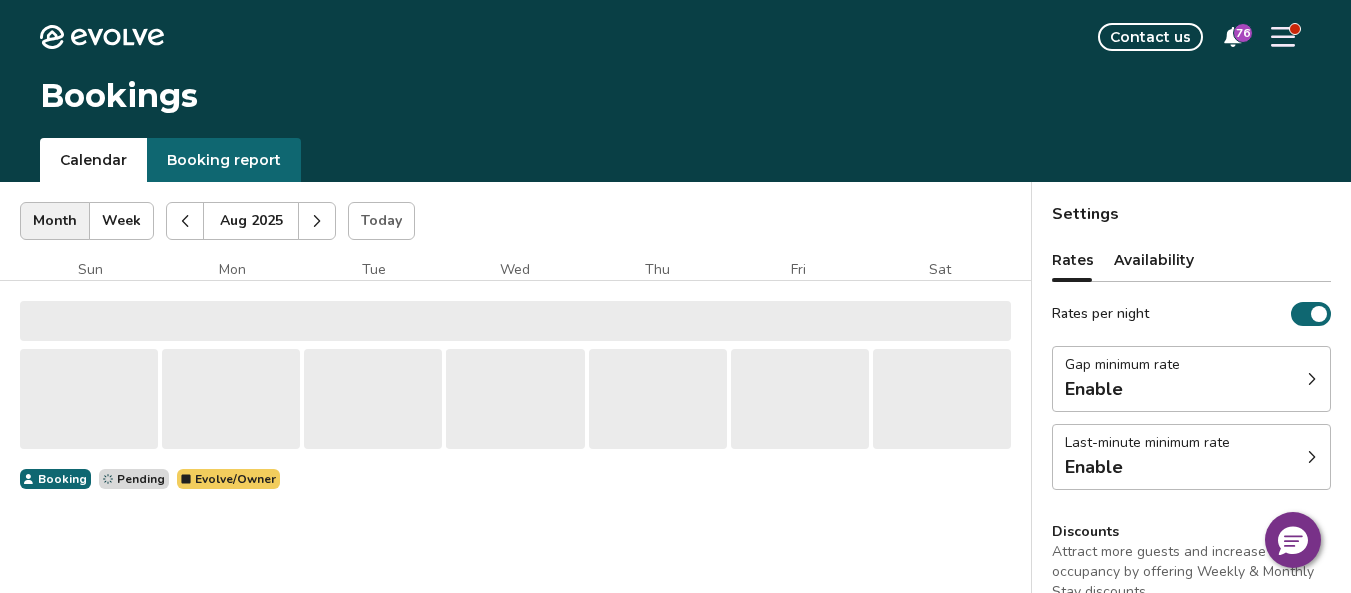 click 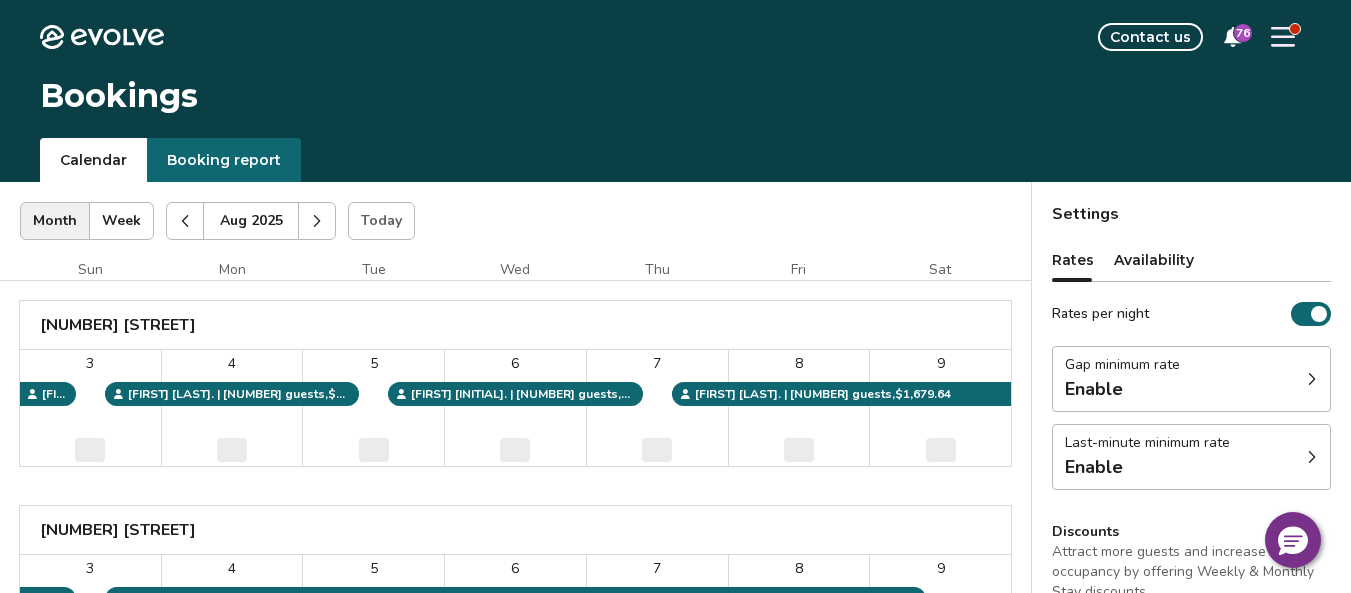 click 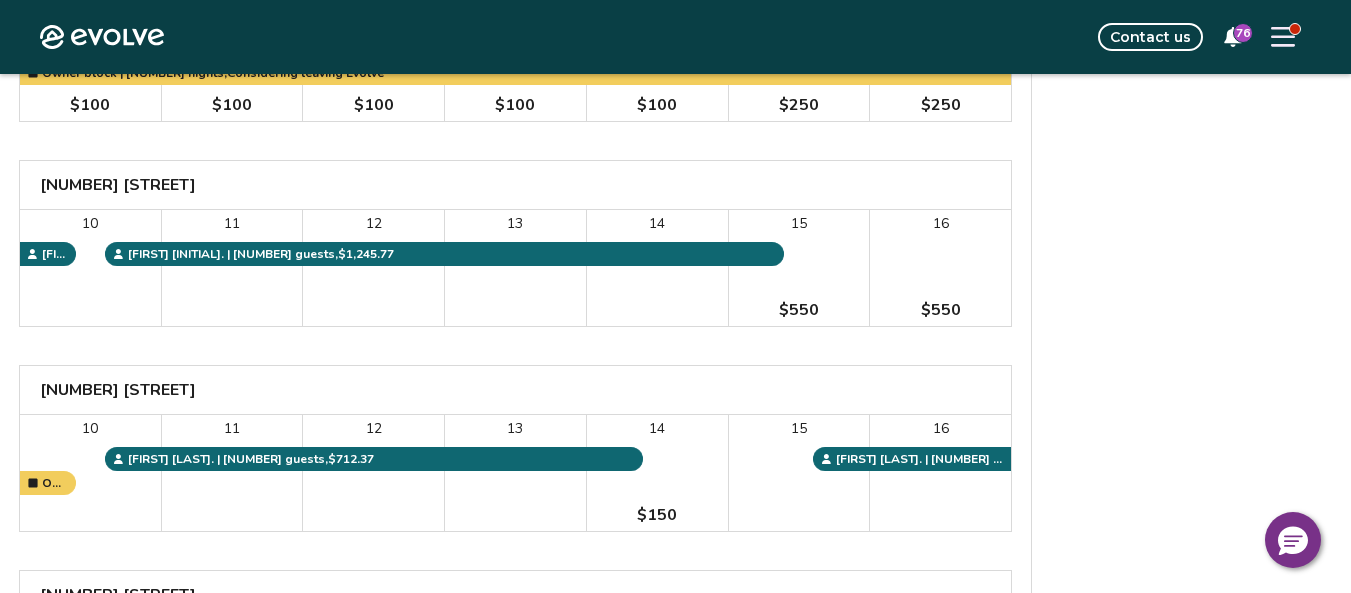 scroll, scrollTop: 2700, scrollLeft: 0, axis: vertical 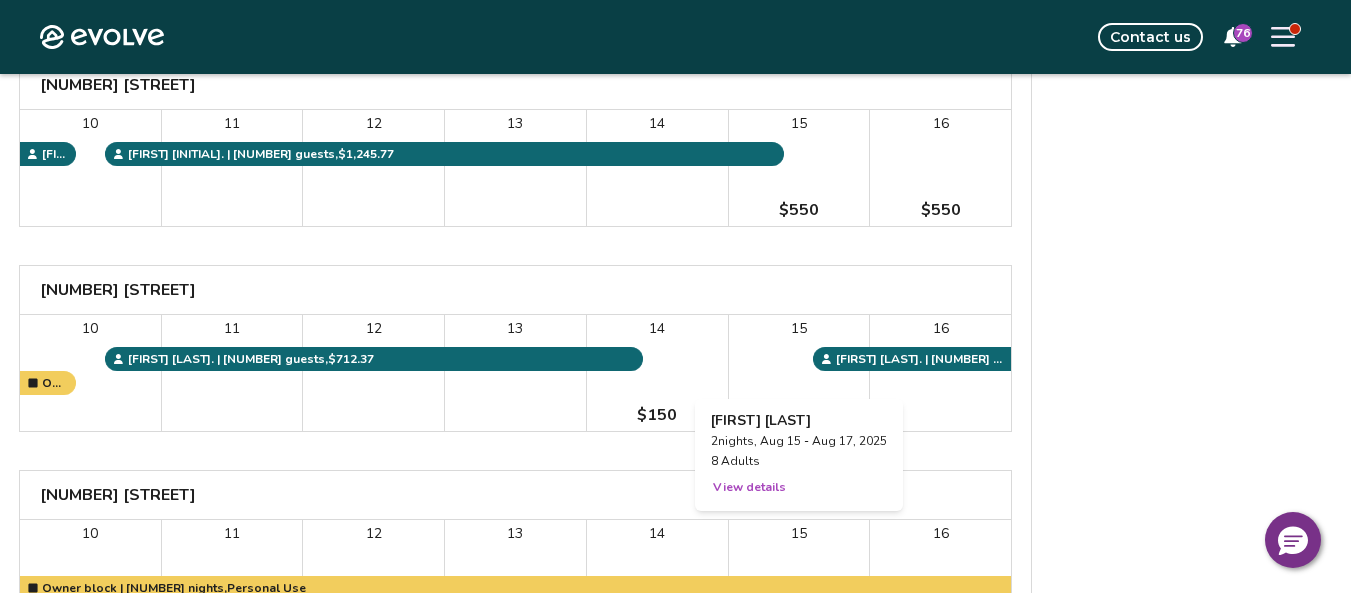 click on "View details" at bounding box center [749, 487] 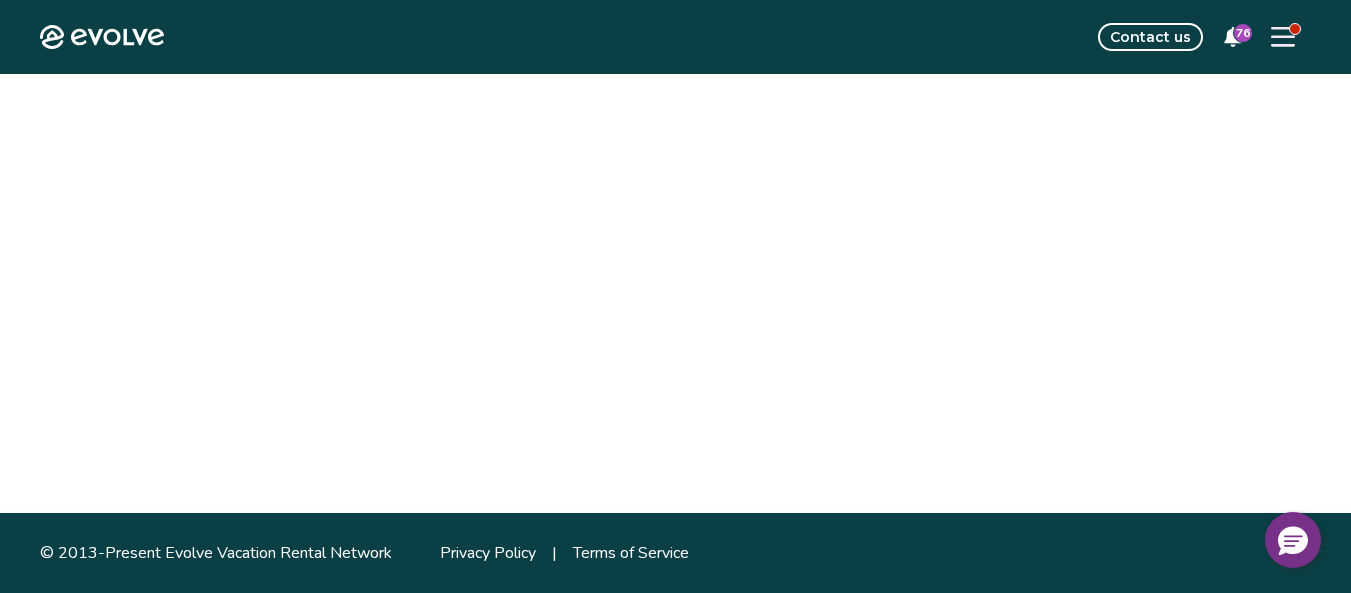 scroll, scrollTop: 0, scrollLeft: 0, axis: both 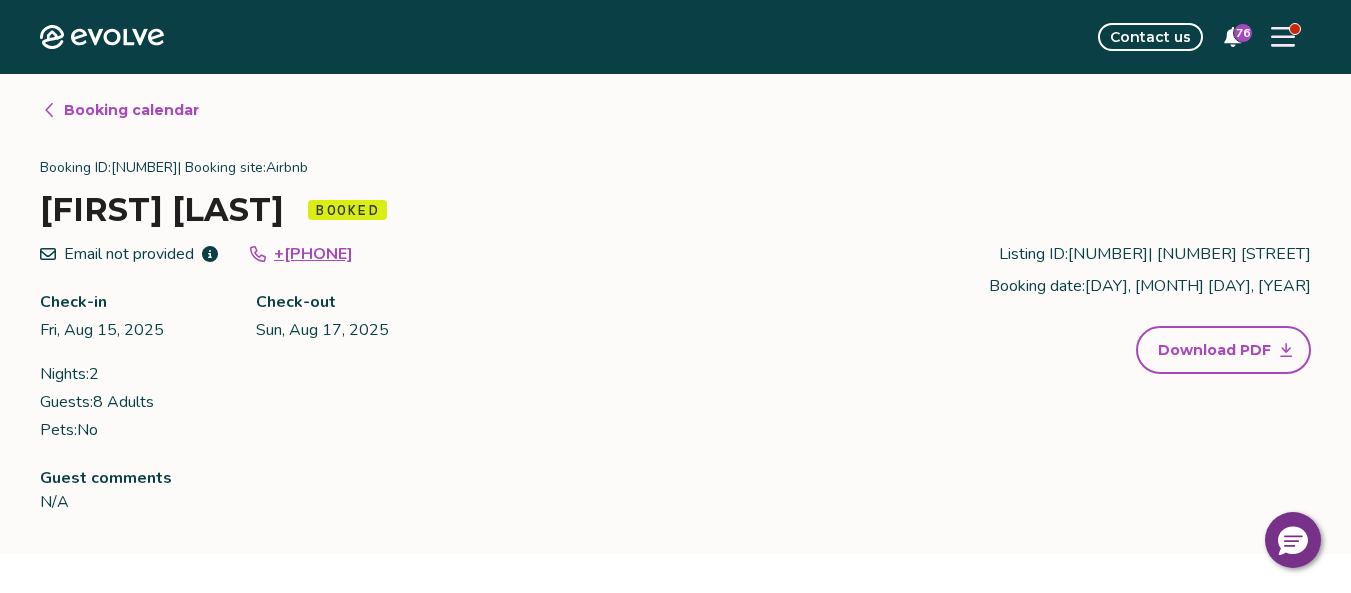 drag, startPoint x: 404, startPoint y: 252, endPoint x: 289, endPoint y: 248, distance: 115.06954 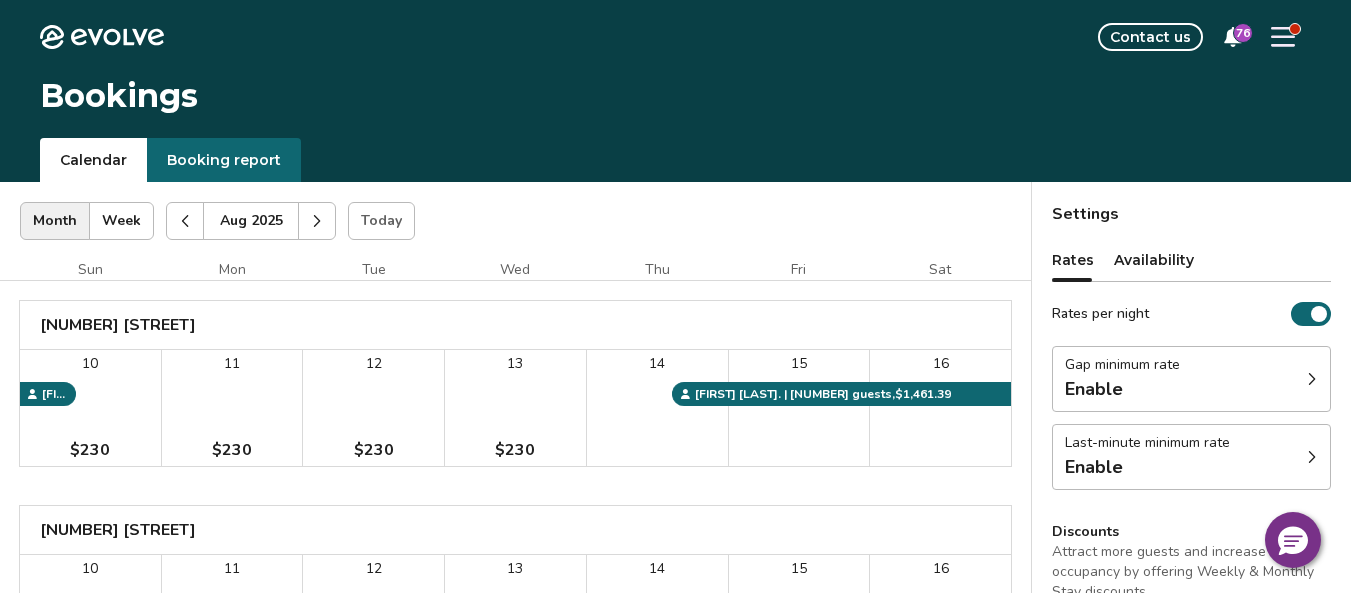 click 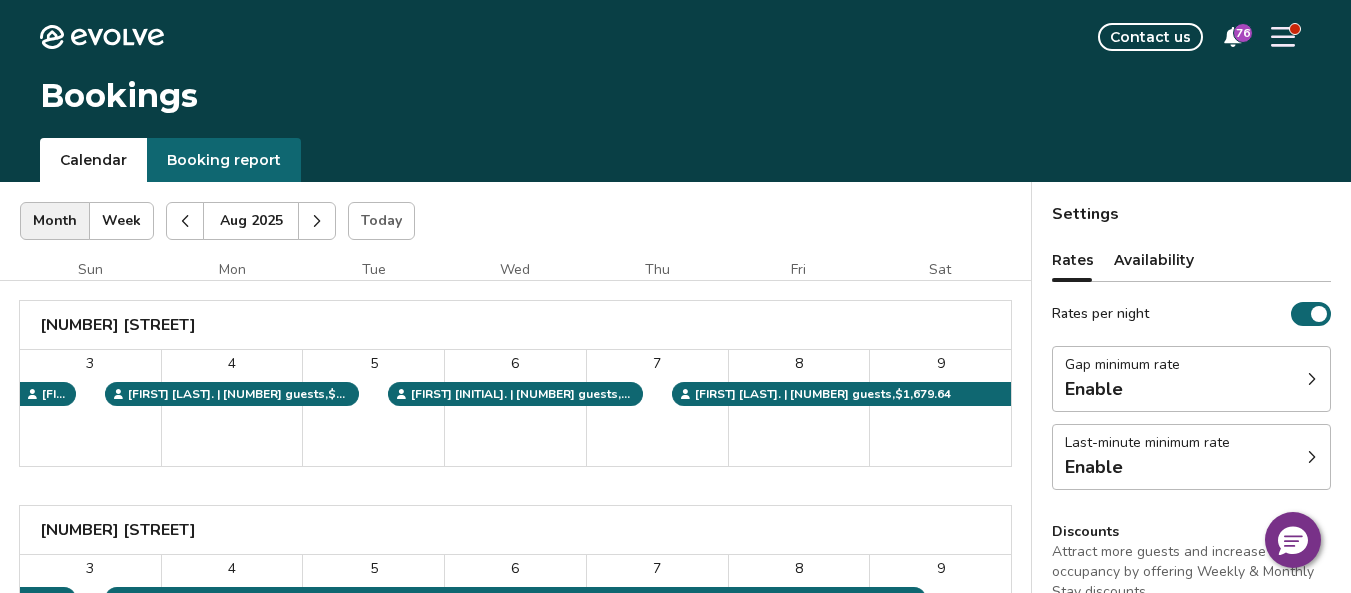 click 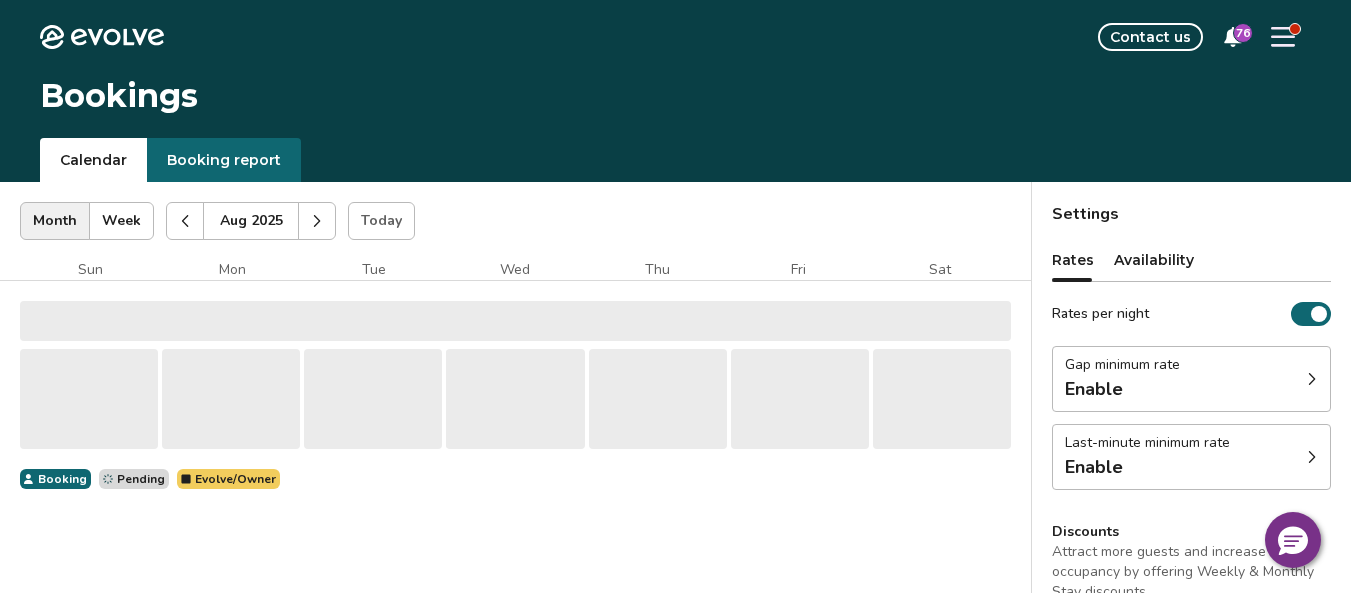 click 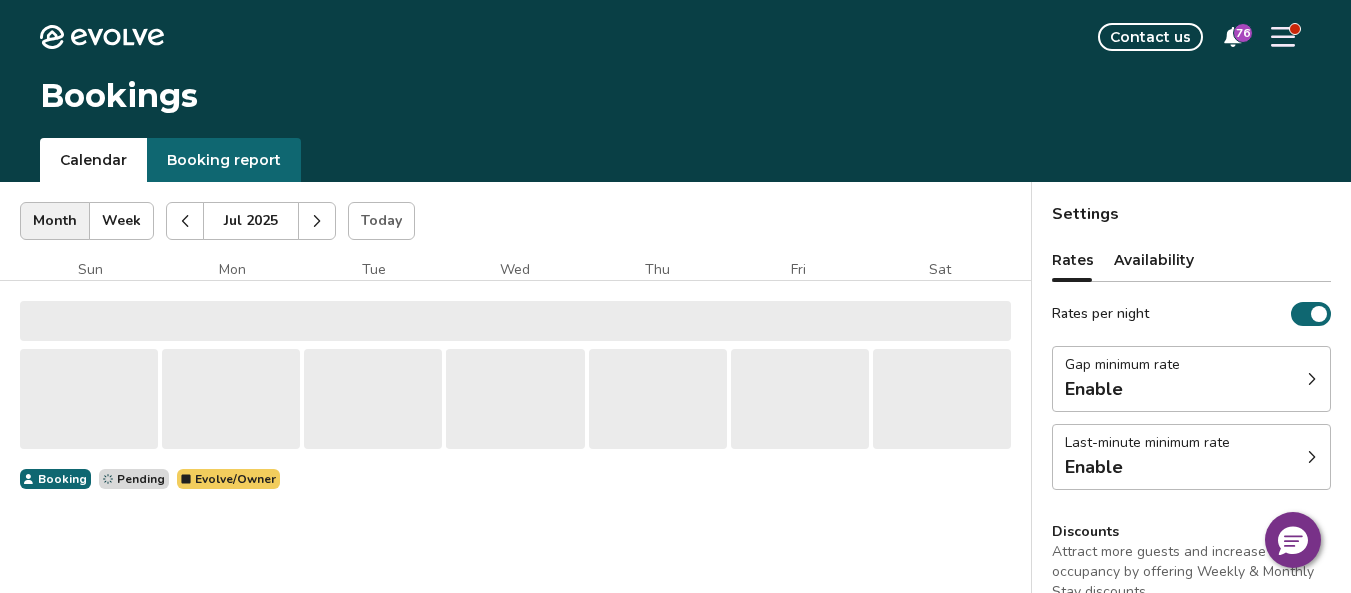 click 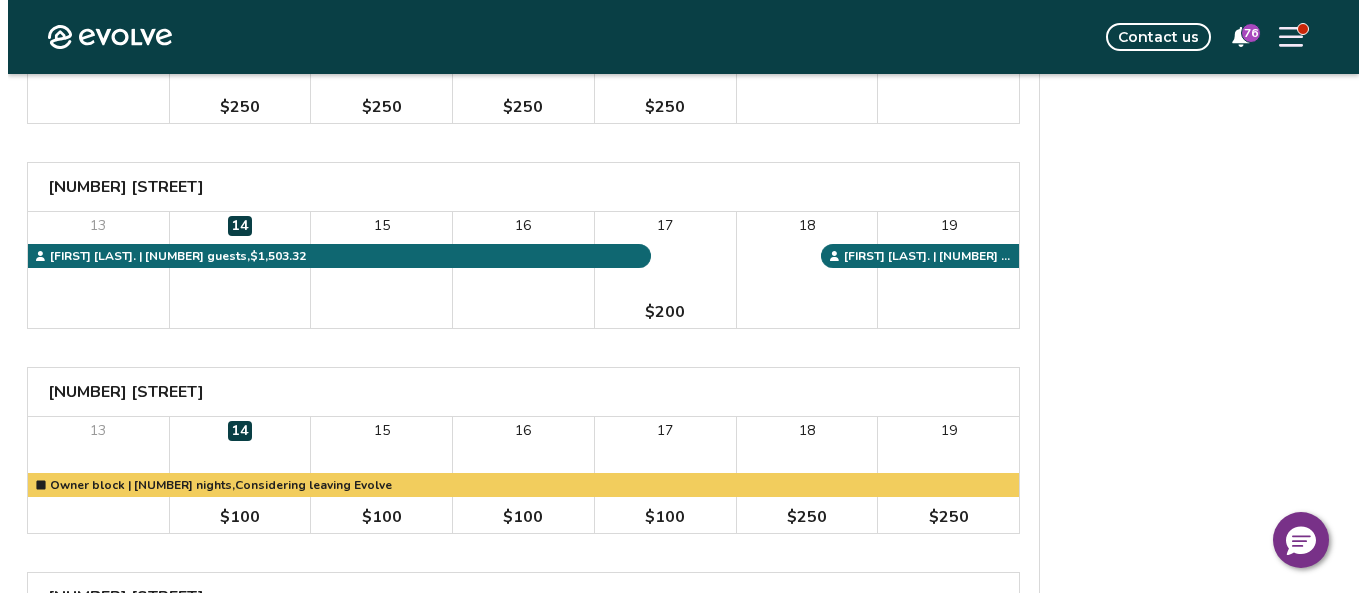 scroll, scrollTop: 2088, scrollLeft: 0, axis: vertical 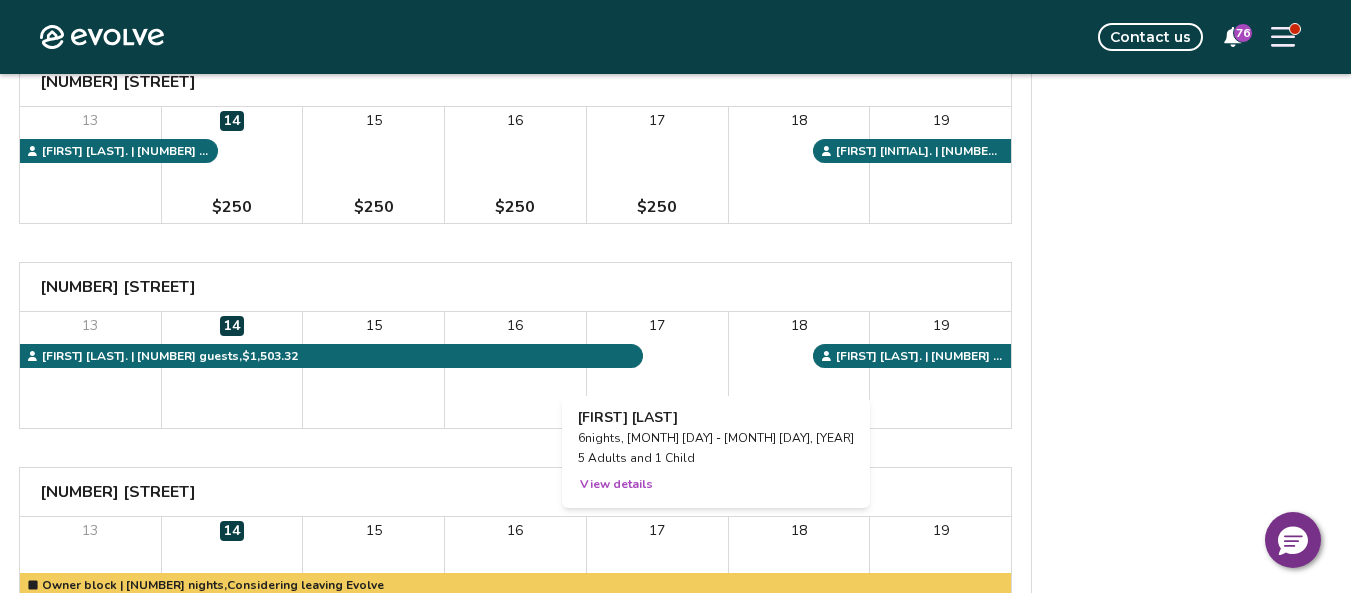 click on "17 $200" at bounding box center [657, 370] 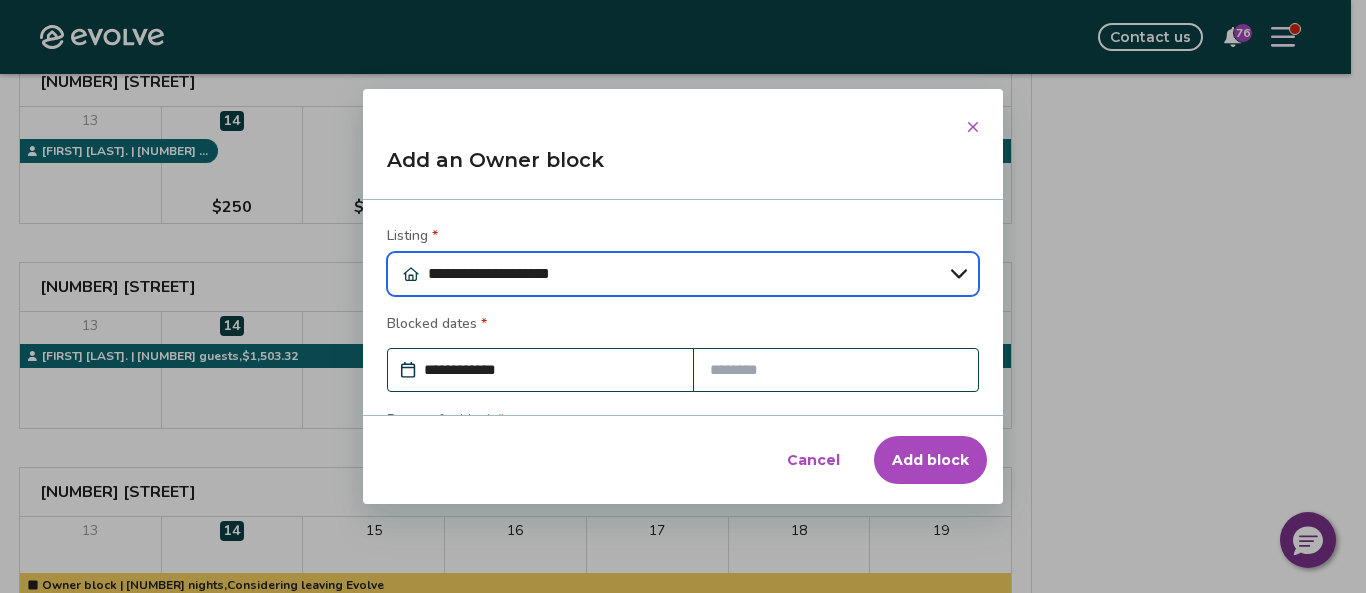 click on "**********" at bounding box center [683, 274] 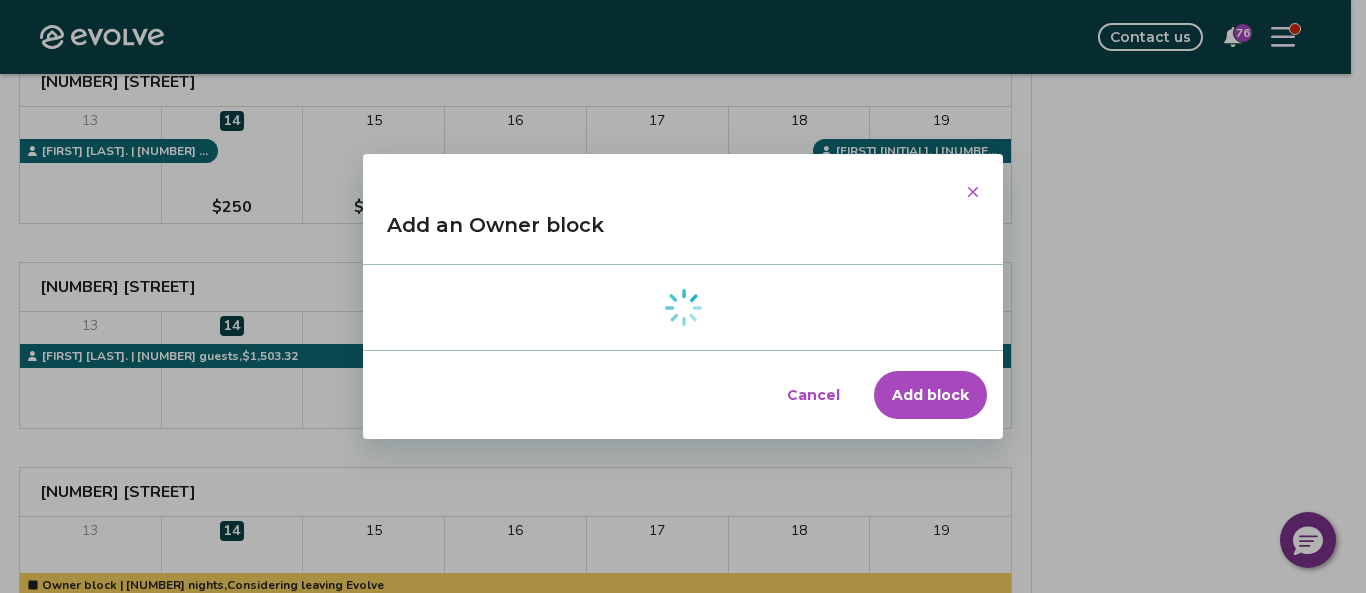 type on "*" 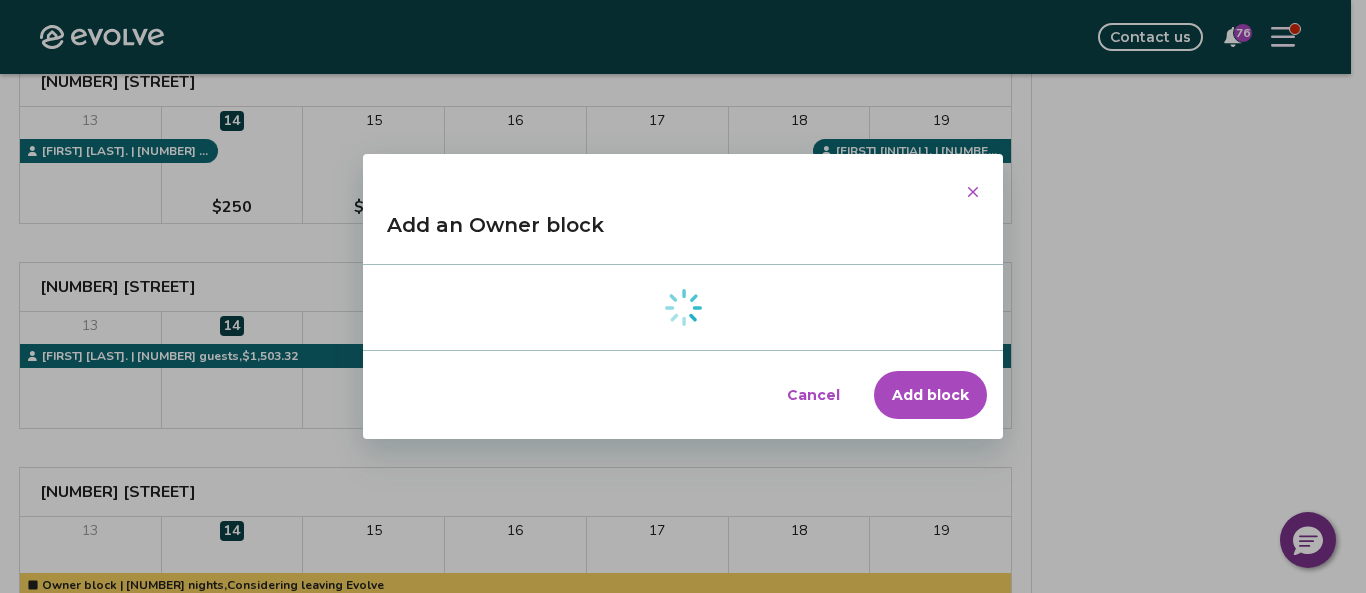 select on "**********" 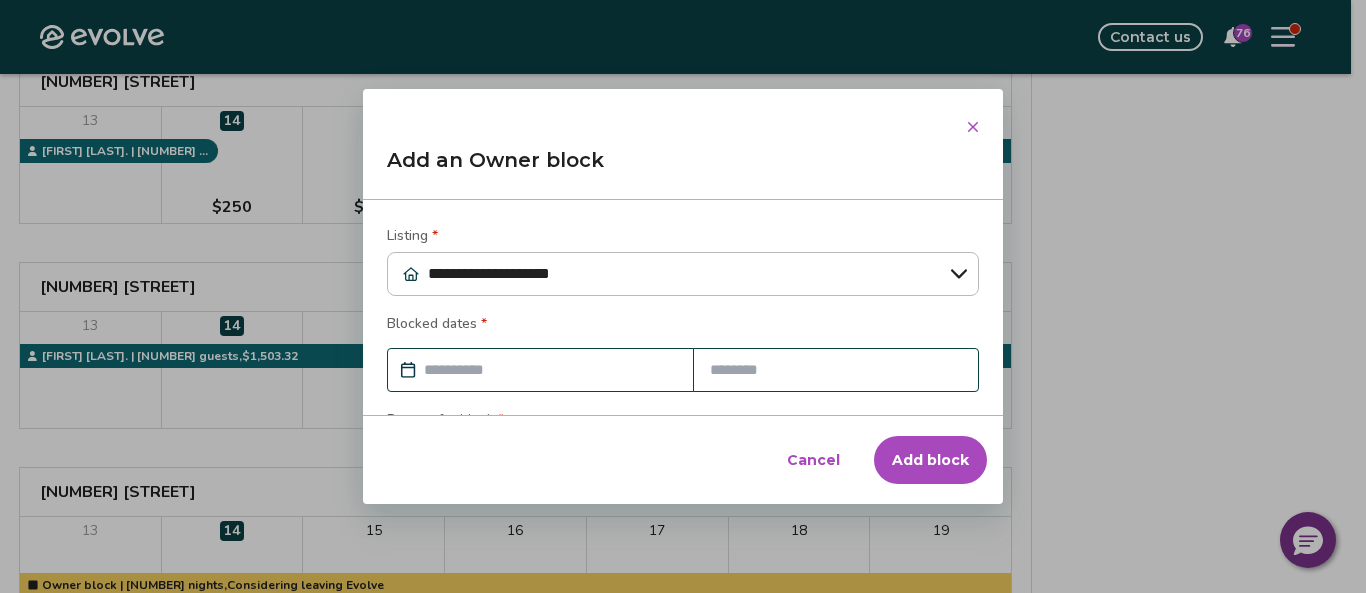 click at bounding box center (550, 370) 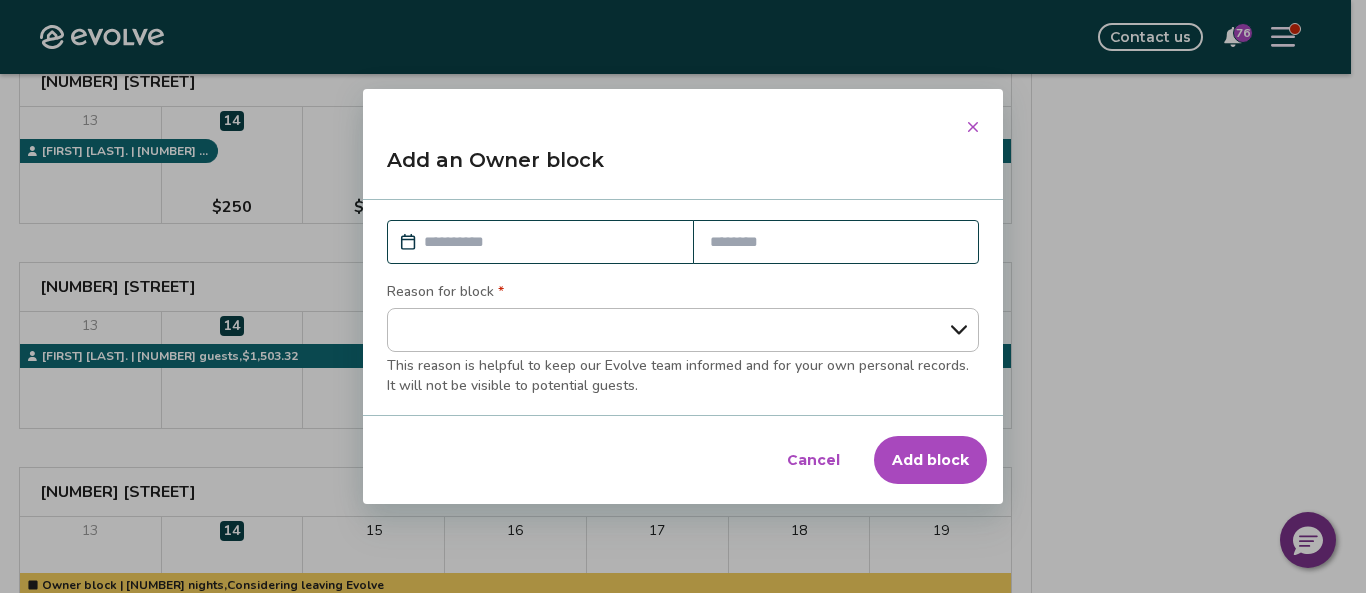 scroll, scrollTop: 131, scrollLeft: 0, axis: vertical 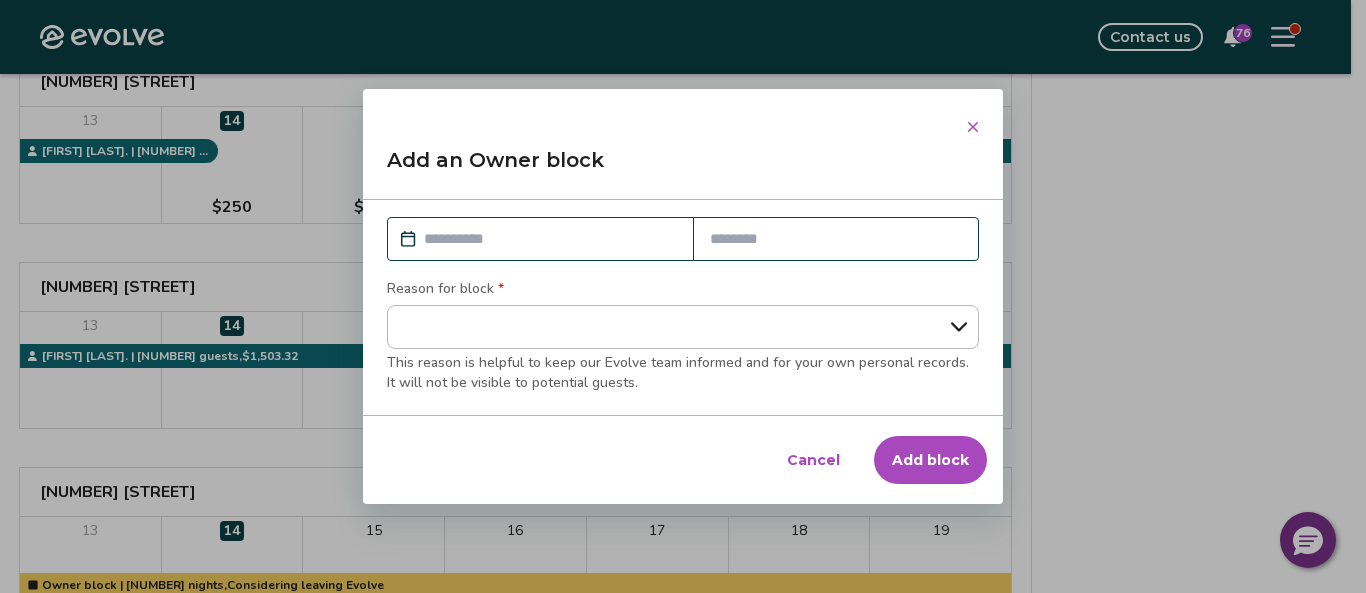 click at bounding box center [550, 239] 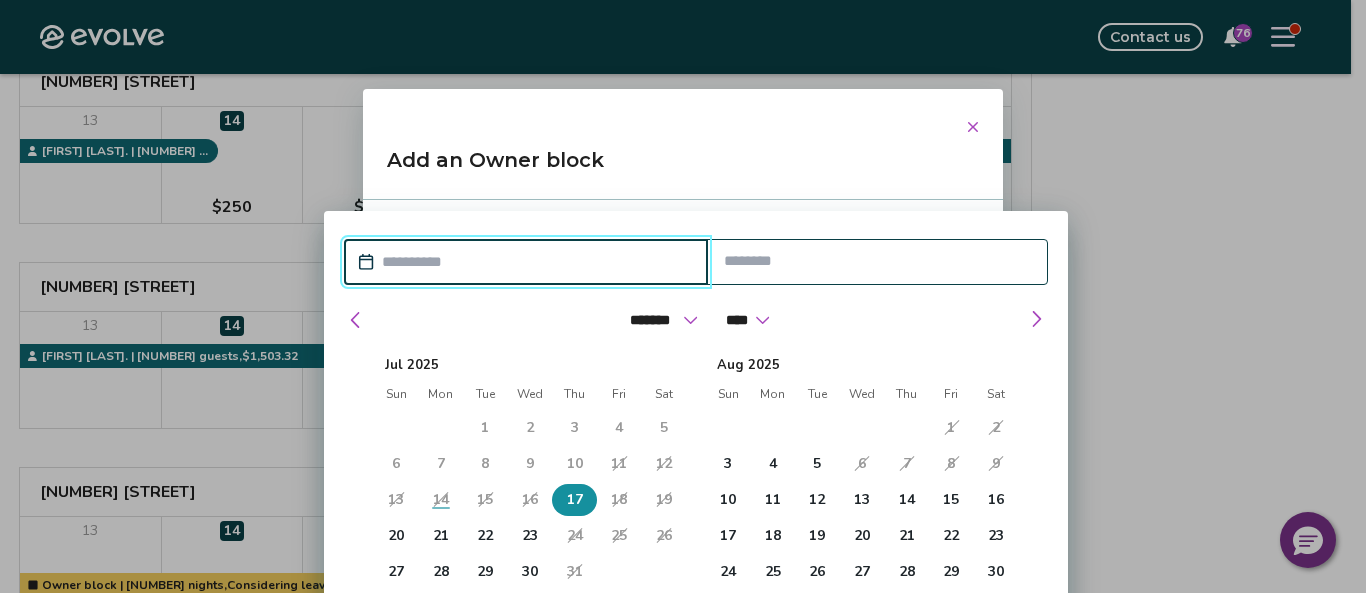 click on "17" at bounding box center (575, 500) 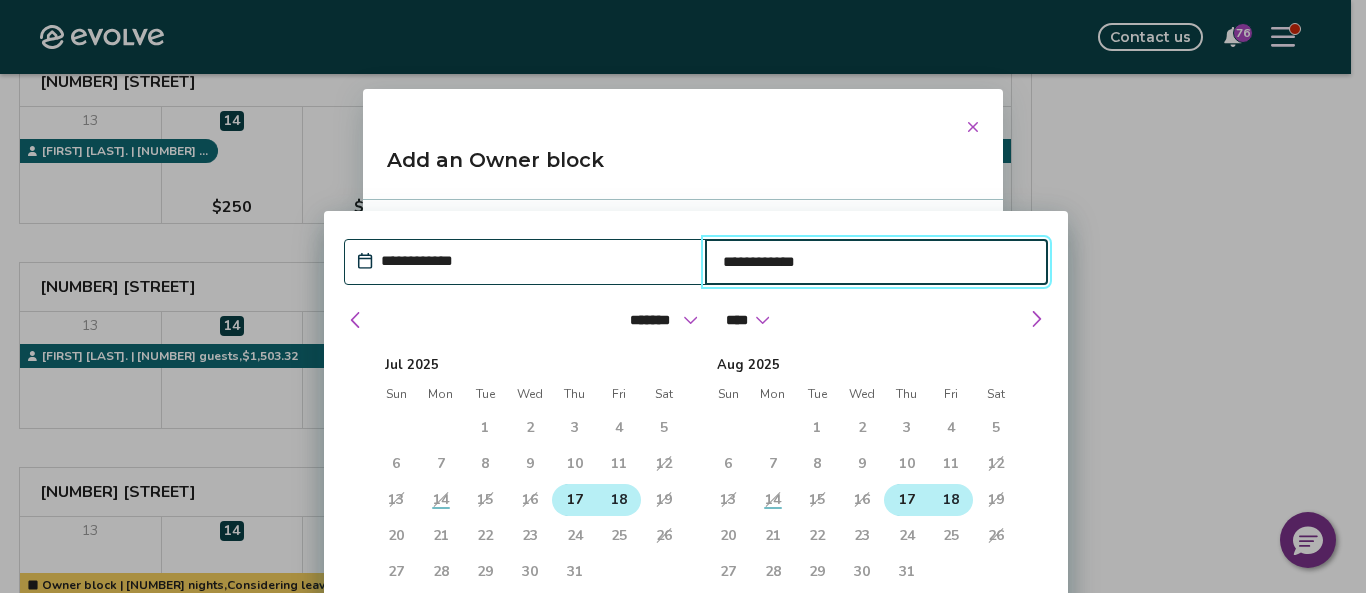 click on "18" at bounding box center [619, 500] 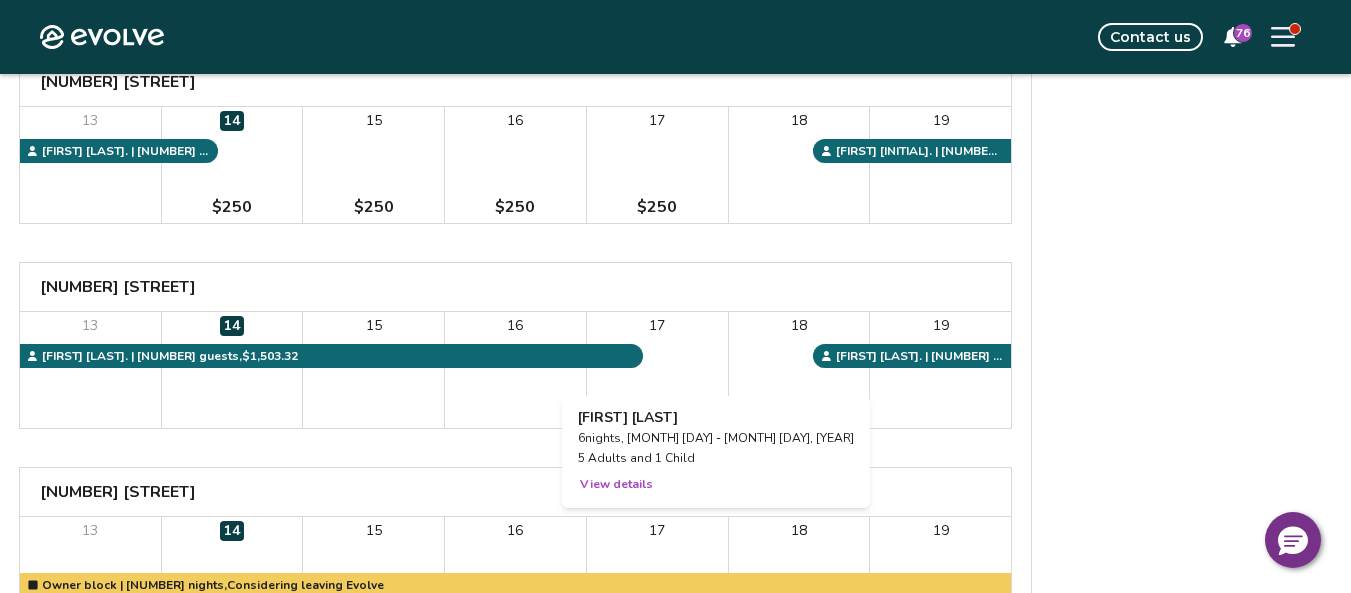 click on "17 $200" at bounding box center [657, 370] 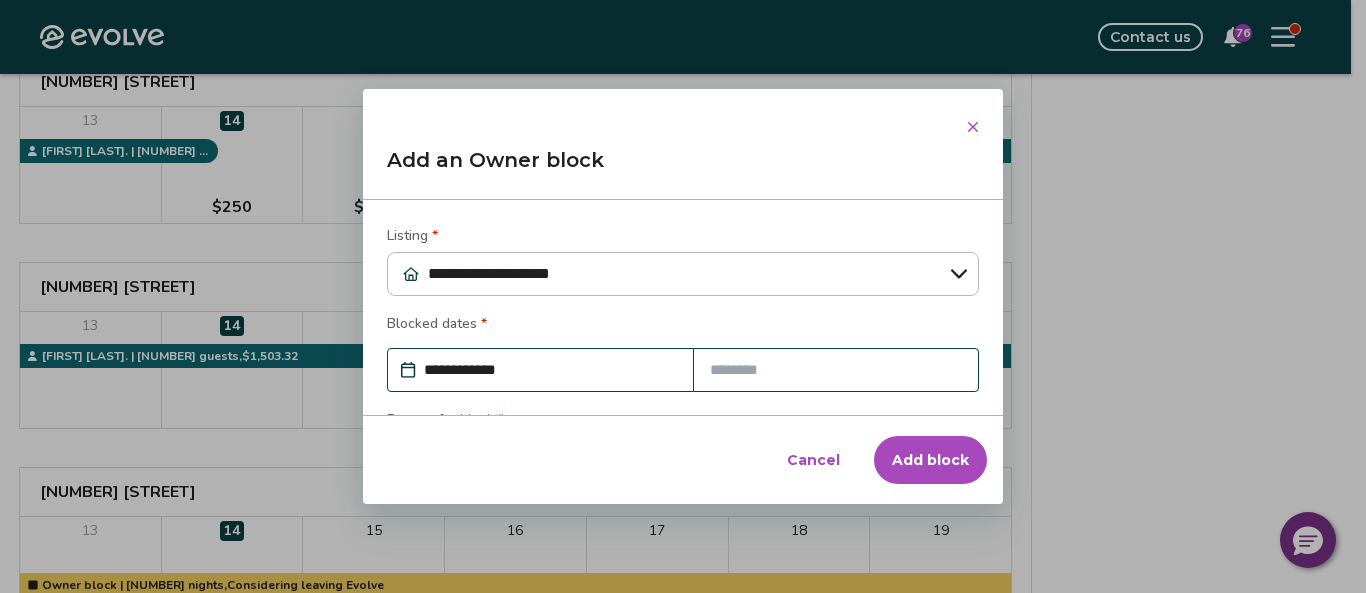 click on "**********" at bounding box center (683, 274) 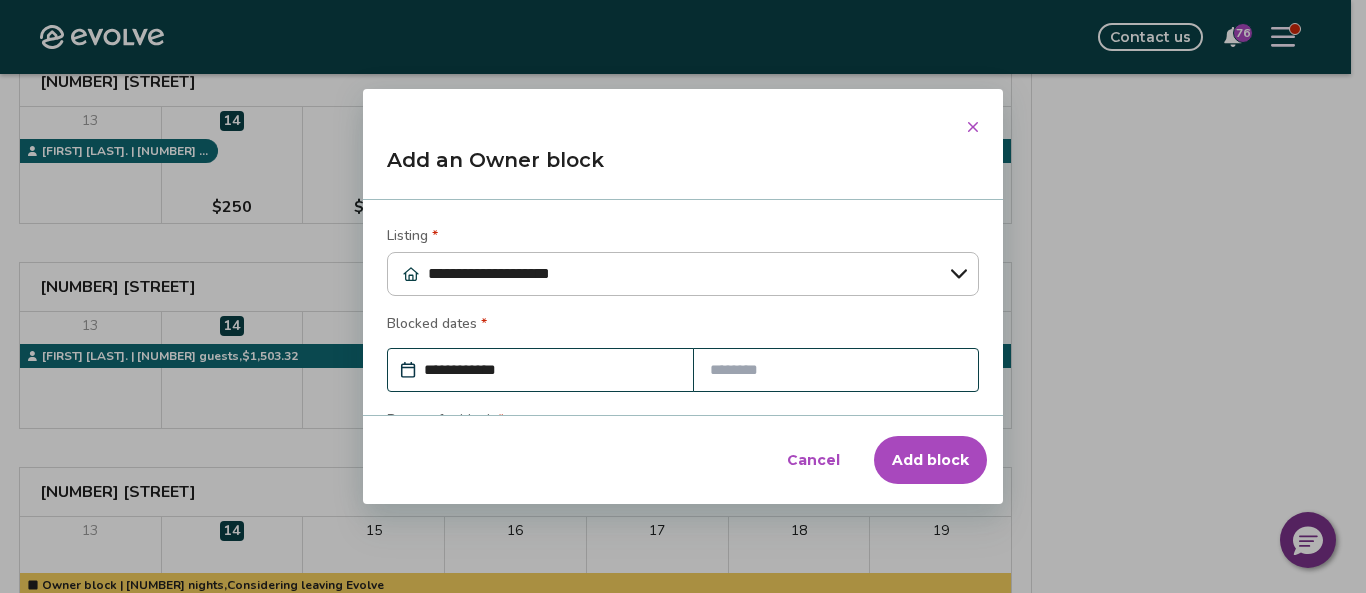 select on "**********" 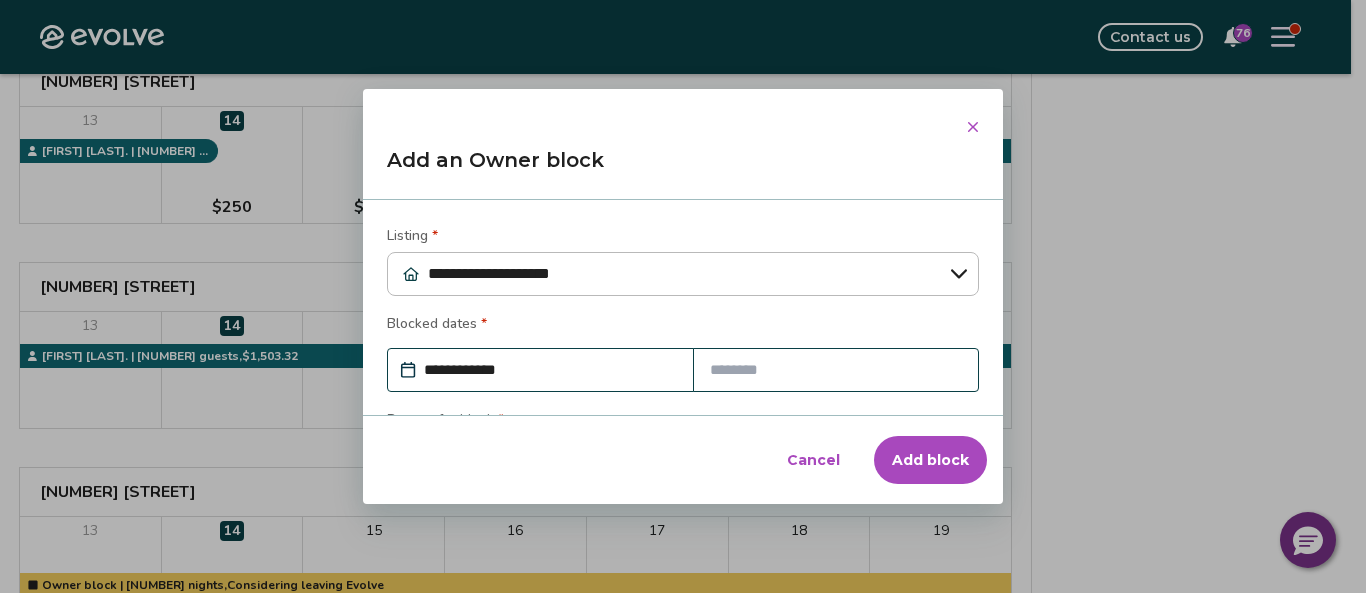 click on "**********" at bounding box center [683, 274] 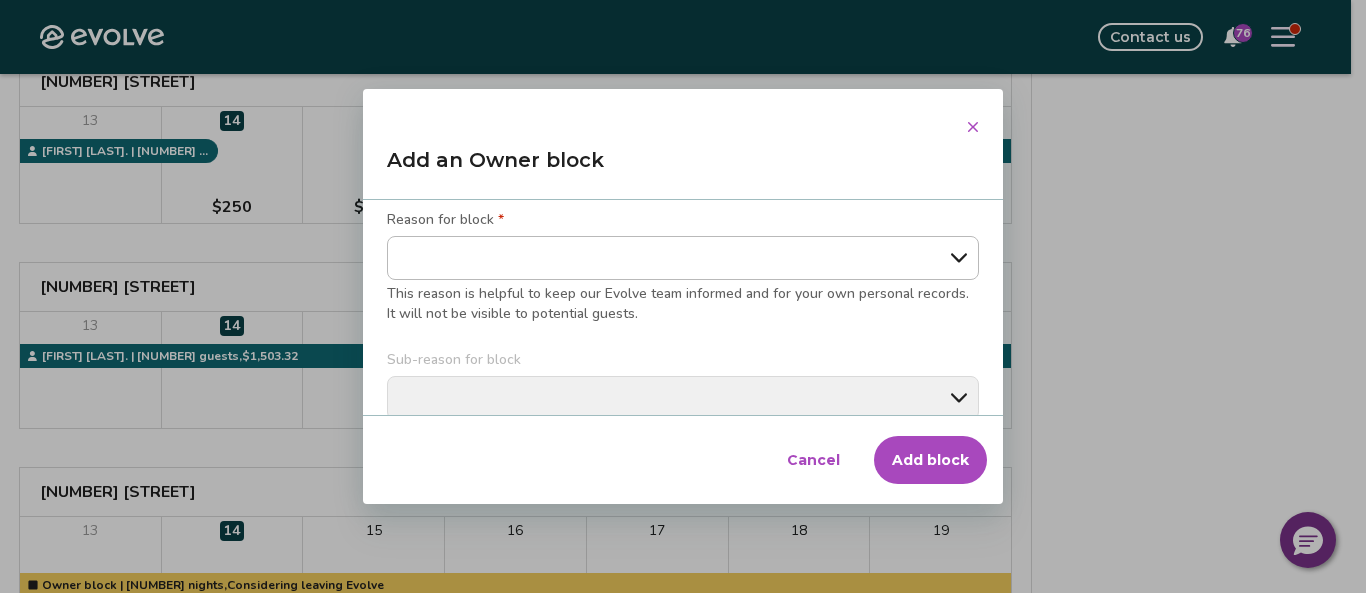 scroll, scrollTop: 100, scrollLeft: 0, axis: vertical 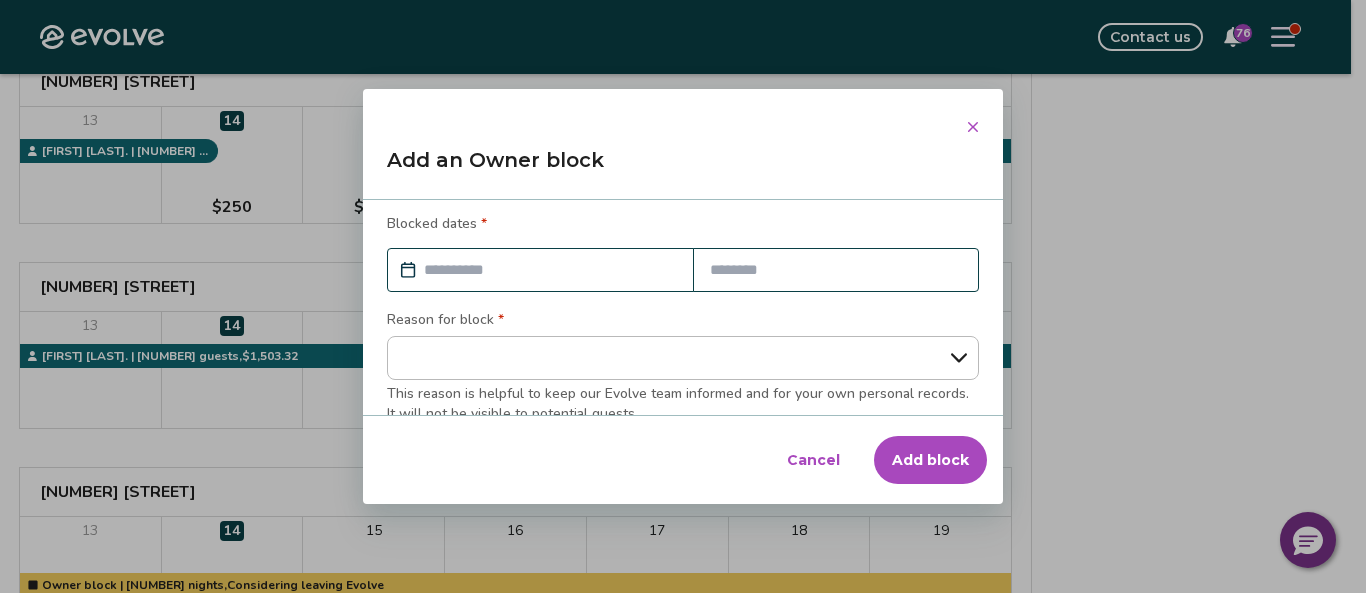 click at bounding box center (550, 270) 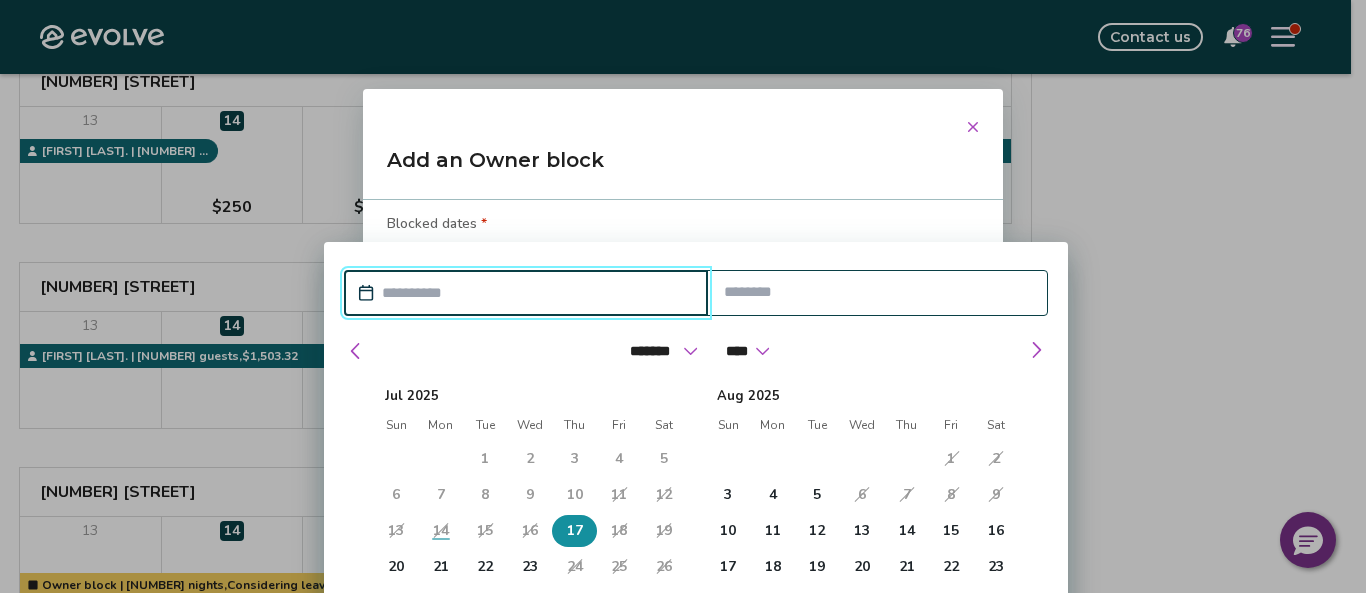 click on "17" at bounding box center [575, 531] 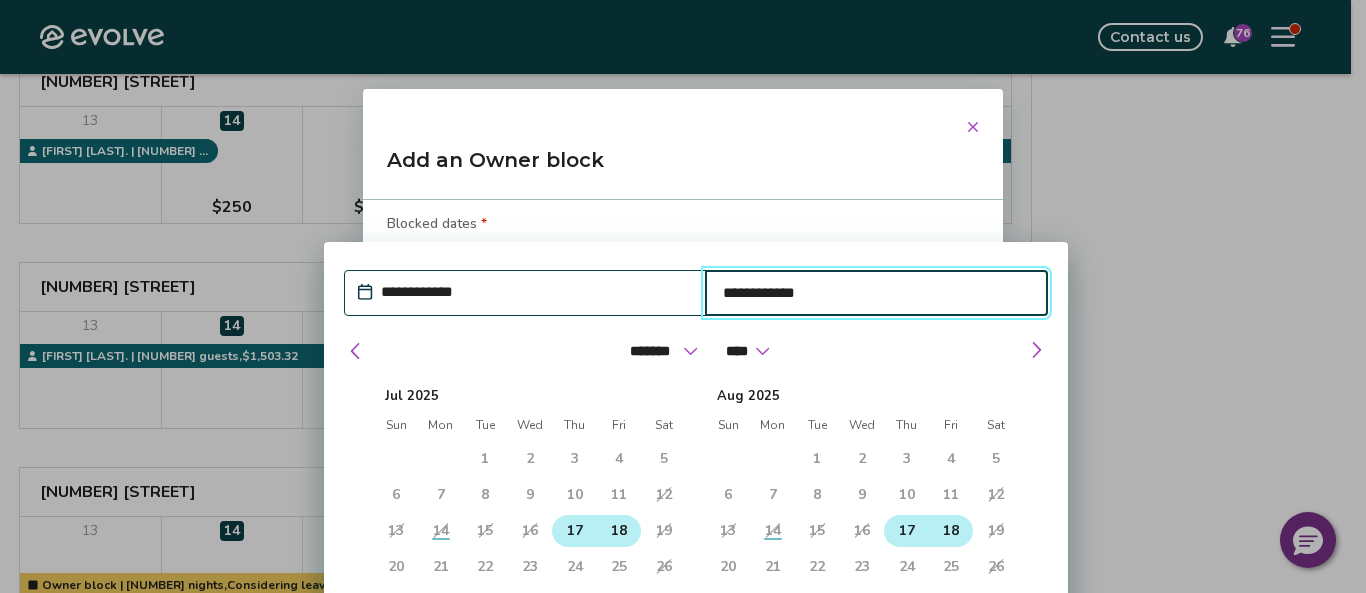 click on "18" at bounding box center (619, 531) 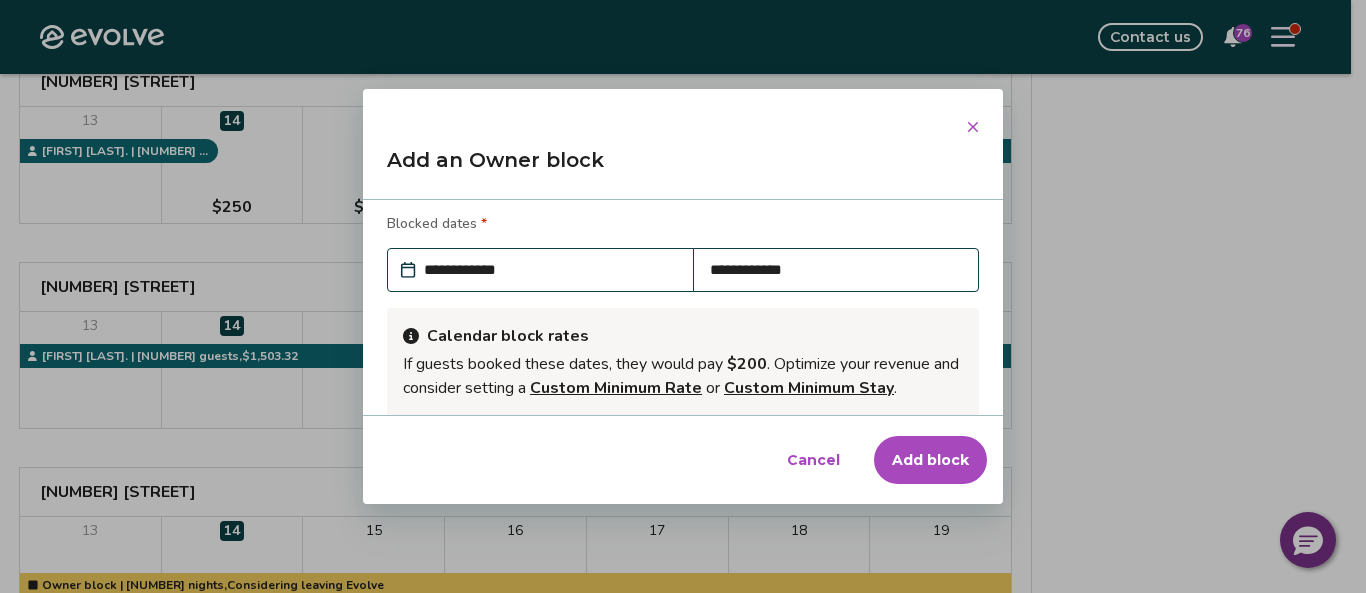 click on "Add an Owner block" at bounding box center [683, 168] 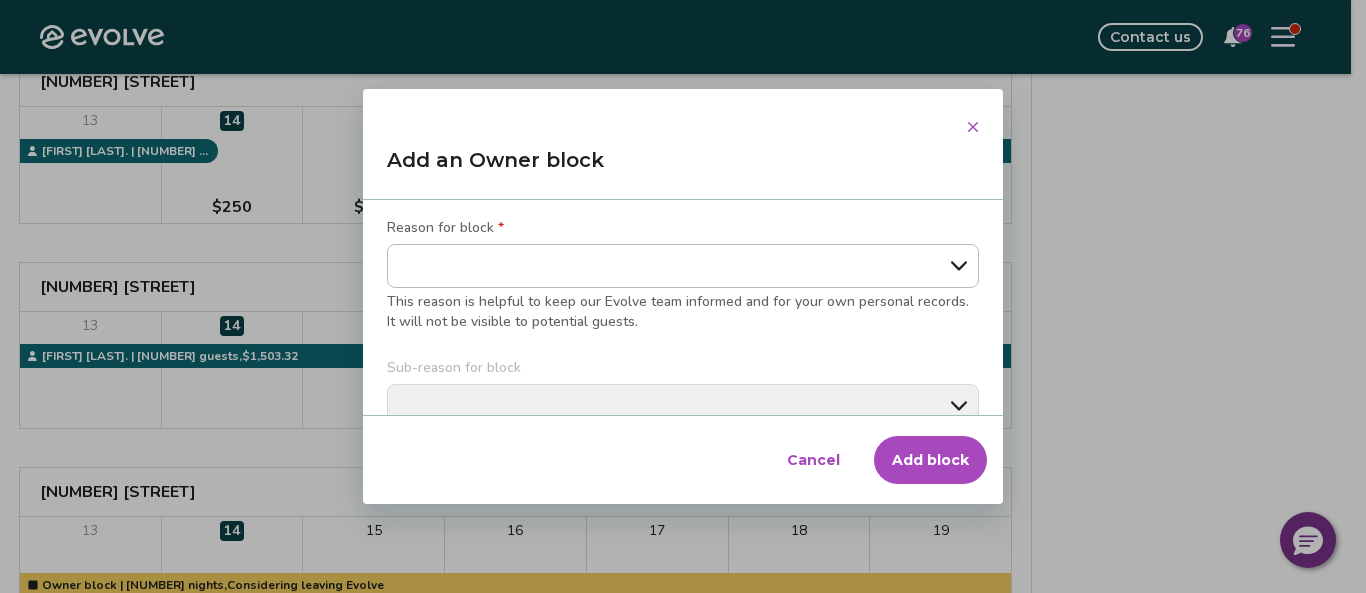 scroll, scrollTop: 332, scrollLeft: 0, axis: vertical 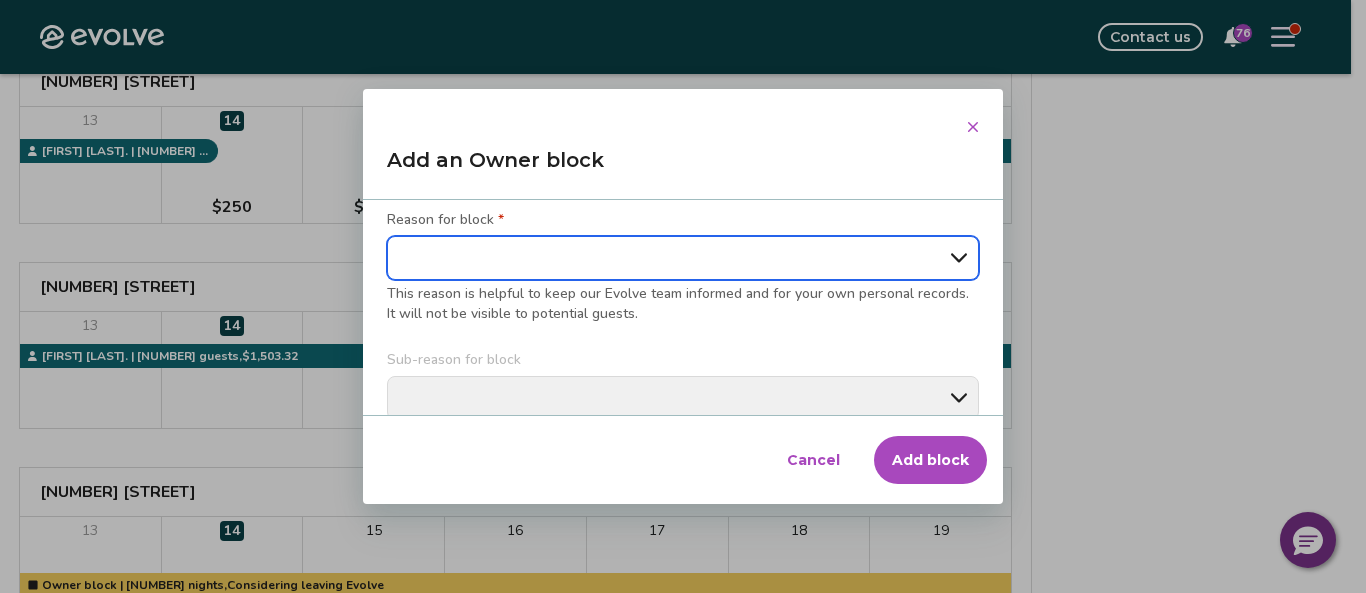 click on "**********" at bounding box center (683, 258) 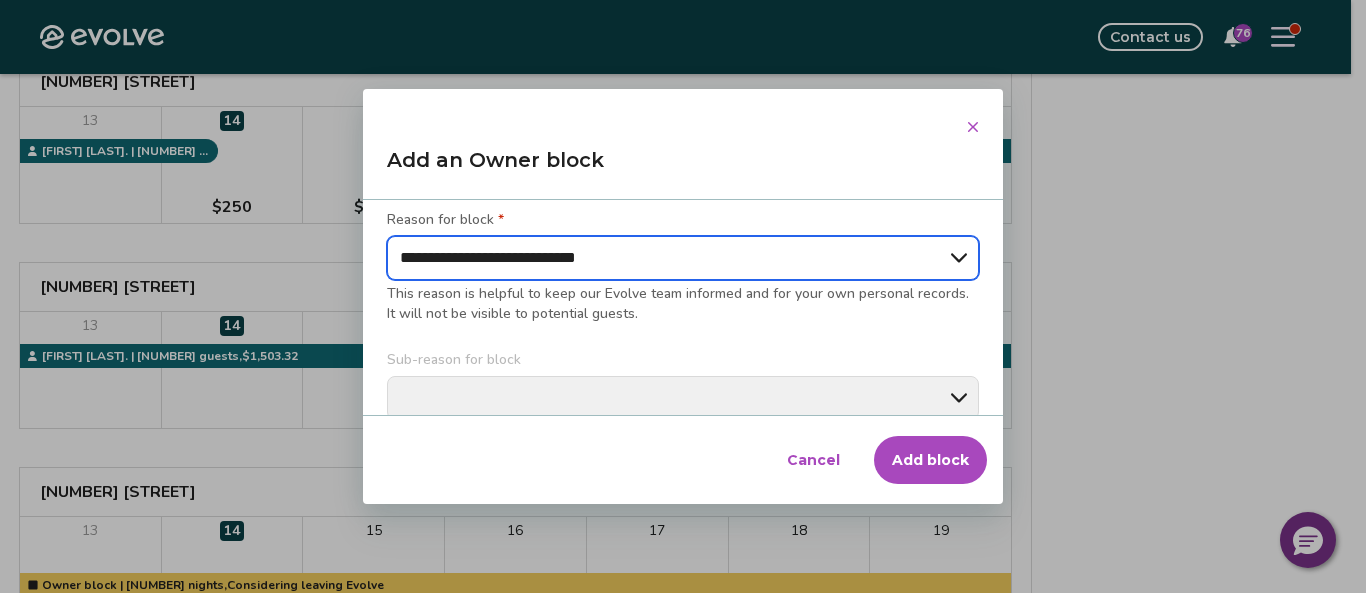 click on "**********" at bounding box center [683, 258] 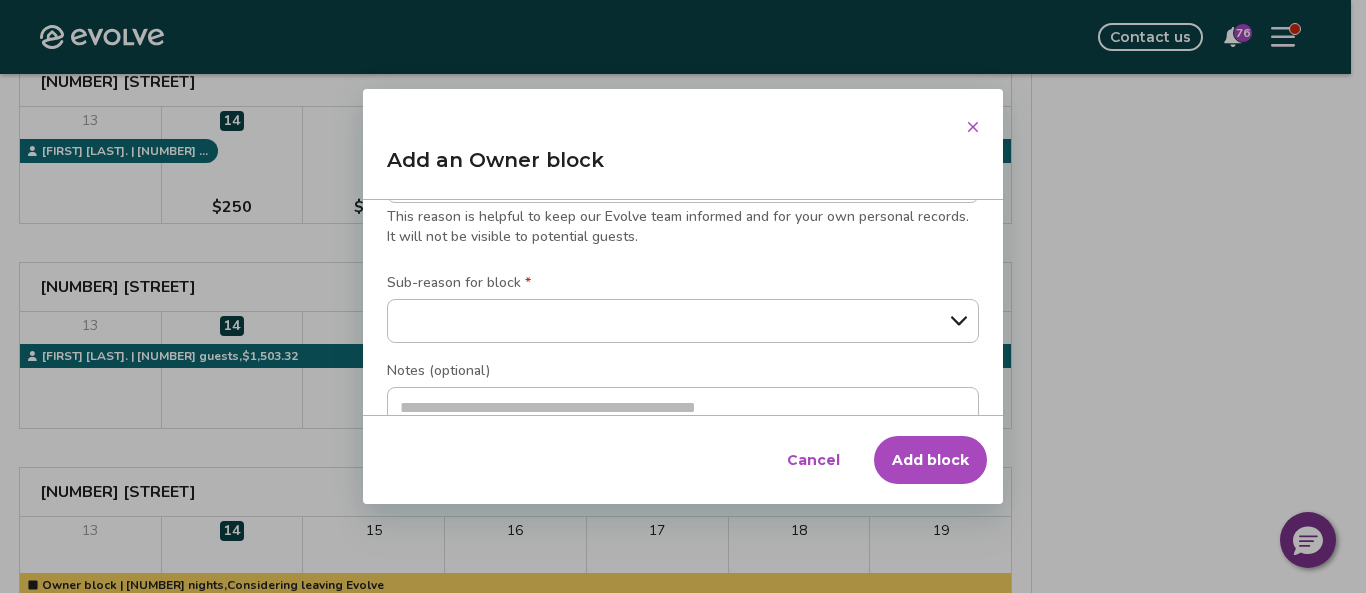 scroll, scrollTop: 428, scrollLeft: 0, axis: vertical 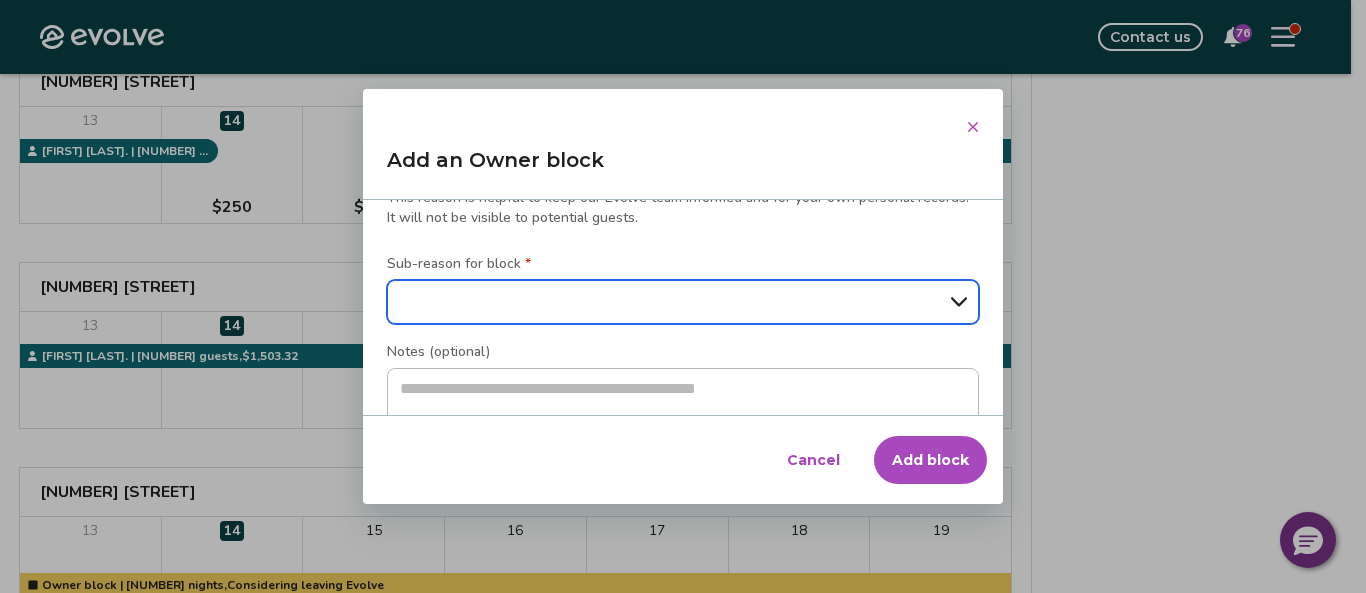 click on "**********" at bounding box center [683, 302] 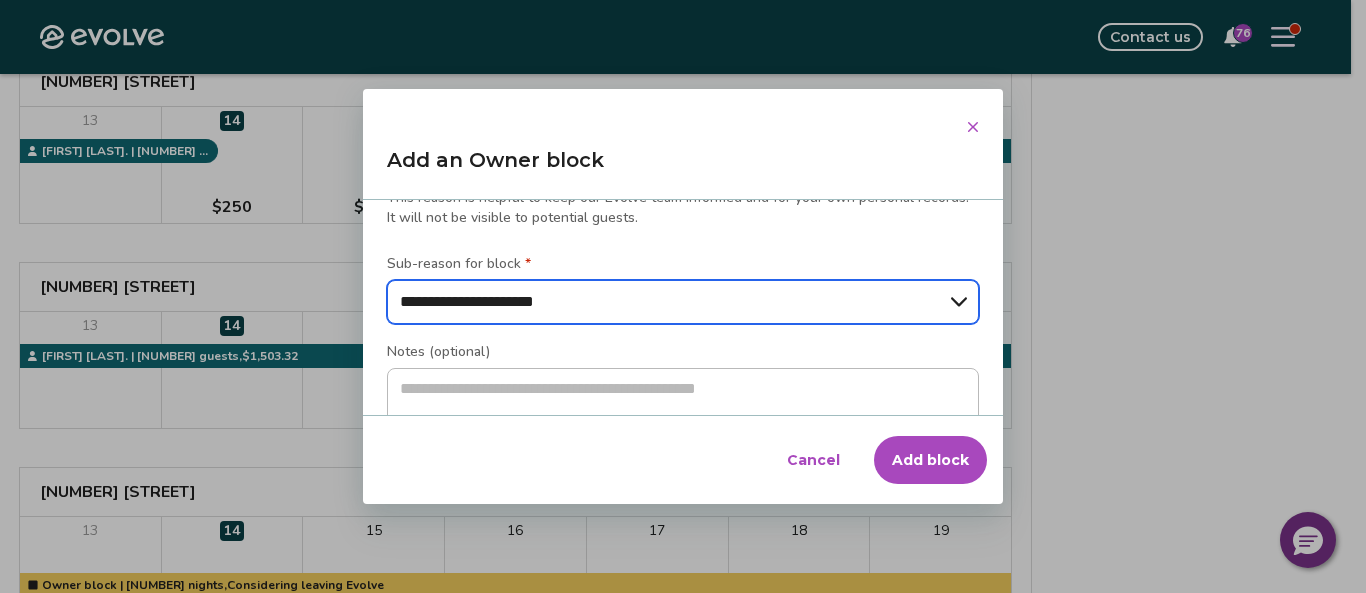 click on "**********" at bounding box center (683, 302) 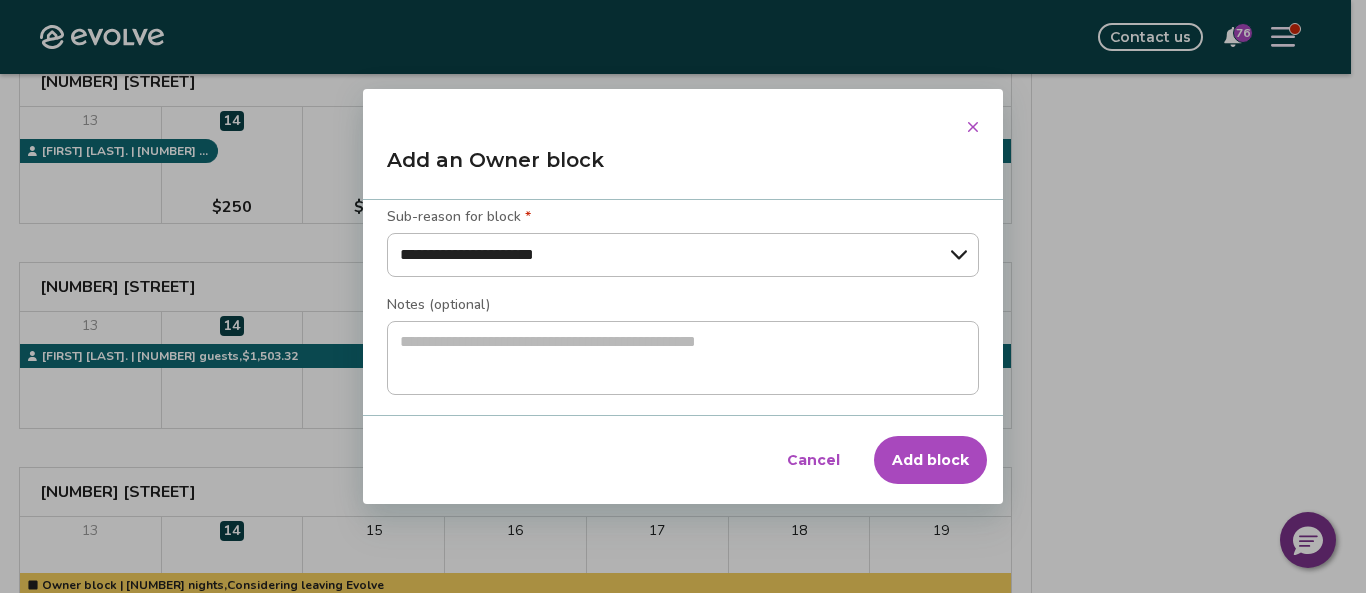 scroll, scrollTop: 479, scrollLeft: 0, axis: vertical 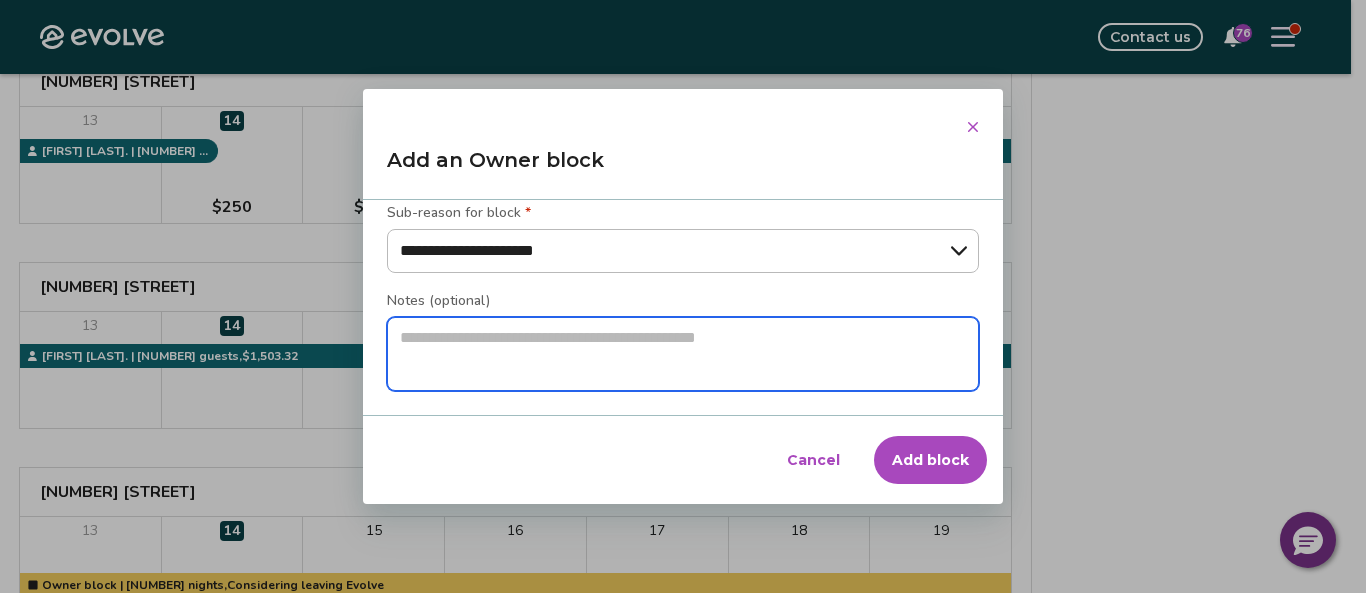 click at bounding box center [683, 354] 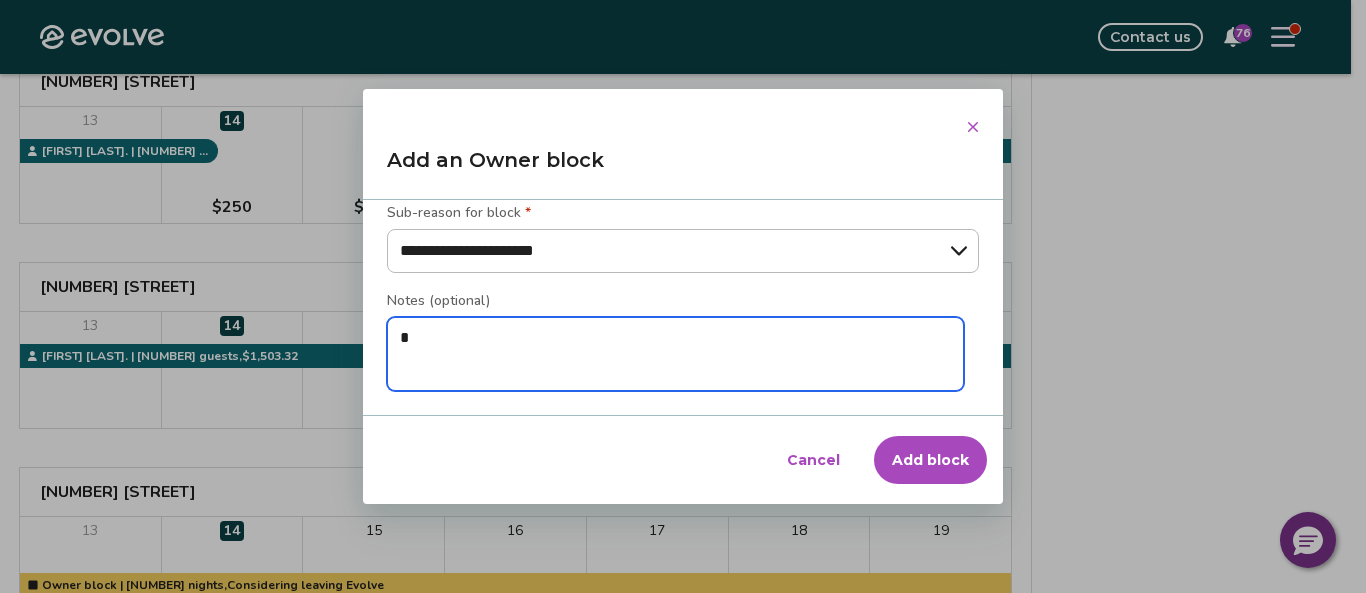 type on "*" 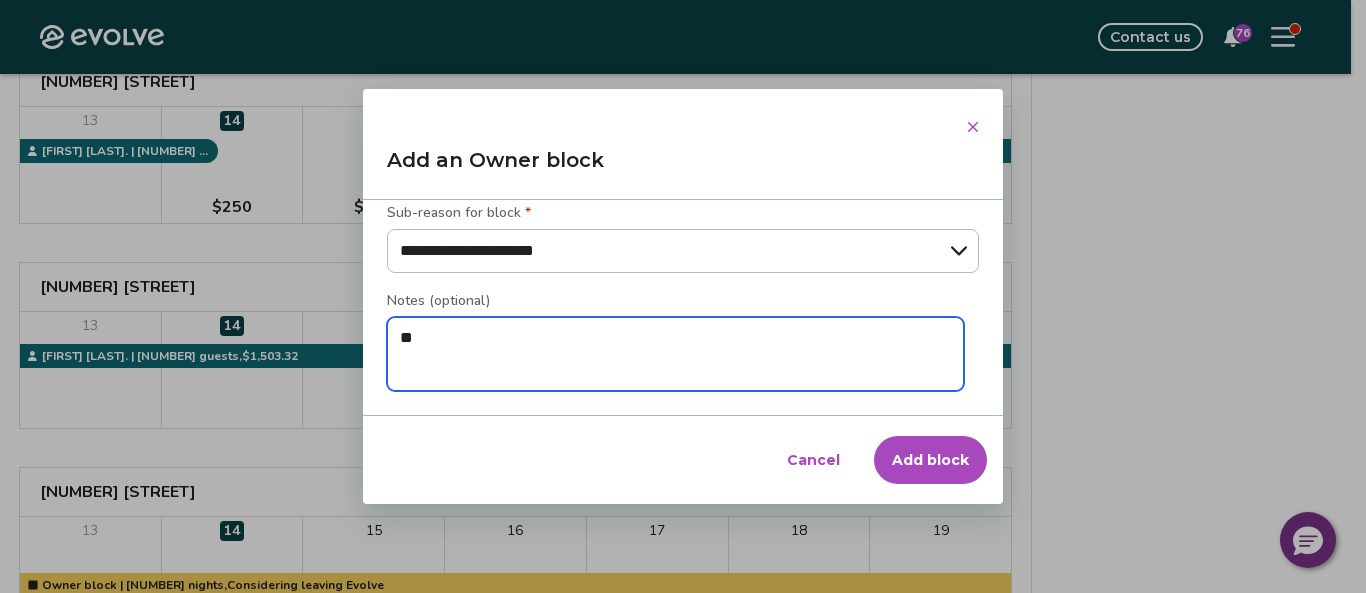 type on "*" 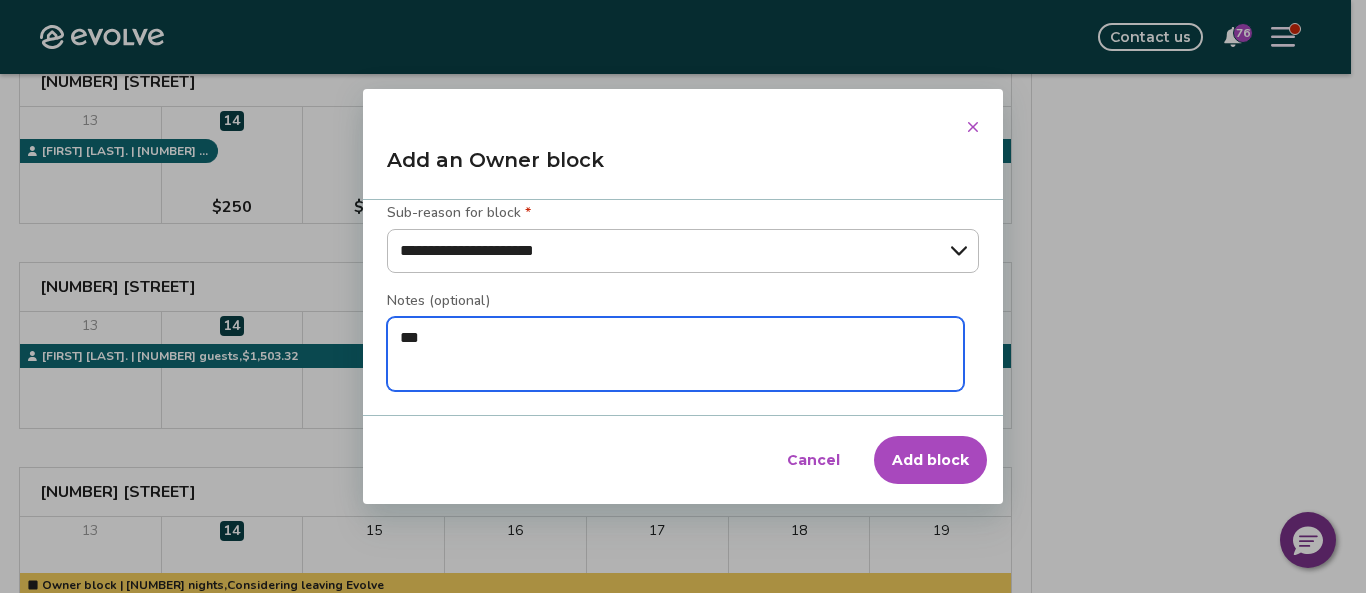 type on "*" 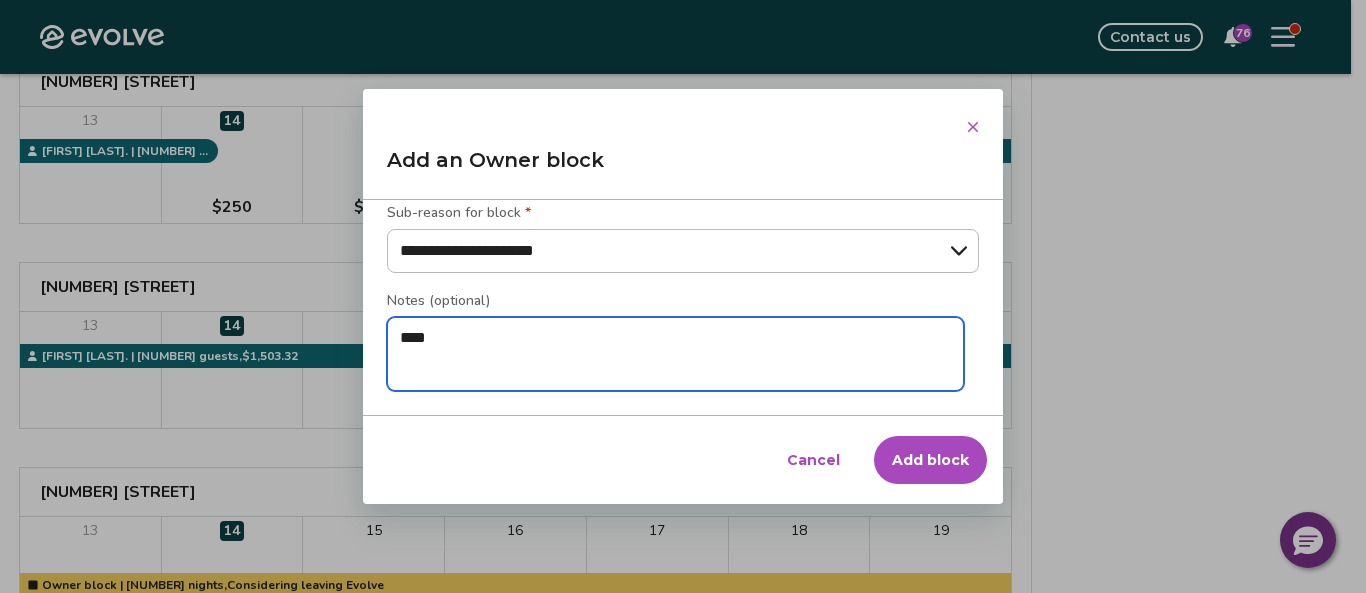 type on "*" 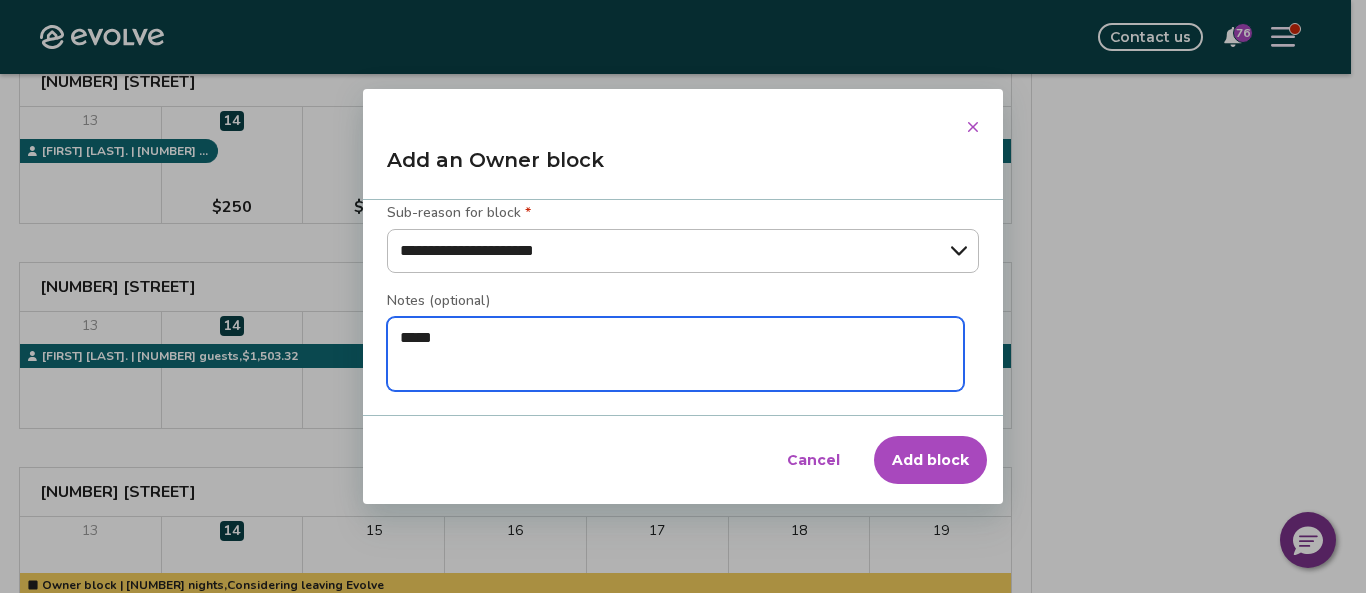 type on "*" 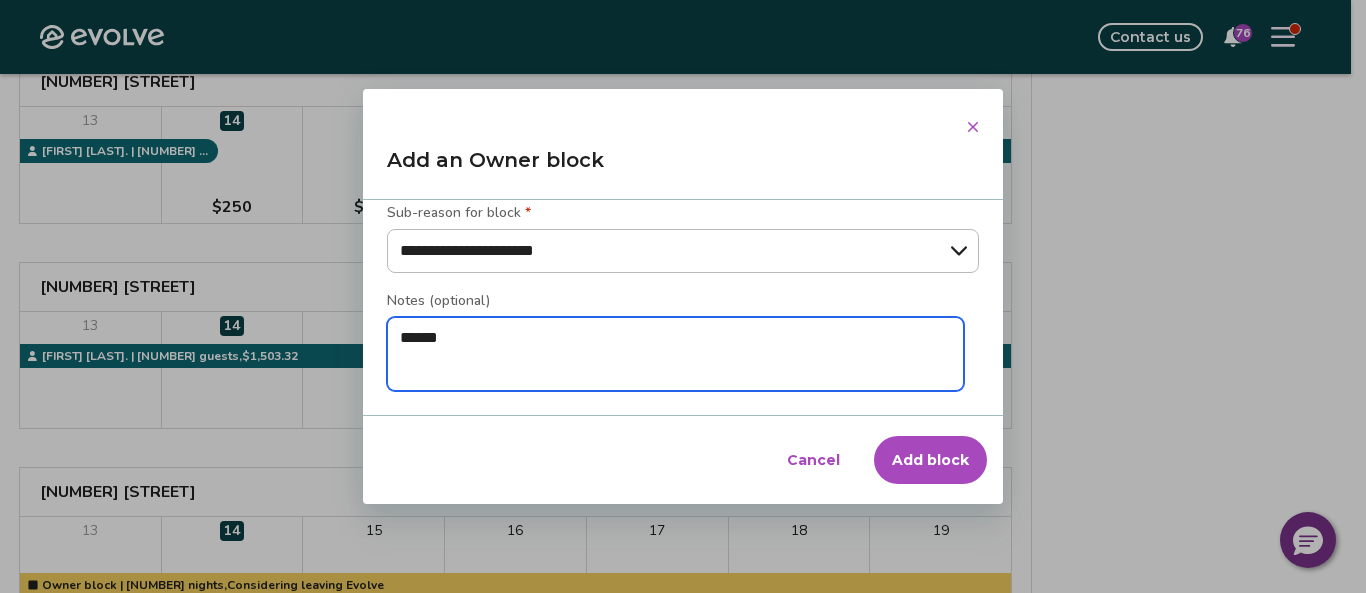 type on "*" 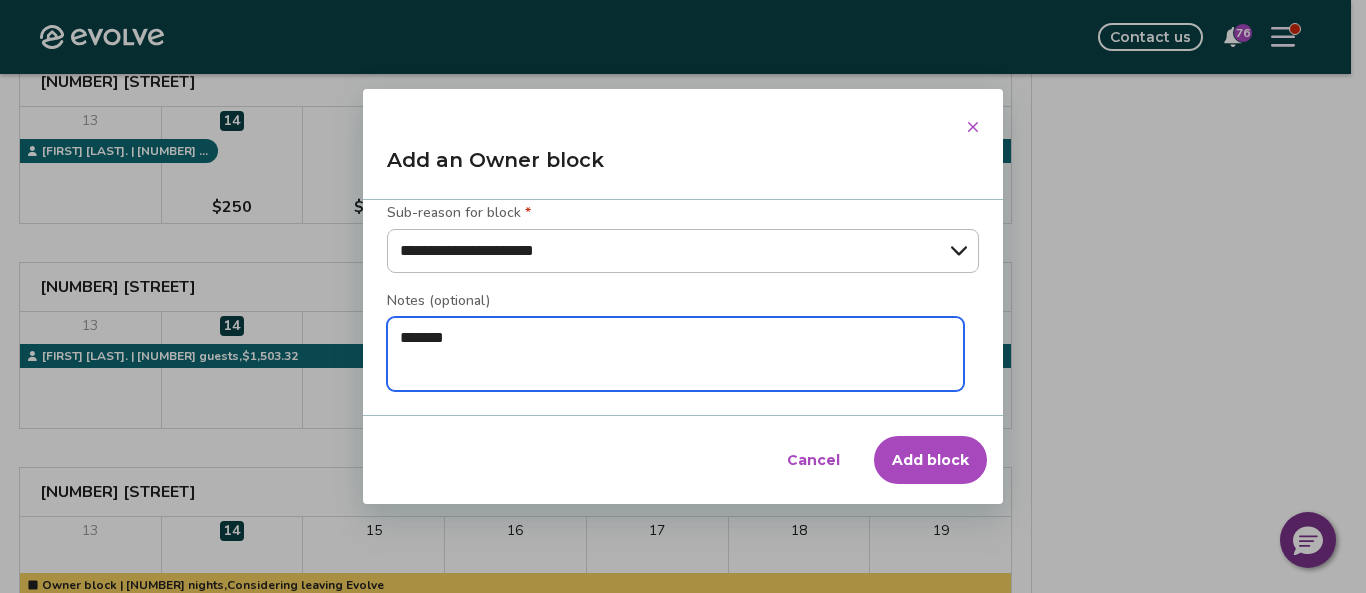 type on "*" 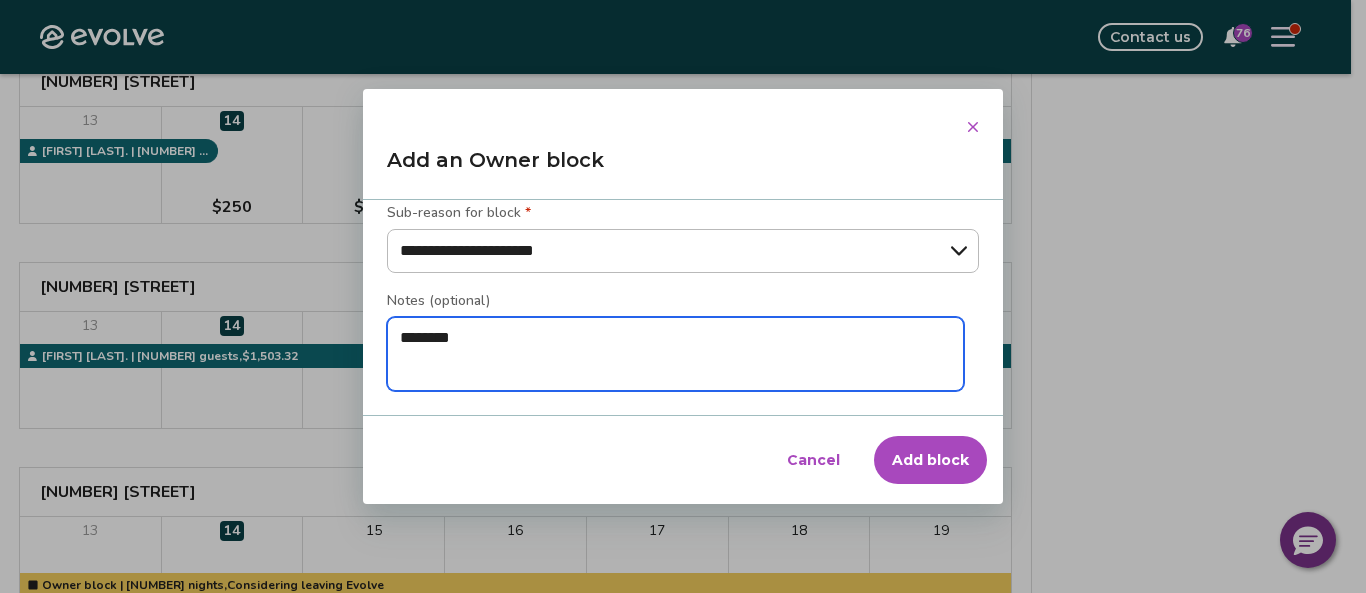 type on "*" 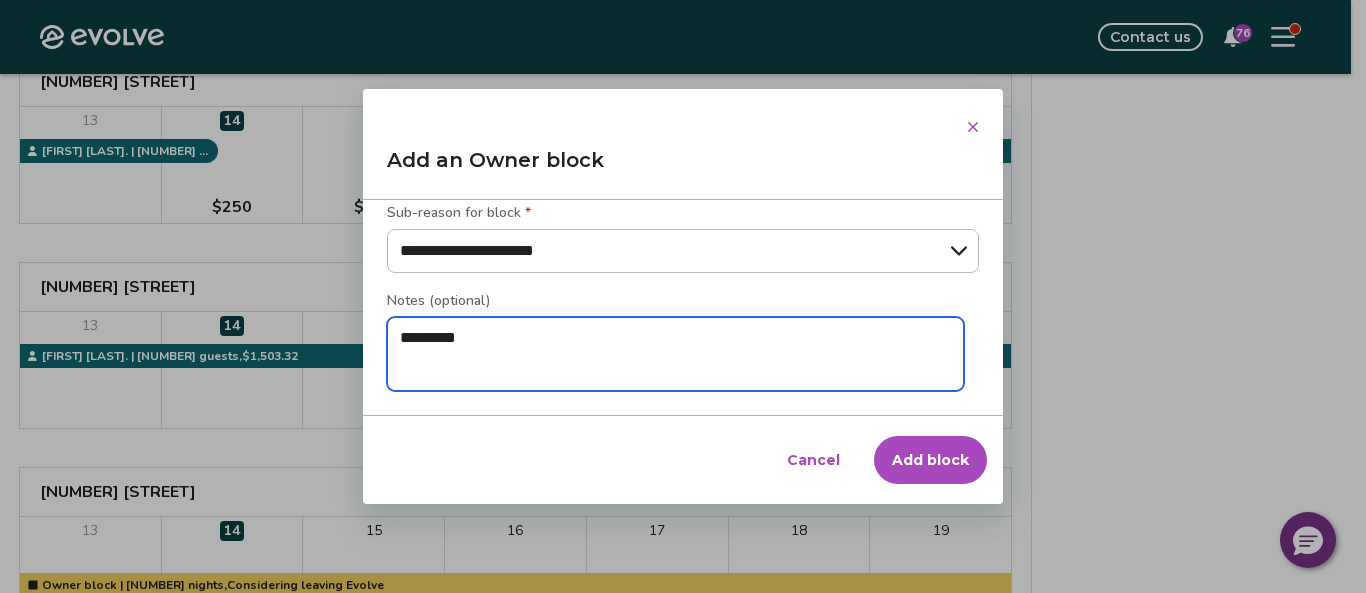 type on "*" 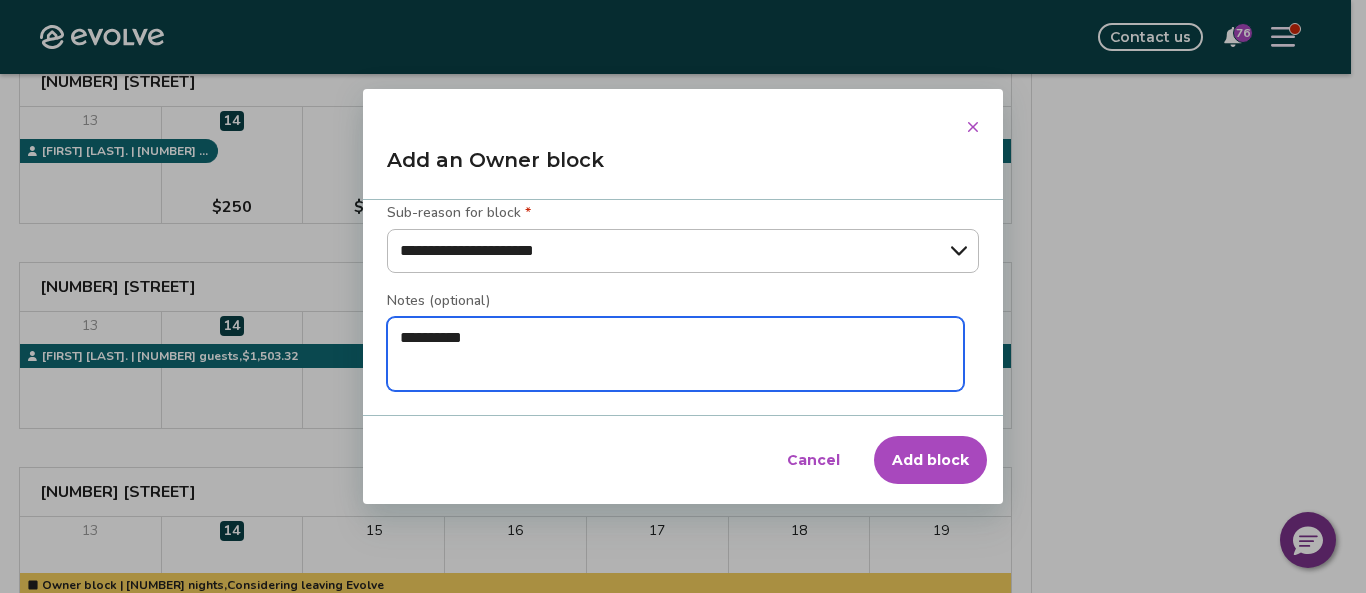 type on "*" 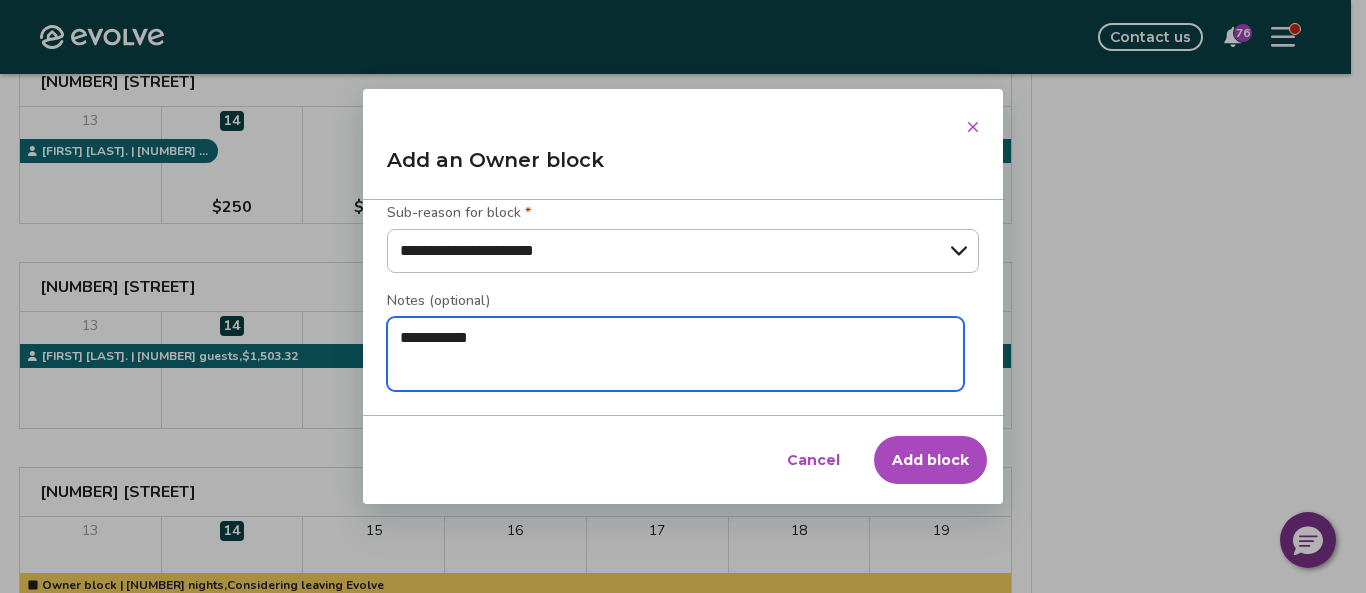 type on "**********" 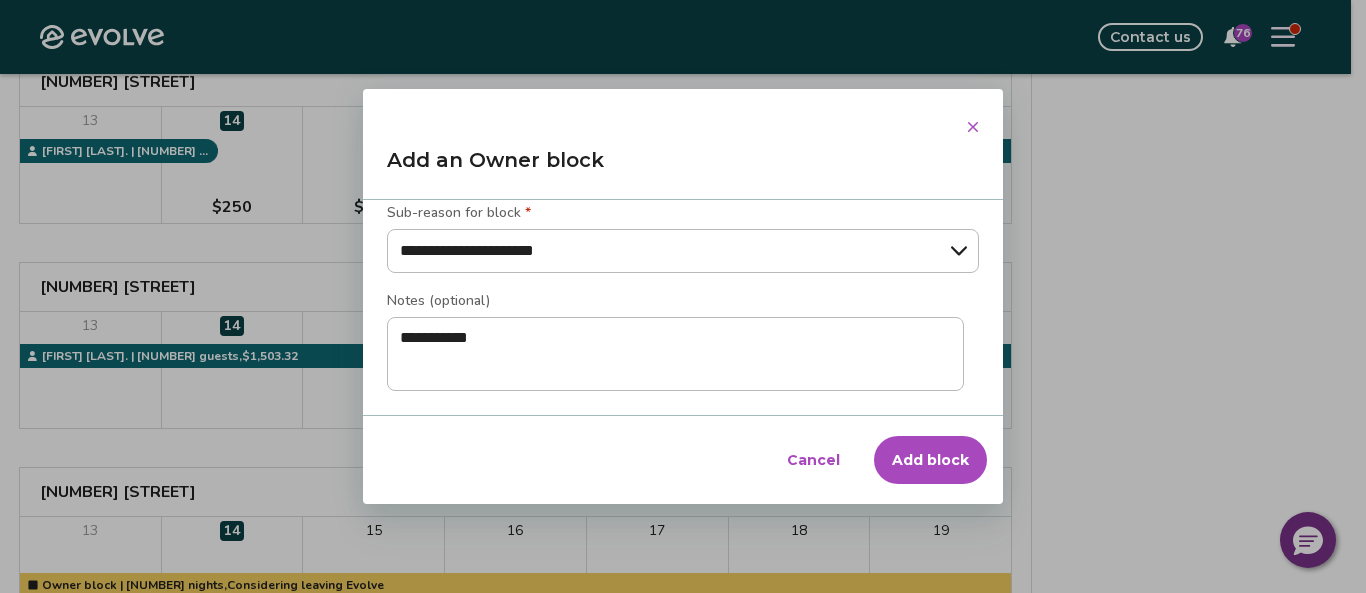 click on "Add block" at bounding box center (930, 460) 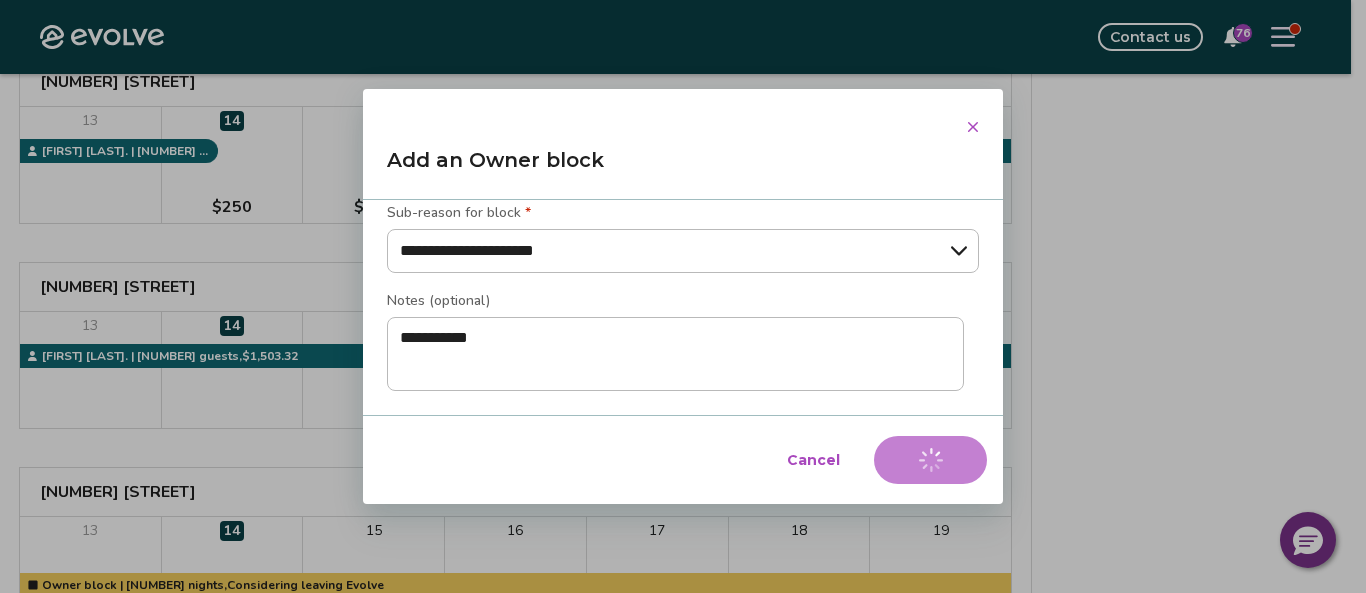 type on "*" 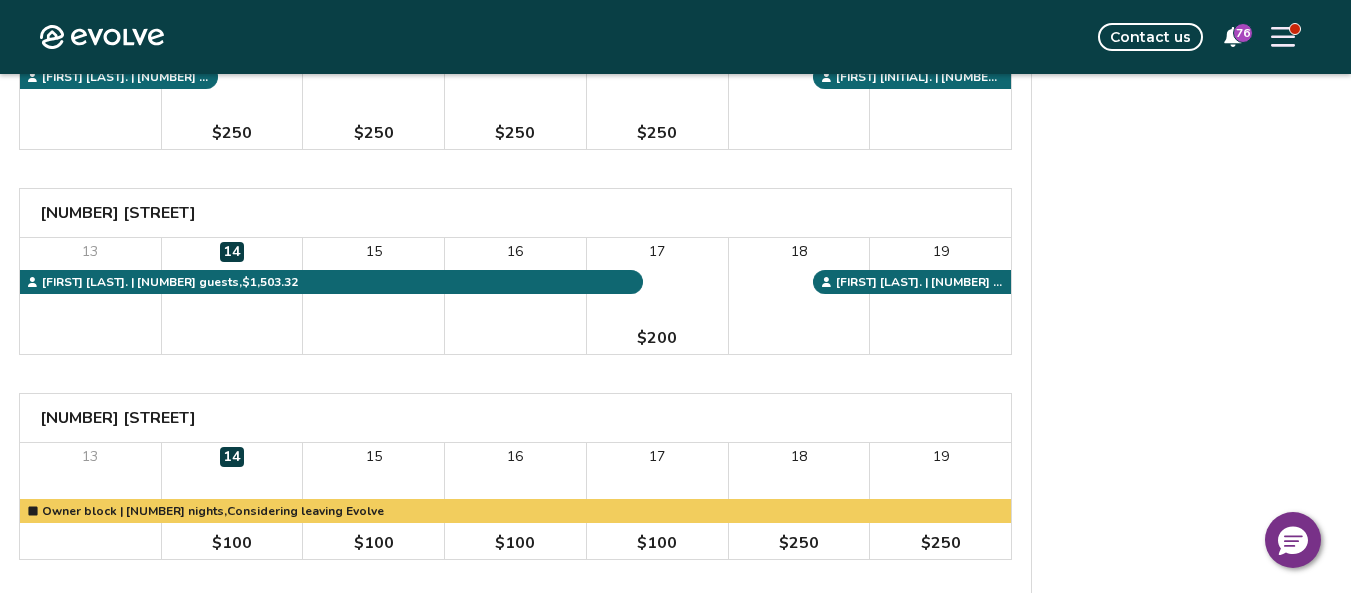 scroll, scrollTop: 2088, scrollLeft: 0, axis: vertical 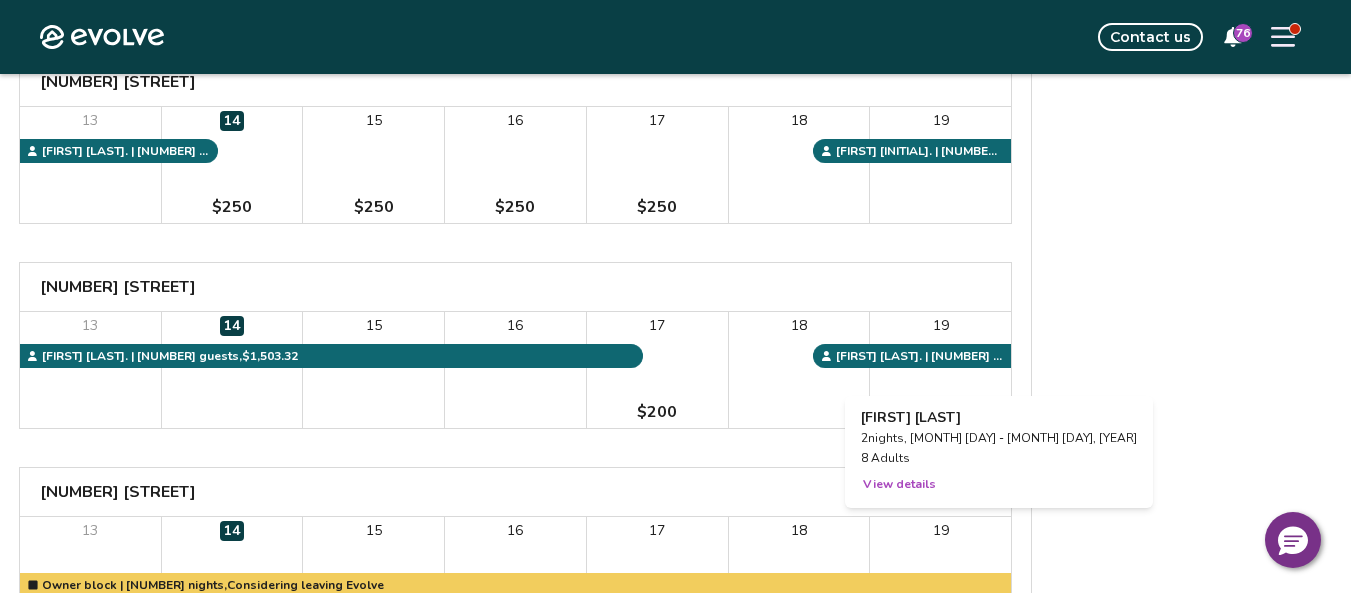 click on "View details" at bounding box center (899, 484) 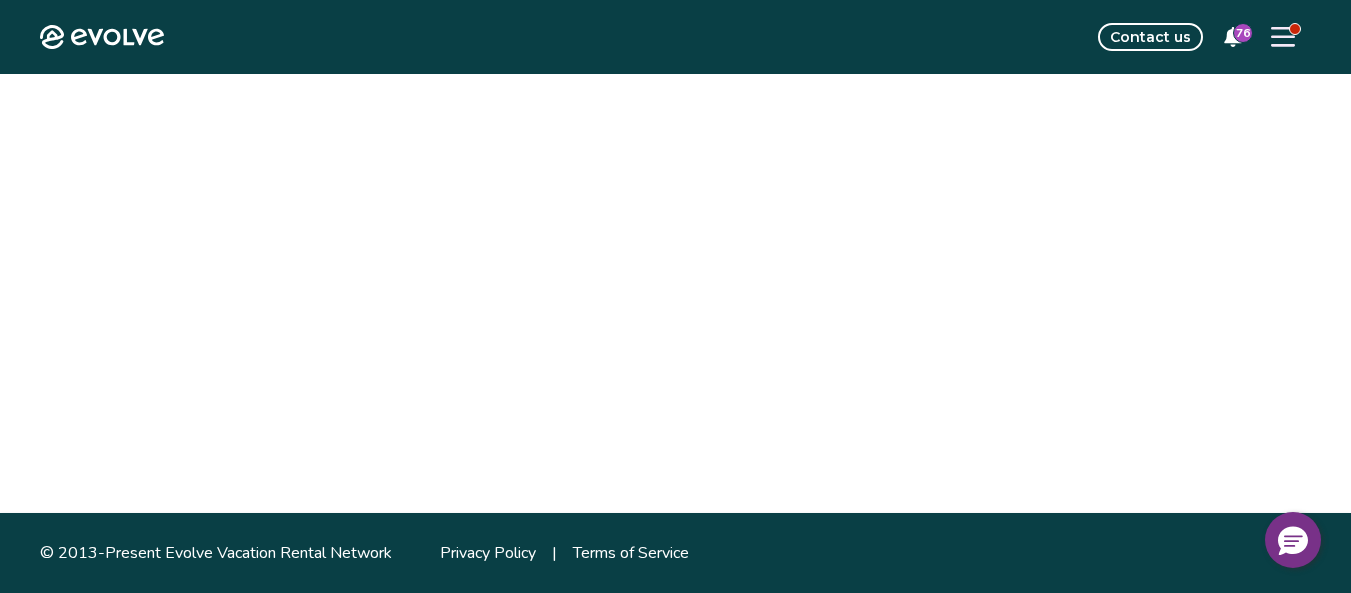 scroll, scrollTop: 0, scrollLeft: 0, axis: both 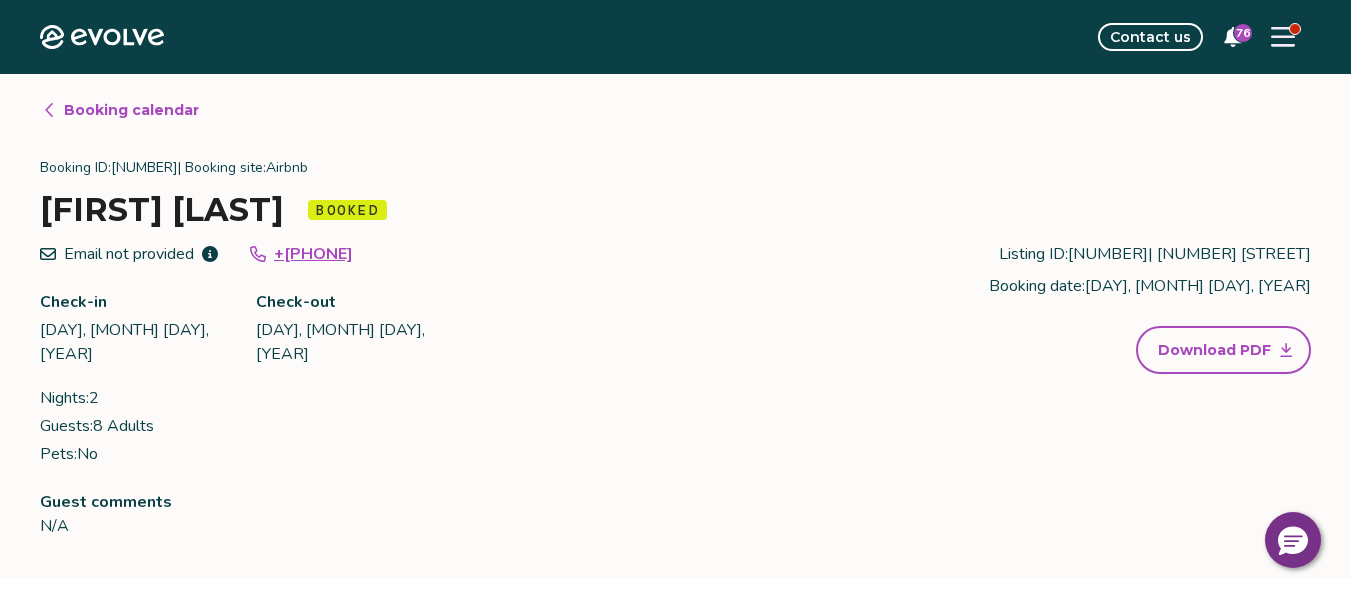 drag, startPoint x: 400, startPoint y: 254, endPoint x: 290, endPoint y: 248, distance: 110.16351 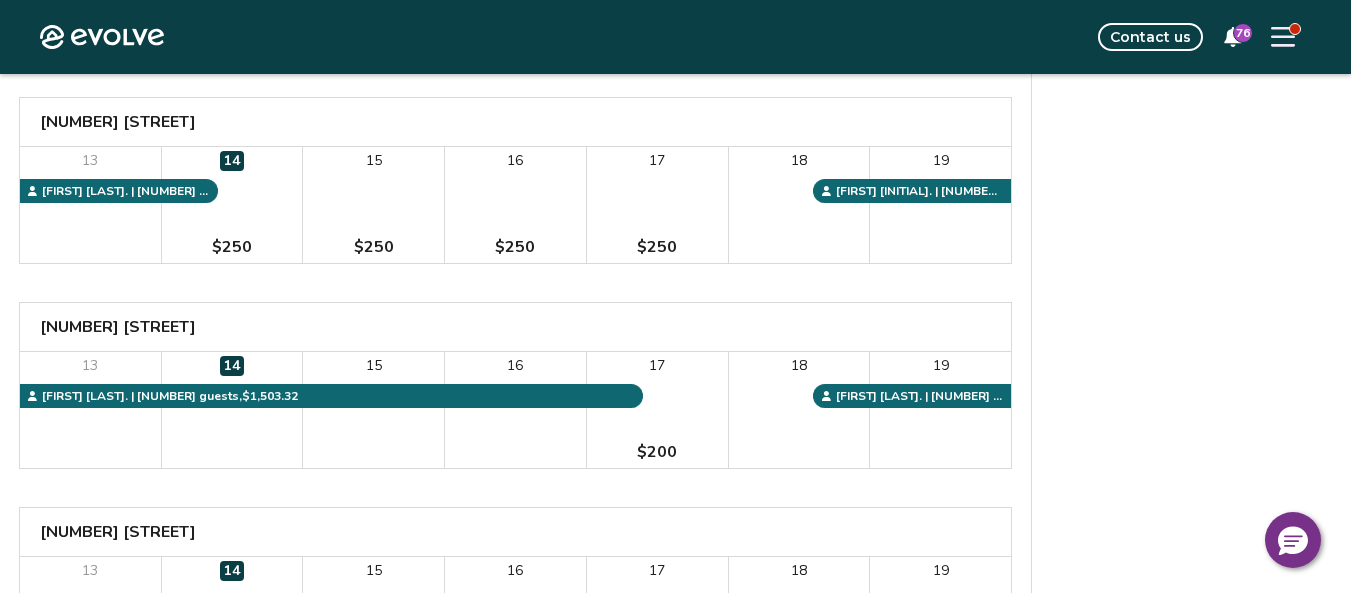 scroll, scrollTop: 2100, scrollLeft: 0, axis: vertical 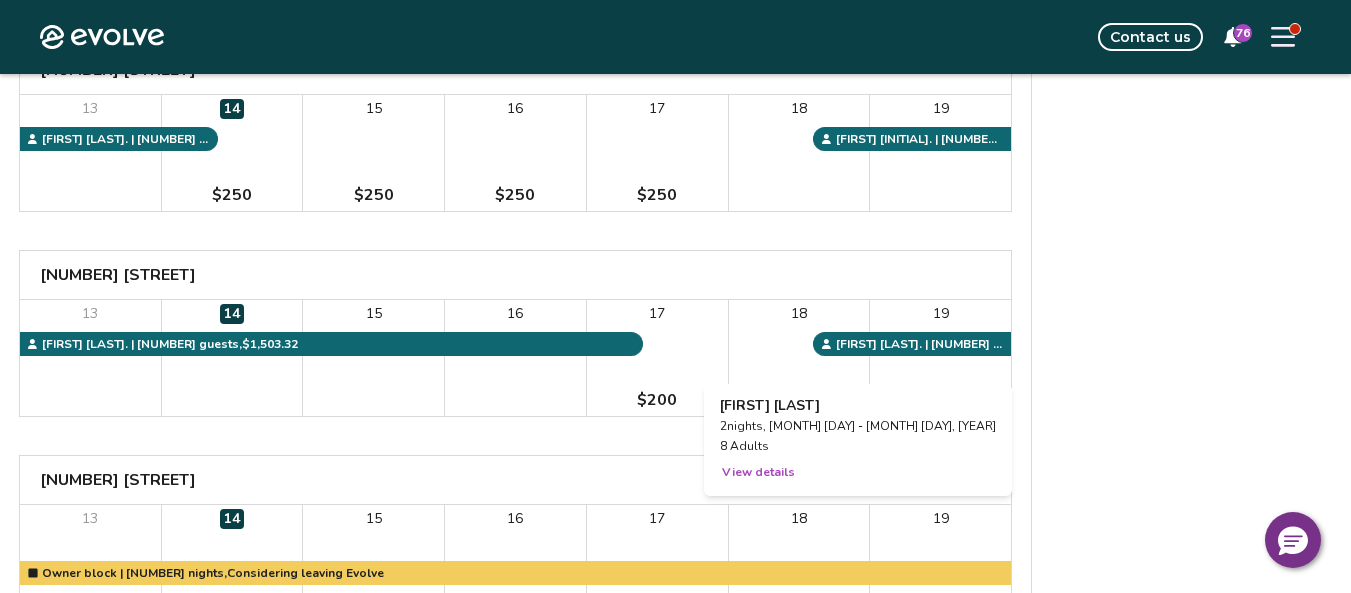 click on "View details" at bounding box center [758, 472] 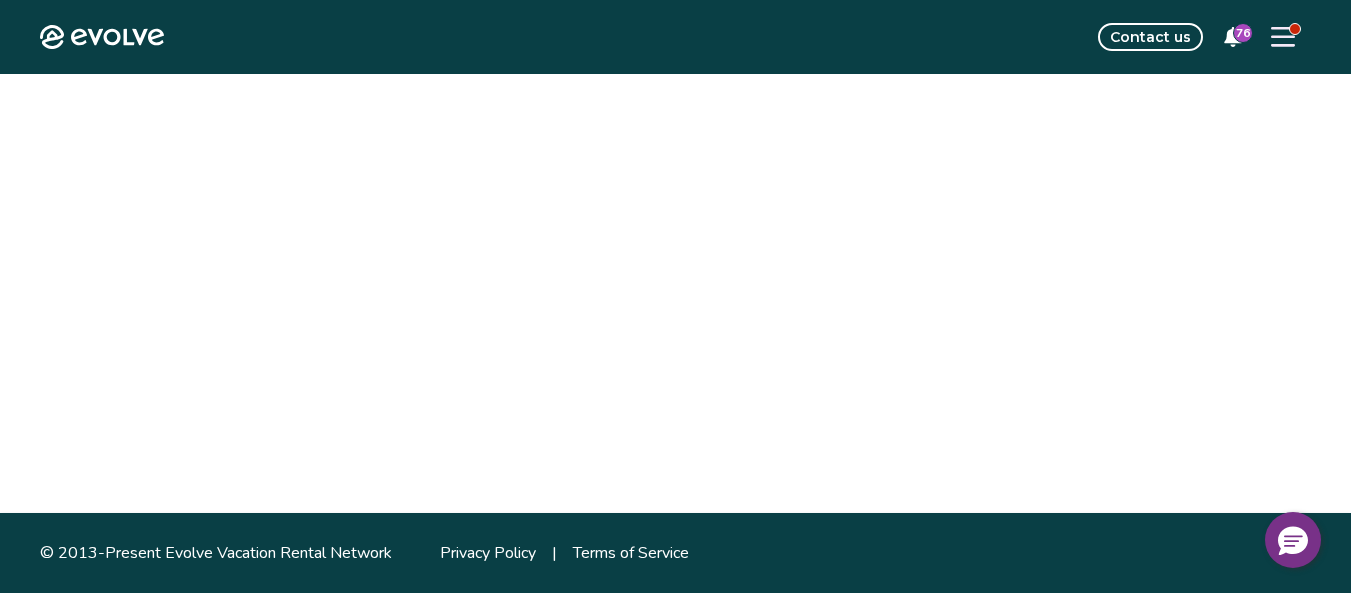 scroll, scrollTop: 0, scrollLeft: 0, axis: both 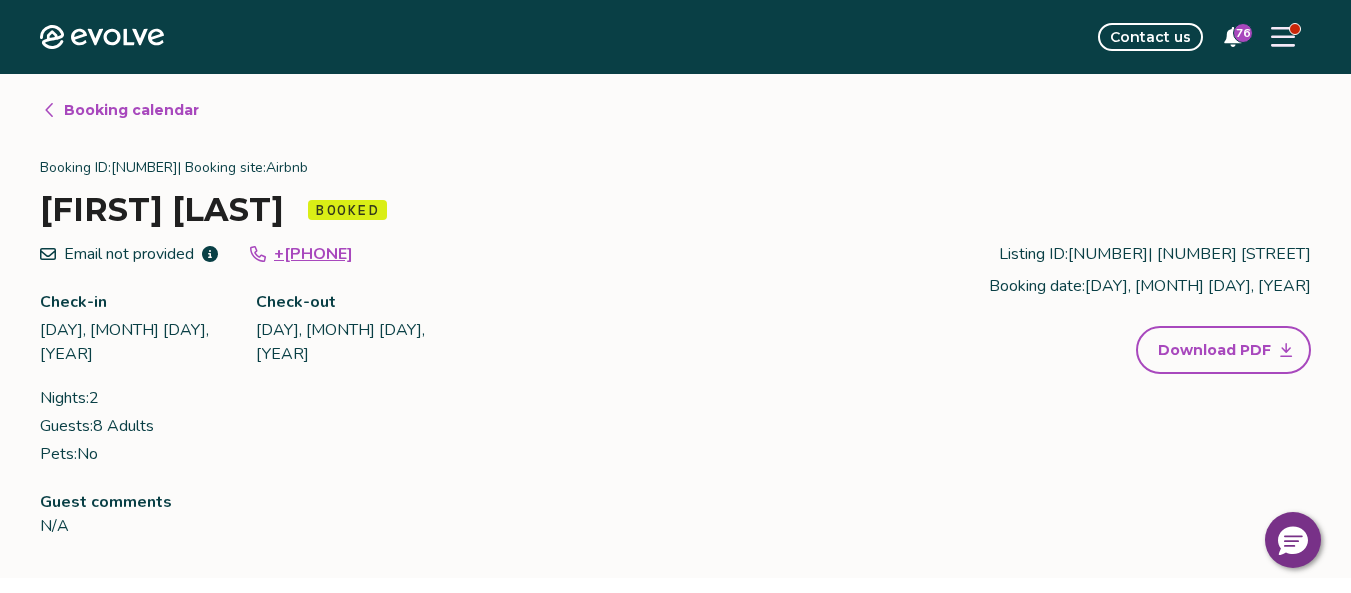 drag, startPoint x: 398, startPoint y: 255, endPoint x: 296, endPoint y: 249, distance: 102.176315 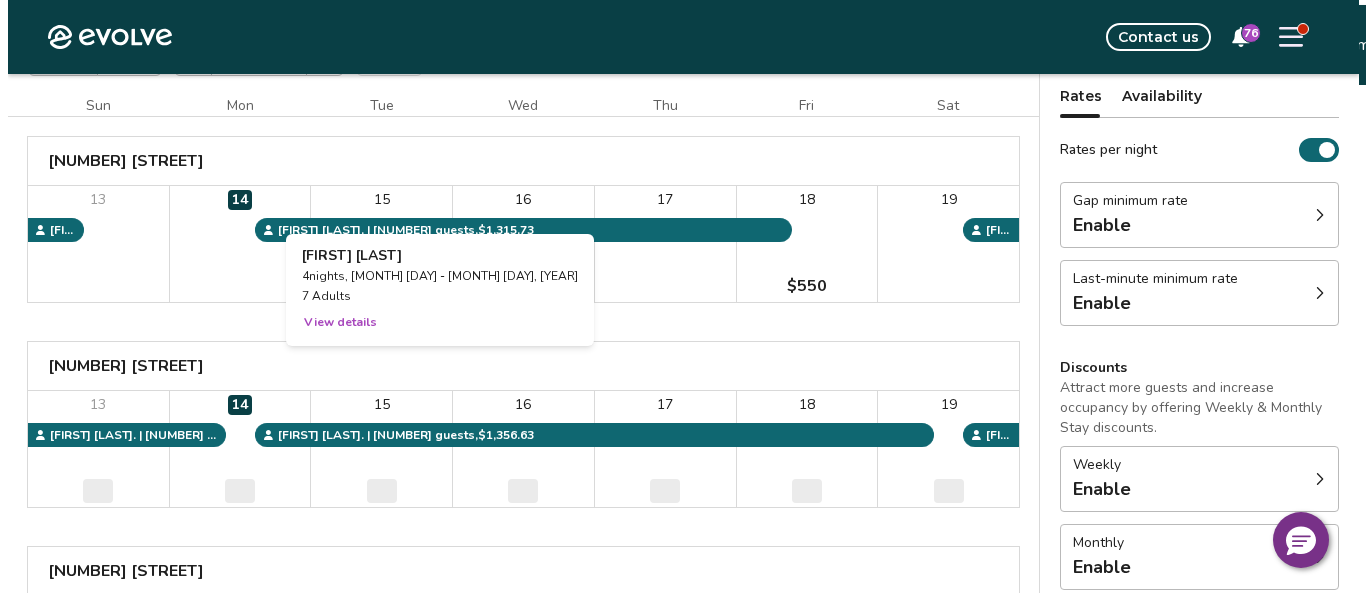 scroll, scrollTop: 200, scrollLeft: 0, axis: vertical 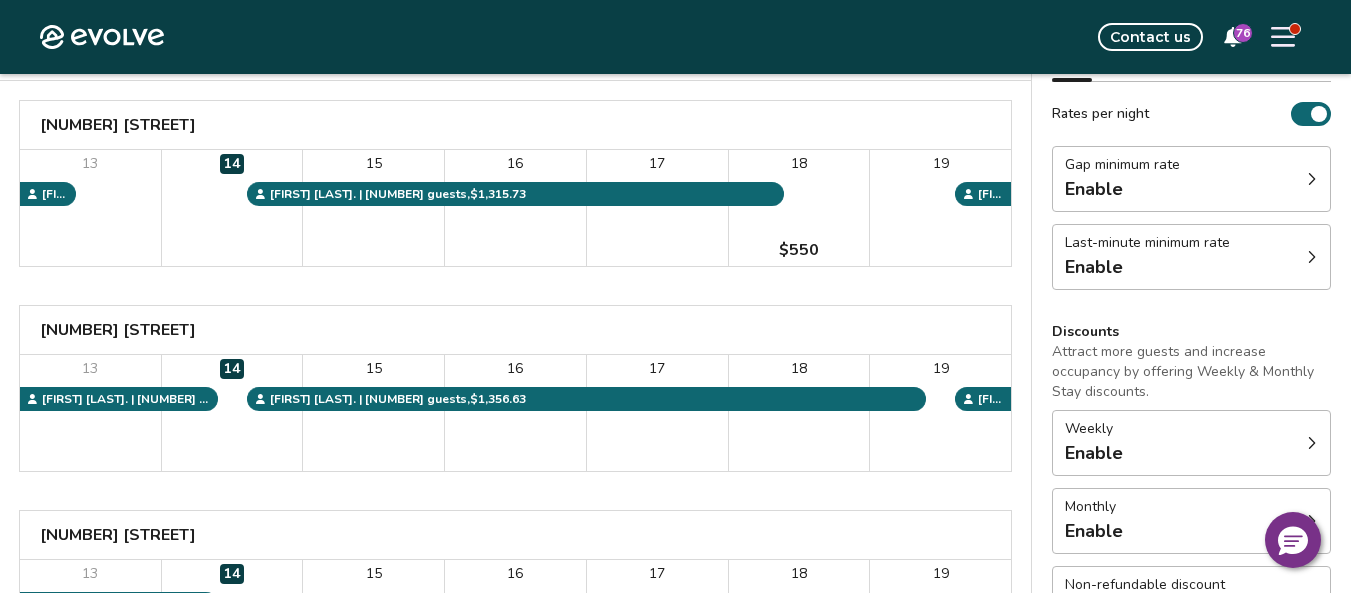 click 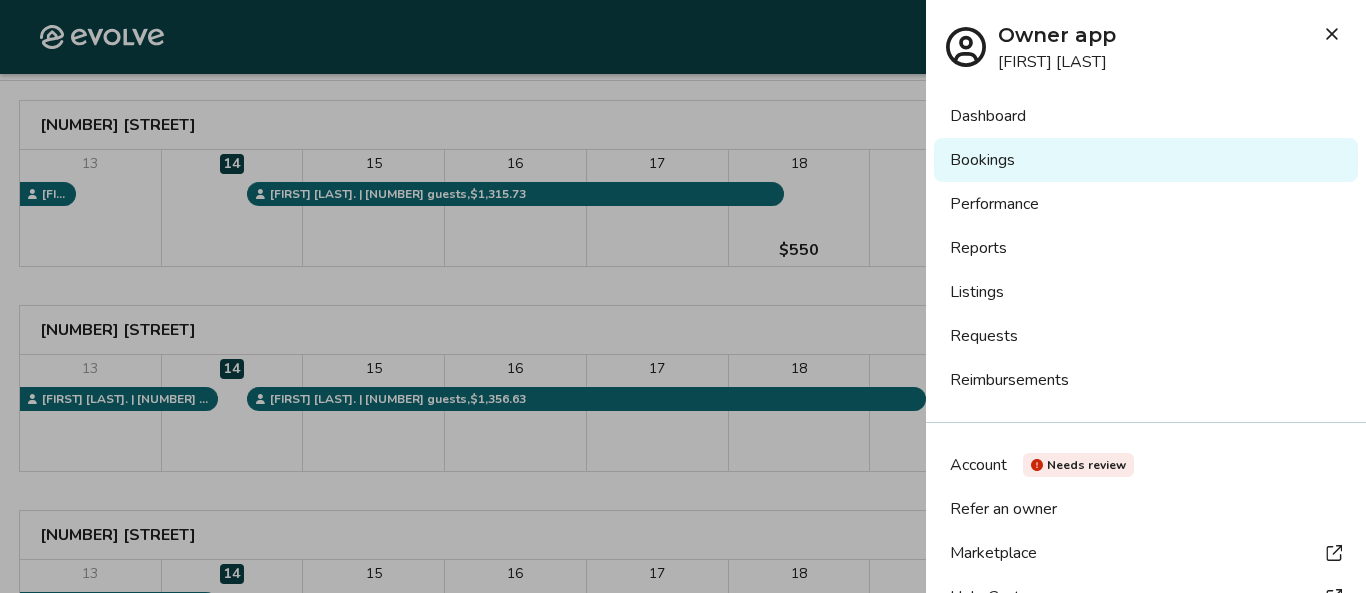 click on "Reimbursements" at bounding box center [1146, 380] 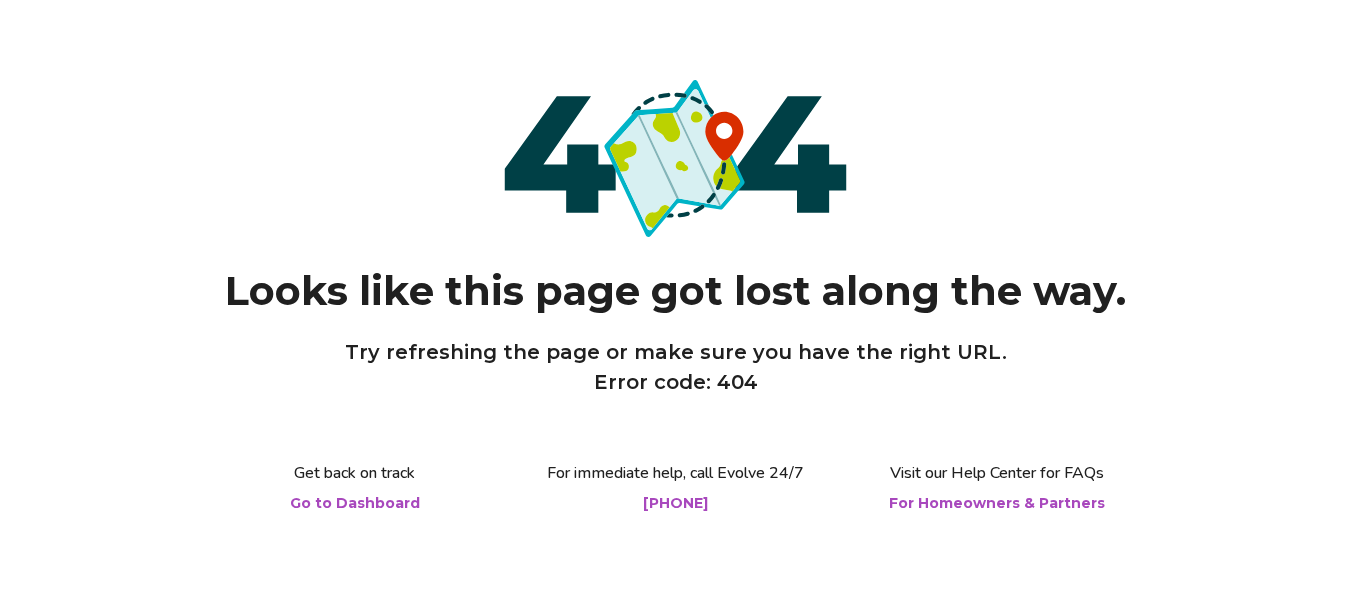 scroll, scrollTop: 0, scrollLeft: 0, axis: both 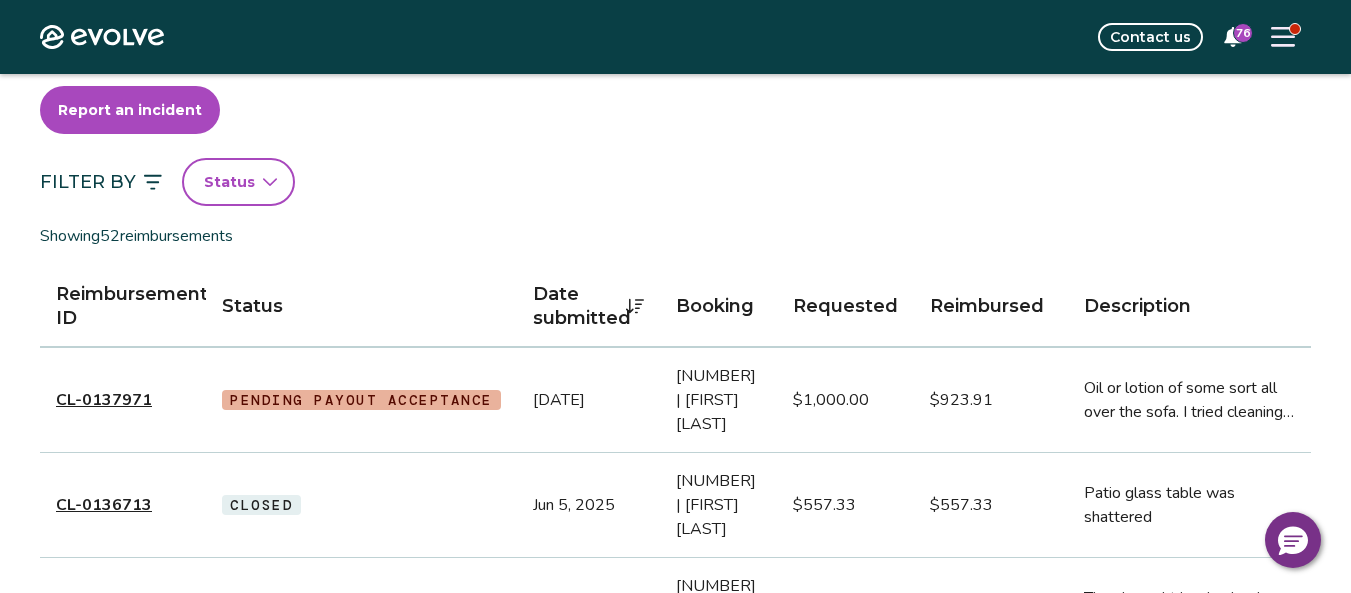 click on "CL-0137971" at bounding box center (104, 400) 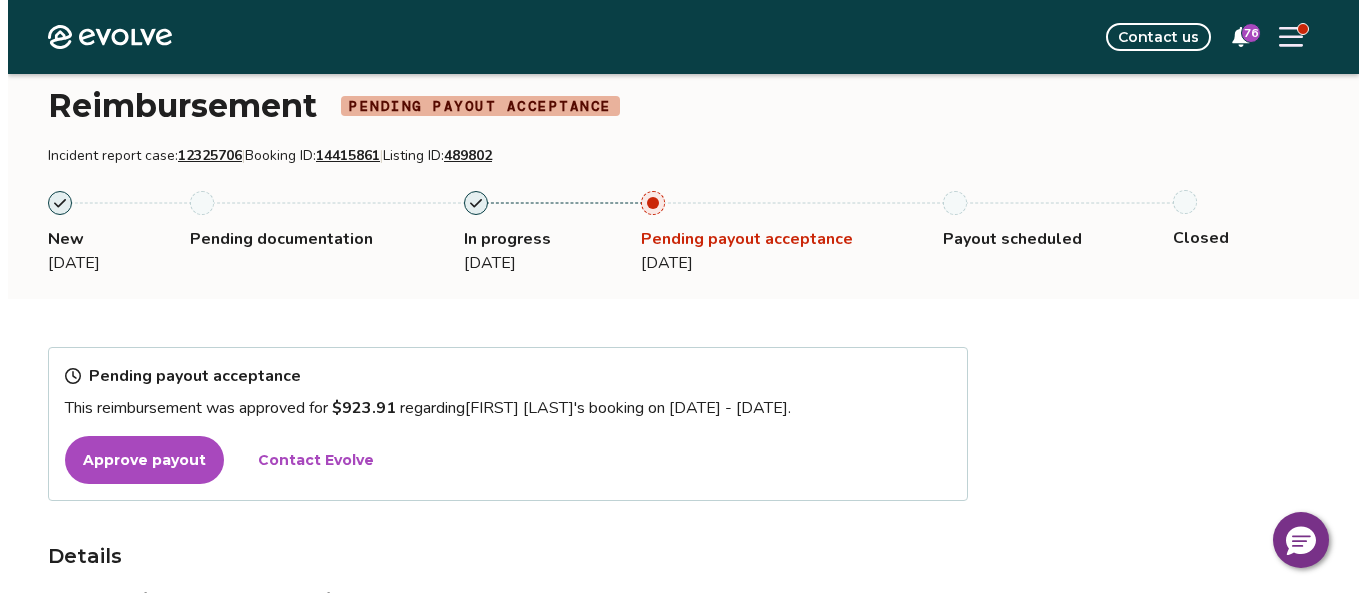 scroll, scrollTop: 200, scrollLeft: 0, axis: vertical 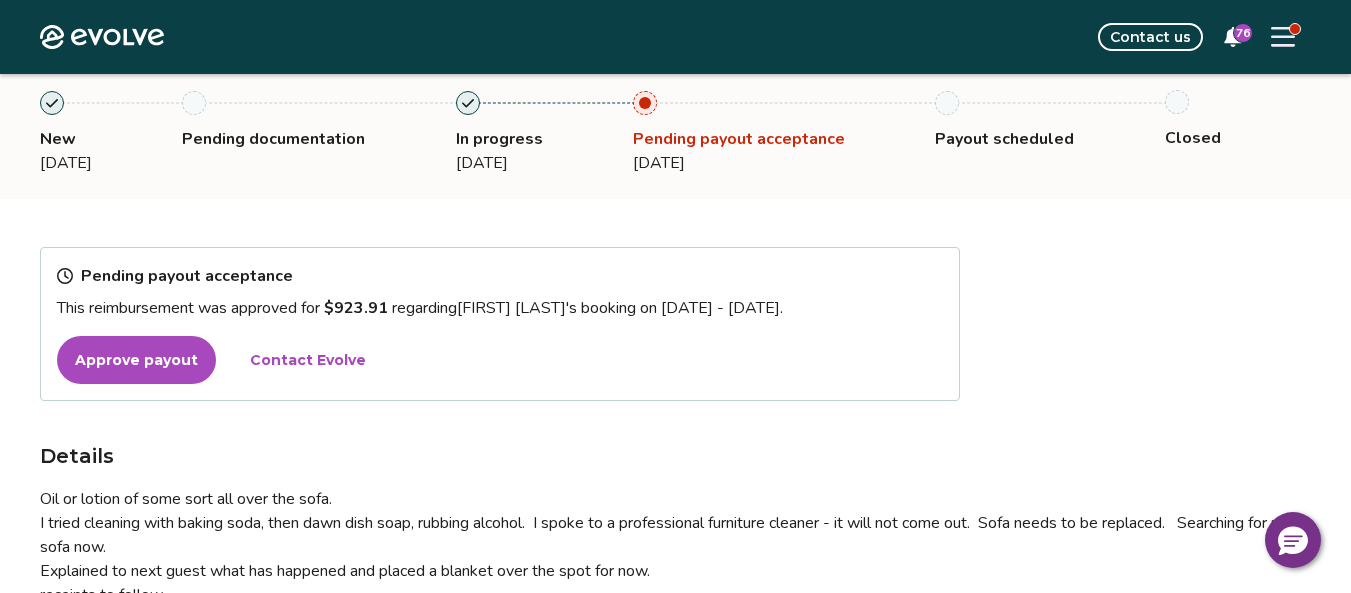 click on "Approve payout" at bounding box center (136, 360) 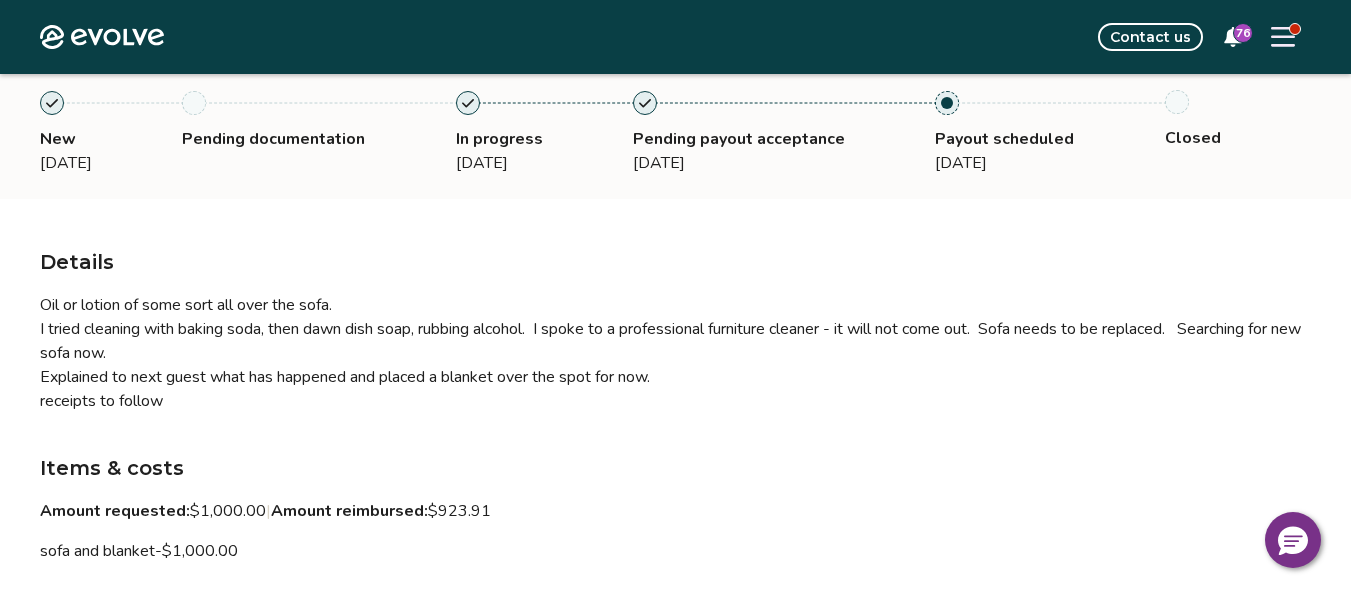 click 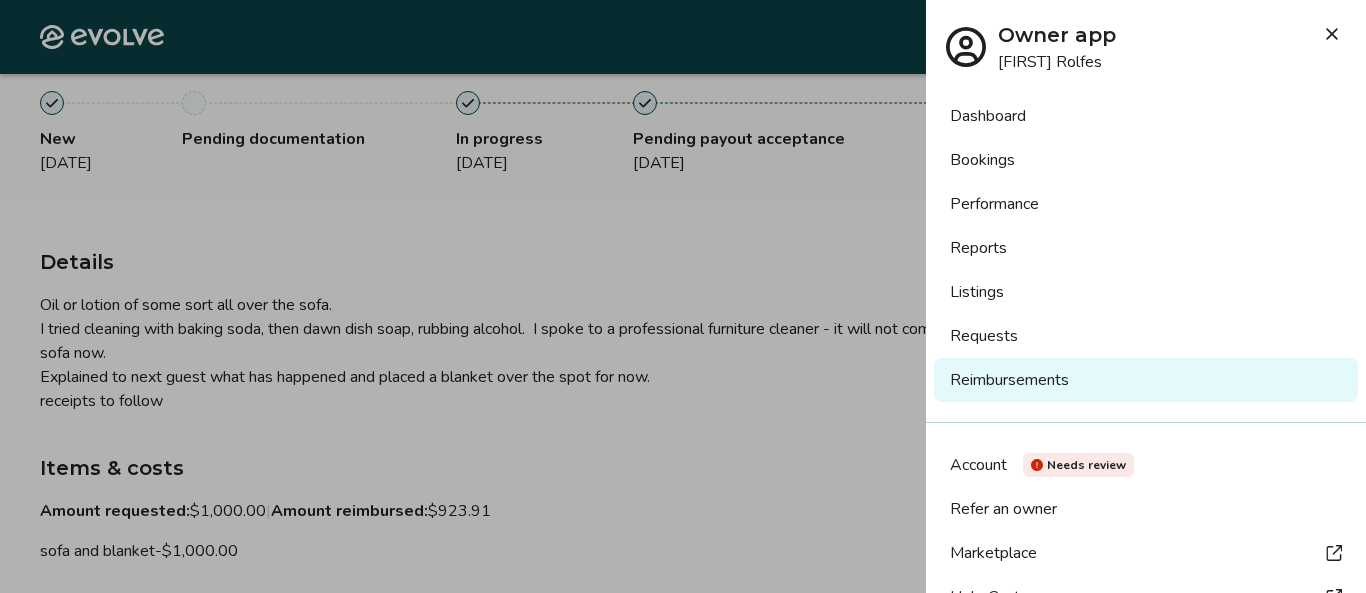 click on "Listings" at bounding box center [1146, 292] 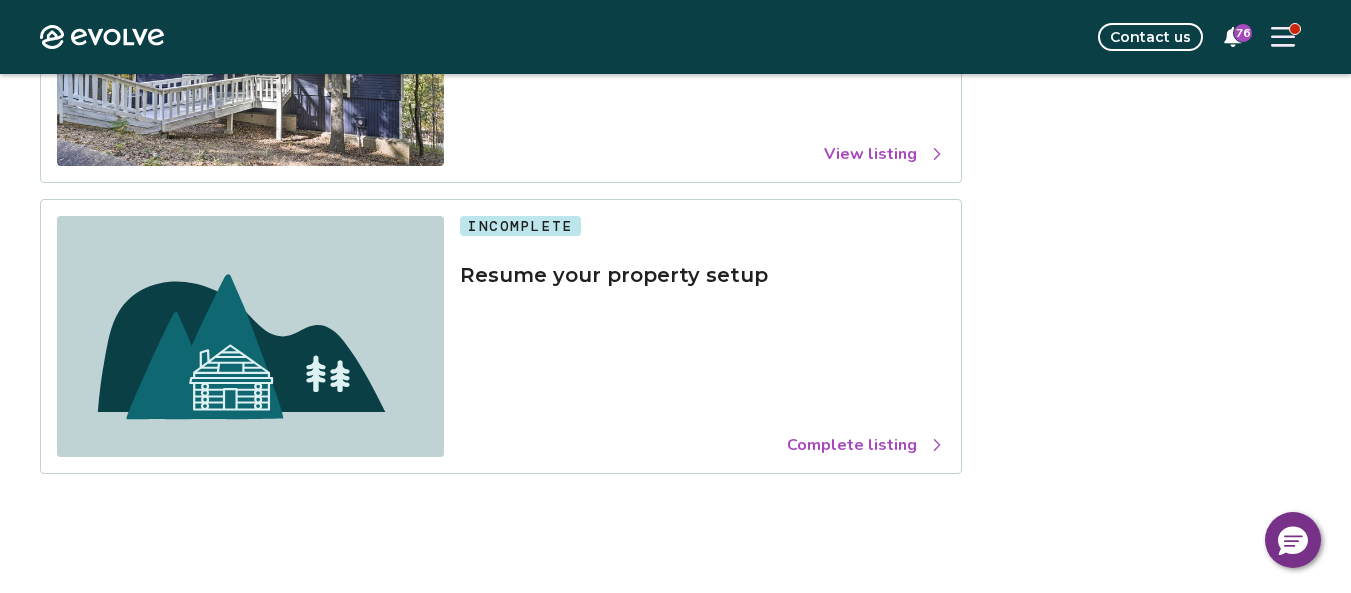 scroll, scrollTop: 5900, scrollLeft: 0, axis: vertical 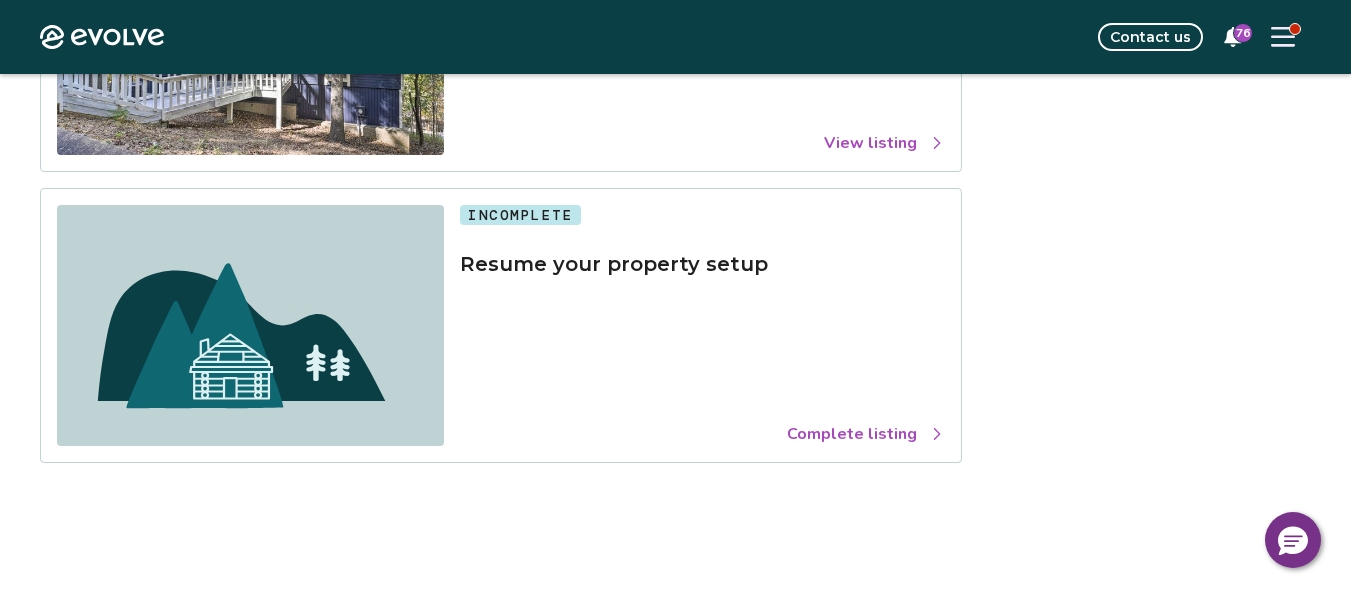 click on "Complete listing" at bounding box center [866, 434] 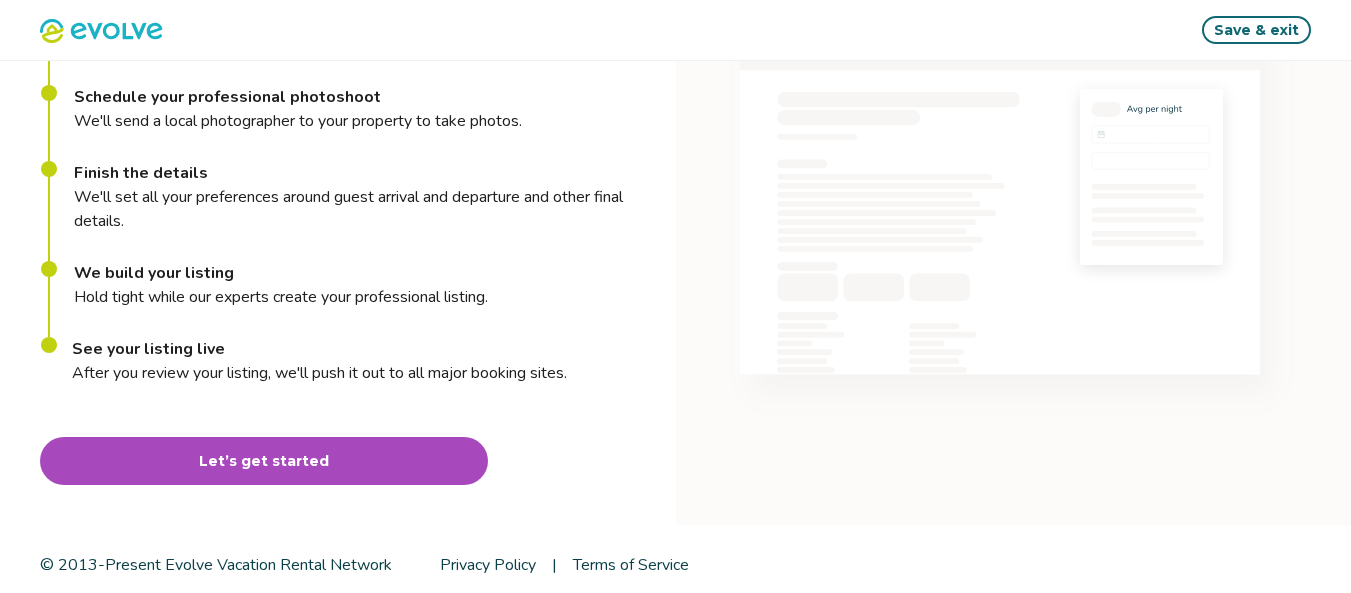 scroll, scrollTop: 312, scrollLeft: 0, axis: vertical 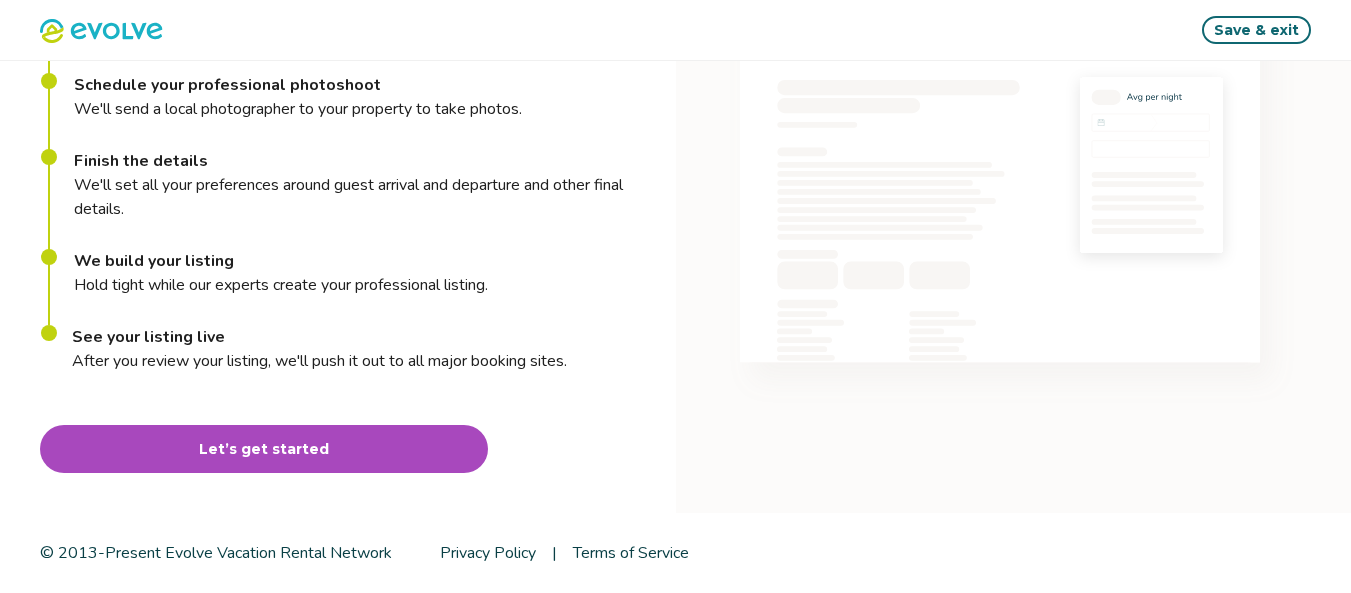 click on "Let’s get started" at bounding box center [264, 449] 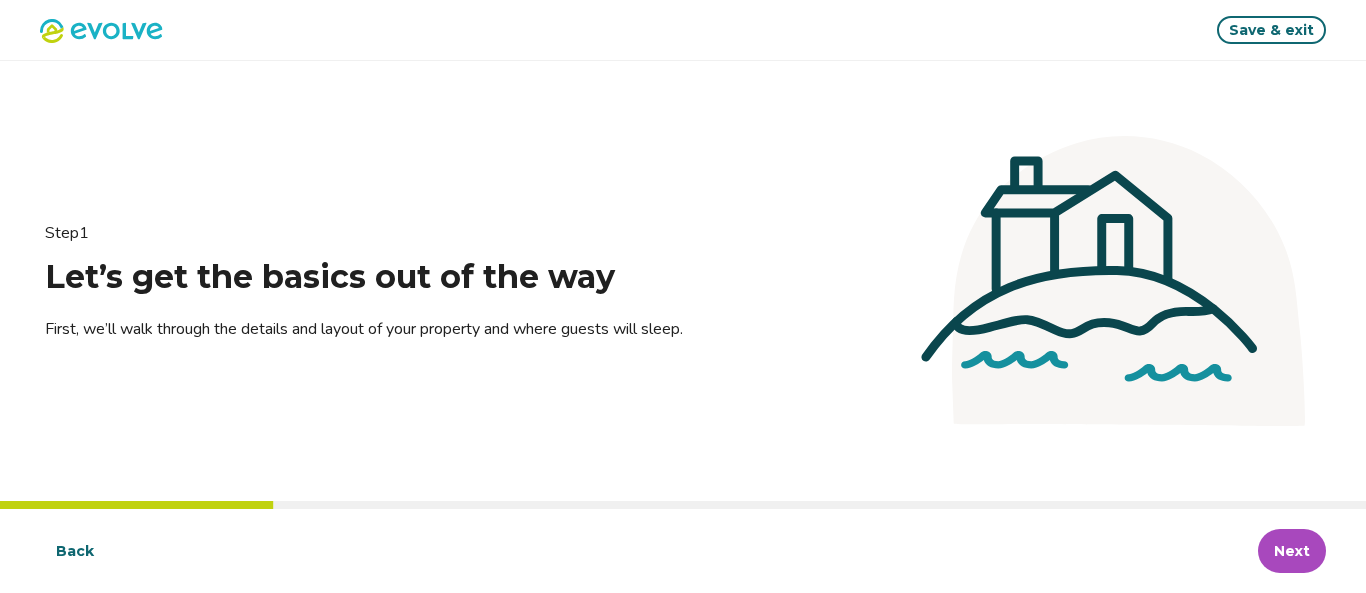 click on "Next" at bounding box center [1292, 551] 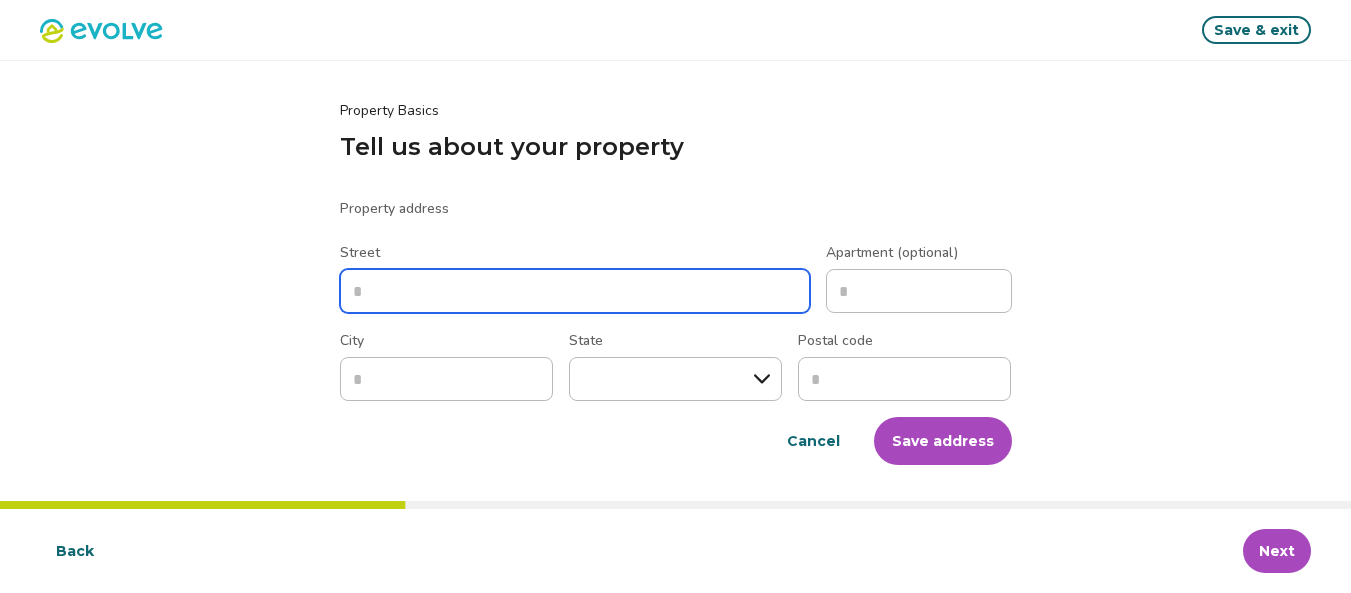 click on "Street" at bounding box center [575, 291] 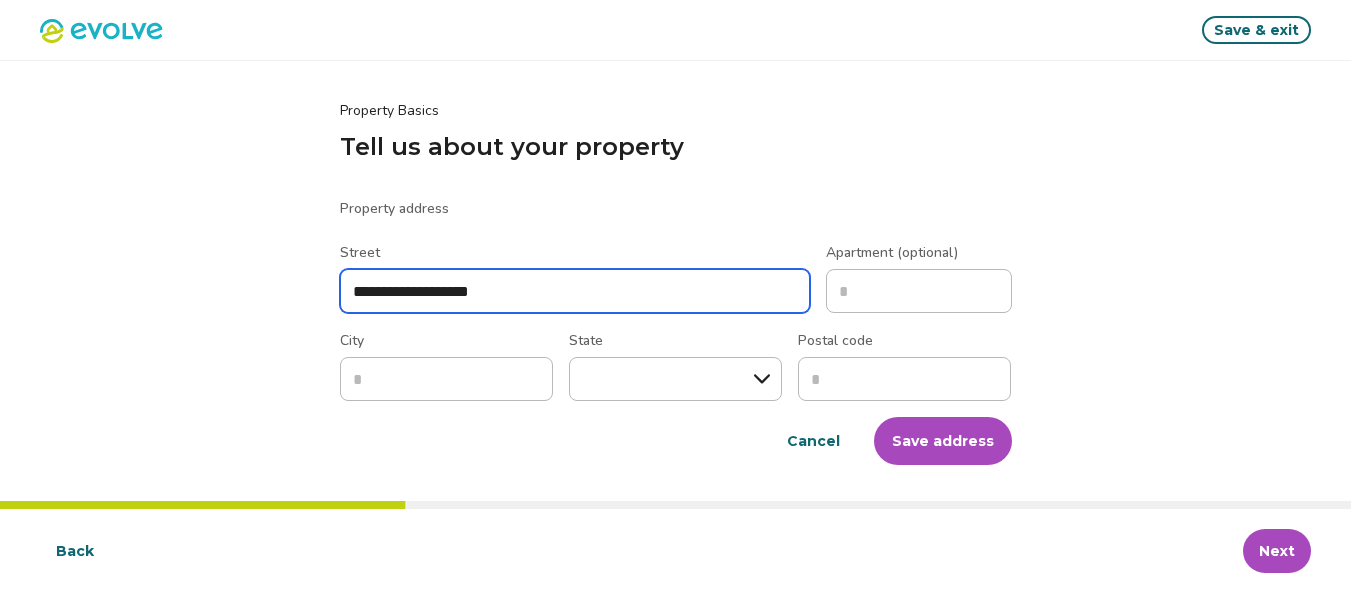 type on "**********" 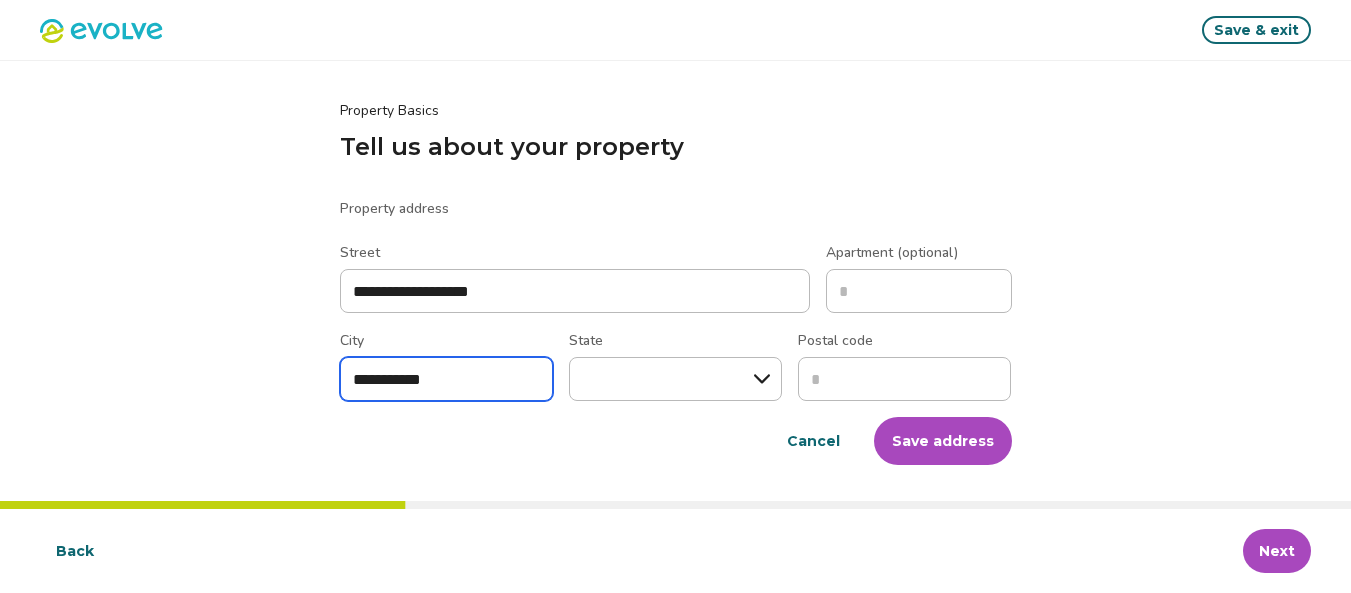 type on "**********" 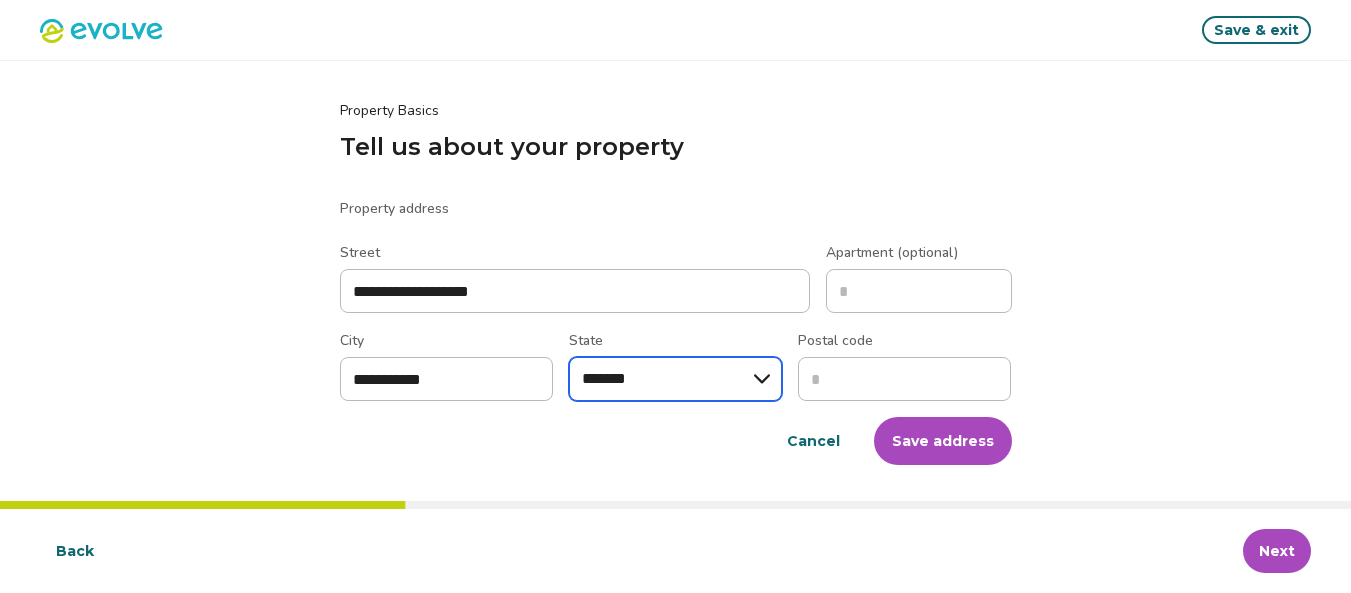 click on "State" at bounding box center (675, 379) 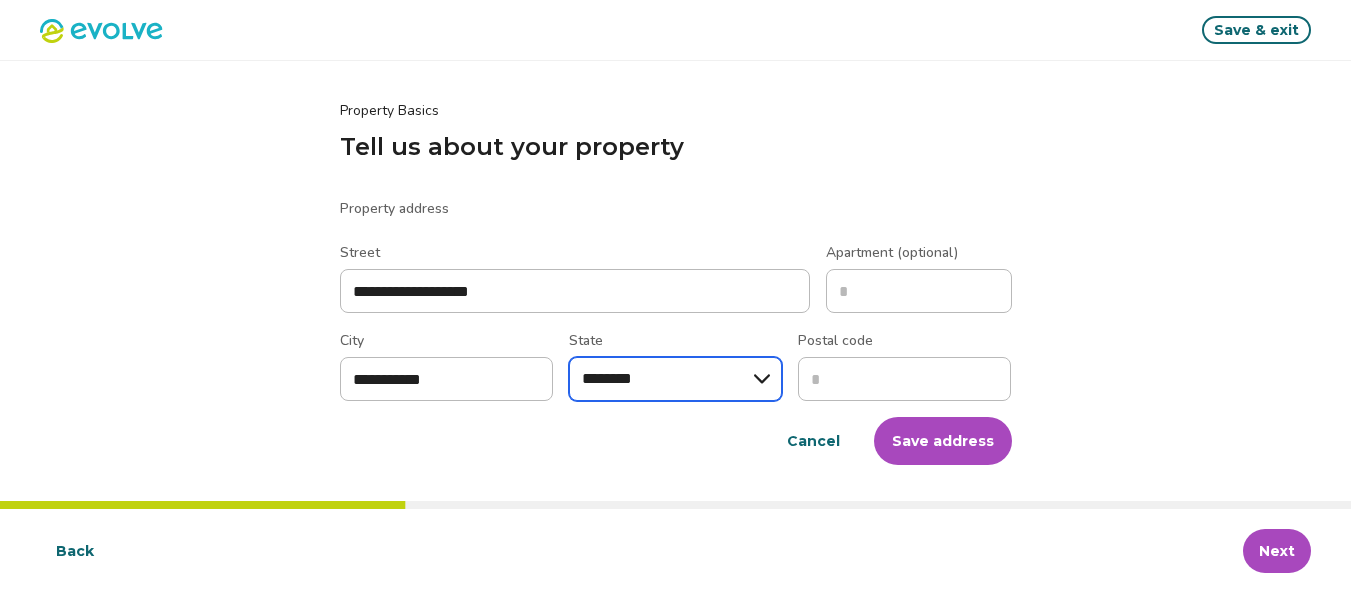 click on "State" at bounding box center [675, 379] 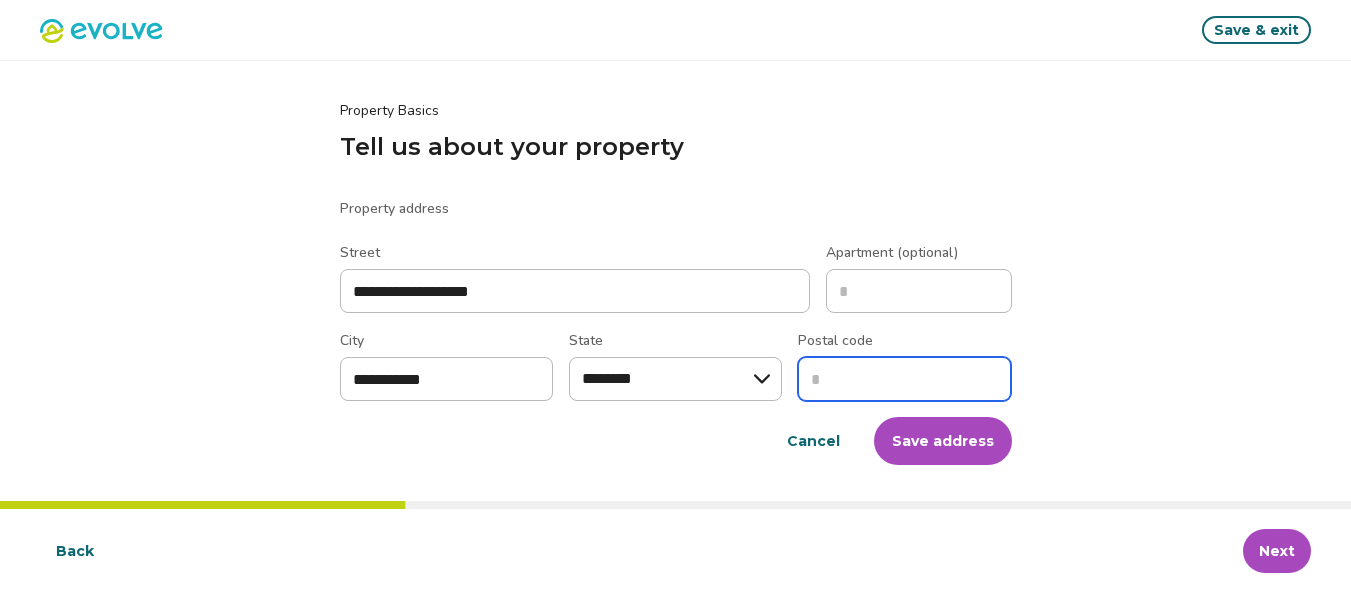 click on "Postal code" at bounding box center (904, 379) 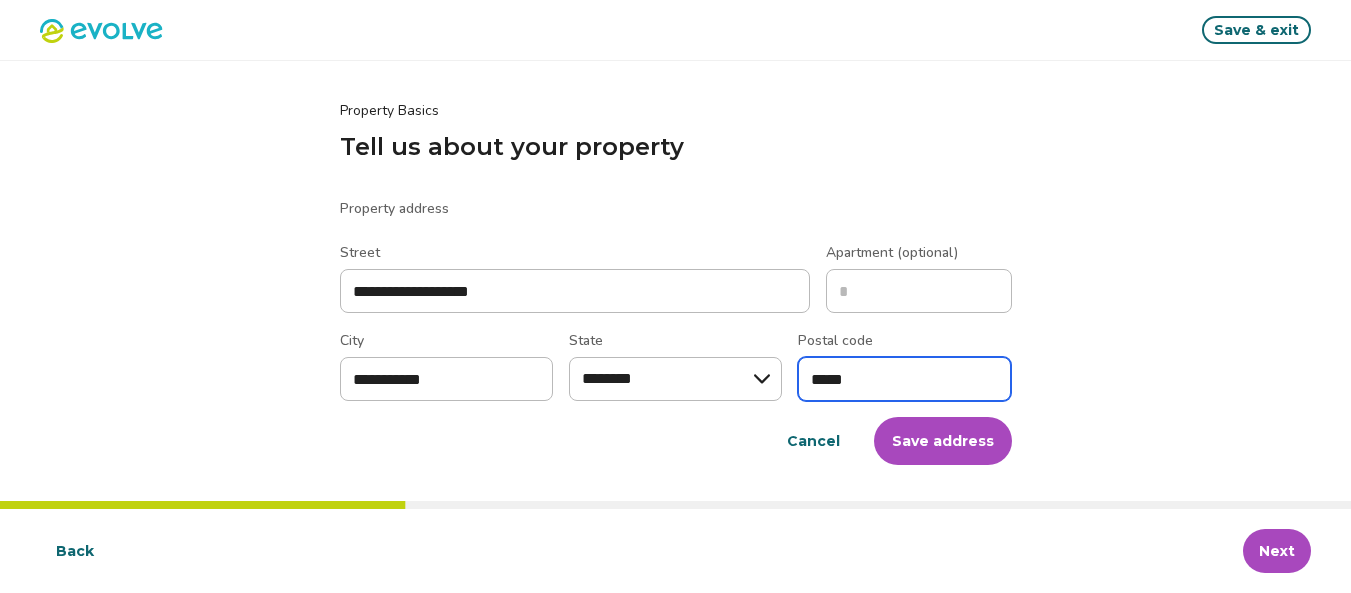 type on "*****" 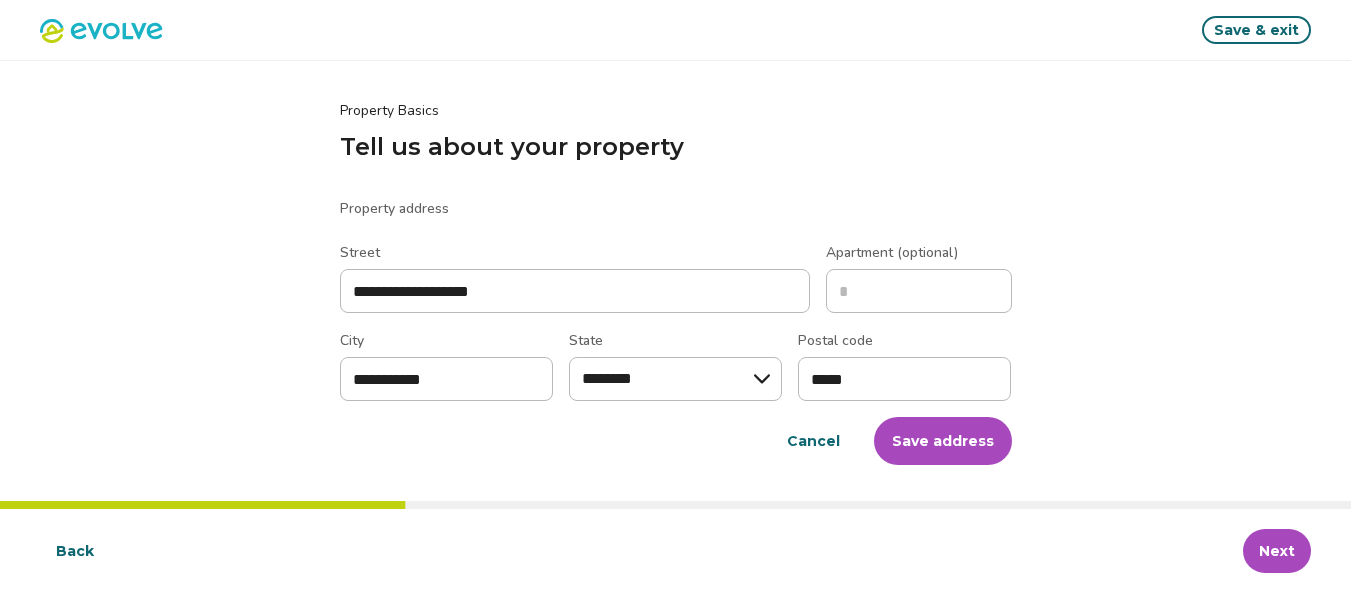 click on "Save address" at bounding box center (943, 441) 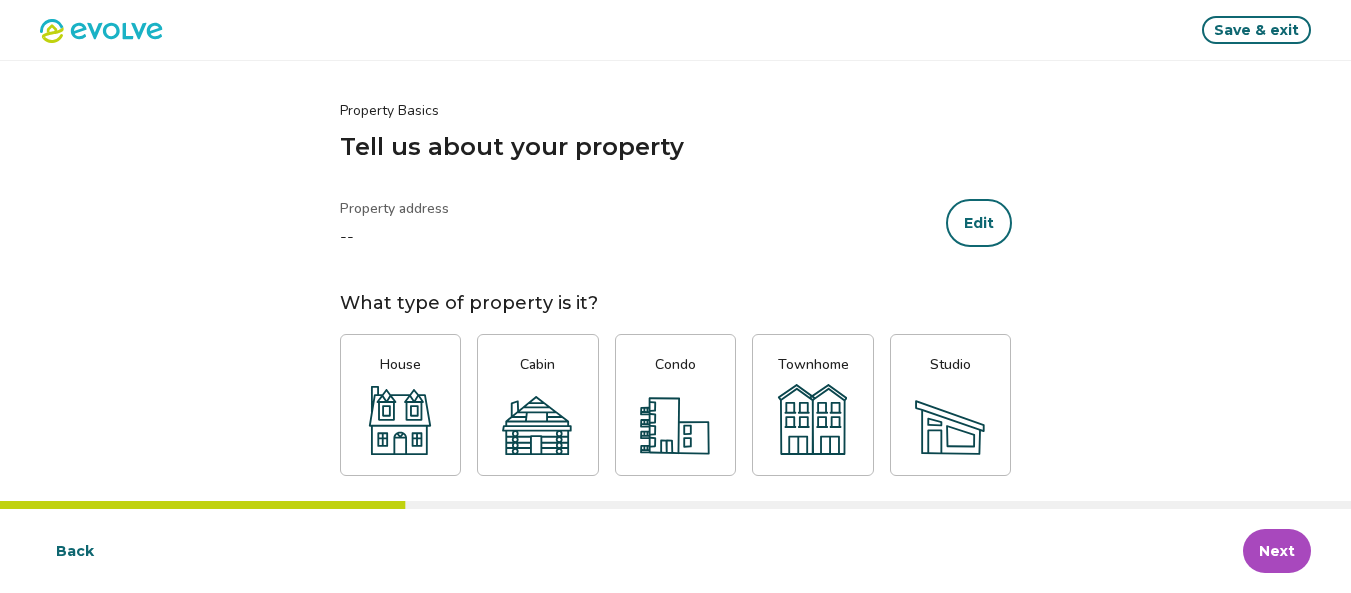 click 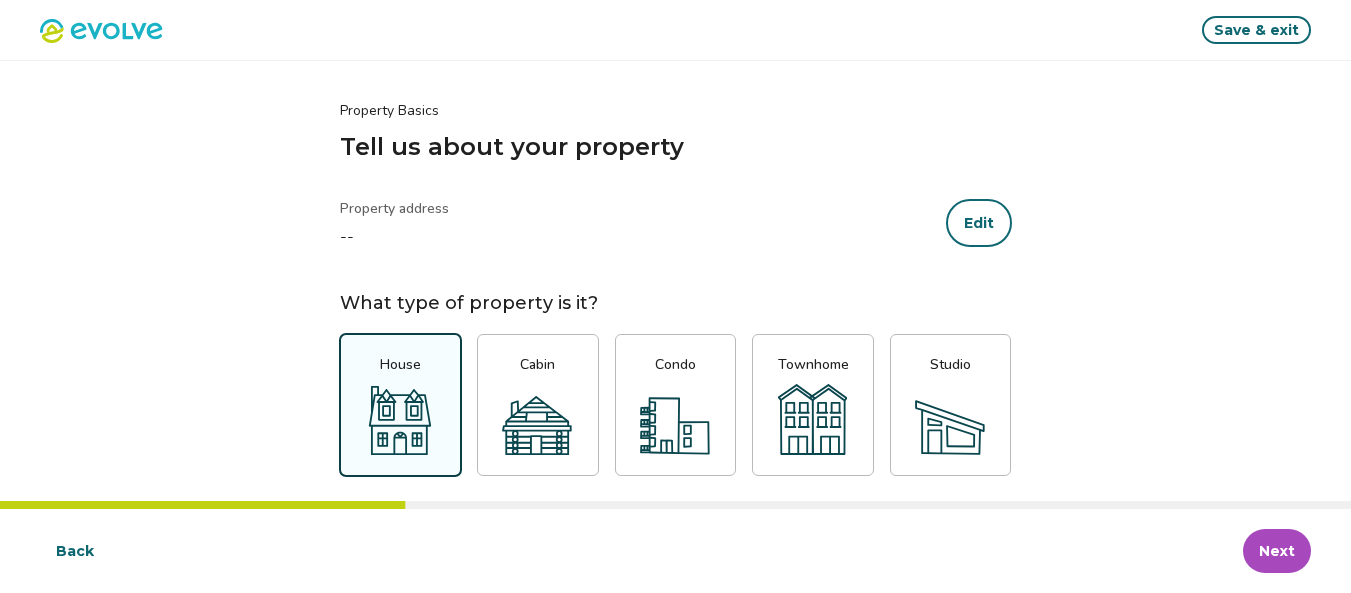 click on "Next" at bounding box center [1277, 551] 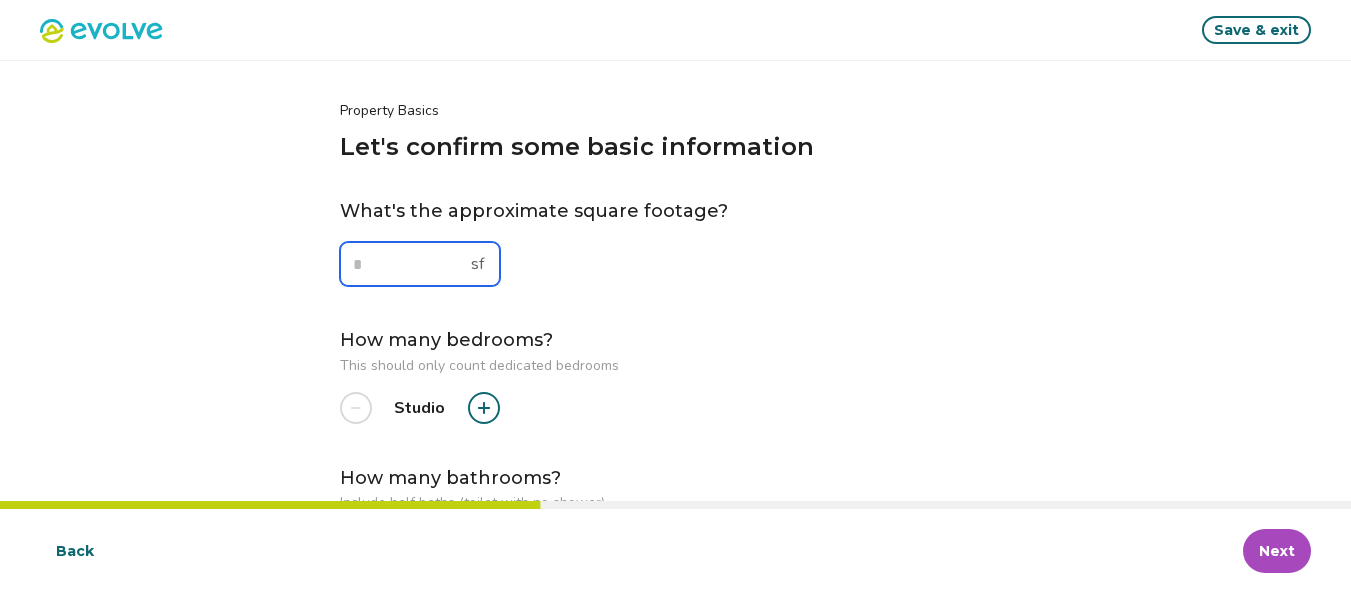 click at bounding box center [420, 264] 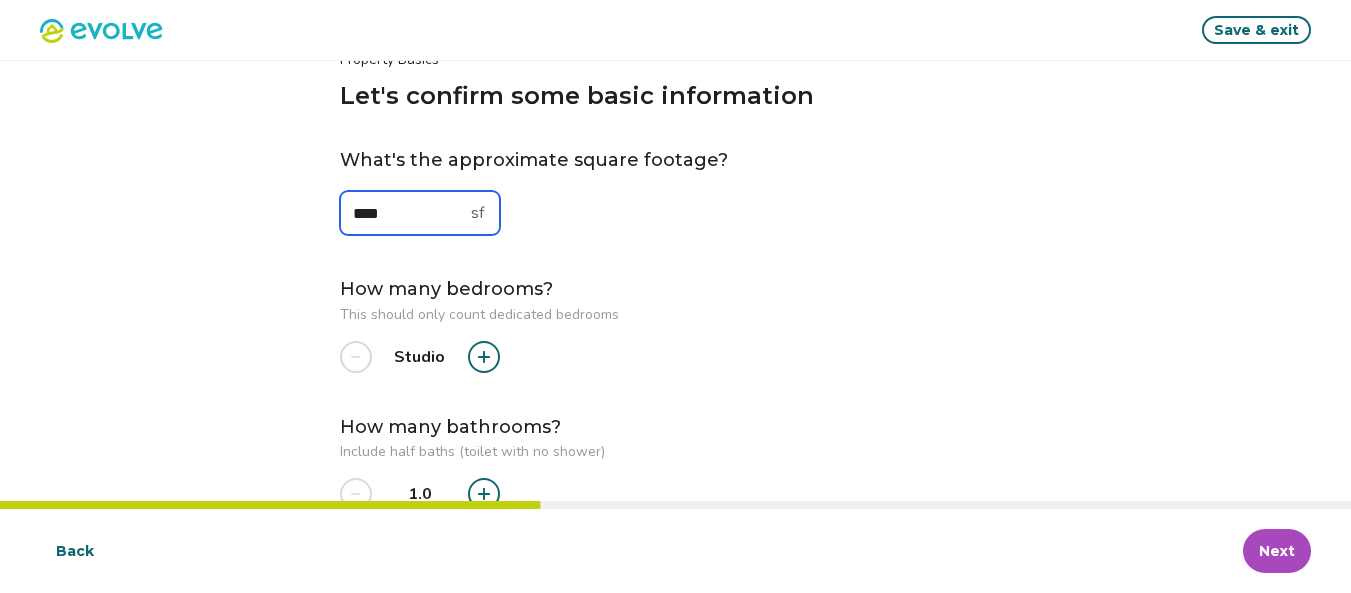 scroll, scrollTop: 100, scrollLeft: 0, axis: vertical 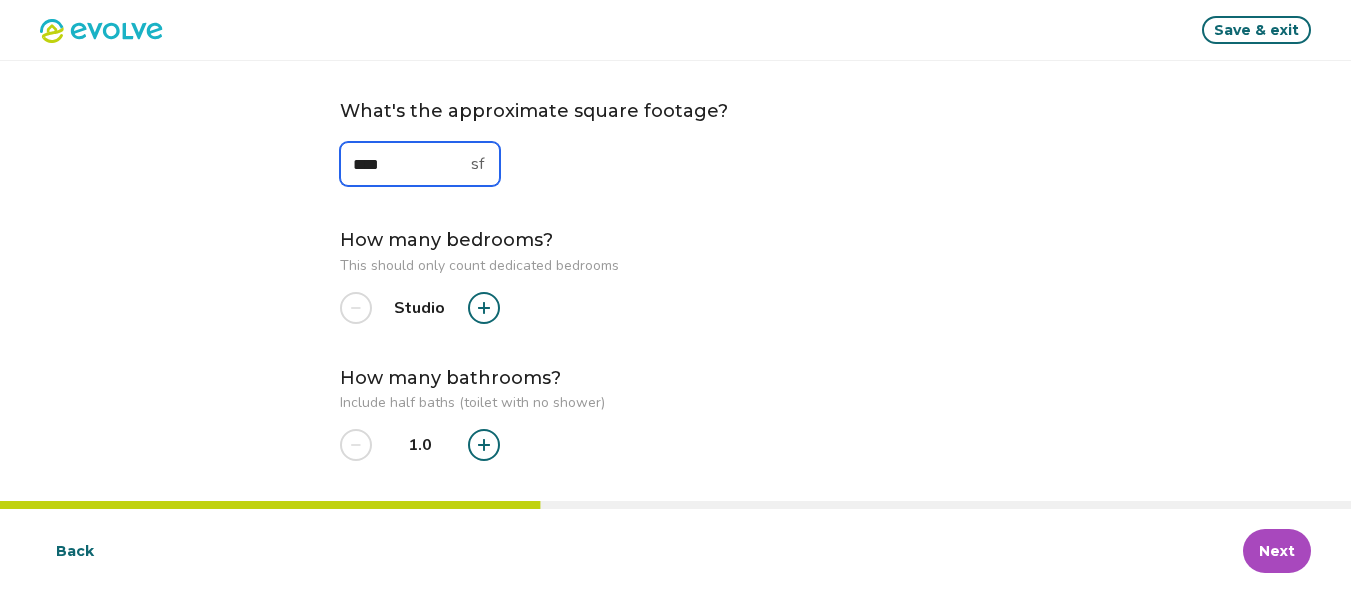 type on "****" 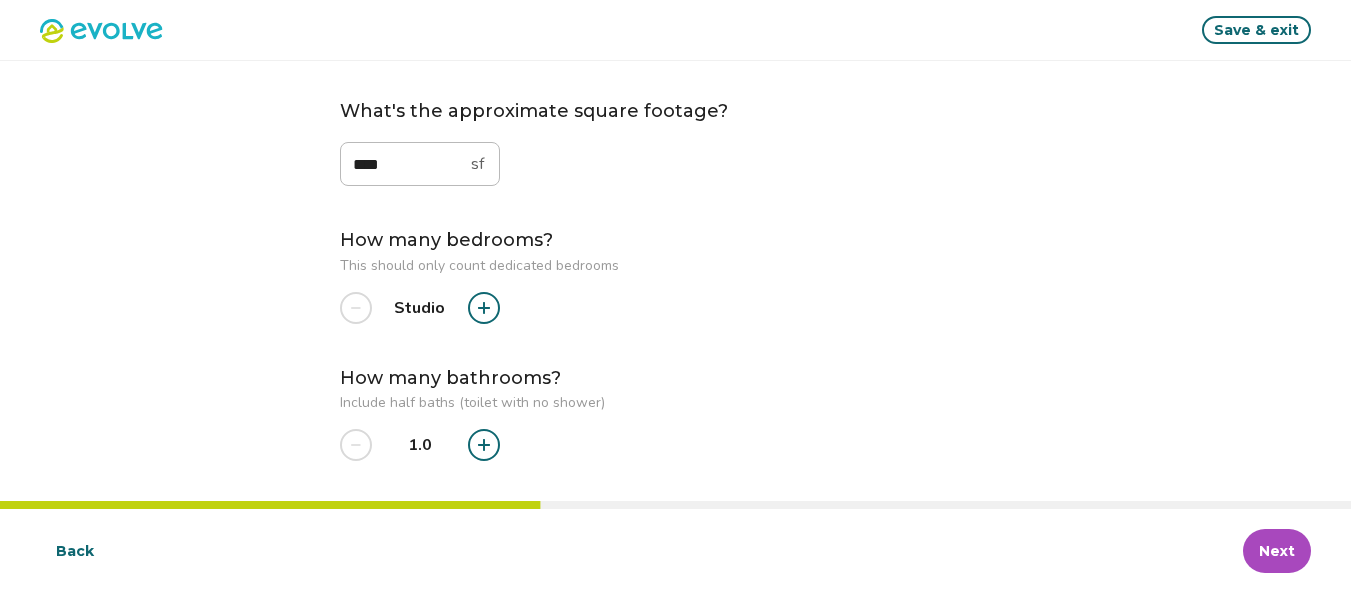 click at bounding box center (484, 308) 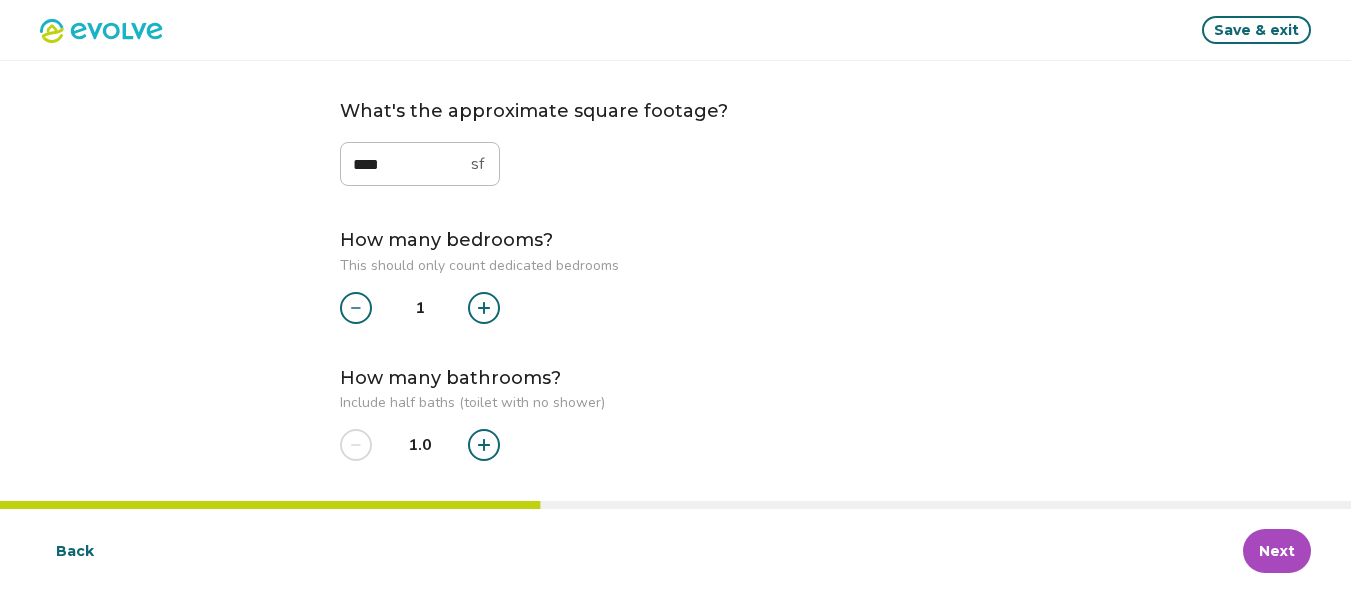 click at bounding box center [484, 308] 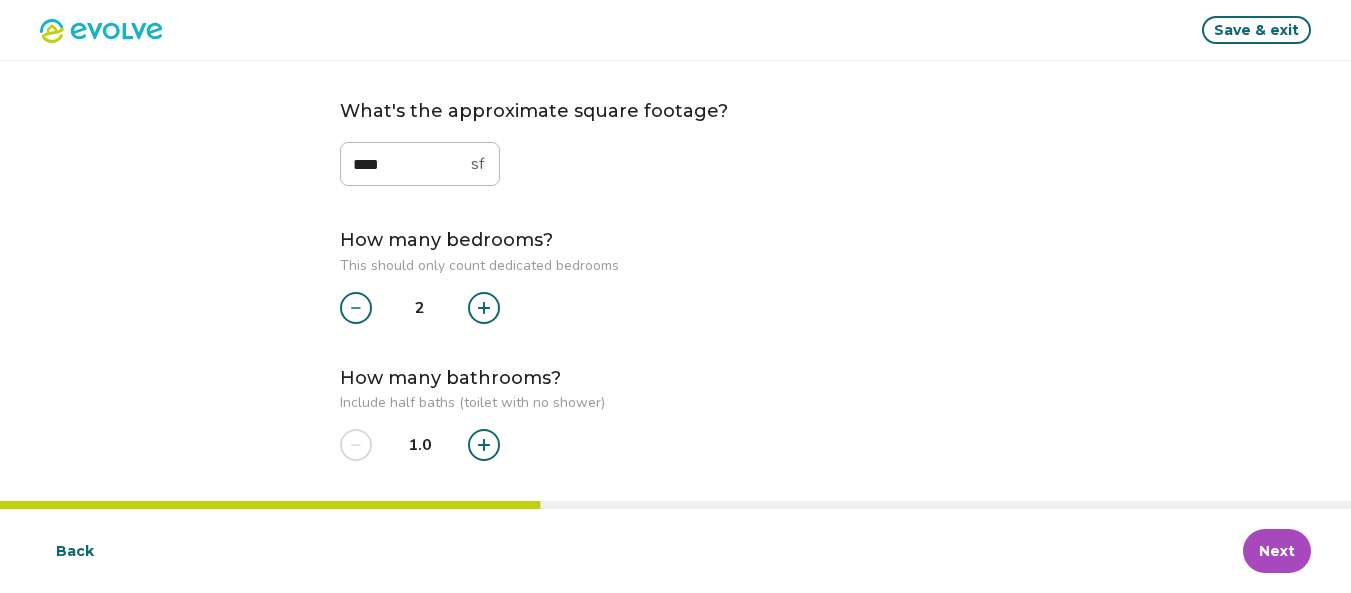 click at bounding box center (484, 308) 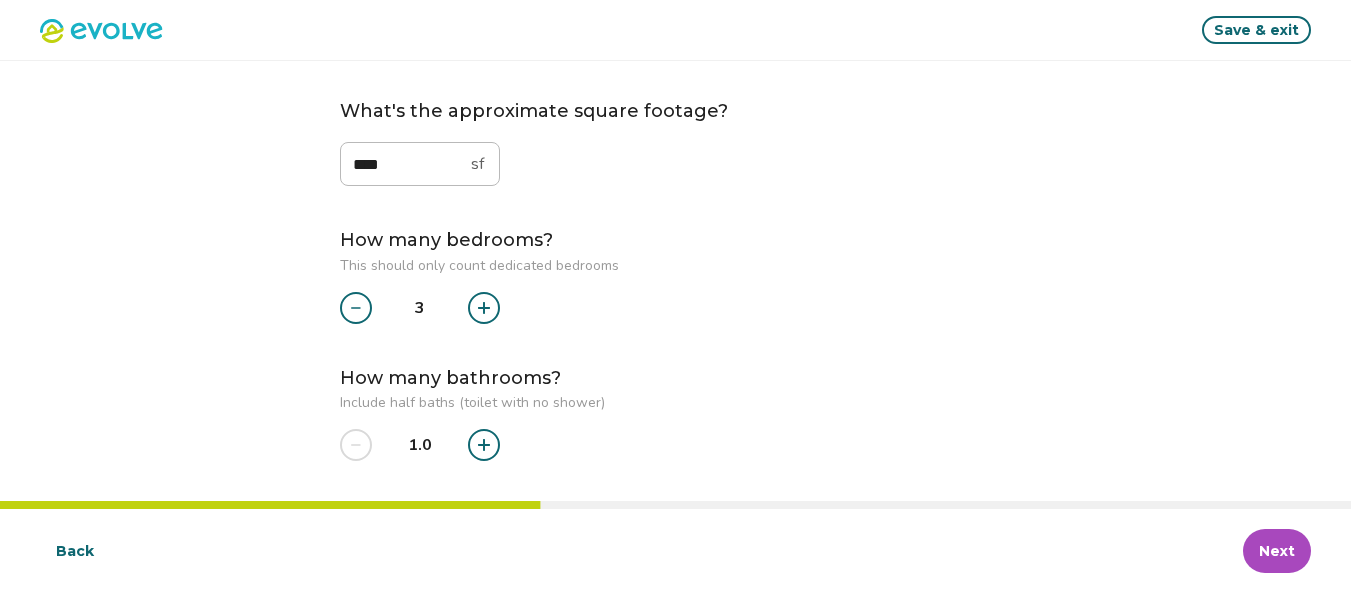click 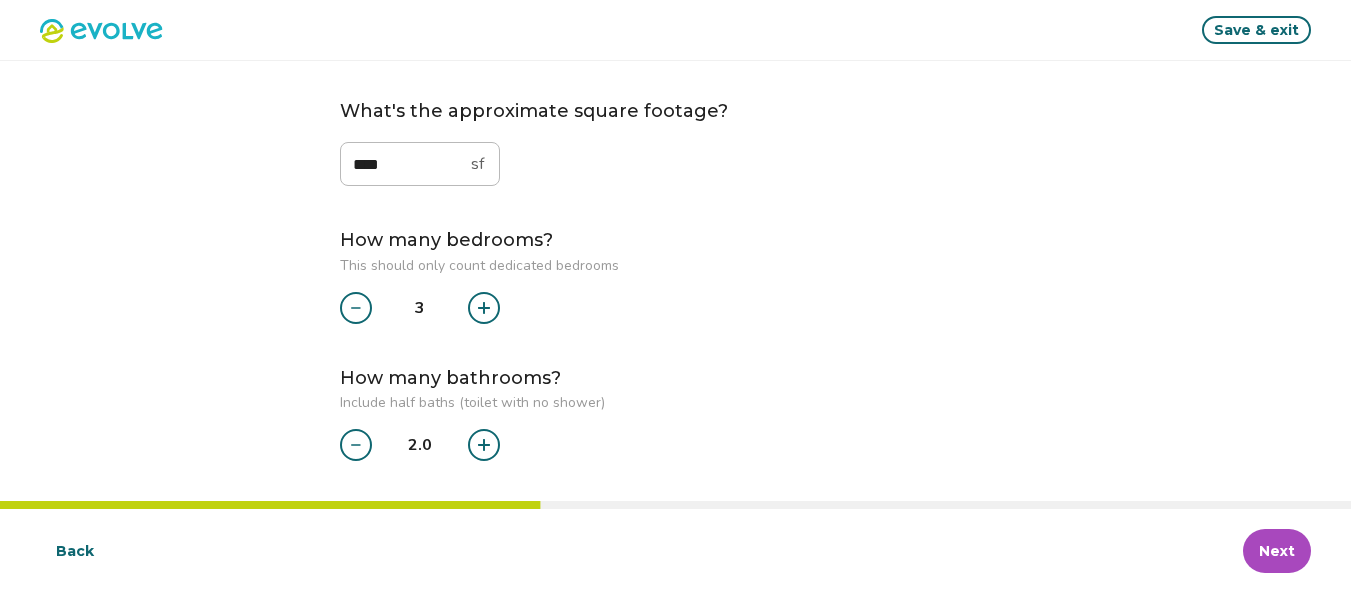 click 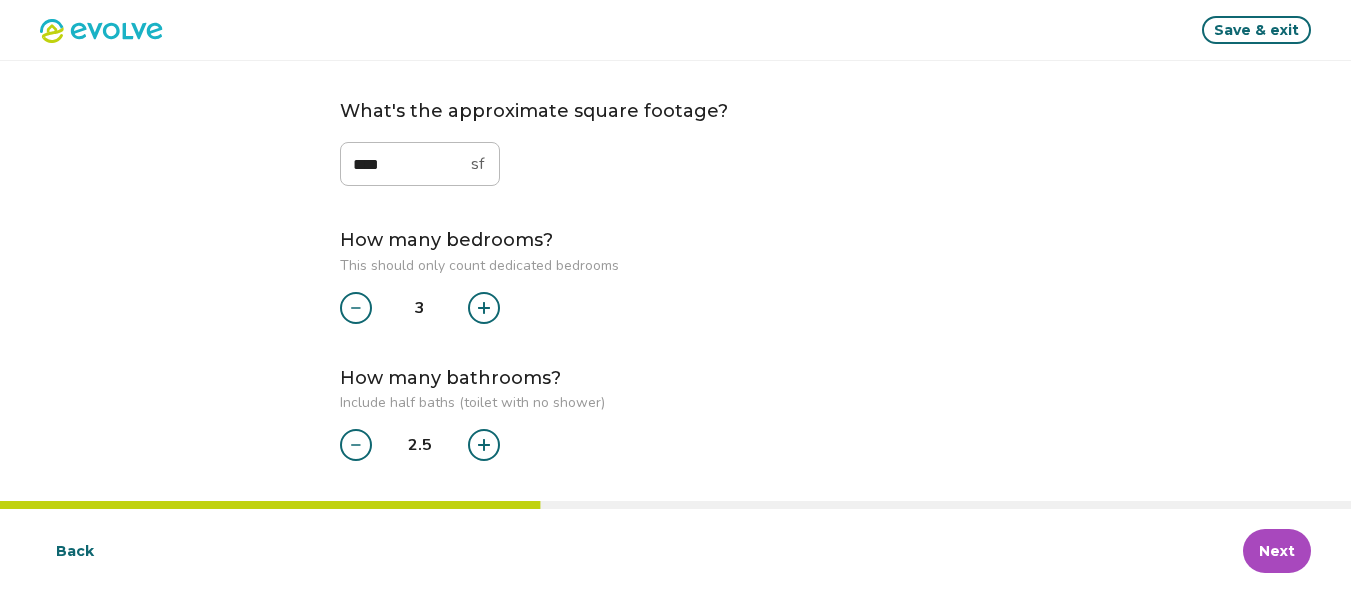 click 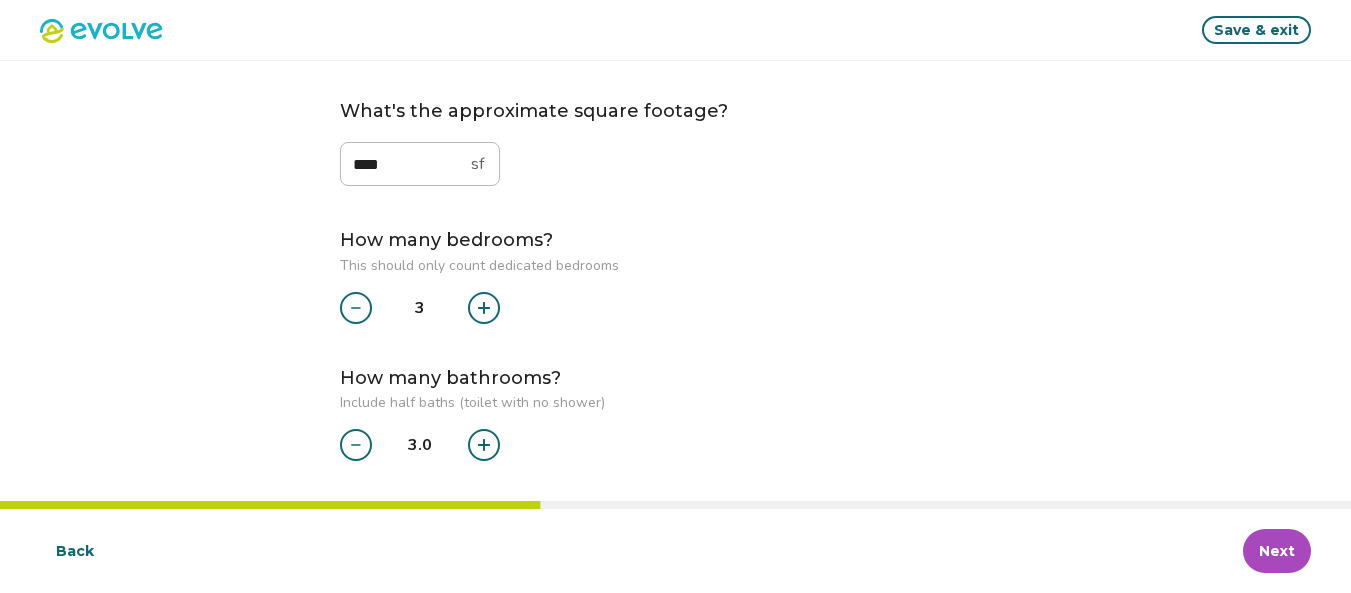 click 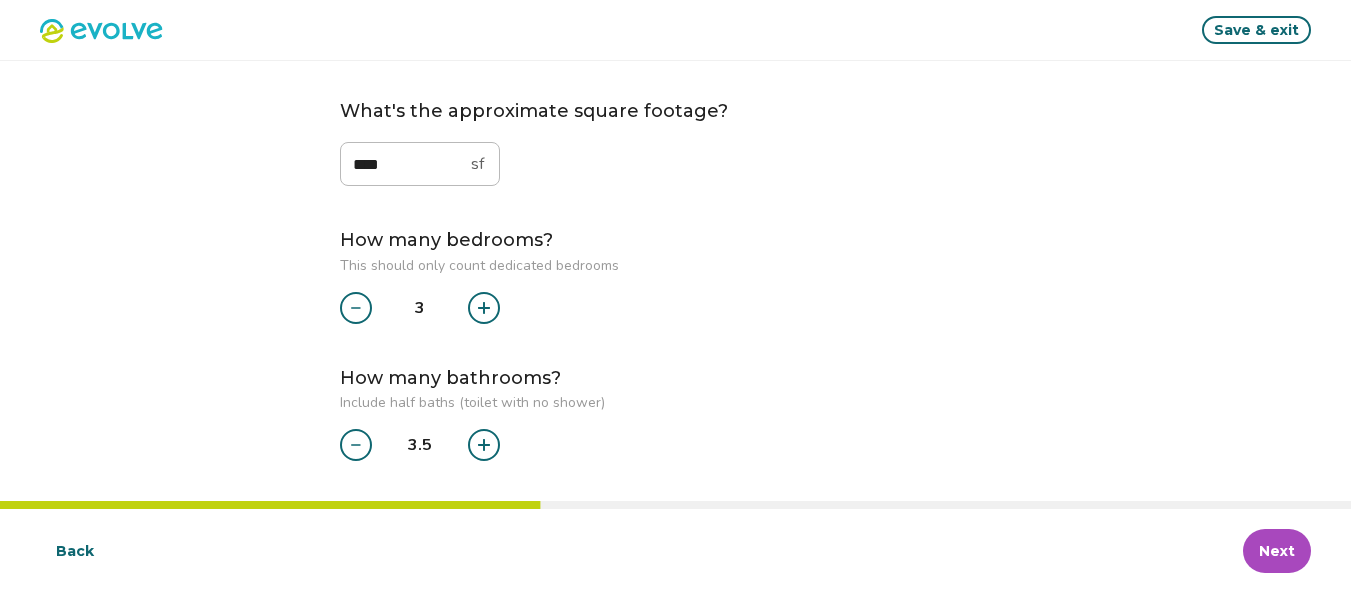 click on "Next" at bounding box center (1277, 551) 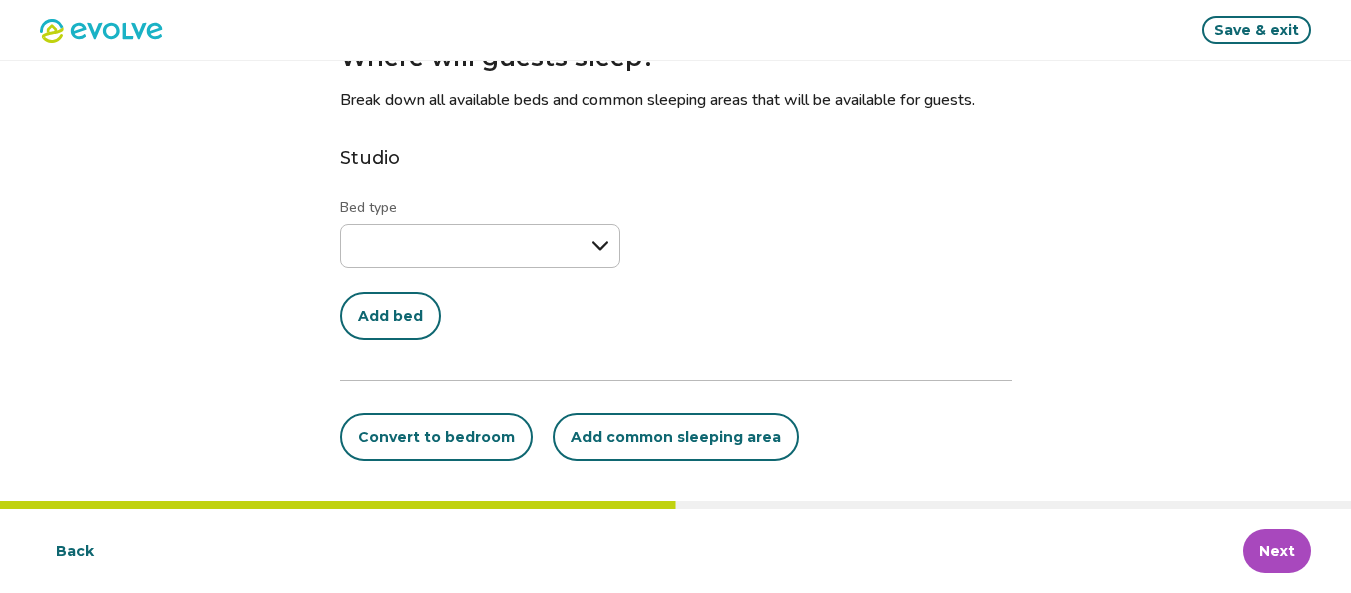 scroll, scrollTop: 0, scrollLeft: 0, axis: both 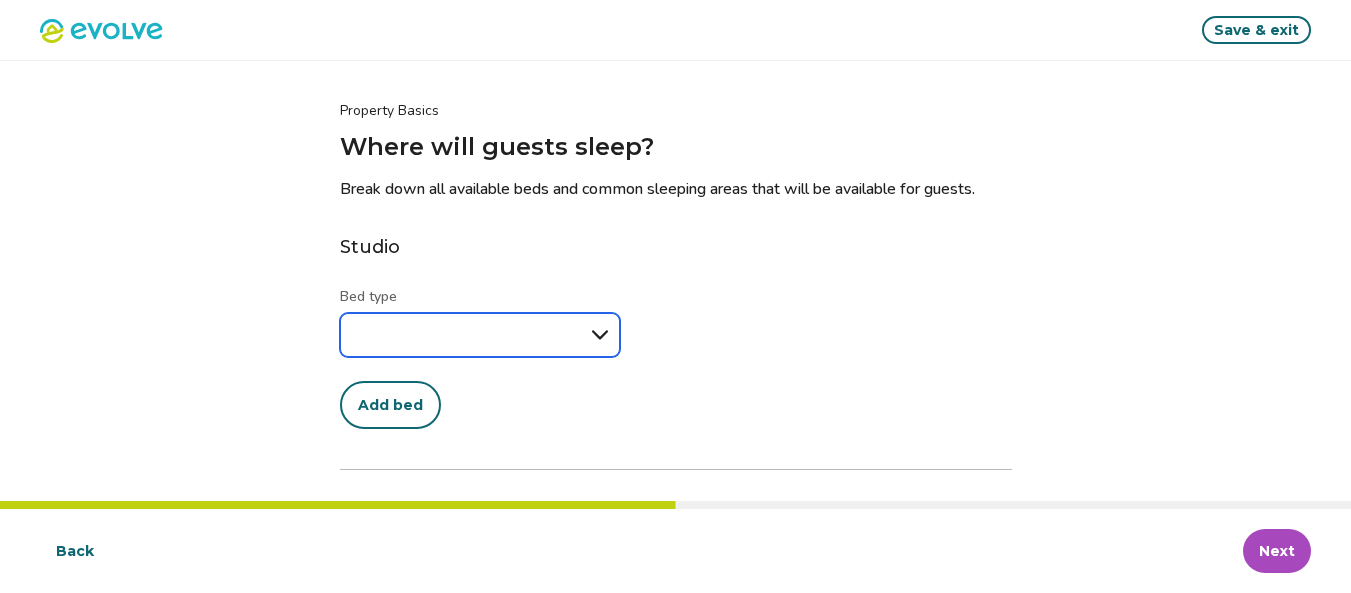 click on "**********" at bounding box center (480, 335) 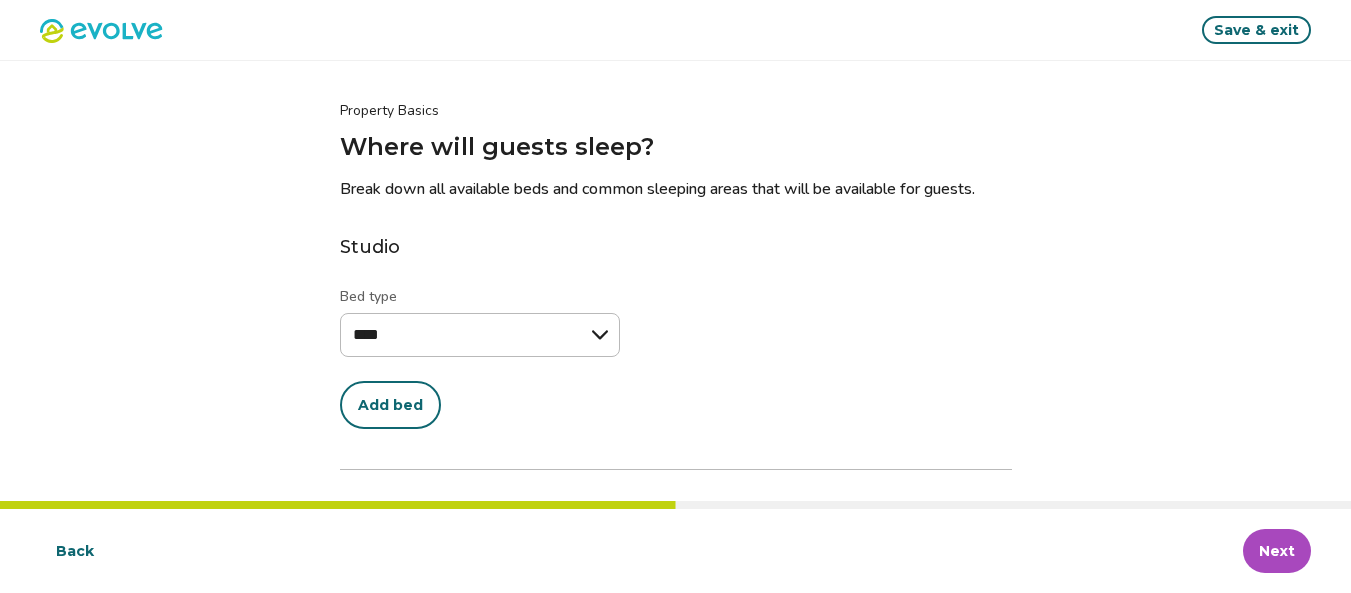 select on "****" 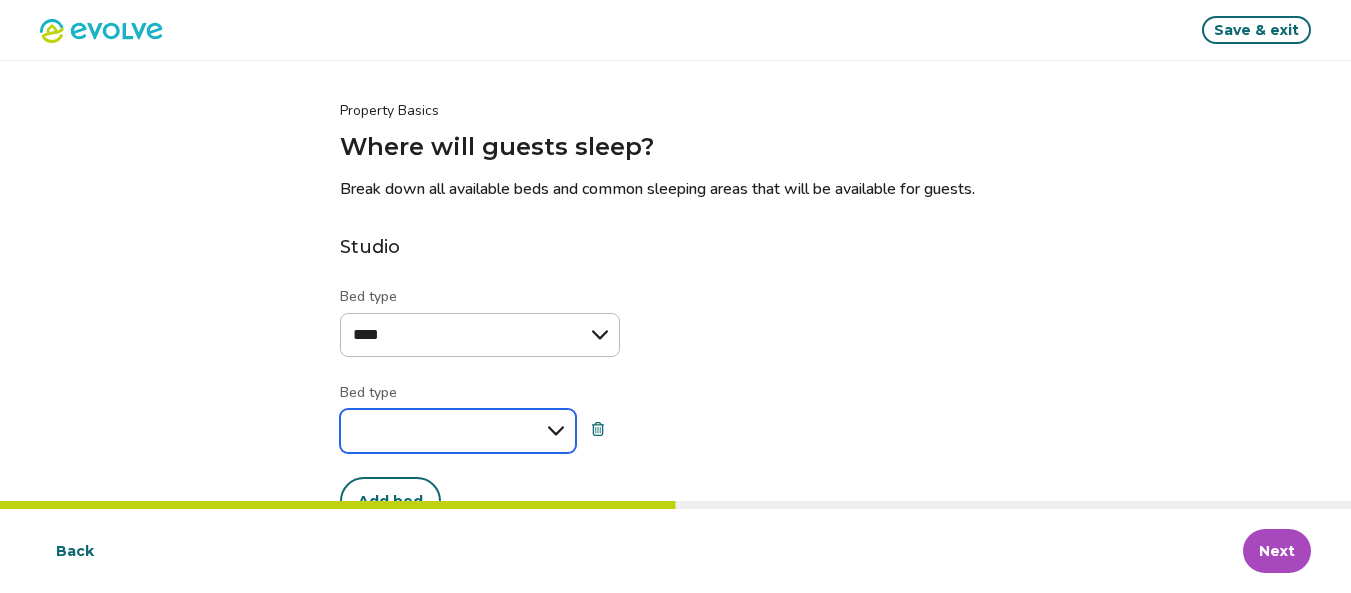 click on "**********" at bounding box center (458, 431) 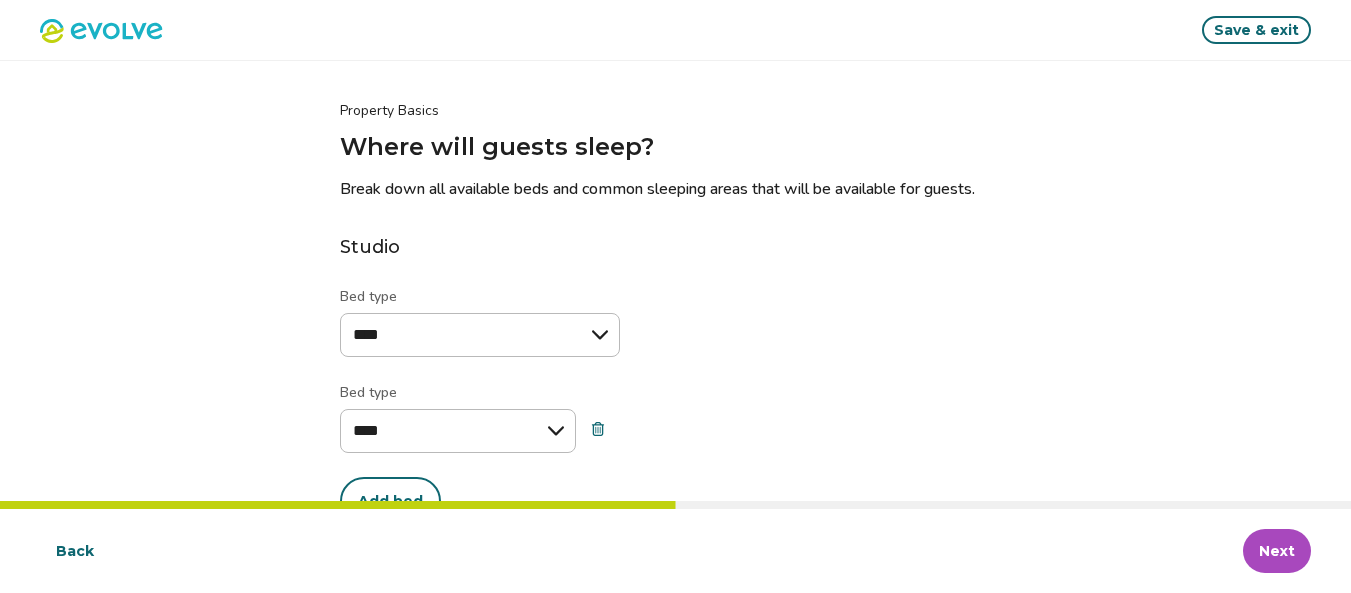 select on "****" 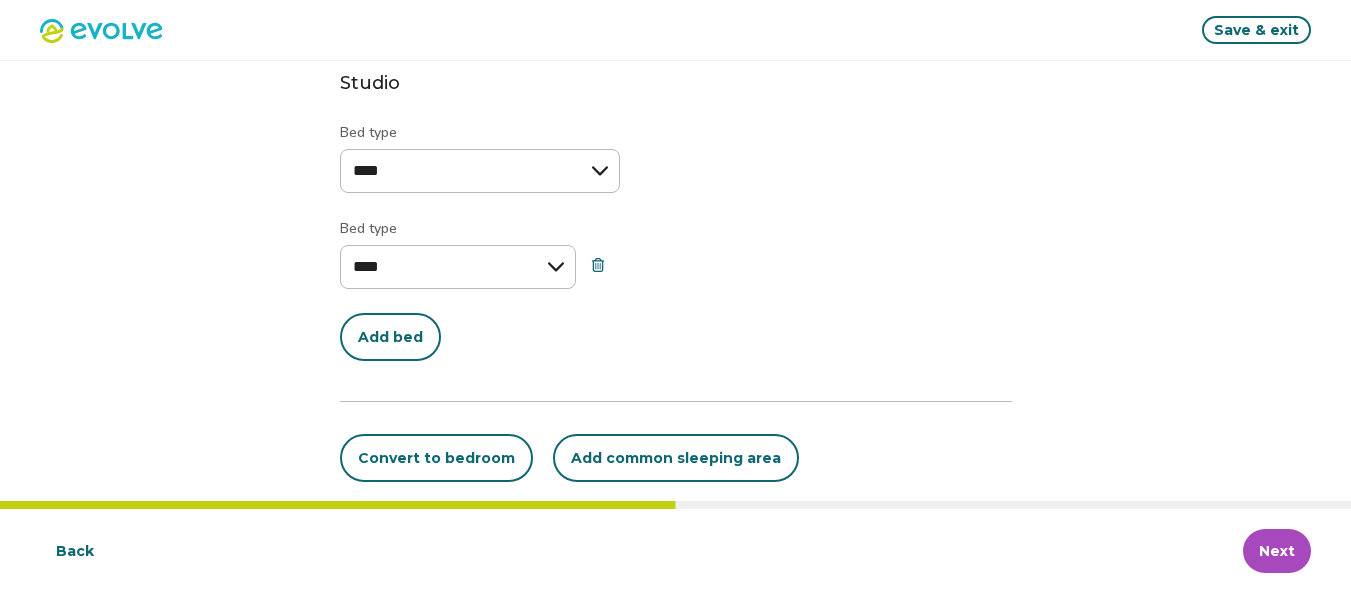 scroll, scrollTop: 185, scrollLeft: 0, axis: vertical 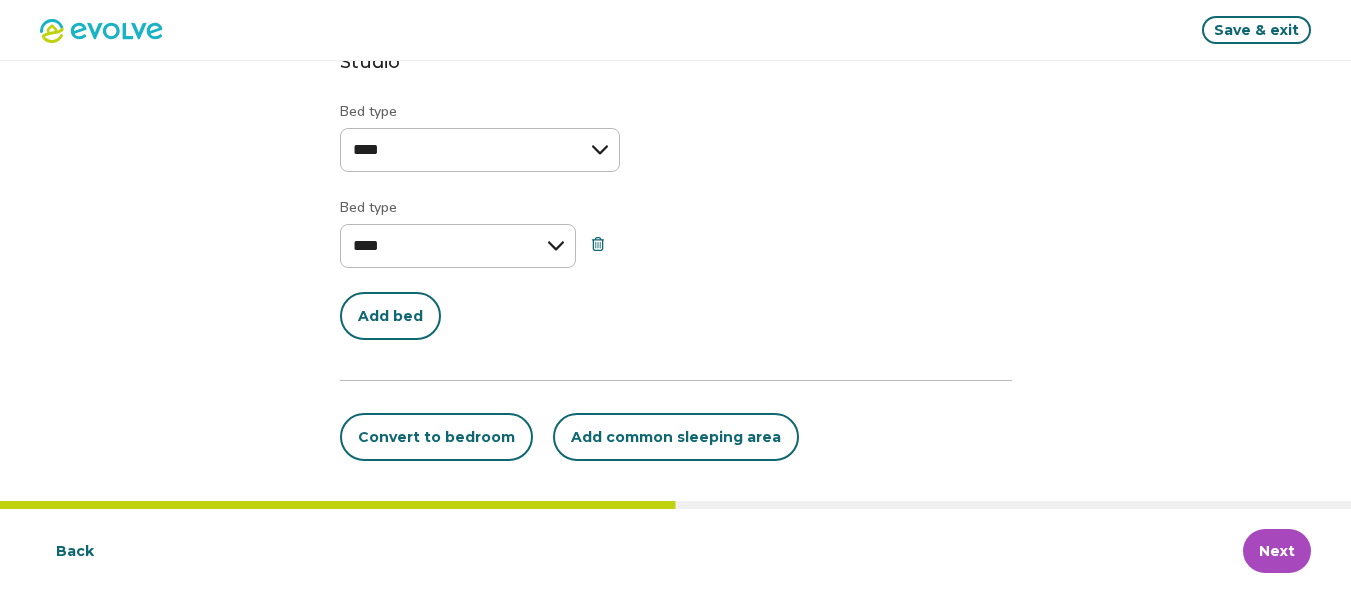 click on "Add bed" at bounding box center [390, 316] 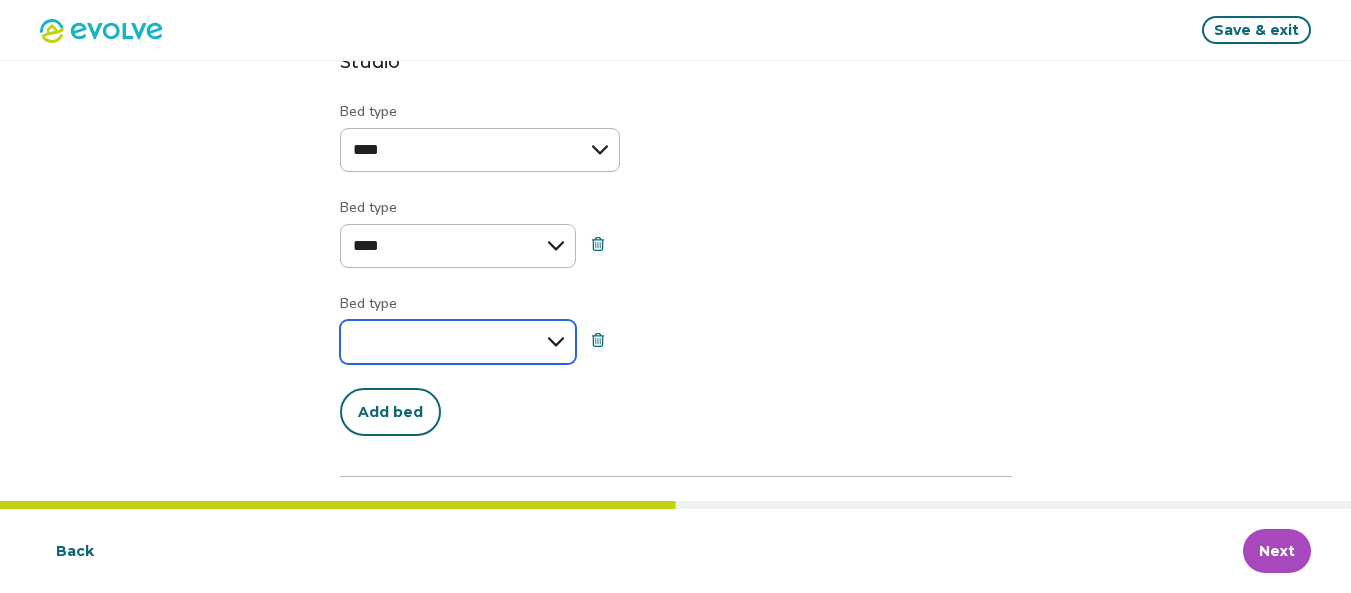click on "**********" at bounding box center [458, 342] 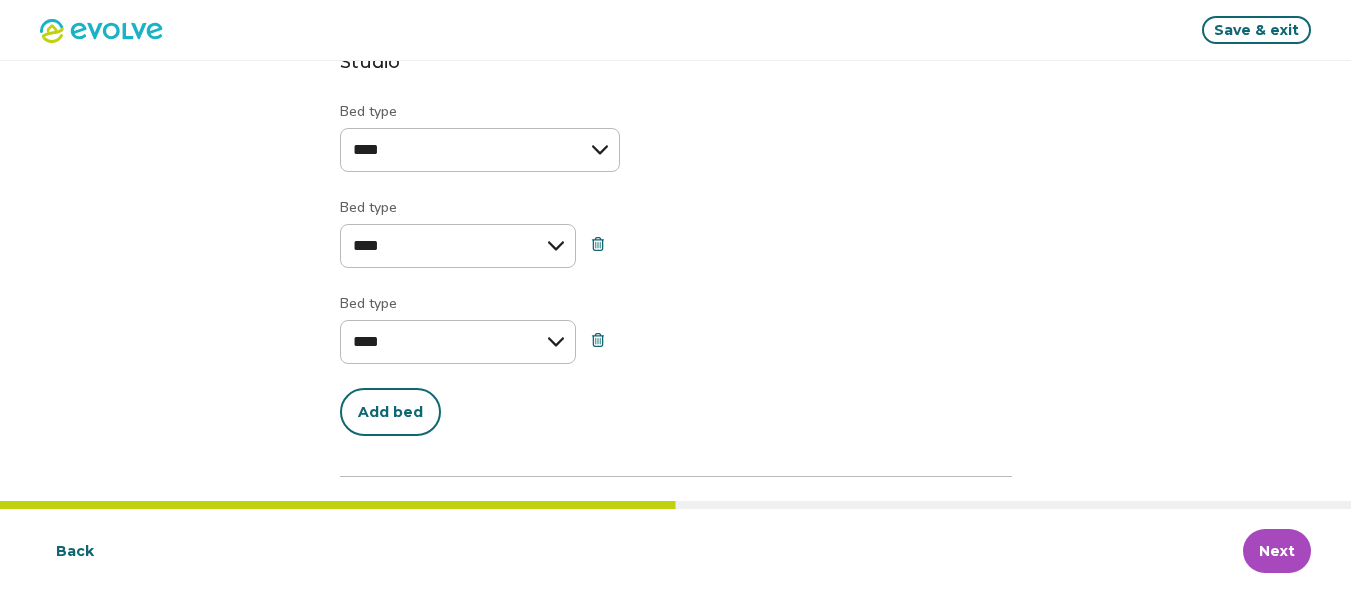 select on "****" 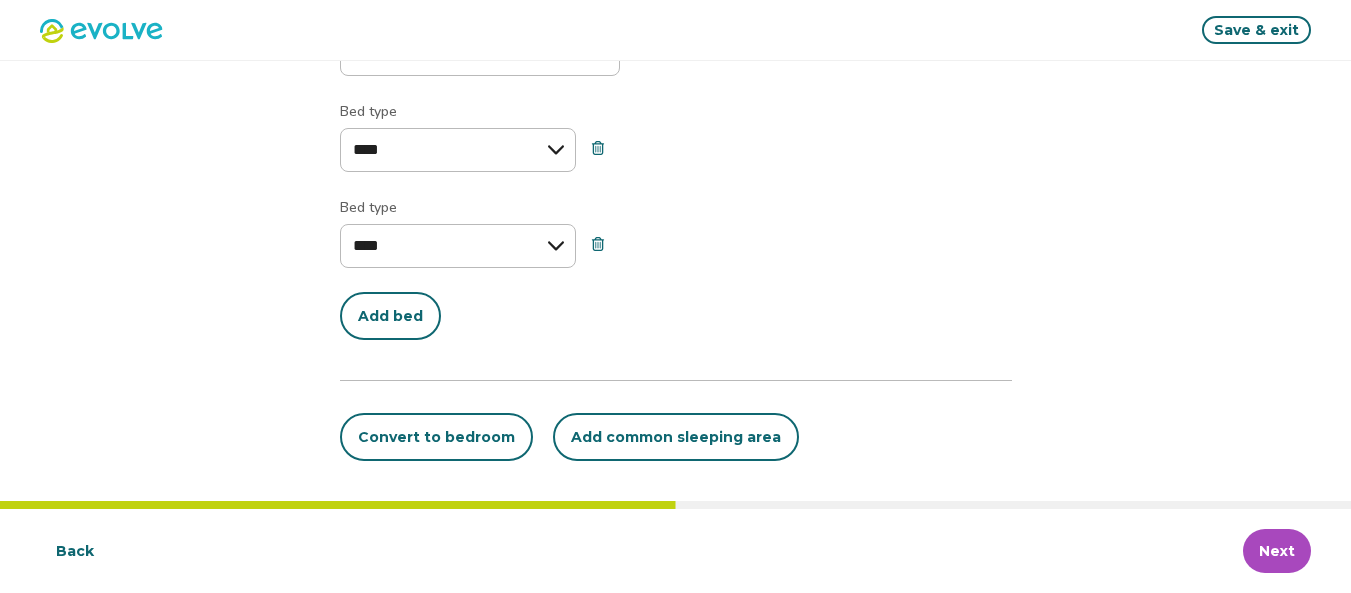 click on "Convert to bedroom" at bounding box center [436, 437] 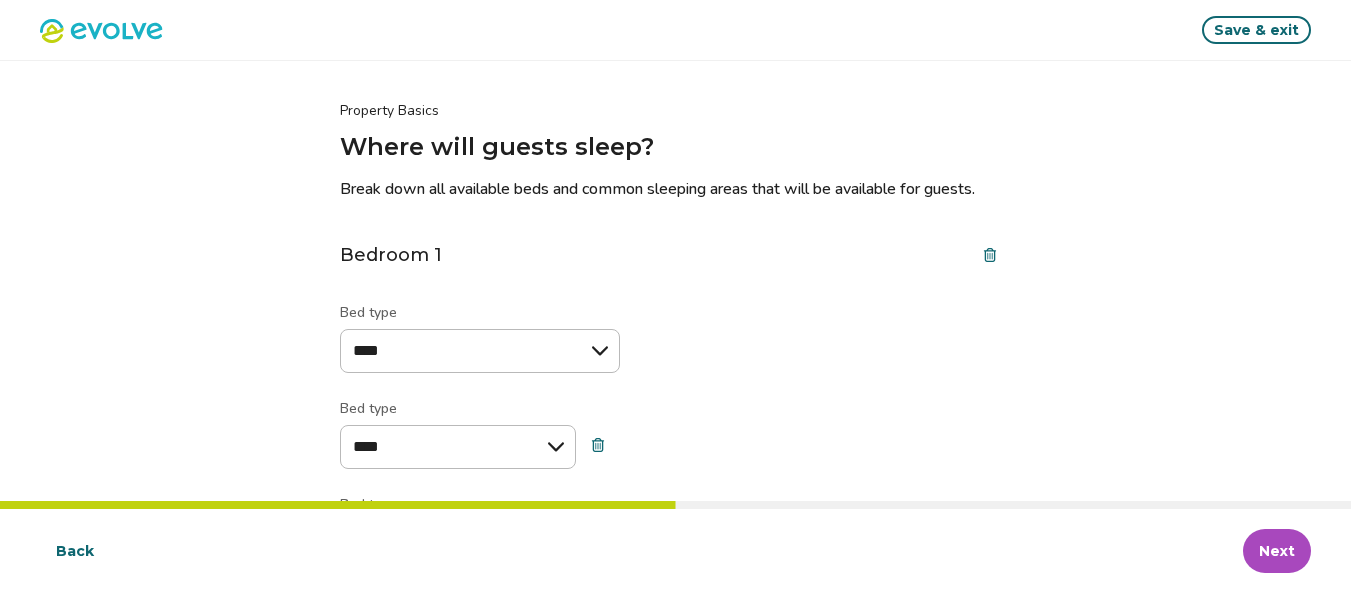 scroll, scrollTop: 100, scrollLeft: 0, axis: vertical 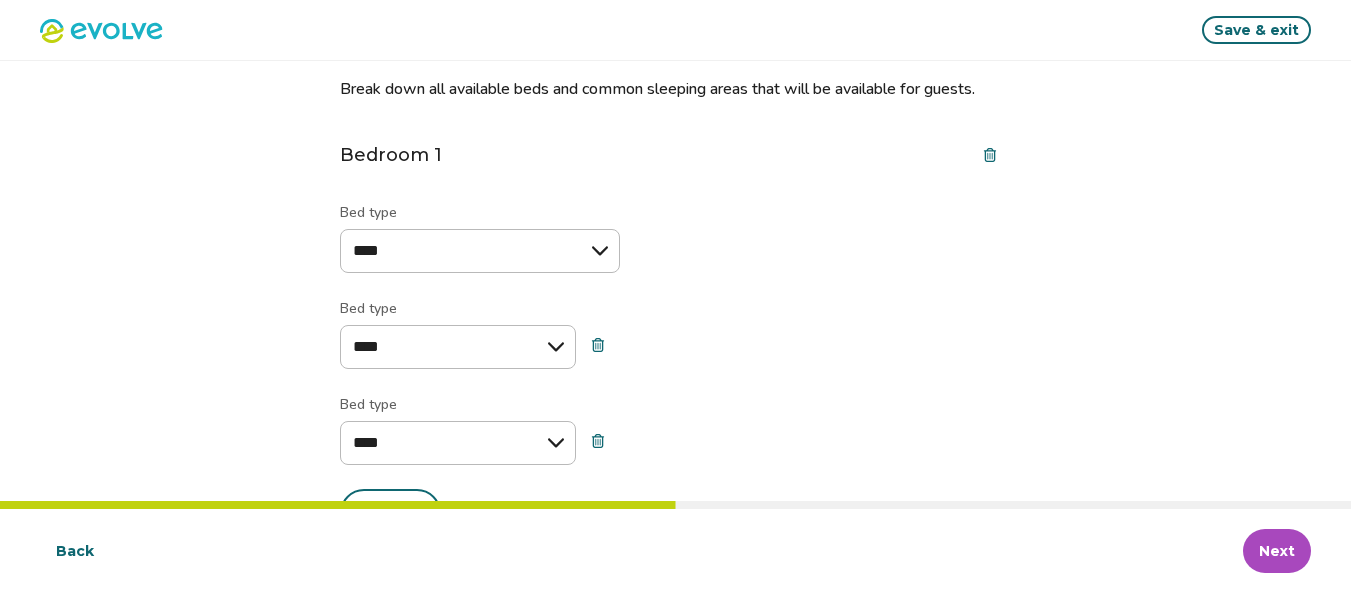 click 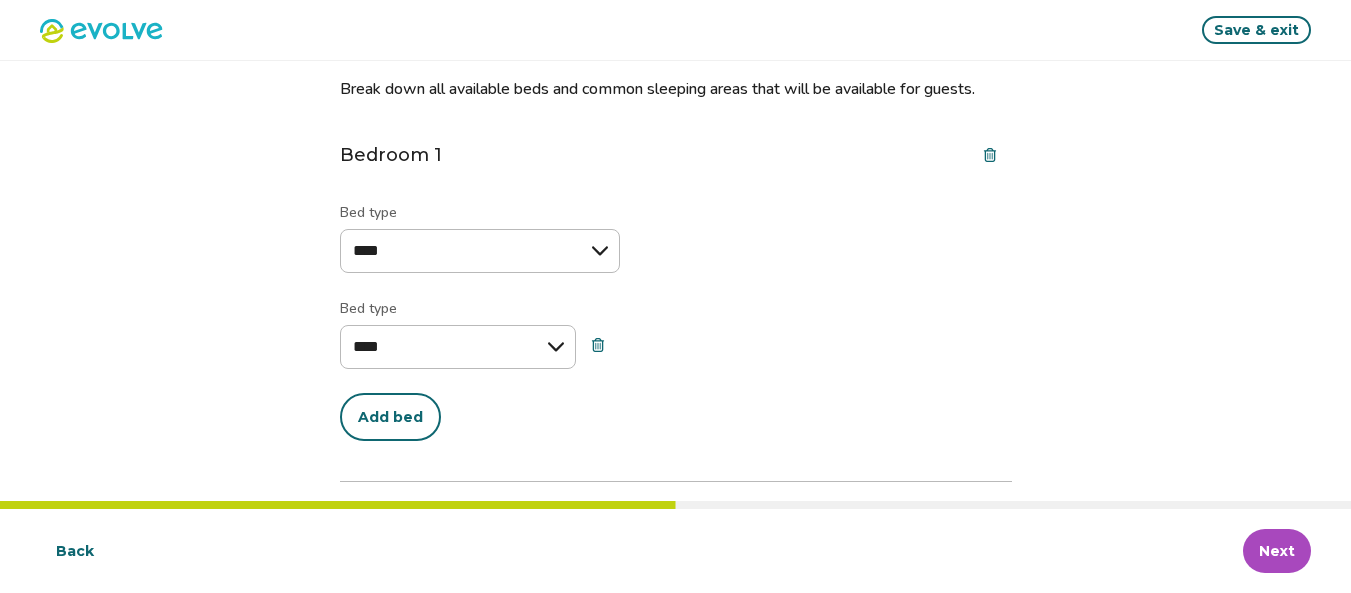 click 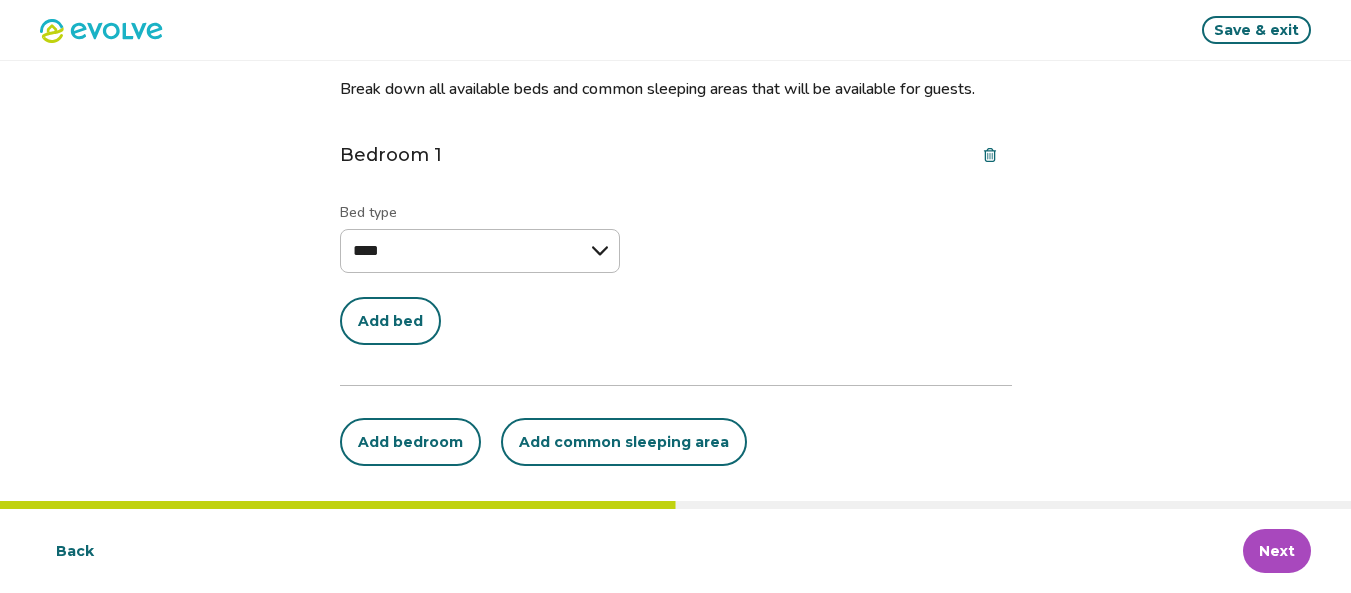 drag, startPoint x: 1276, startPoint y: 543, endPoint x: 1166, endPoint y: 526, distance: 111.305885 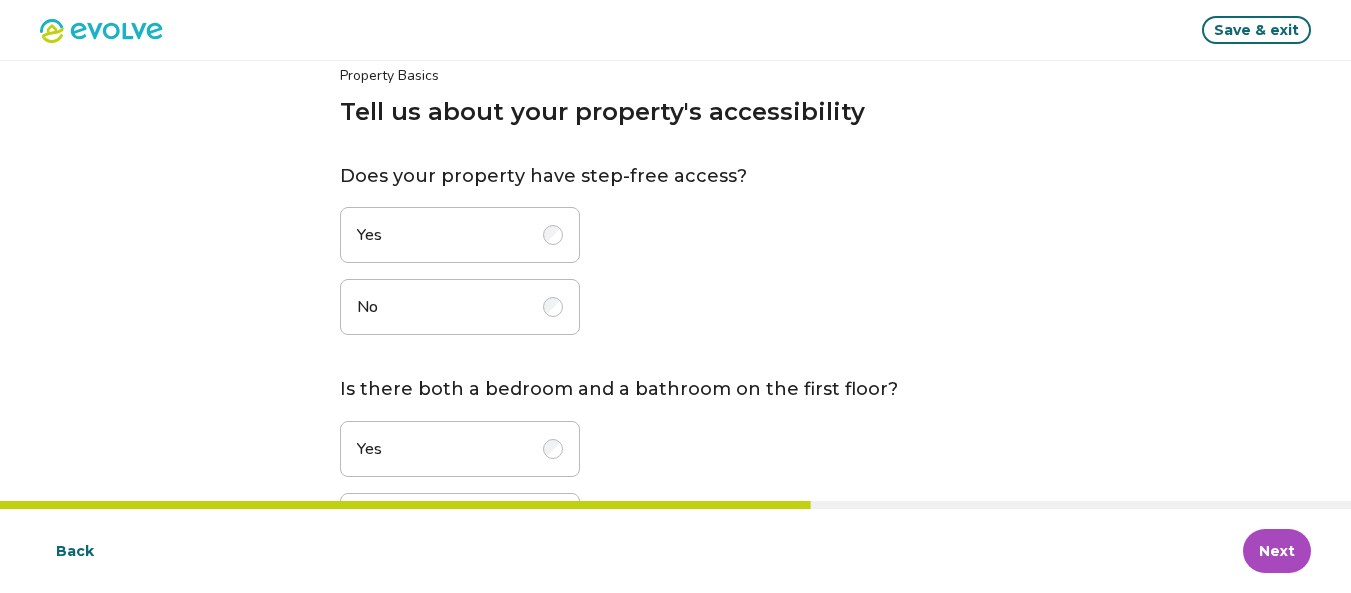scroll, scrollTop: 0, scrollLeft: 0, axis: both 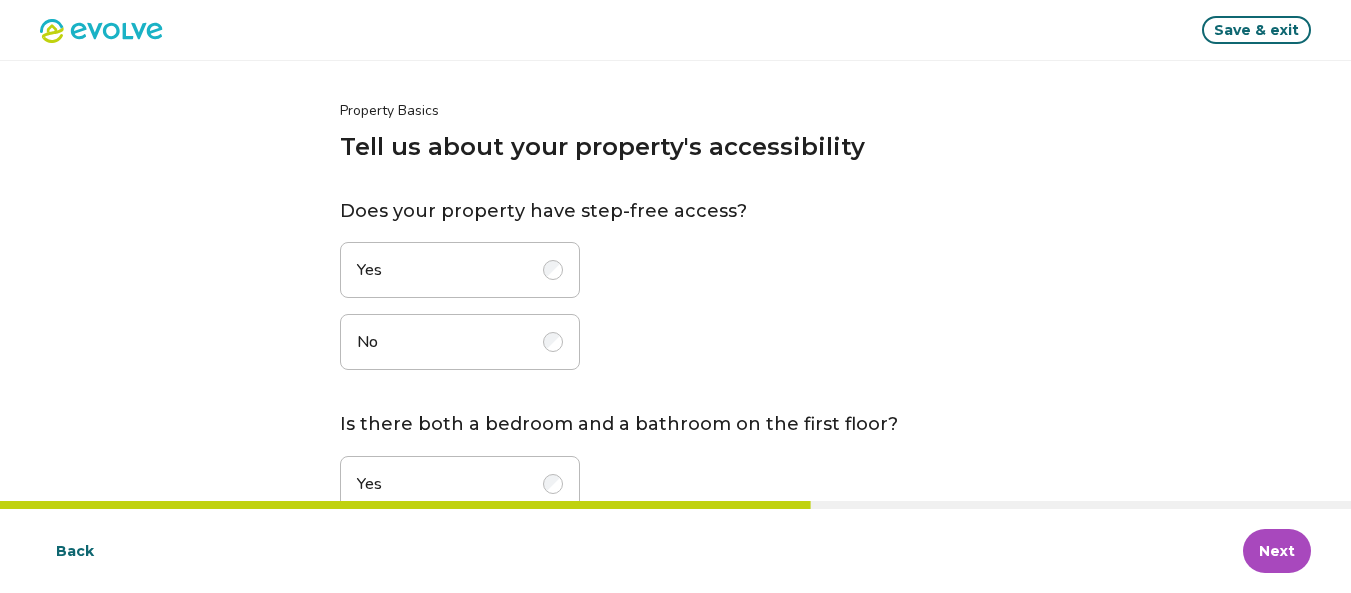 click on "Back" at bounding box center [75, 551] 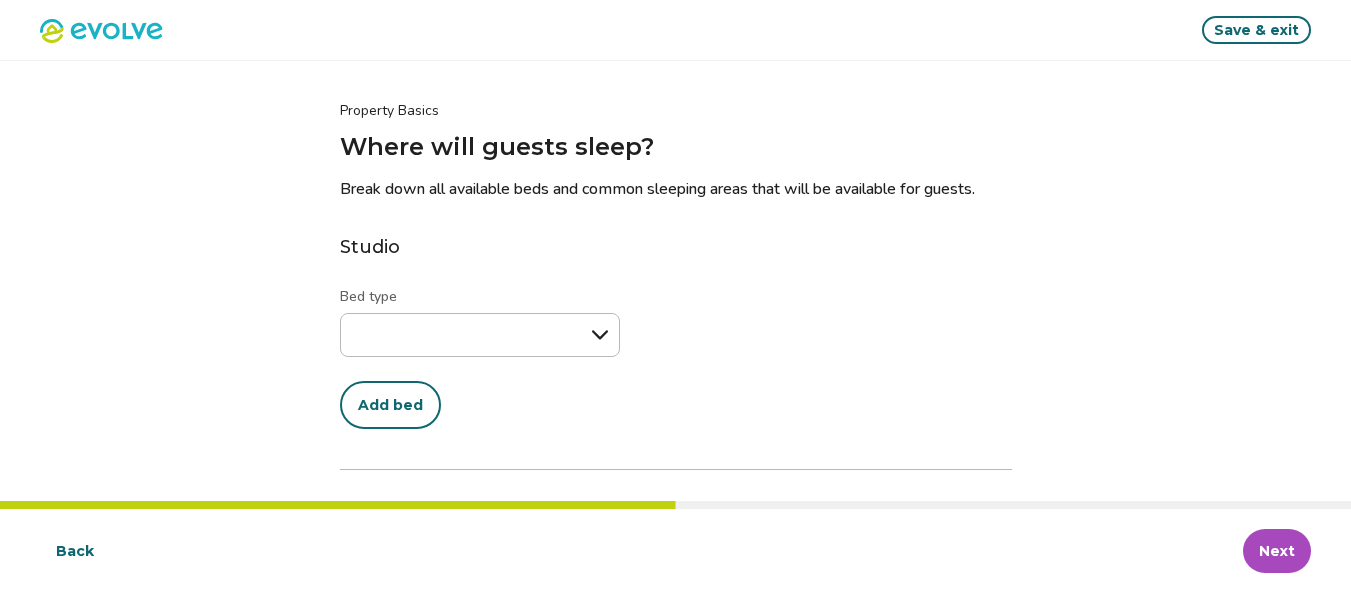 click on "Back" at bounding box center (75, 551) 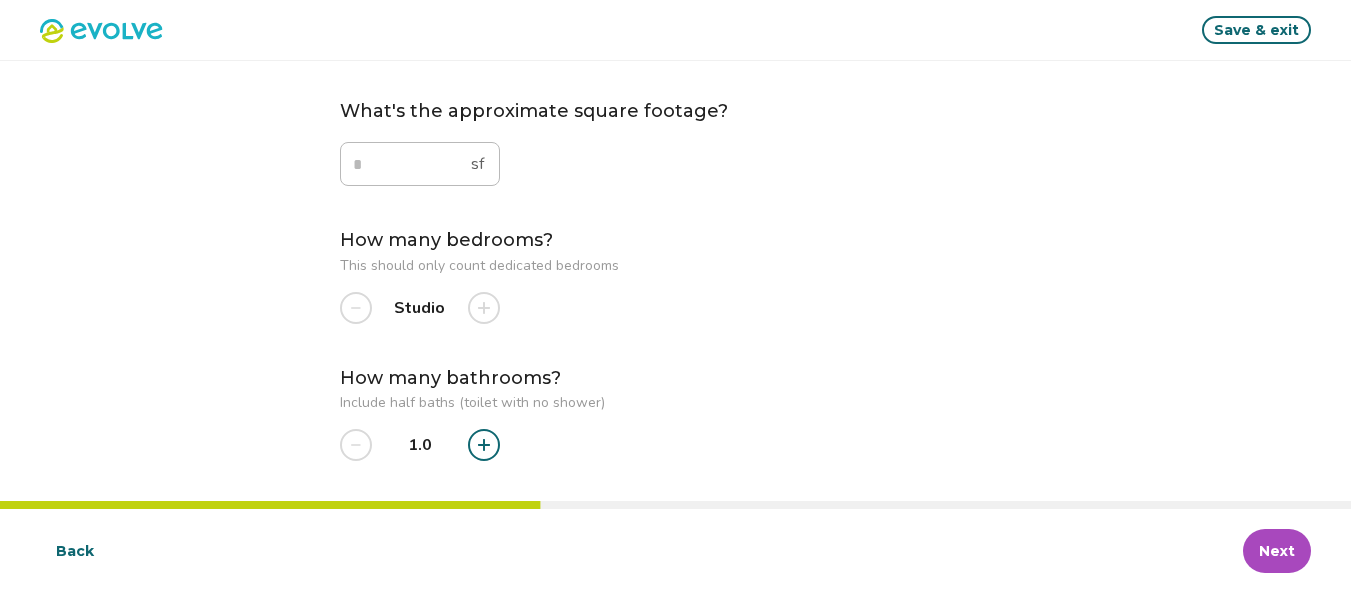 scroll, scrollTop: 0, scrollLeft: 0, axis: both 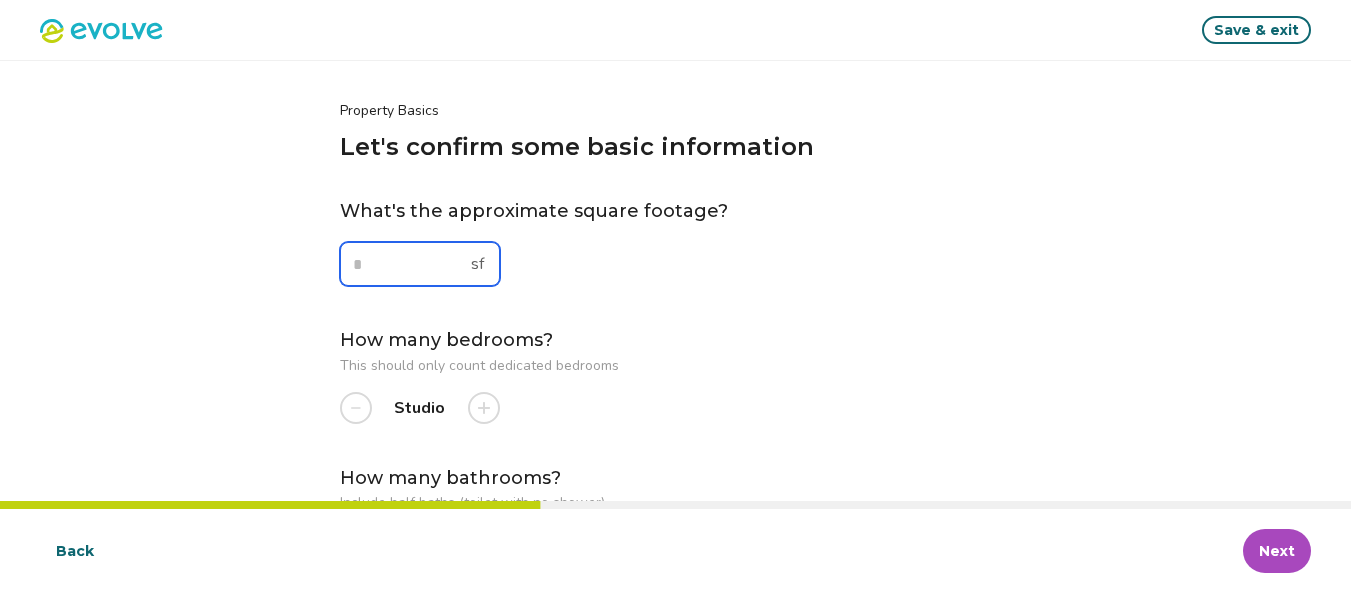 drag, startPoint x: 461, startPoint y: 255, endPoint x: 464, endPoint y: 265, distance: 10.440307 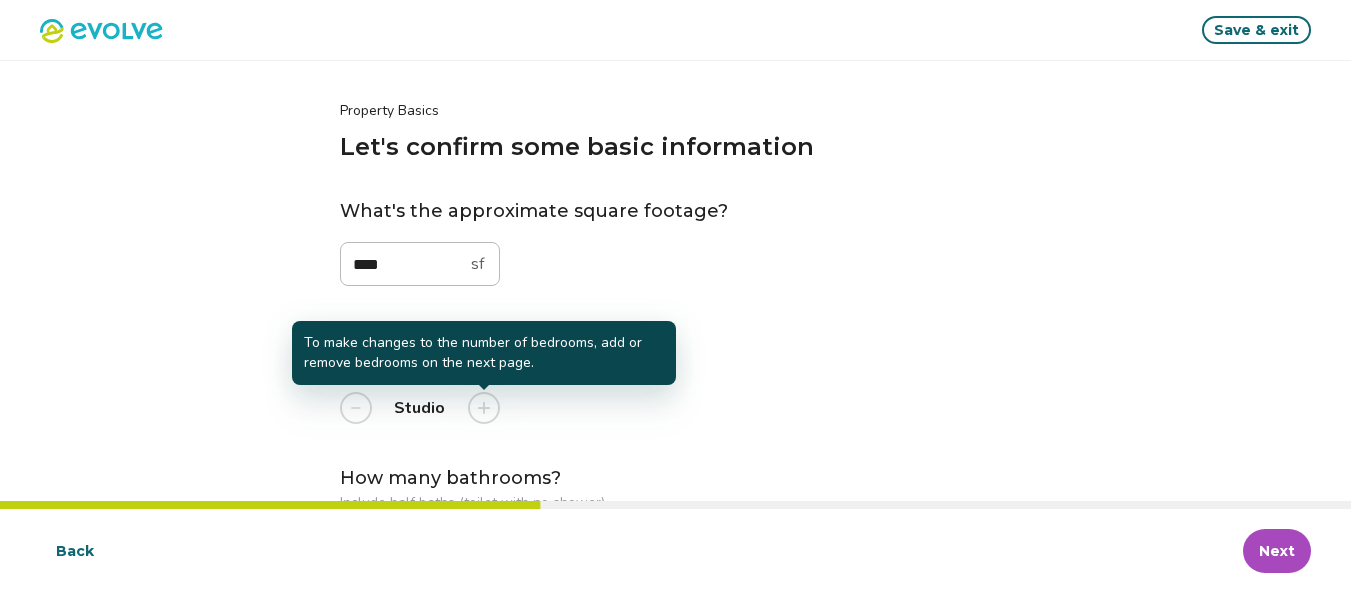click at bounding box center (484, 408) 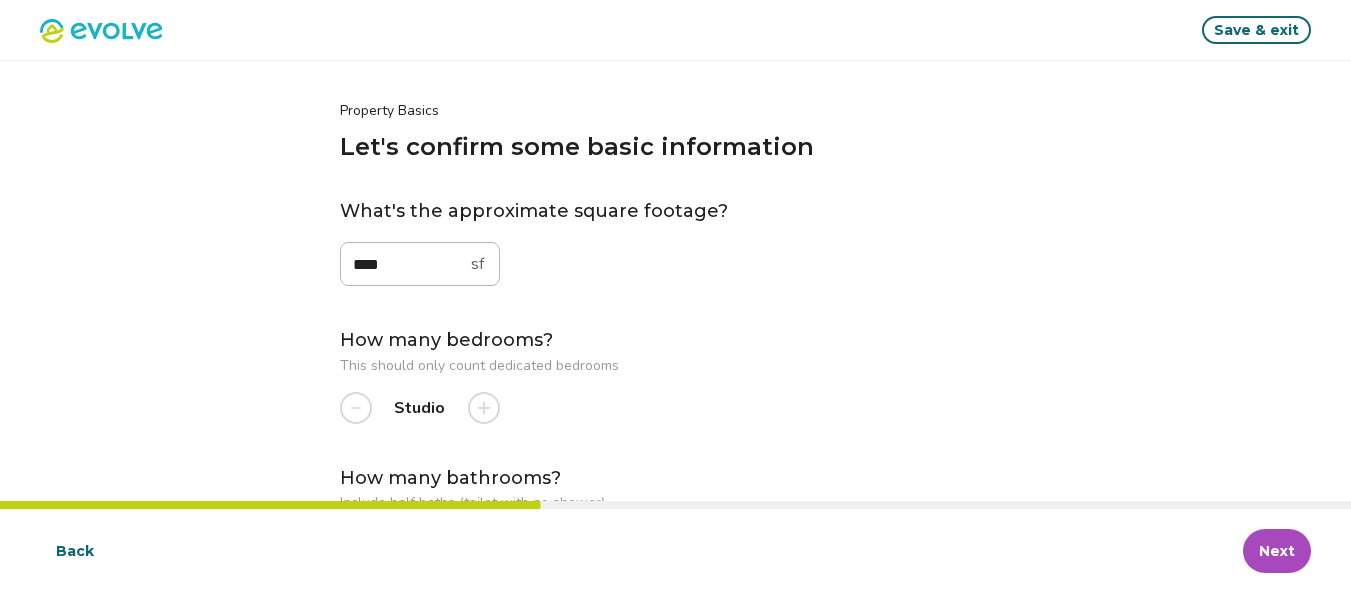 scroll, scrollTop: 100, scrollLeft: 0, axis: vertical 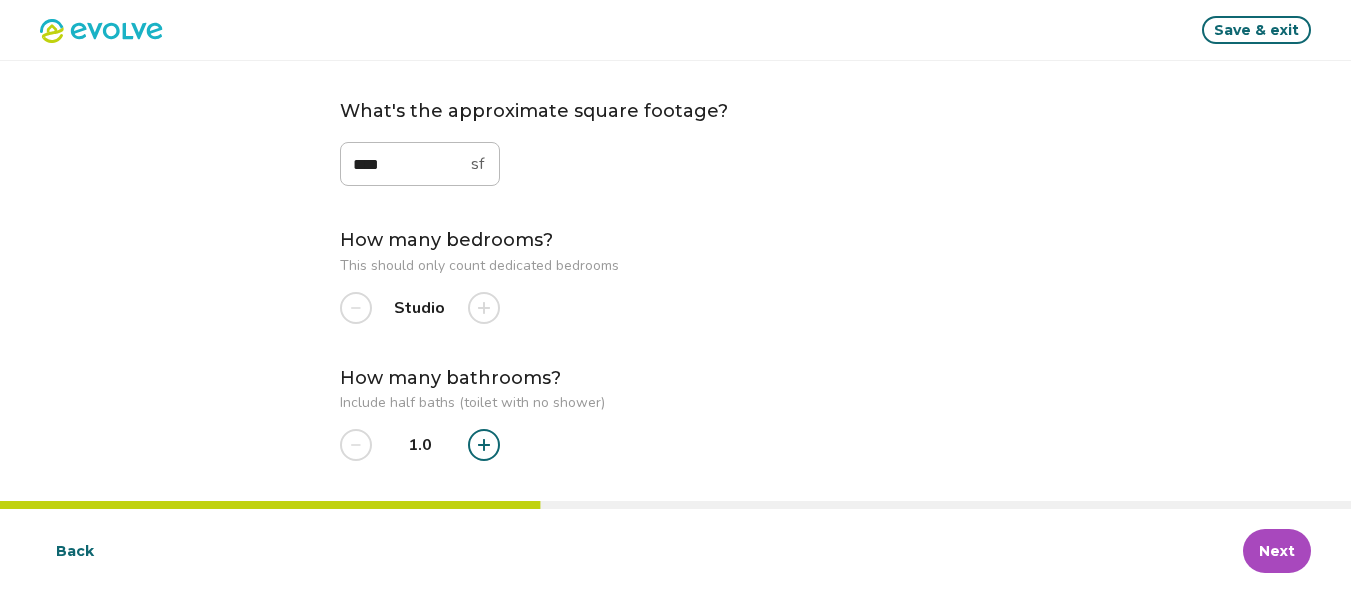 click at bounding box center [484, 445] 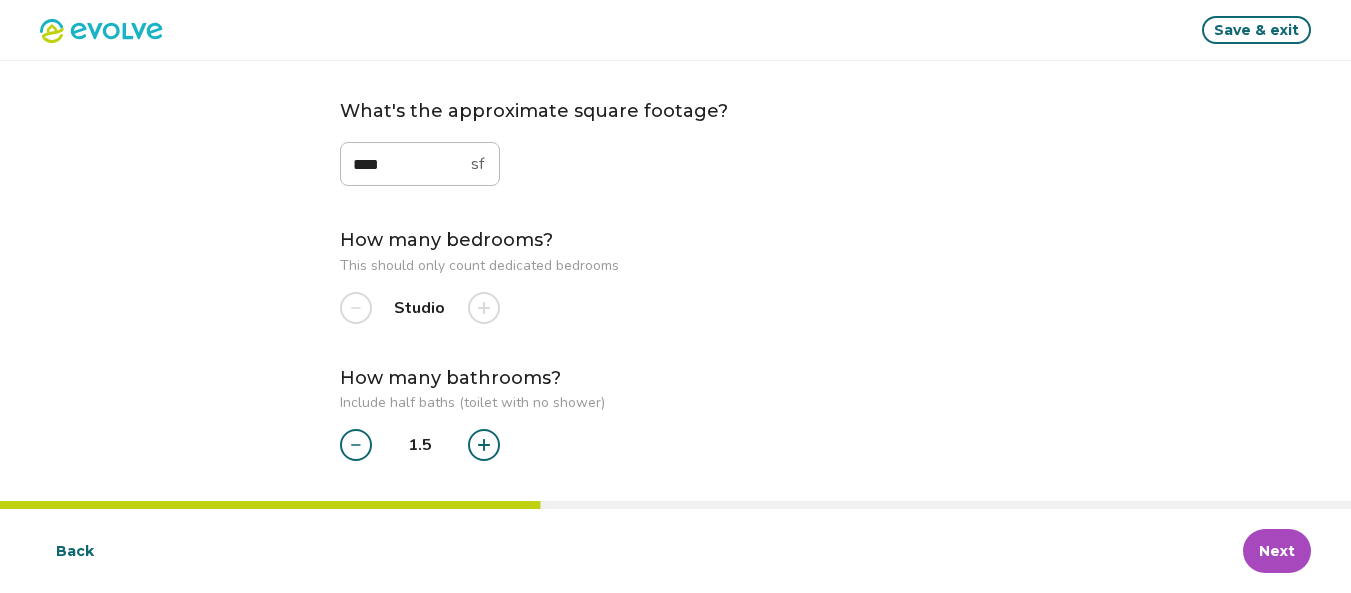 click at bounding box center (484, 445) 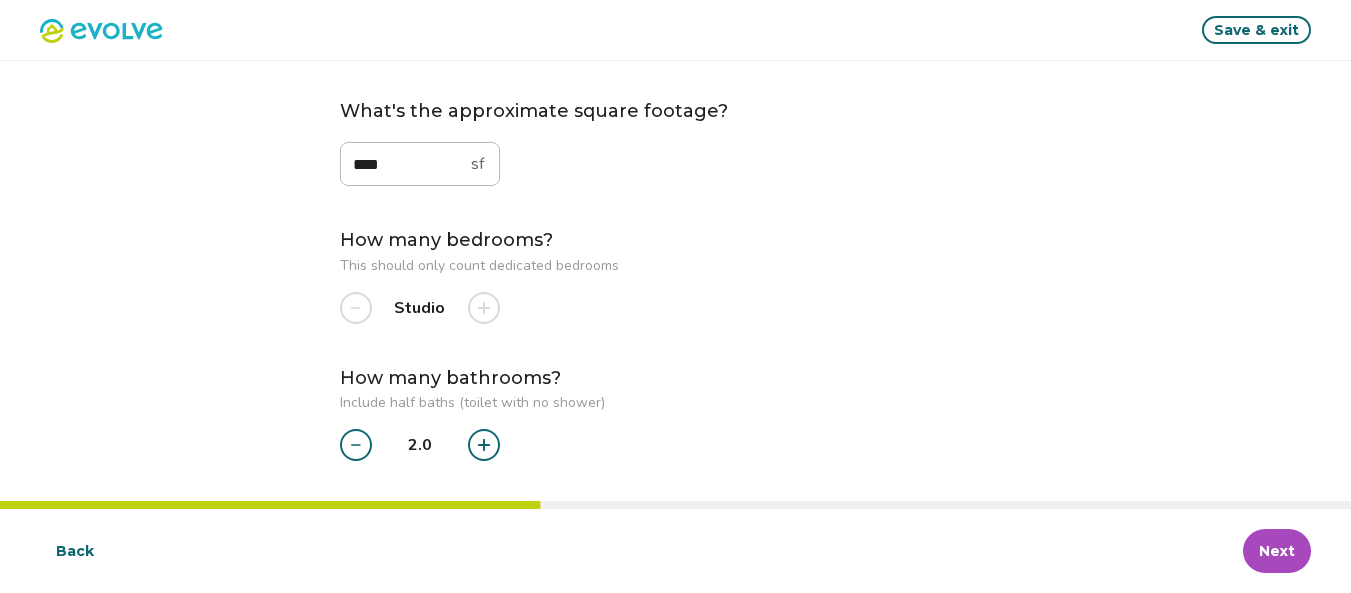 click at bounding box center (484, 445) 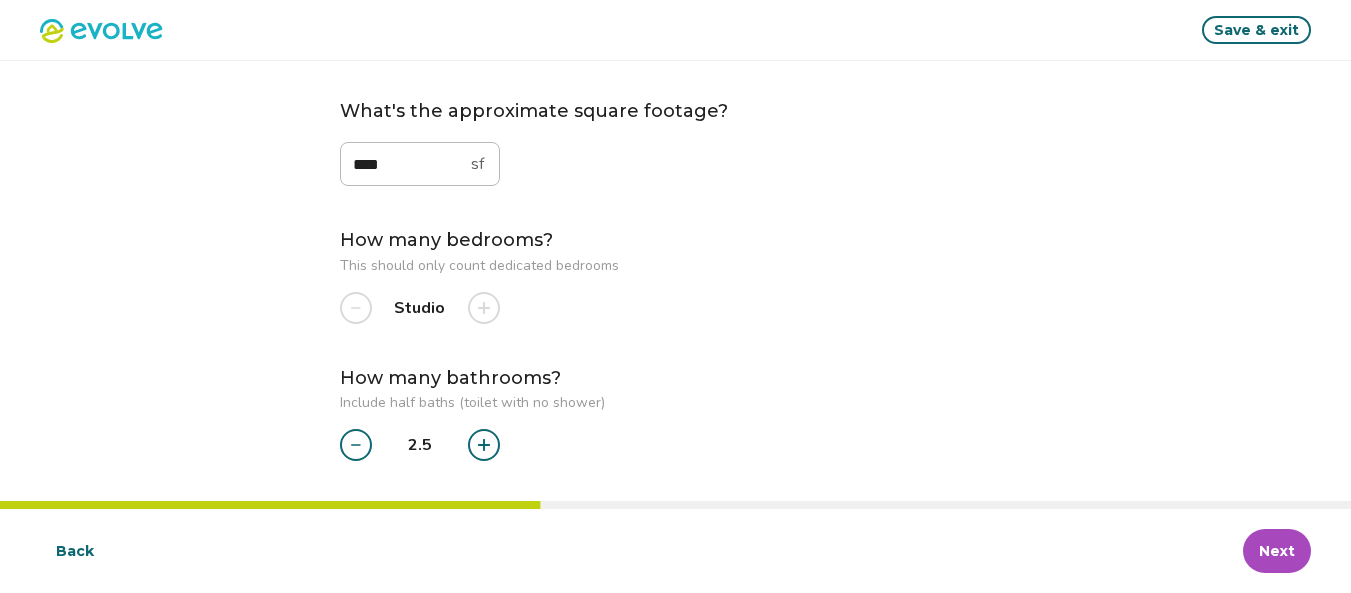 click at bounding box center (484, 445) 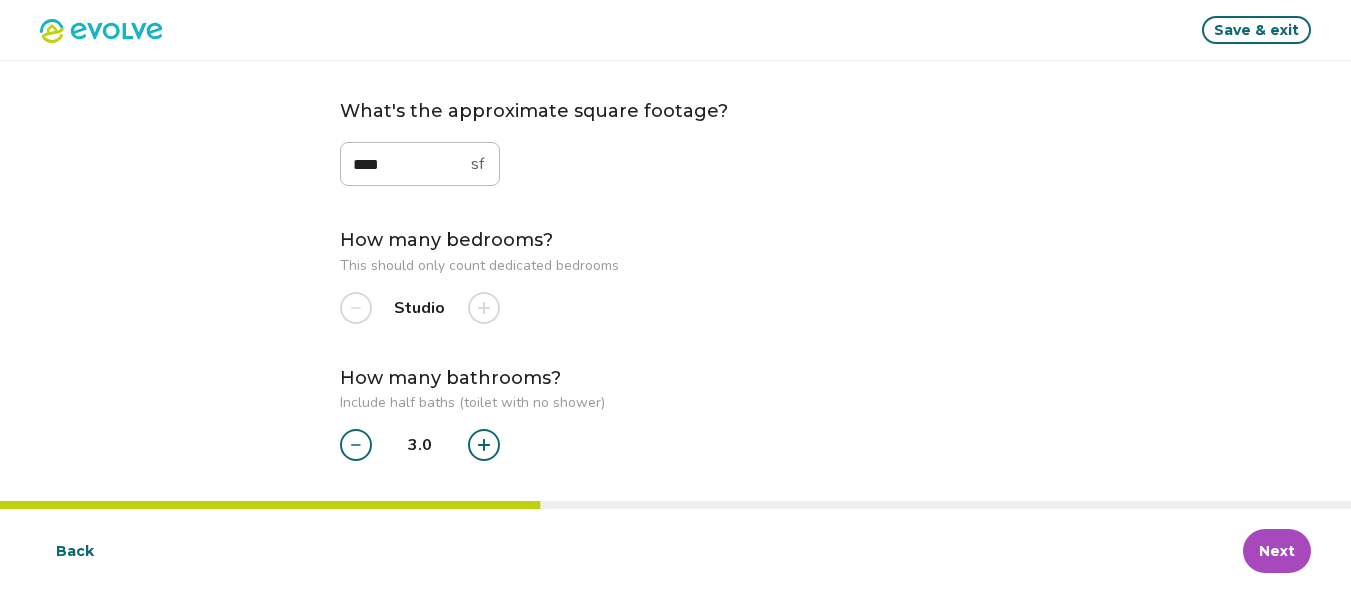 click at bounding box center [484, 445] 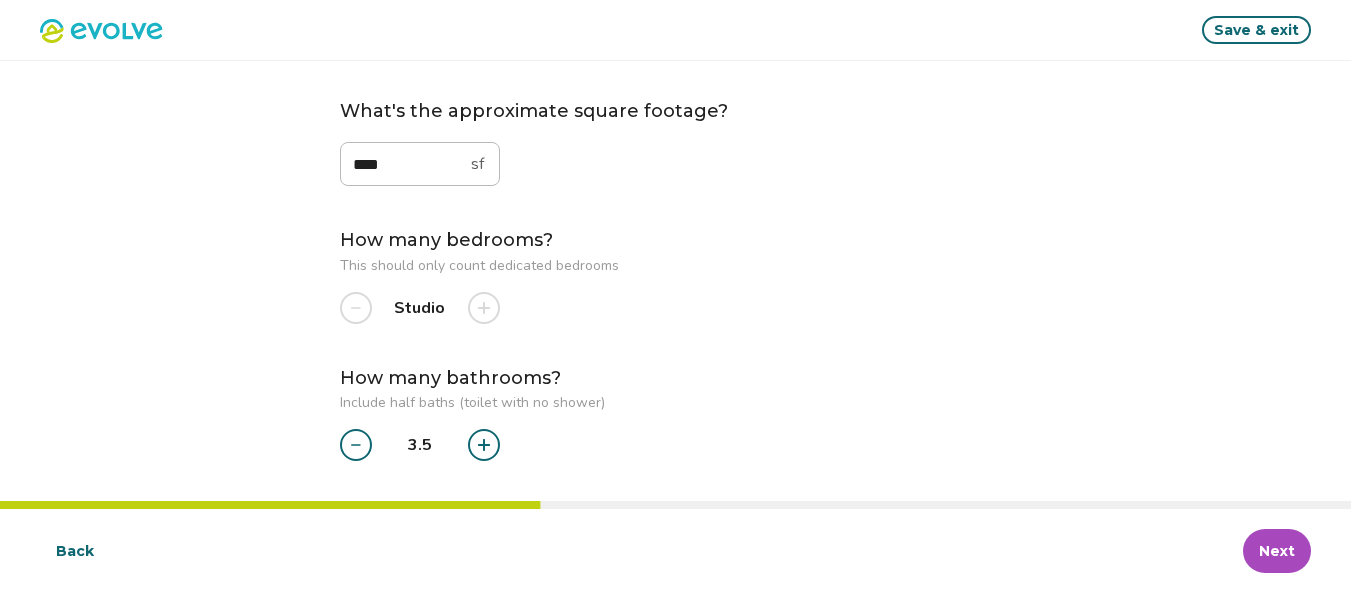 click on "Next" at bounding box center [1277, 551] 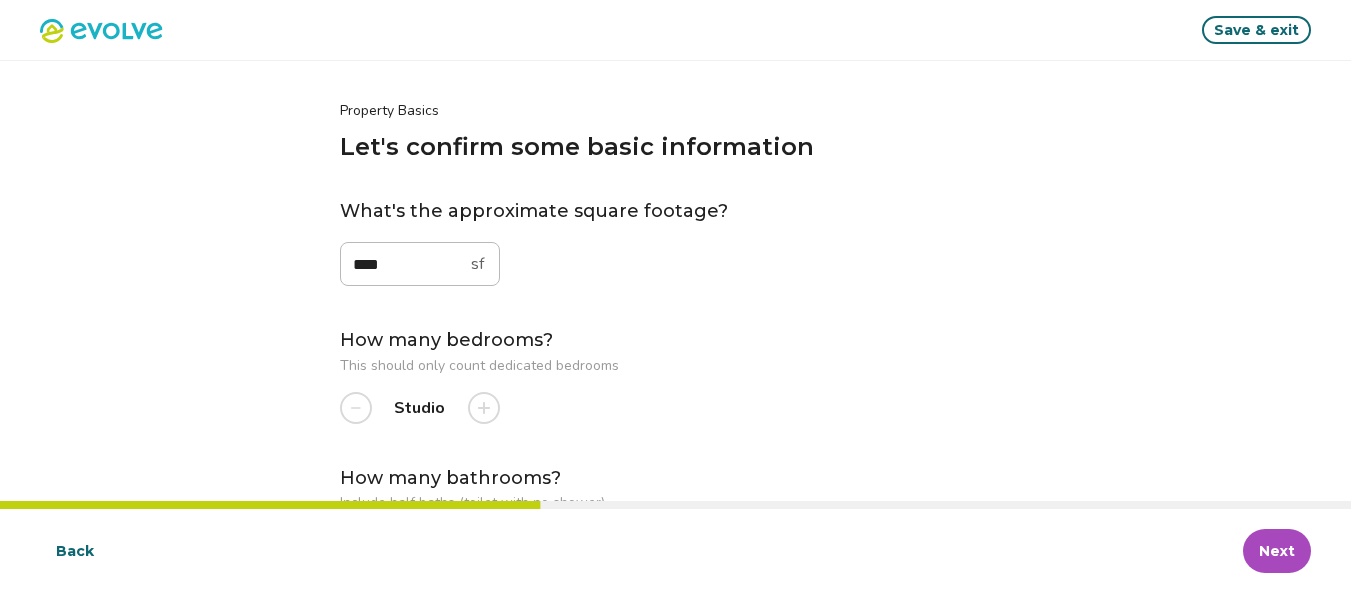 select on "****" 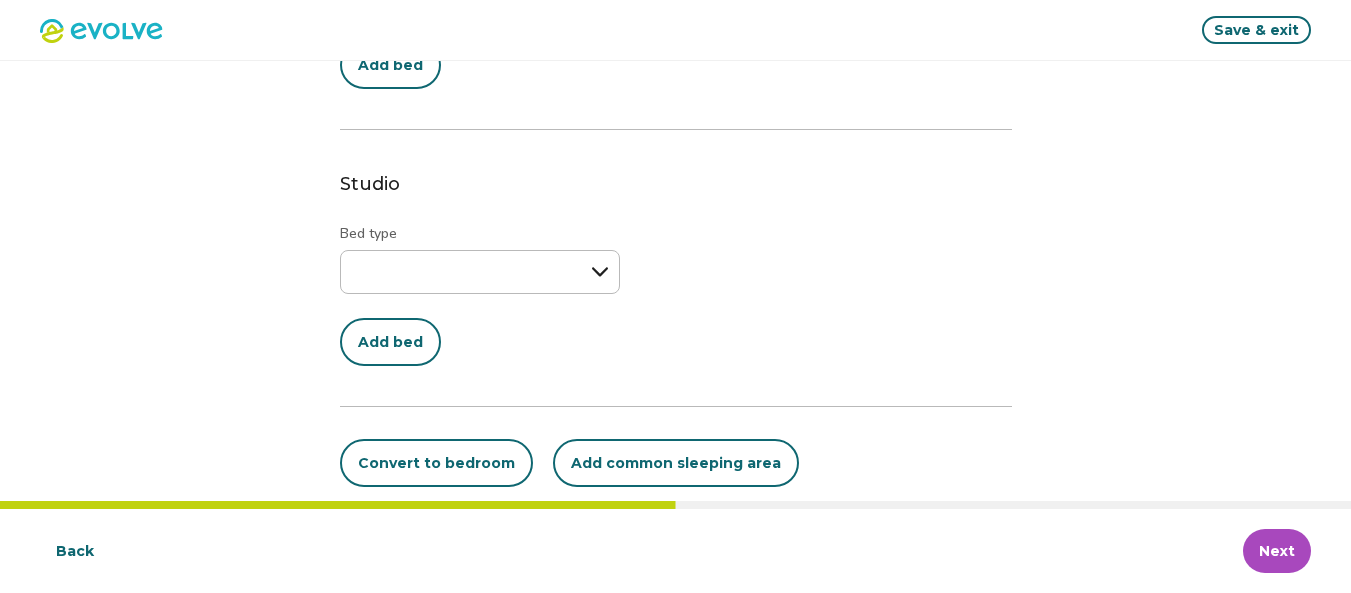 scroll, scrollTop: 366, scrollLeft: 0, axis: vertical 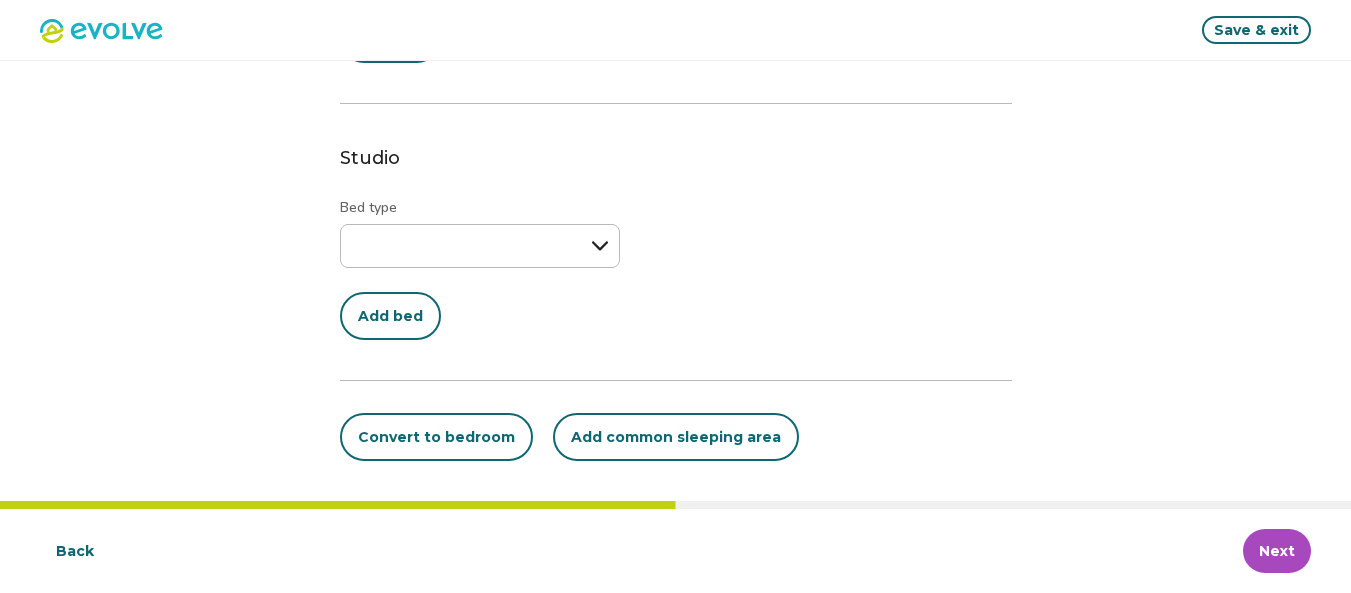 click on "Convert to bedroom" at bounding box center (436, 437) 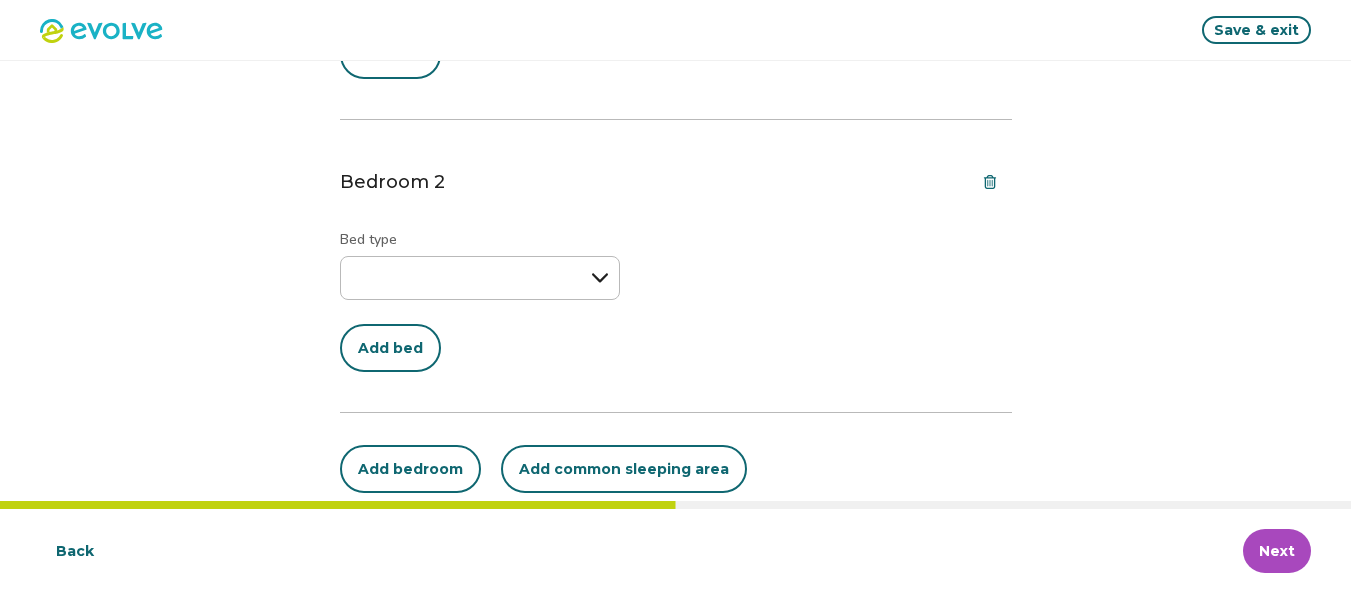 scroll, scrollTop: 382, scrollLeft: 0, axis: vertical 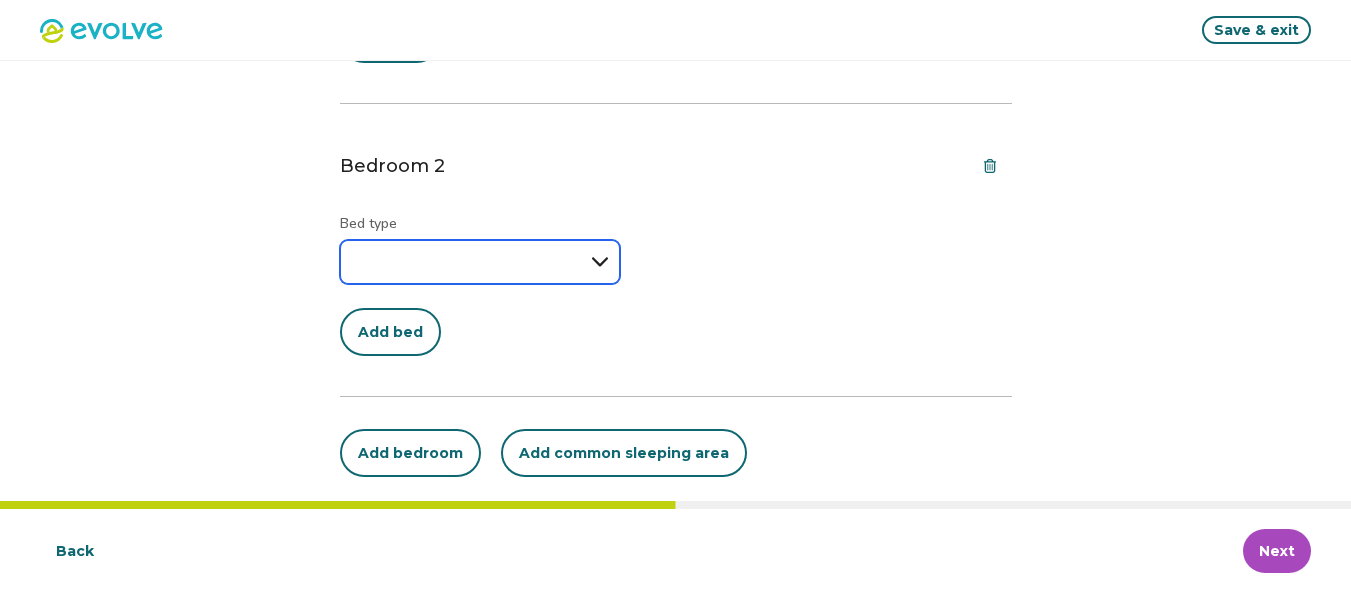 click on "**********" at bounding box center (480, 262) 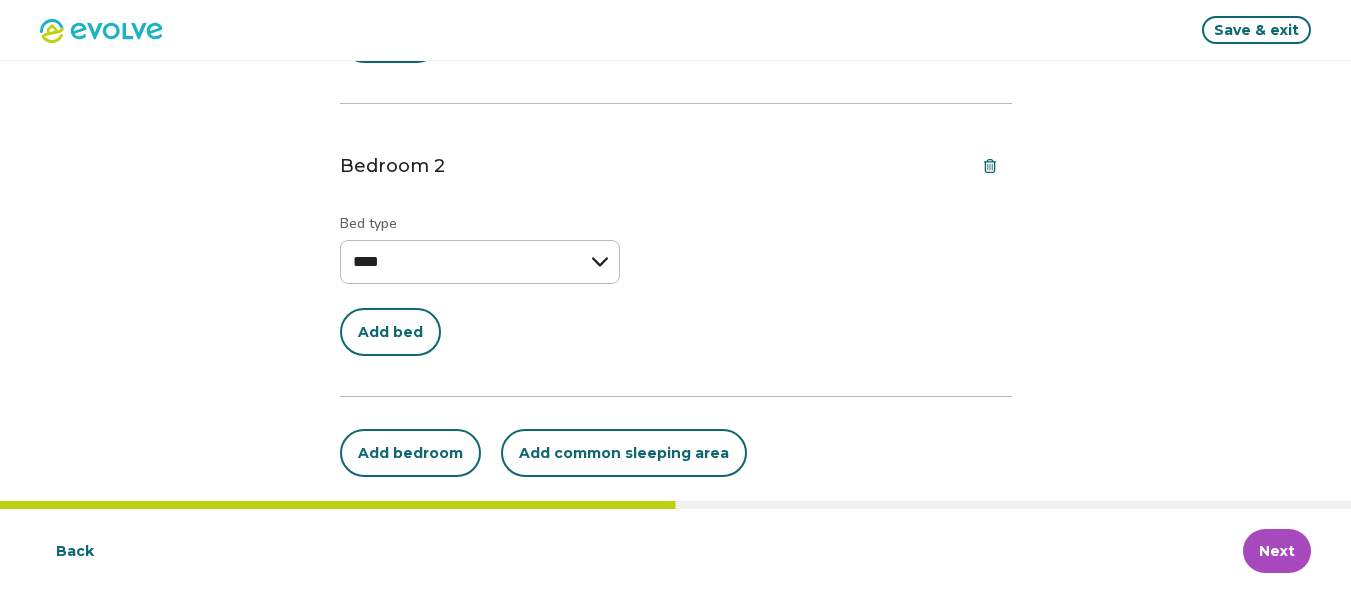 select on "****" 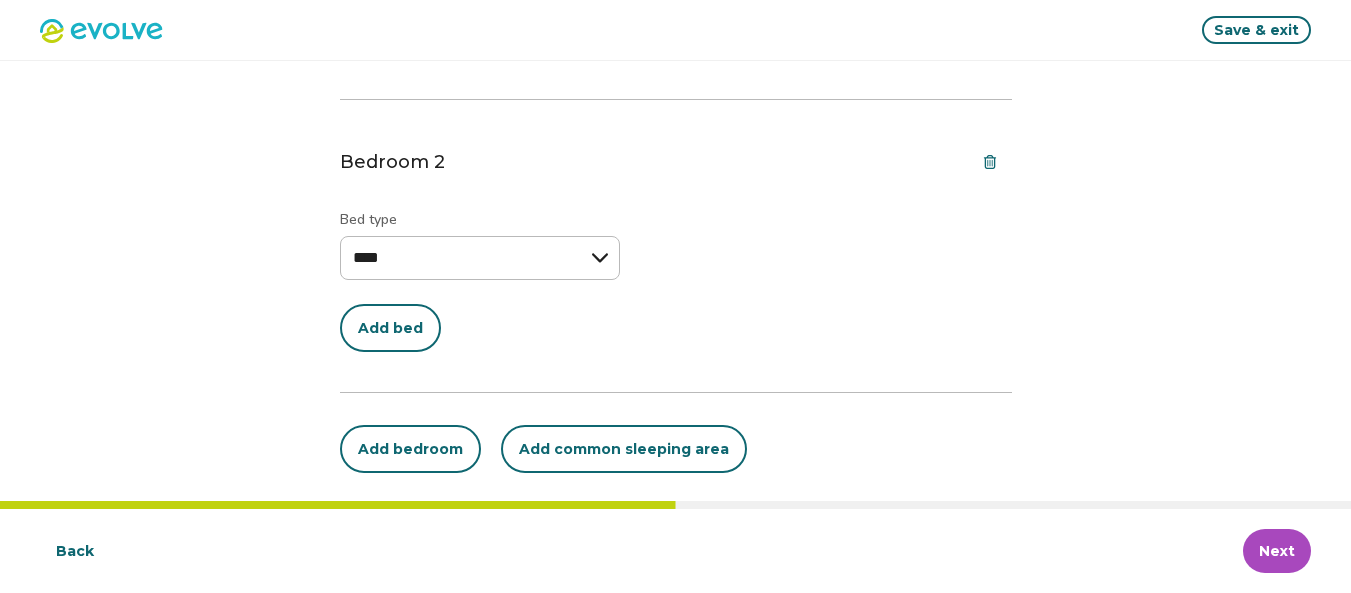 scroll, scrollTop: 398, scrollLeft: 0, axis: vertical 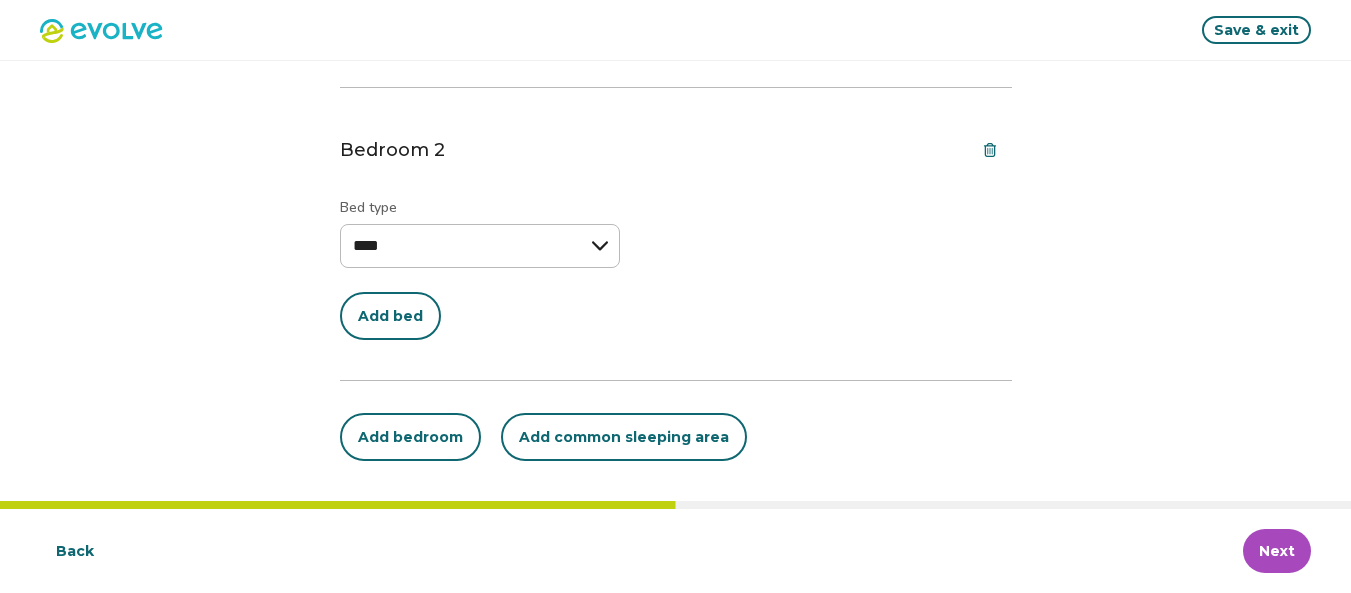 click on "Add bedroom" at bounding box center (410, 437) 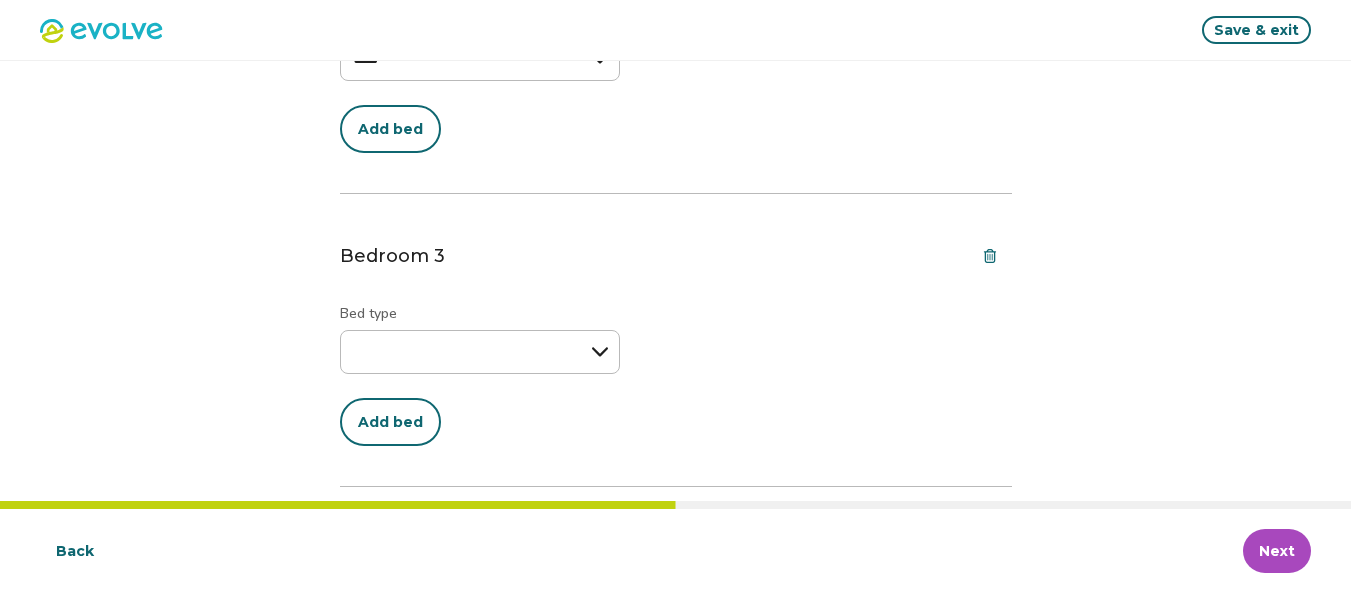 scroll, scrollTop: 691, scrollLeft: 0, axis: vertical 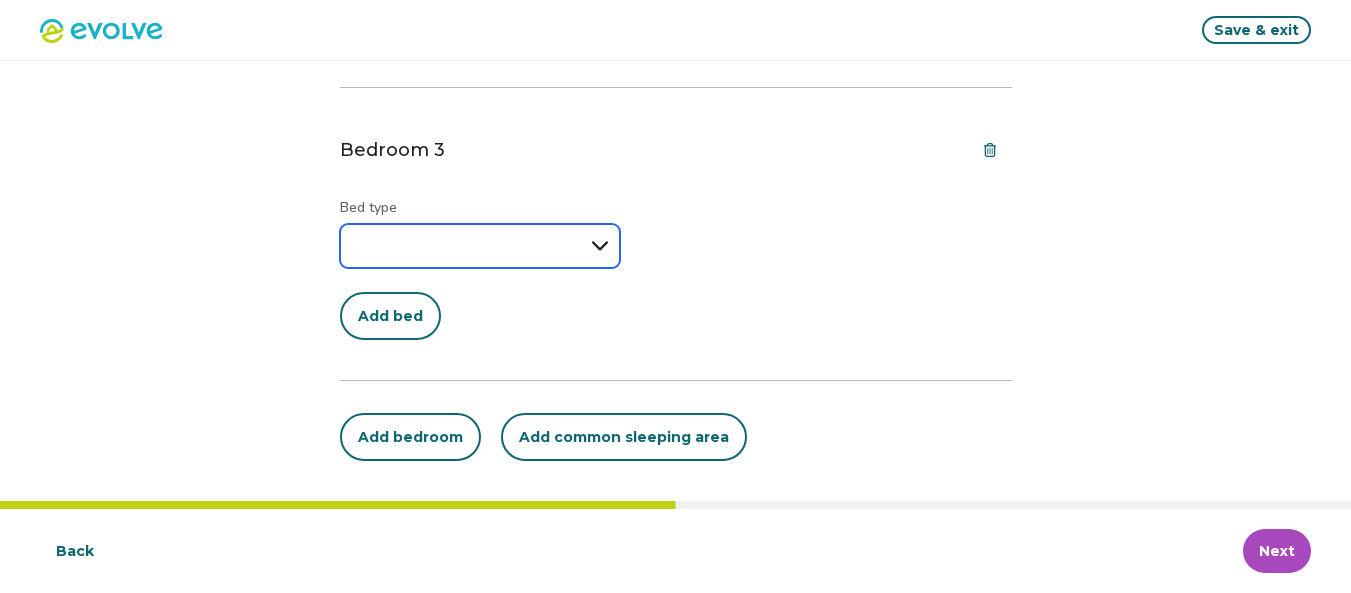 click on "**********" at bounding box center [480, 246] 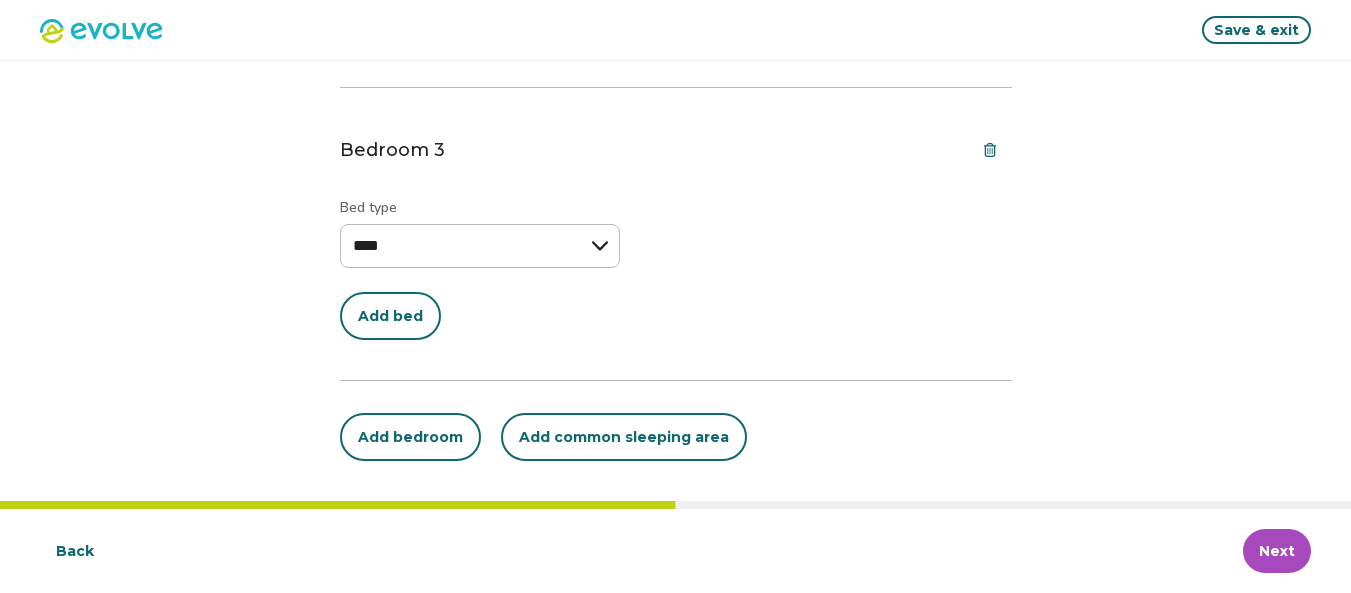 select on "****" 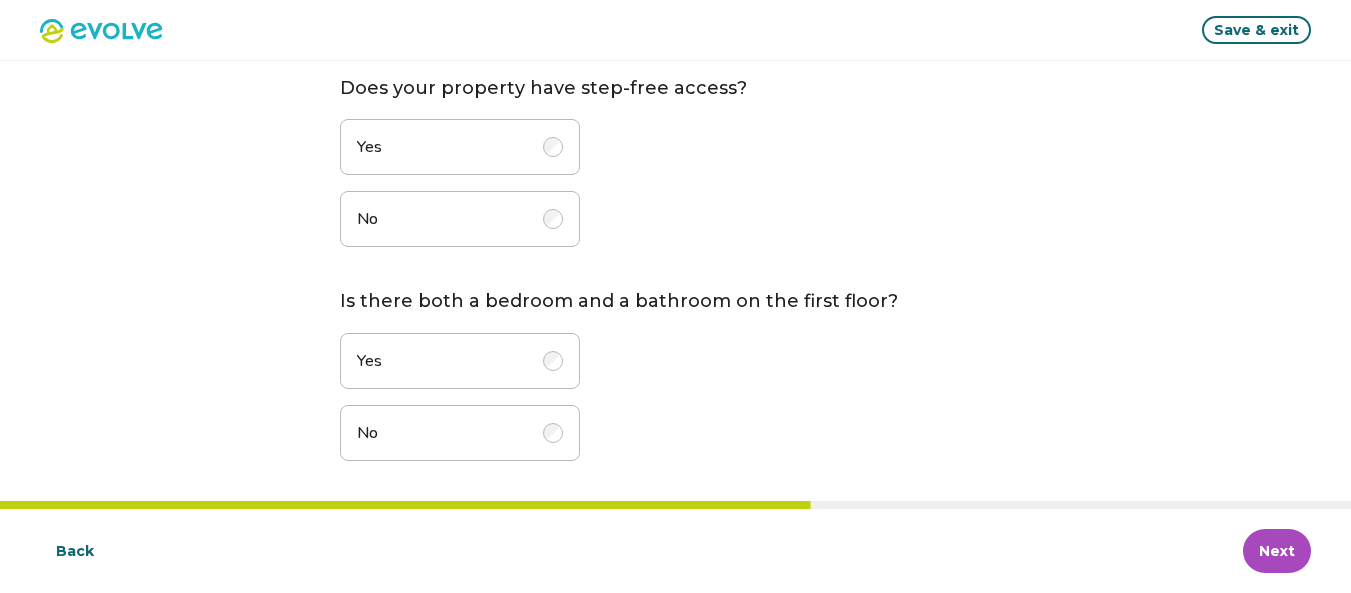 scroll, scrollTop: 0, scrollLeft: 0, axis: both 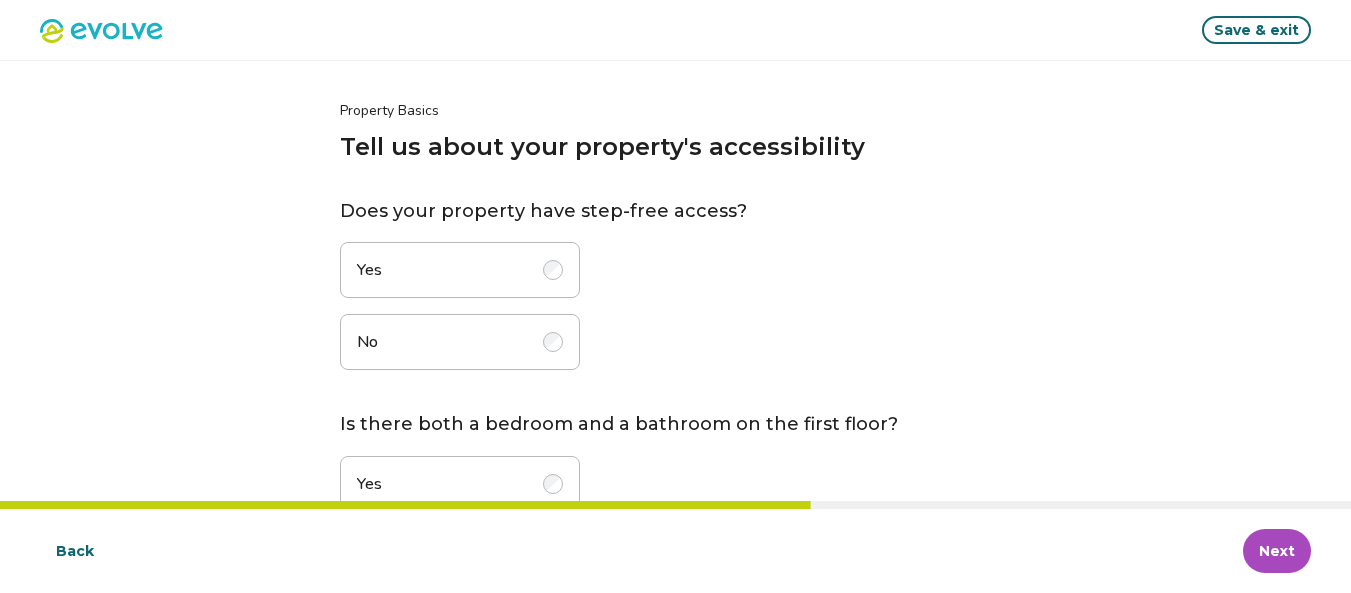 click at bounding box center [553, 270] 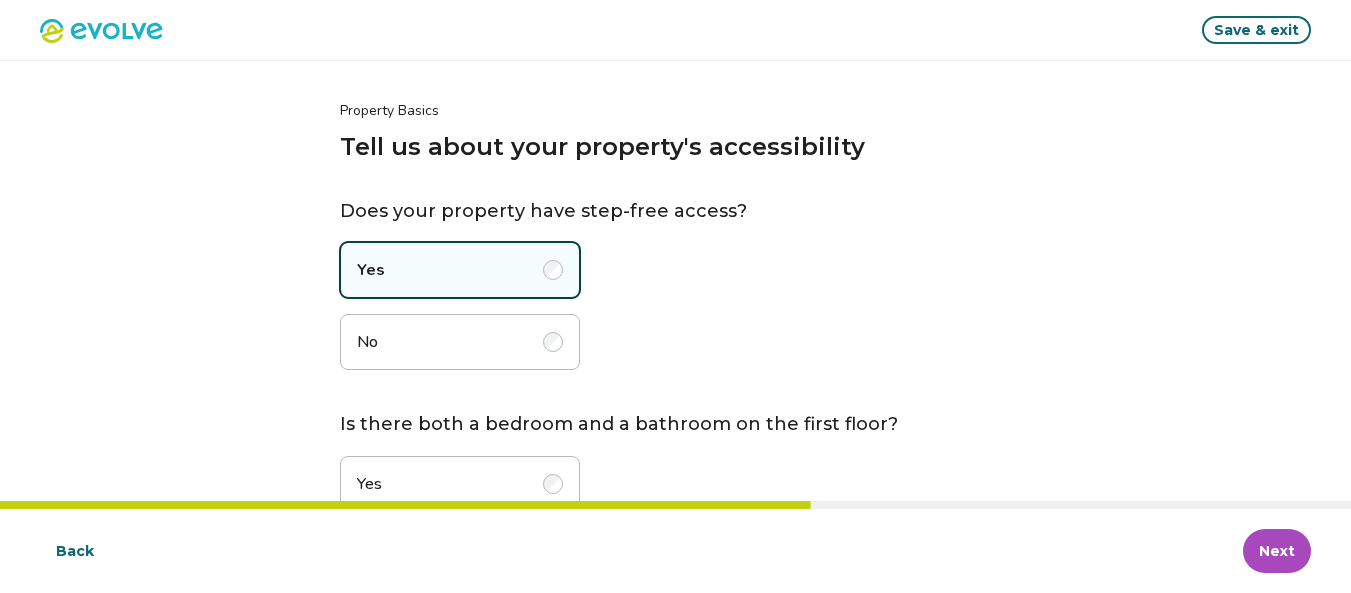 scroll, scrollTop: 100, scrollLeft: 0, axis: vertical 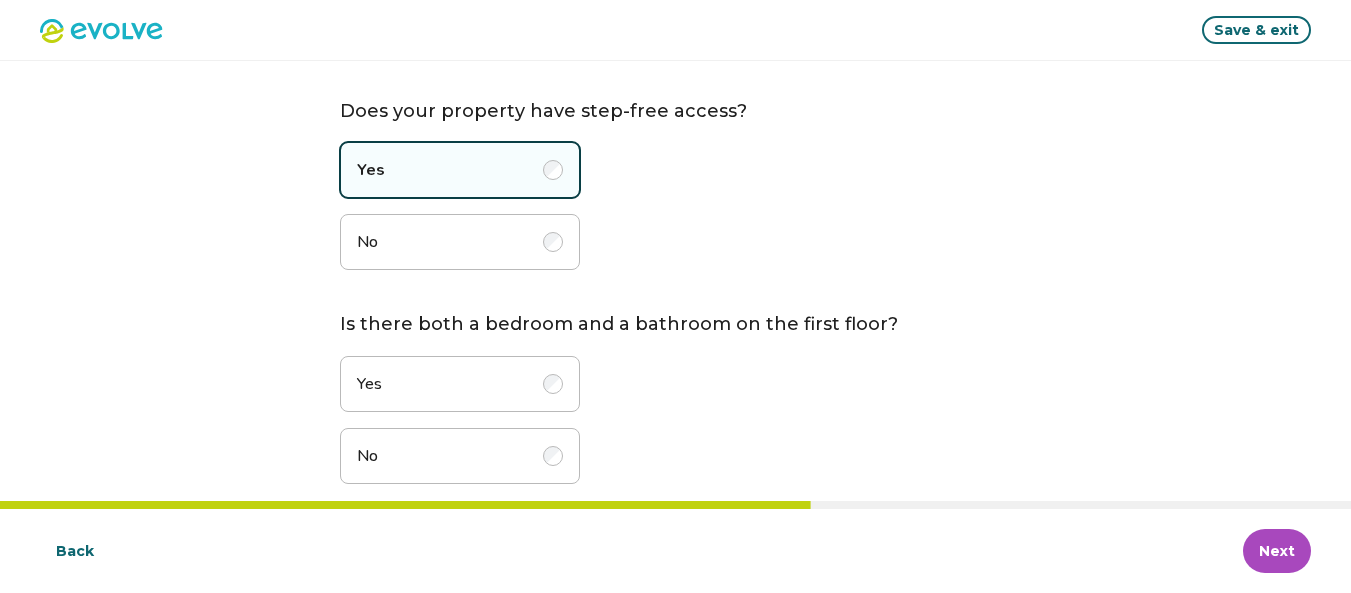 click at bounding box center [553, 384] 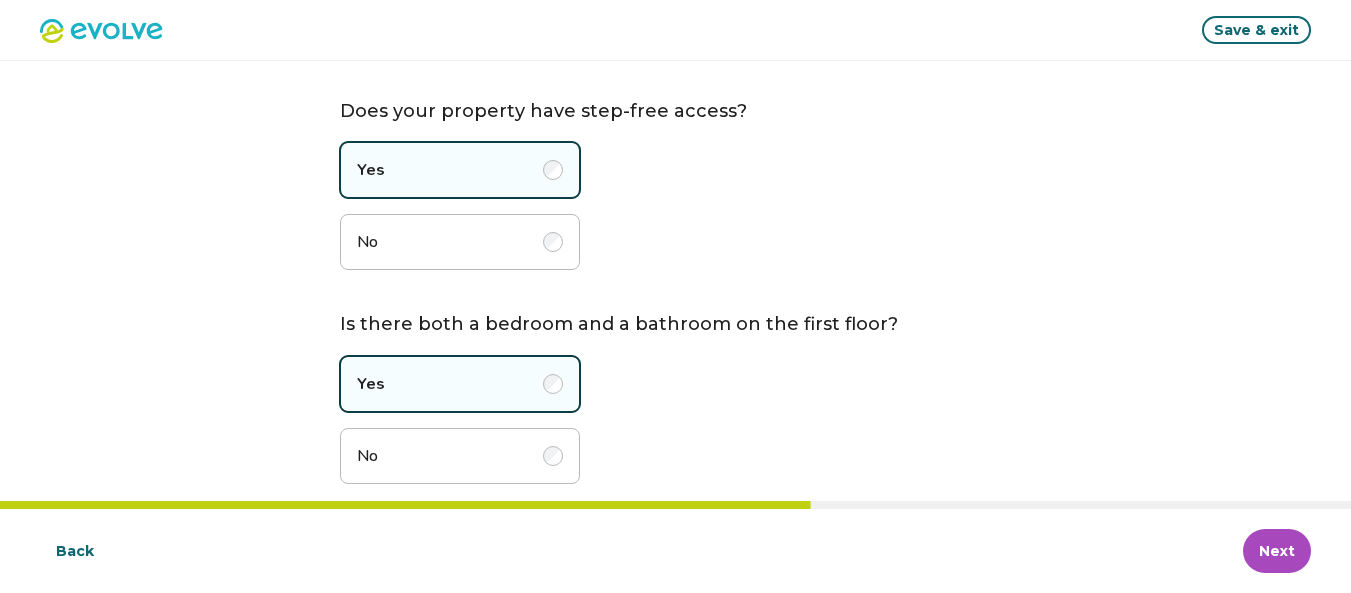 scroll, scrollTop: 123, scrollLeft: 0, axis: vertical 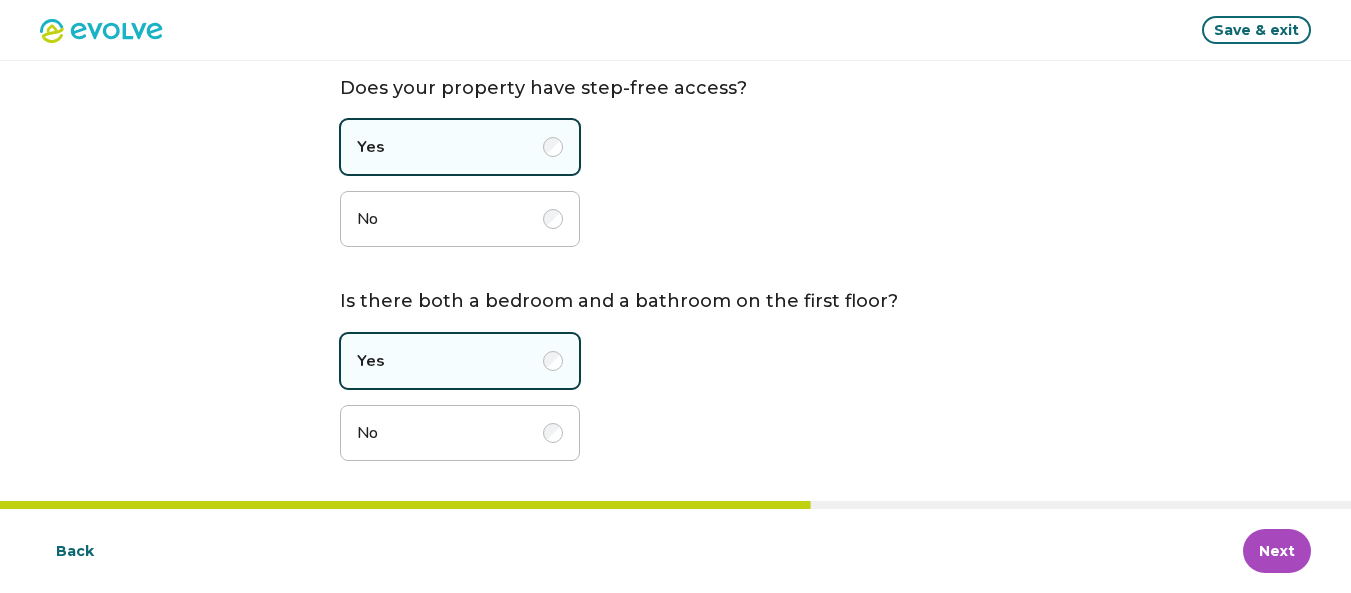 click on "Next" at bounding box center (1277, 551) 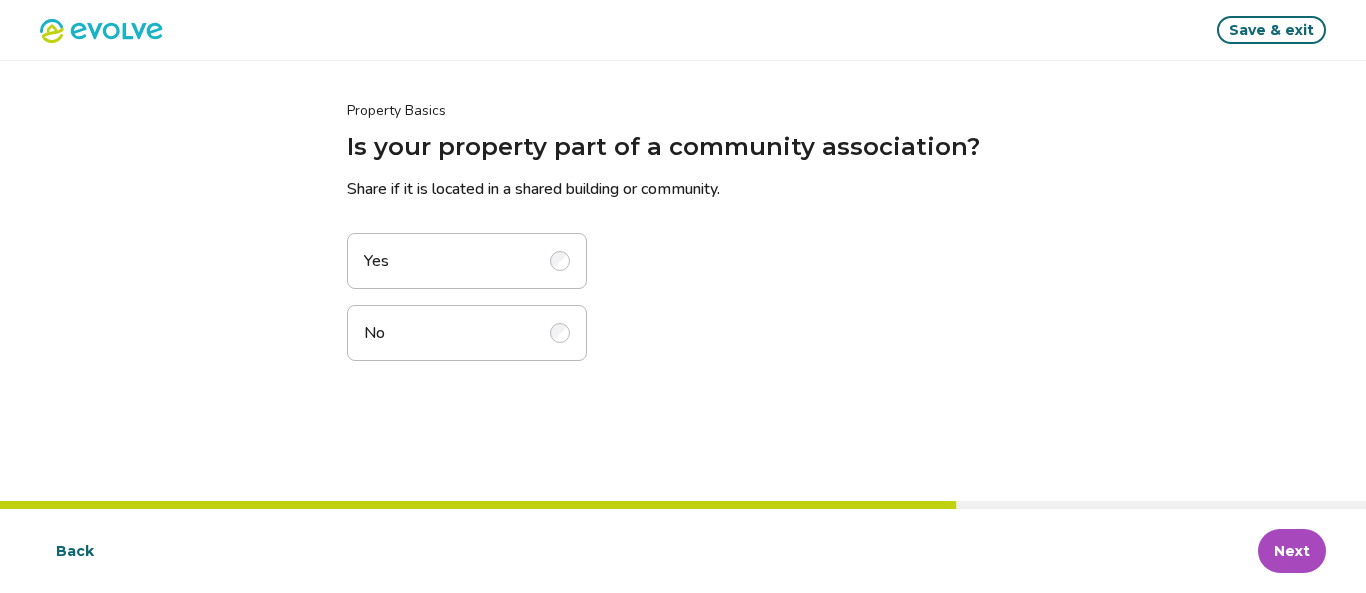 drag, startPoint x: 563, startPoint y: 258, endPoint x: 581, endPoint y: 261, distance: 18.248287 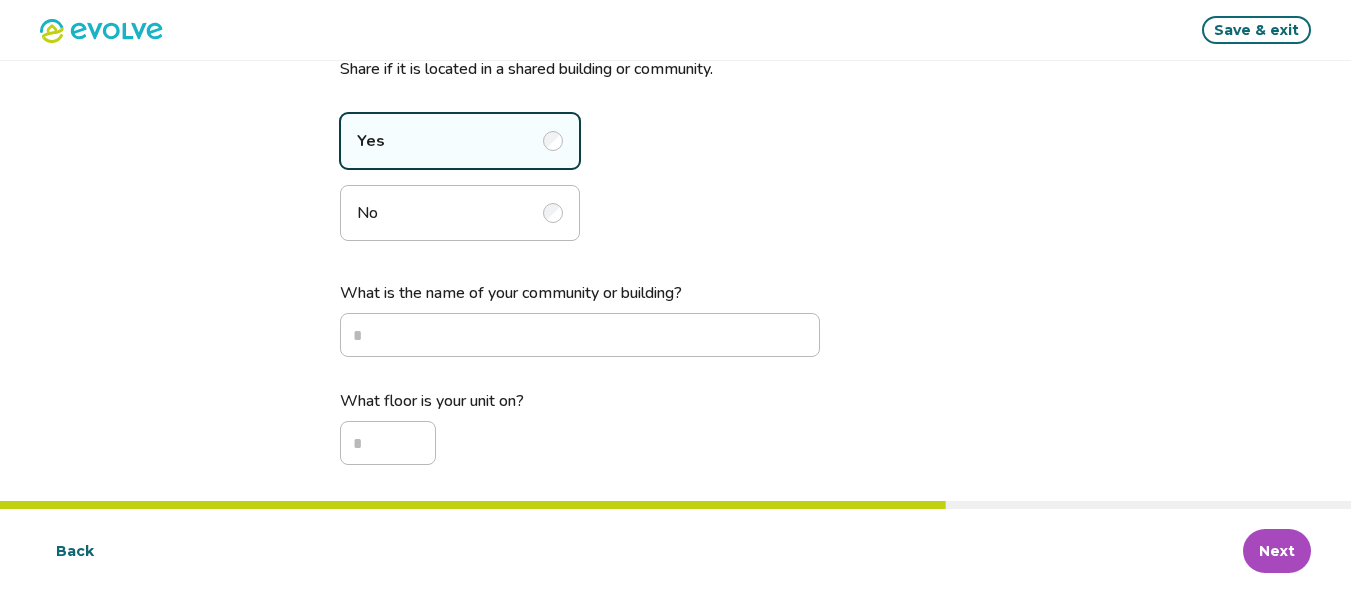 scroll, scrollTop: 124, scrollLeft: 0, axis: vertical 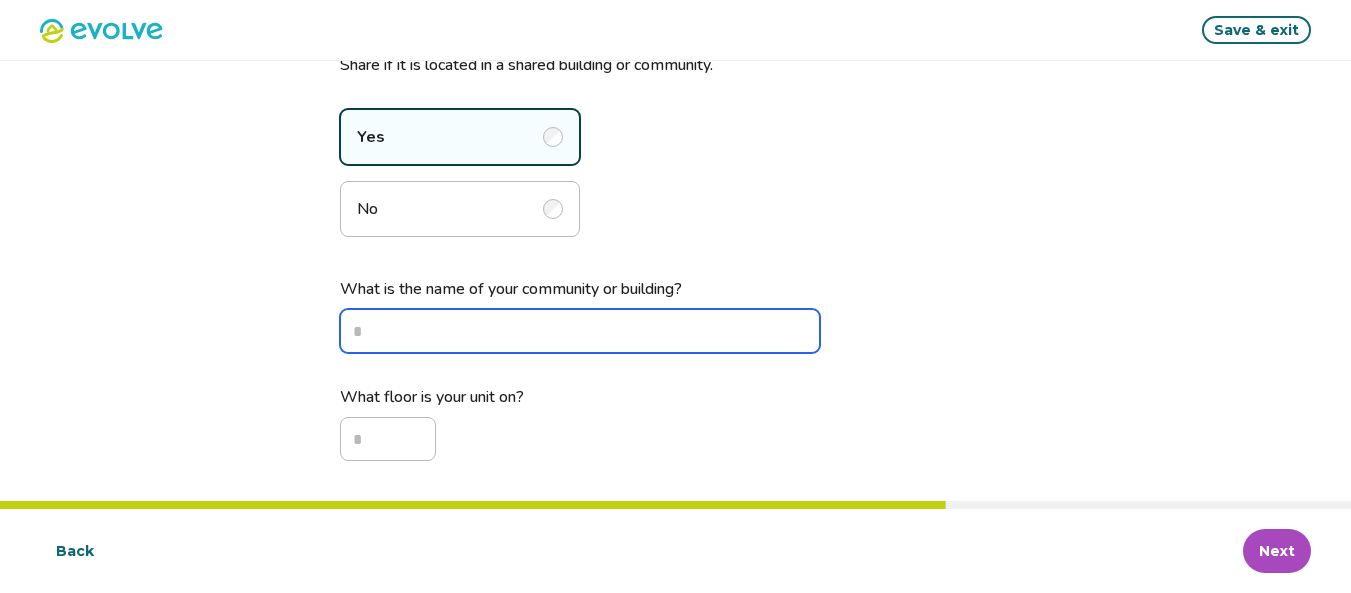 click on "What is the name of your community or building?" at bounding box center (580, 331) 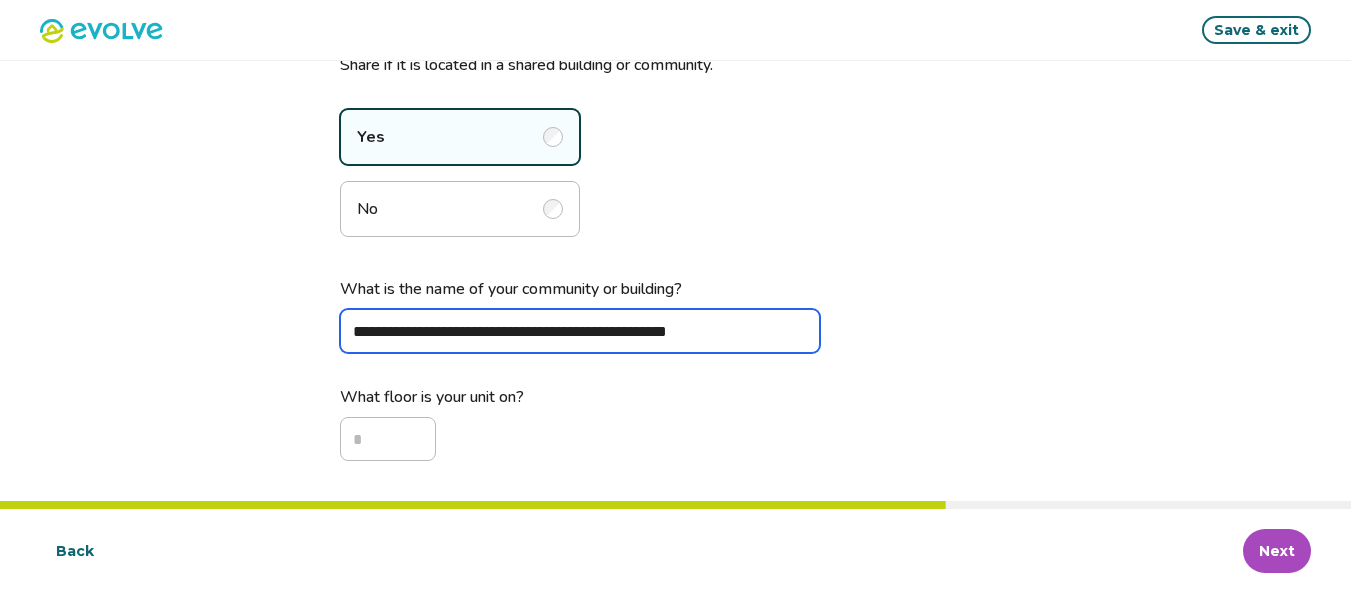 type on "**********" 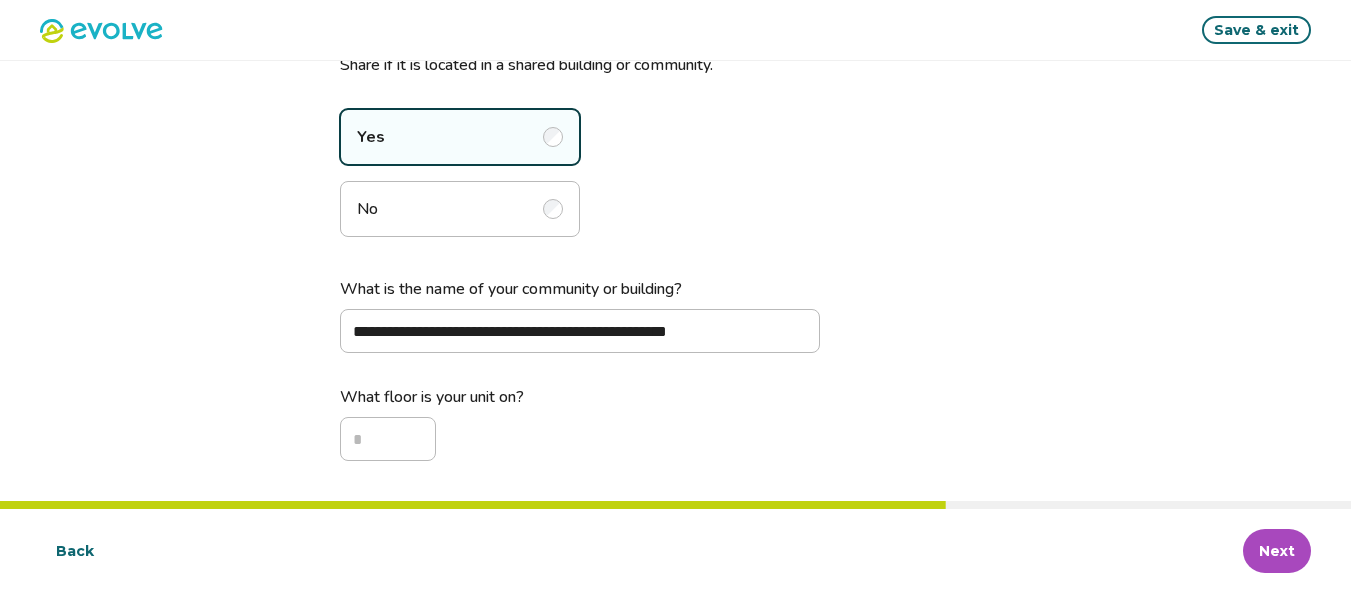 scroll, scrollTop: 24, scrollLeft: 0, axis: vertical 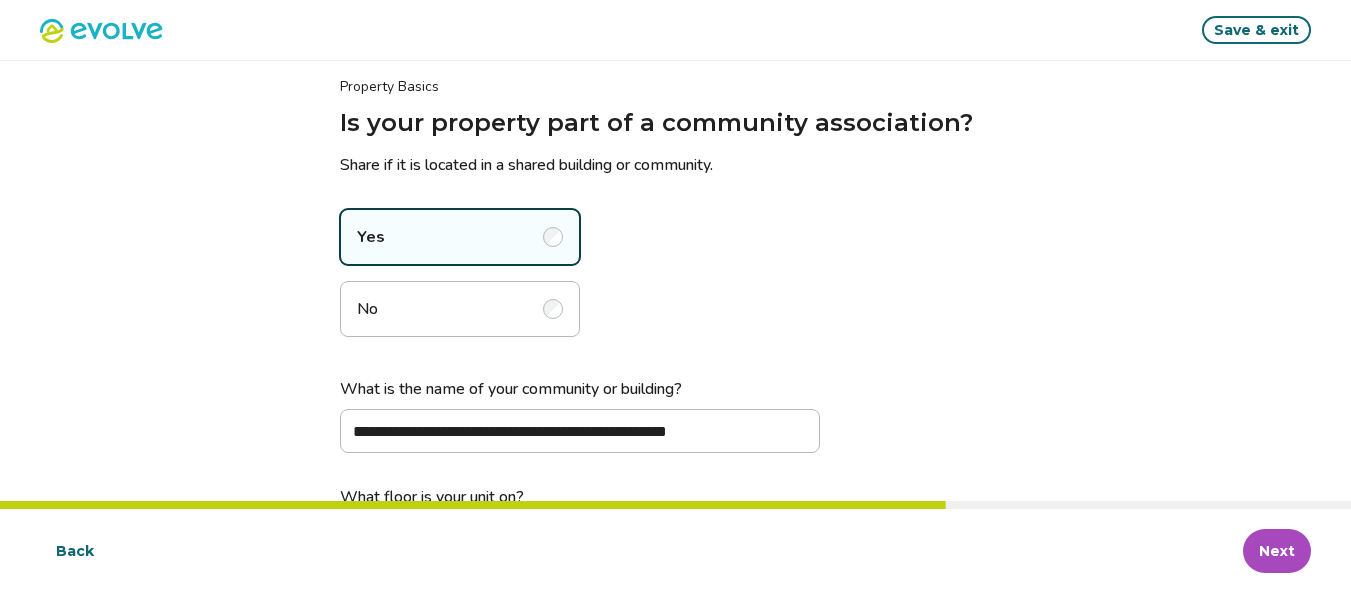 drag, startPoint x: 887, startPoint y: 296, endPoint x: 809, endPoint y: 277, distance: 80.280754 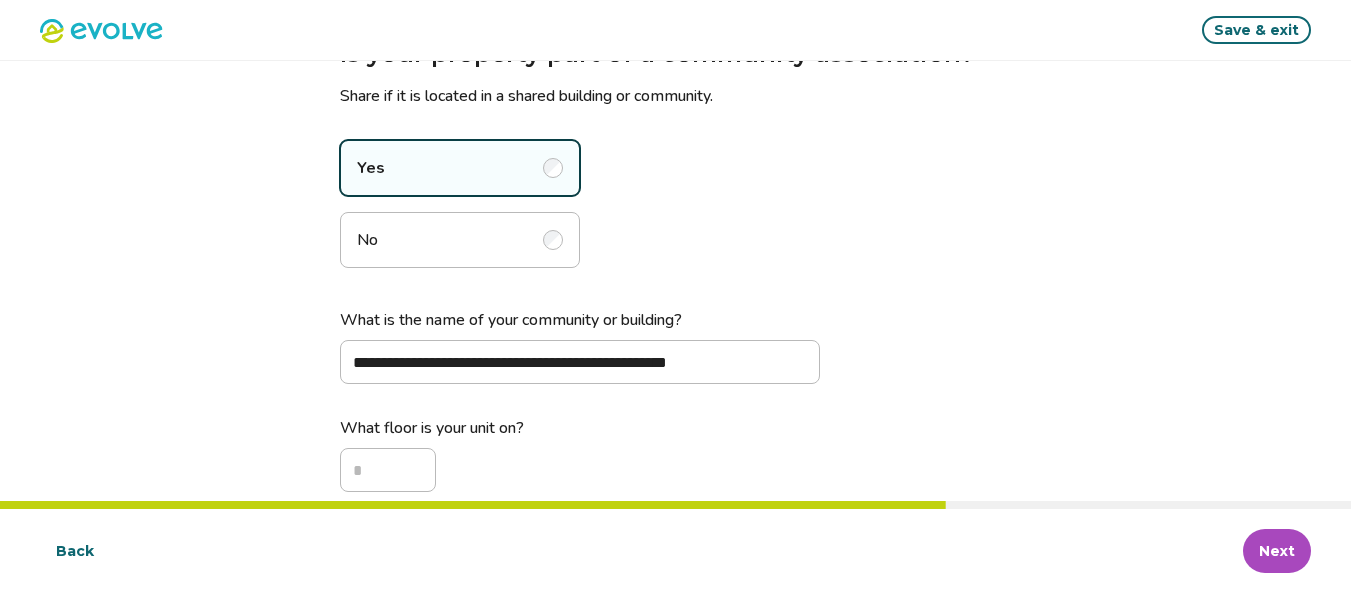 scroll, scrollTop: 124, scrollLeft: 0, axis: vertical 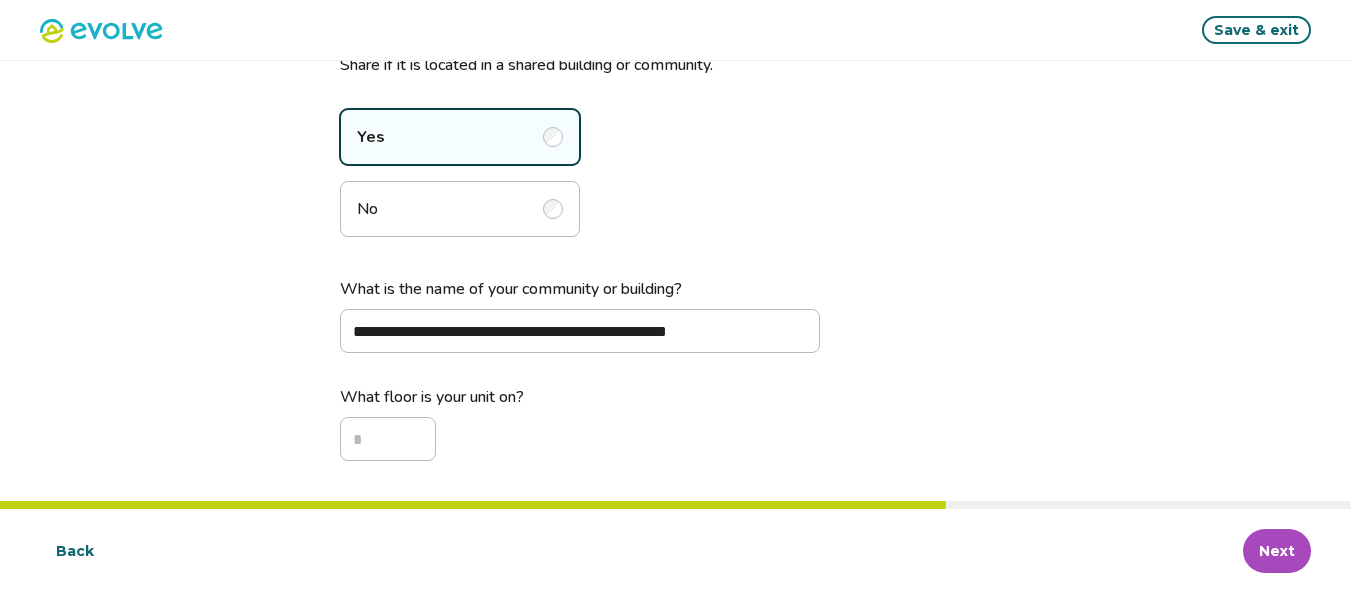 click on "Next" at bounding box center (1277, 551) 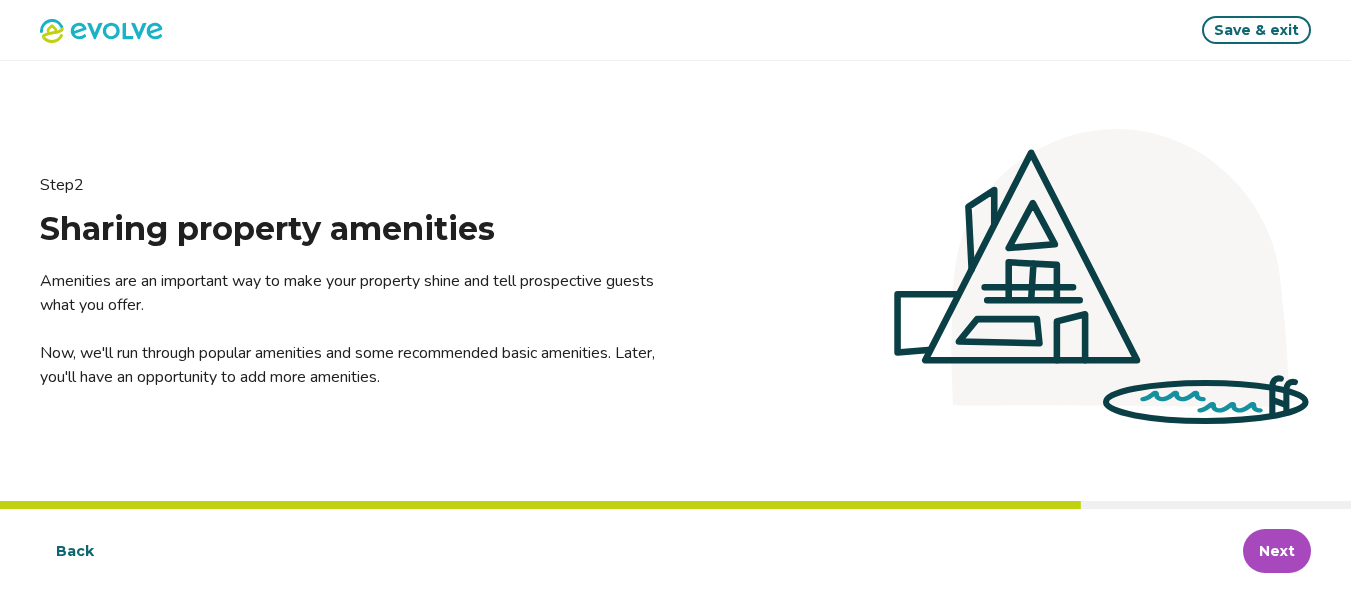 scroll, scrollTop: 0, scrollLeft: 0, axis: both 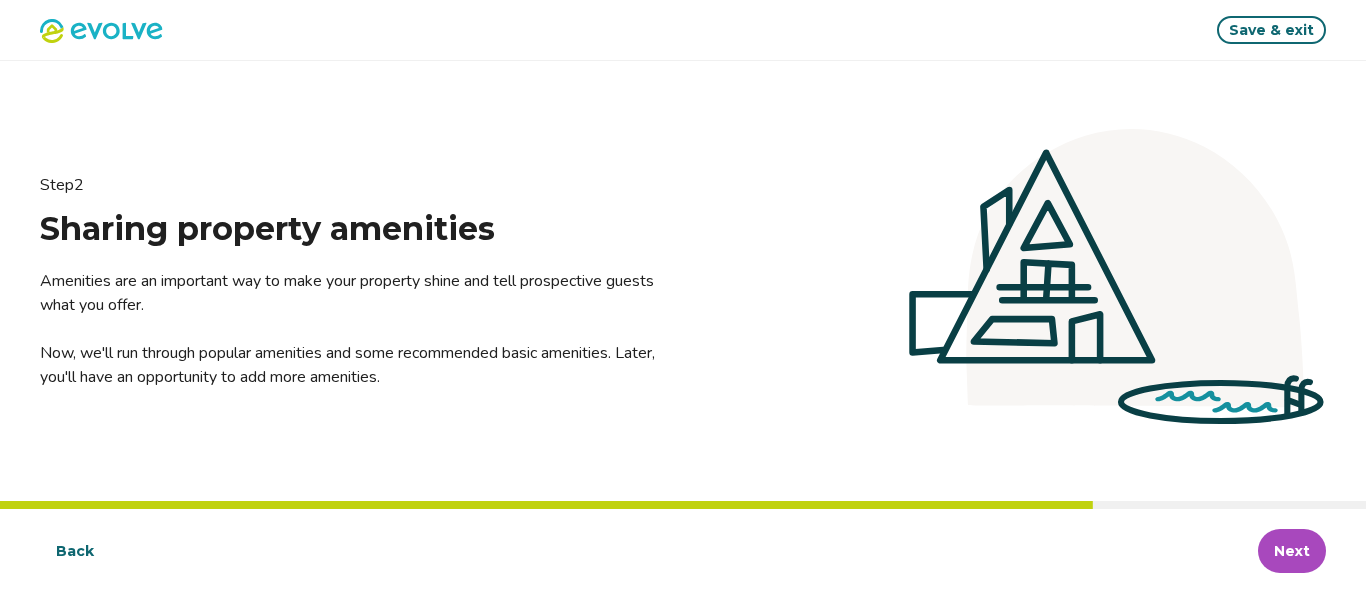 click on "Next" at bounding box center [1292, 551] 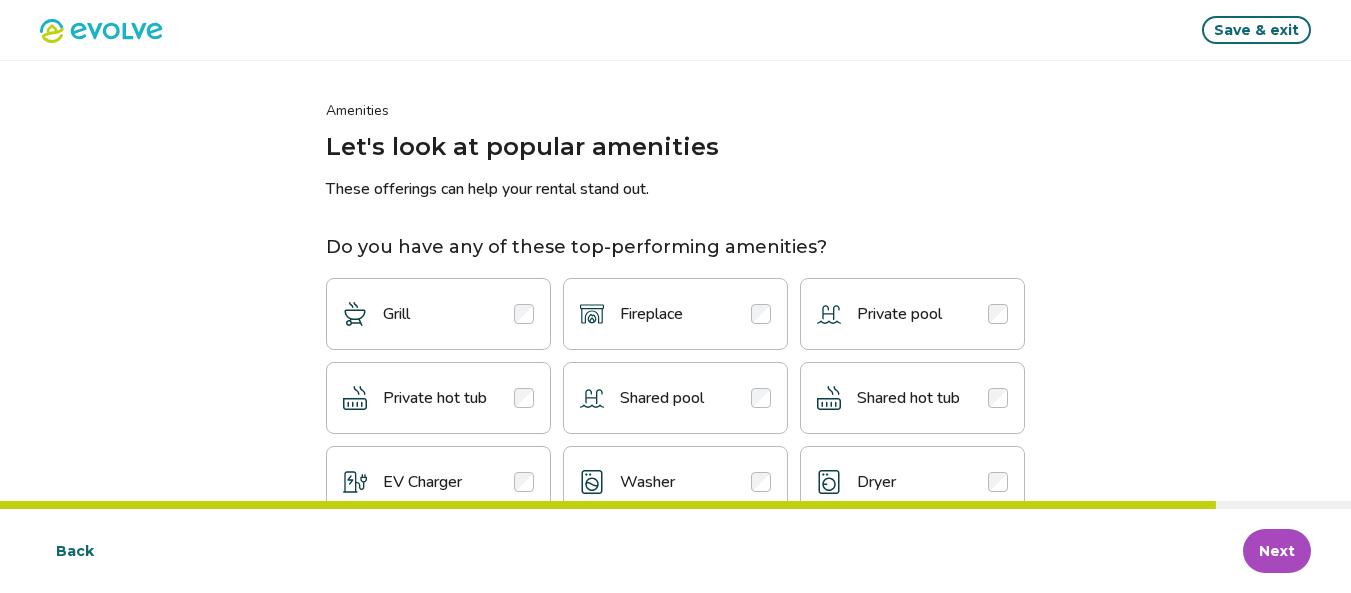 click at bounding box center [524, 314] 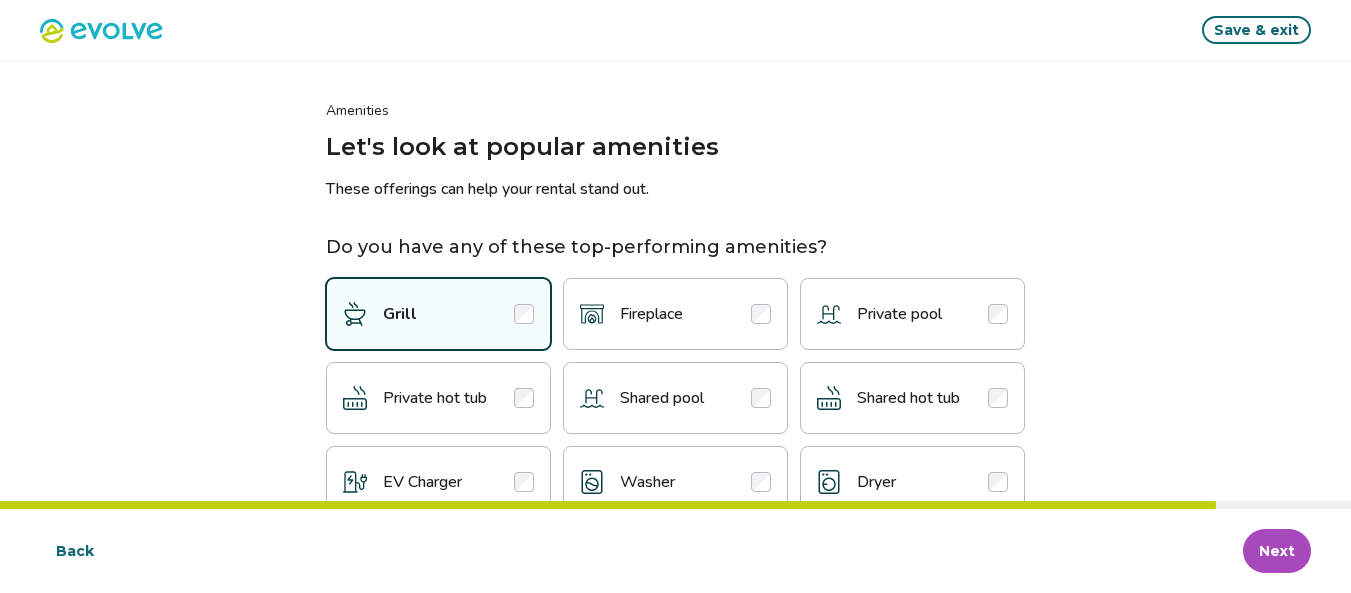 click at bounding box center (761, 314) 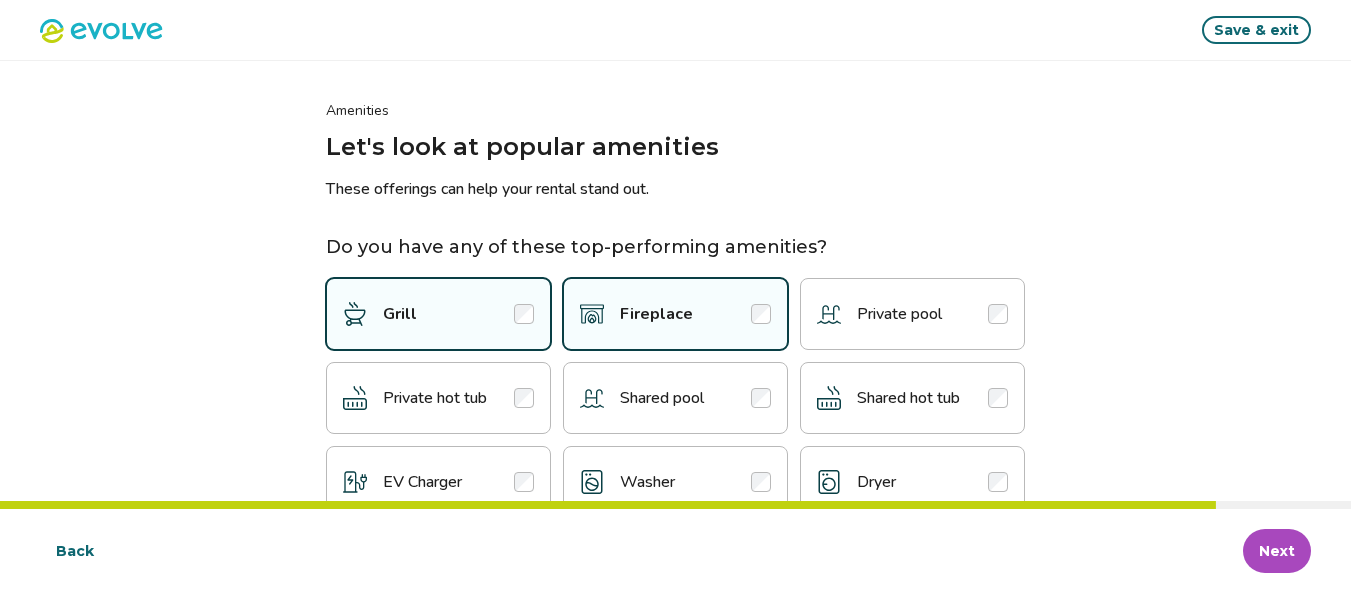 click at bounding box center (761, 398) 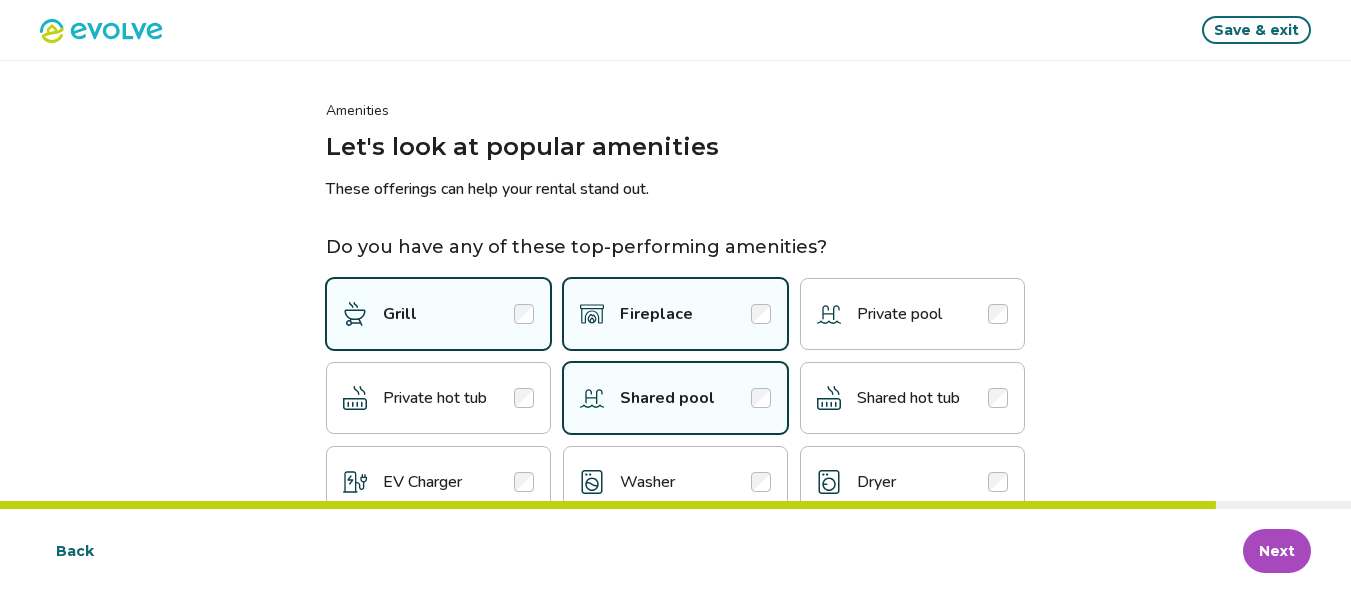 scroll, scrollTop: 100, scrollLeft: 0, axis: vertical 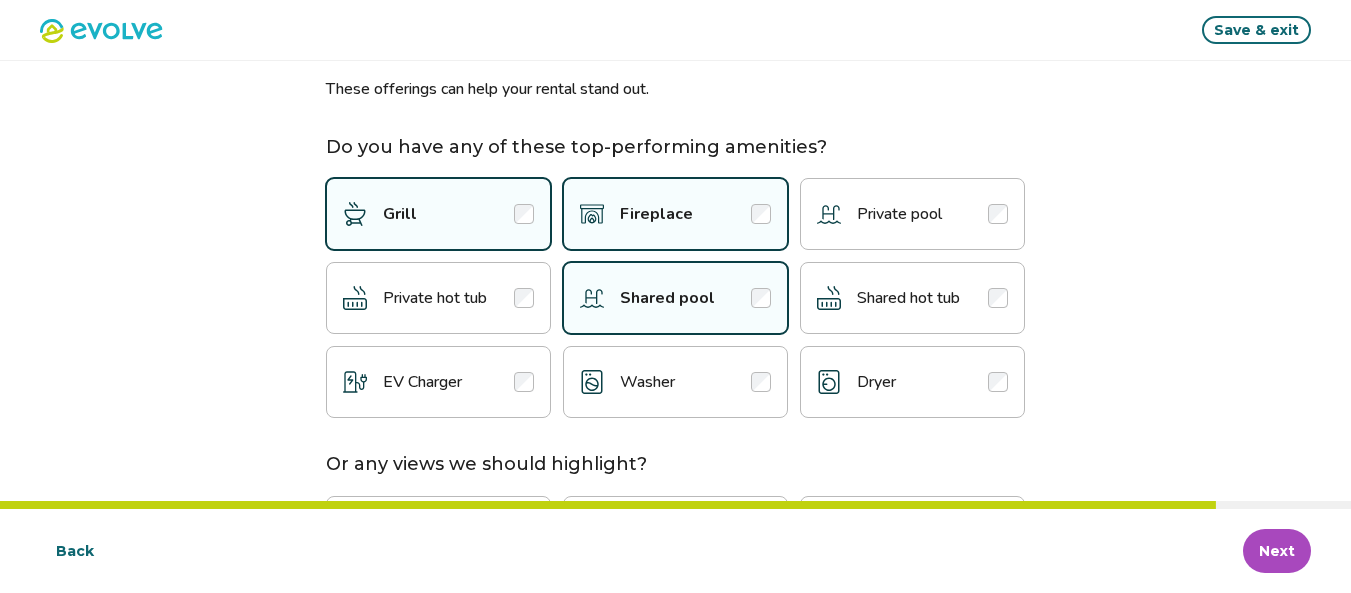 click at bounding box center (998, 382) 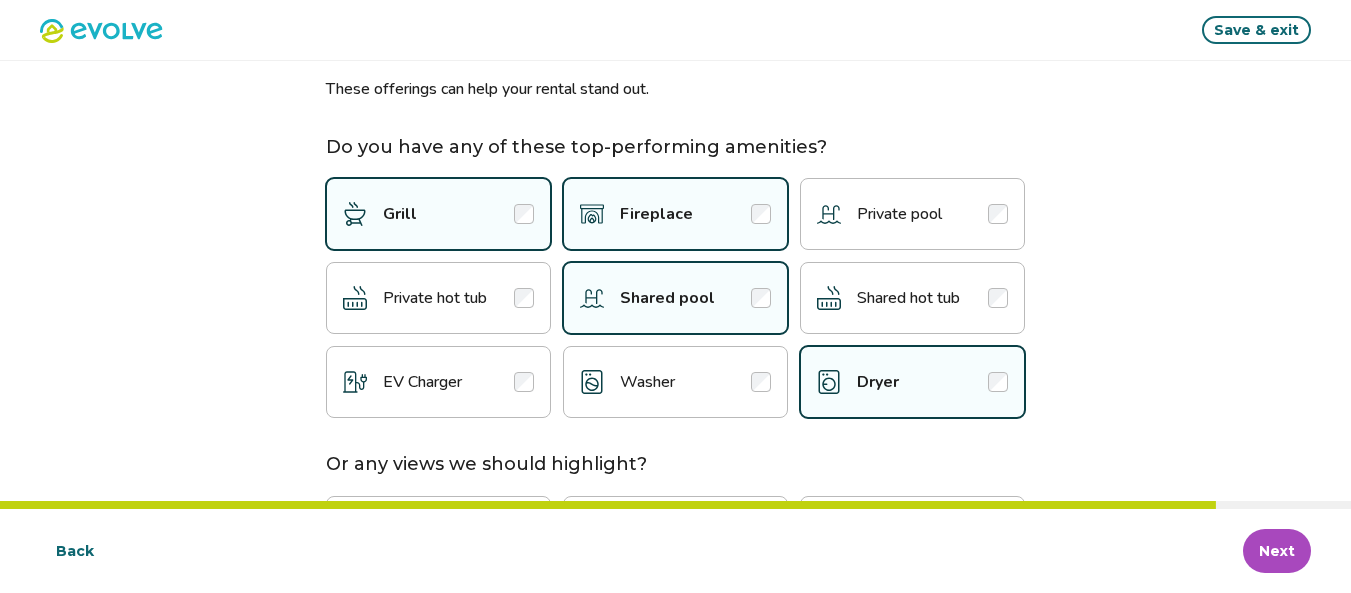 click at bounding box center [761, 382] 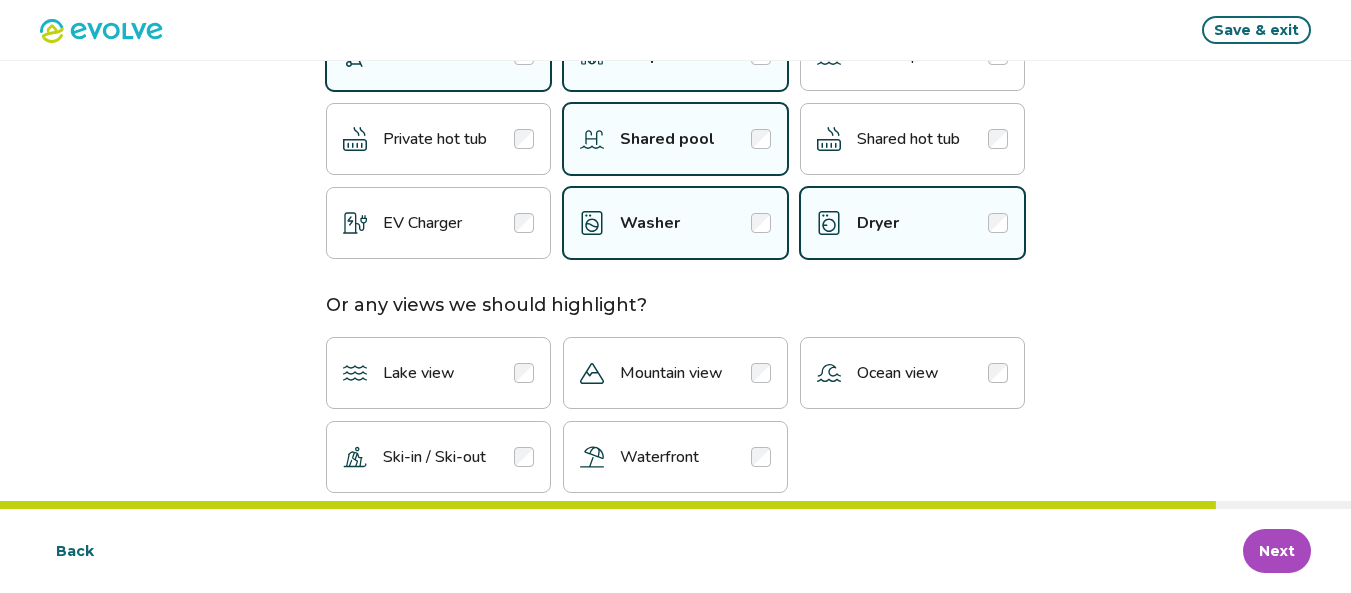 scroll, scrollTop: 291, scrollLeft: 0, axis: vertical 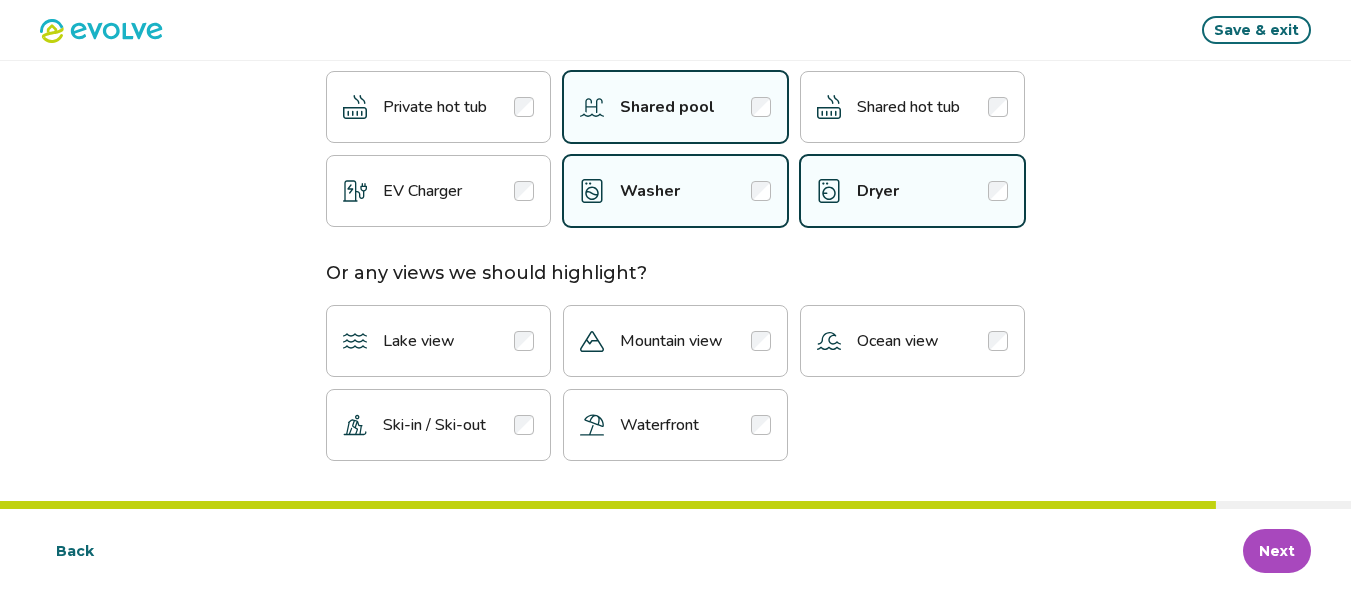 click on "Next" at bounding box center [1277, 551] 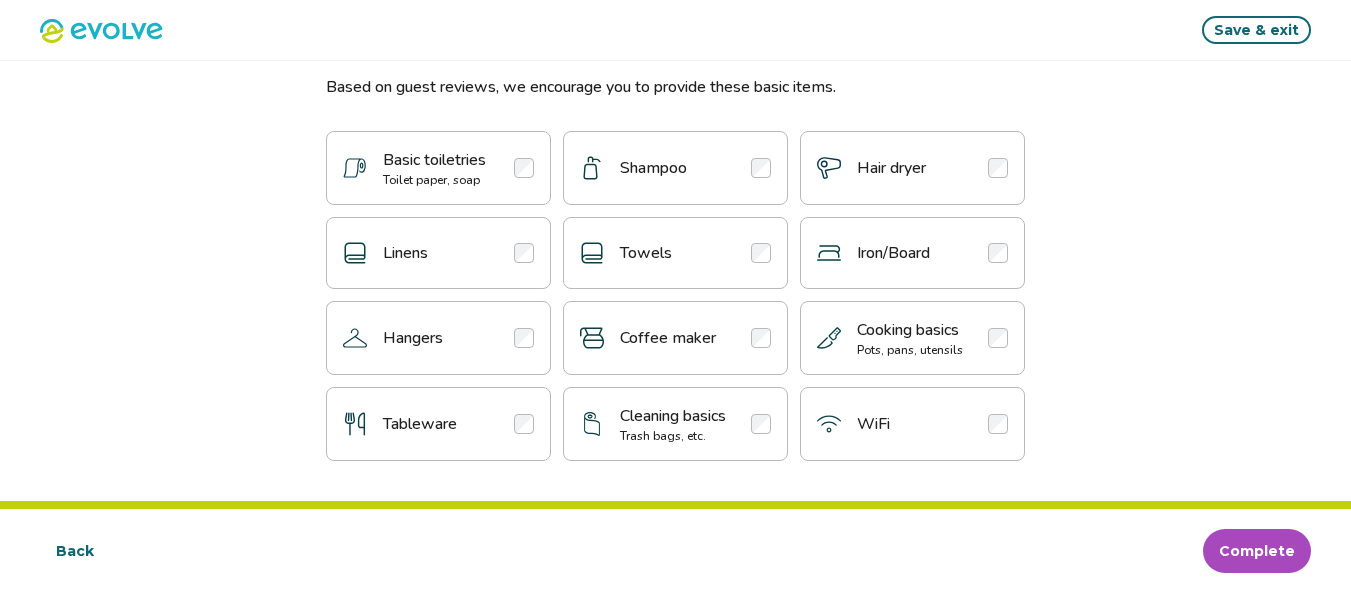 scroll, scrollTop: 0, scrollLeft: 0, axis: both 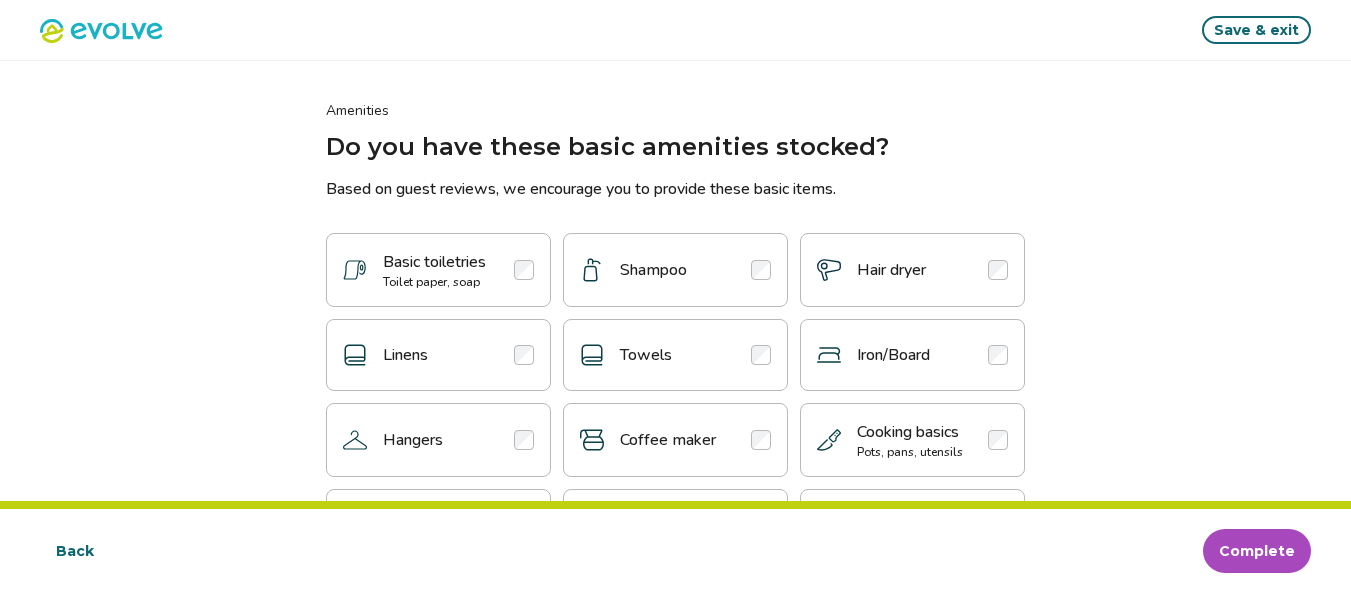 click at bounding box center (524, 270) 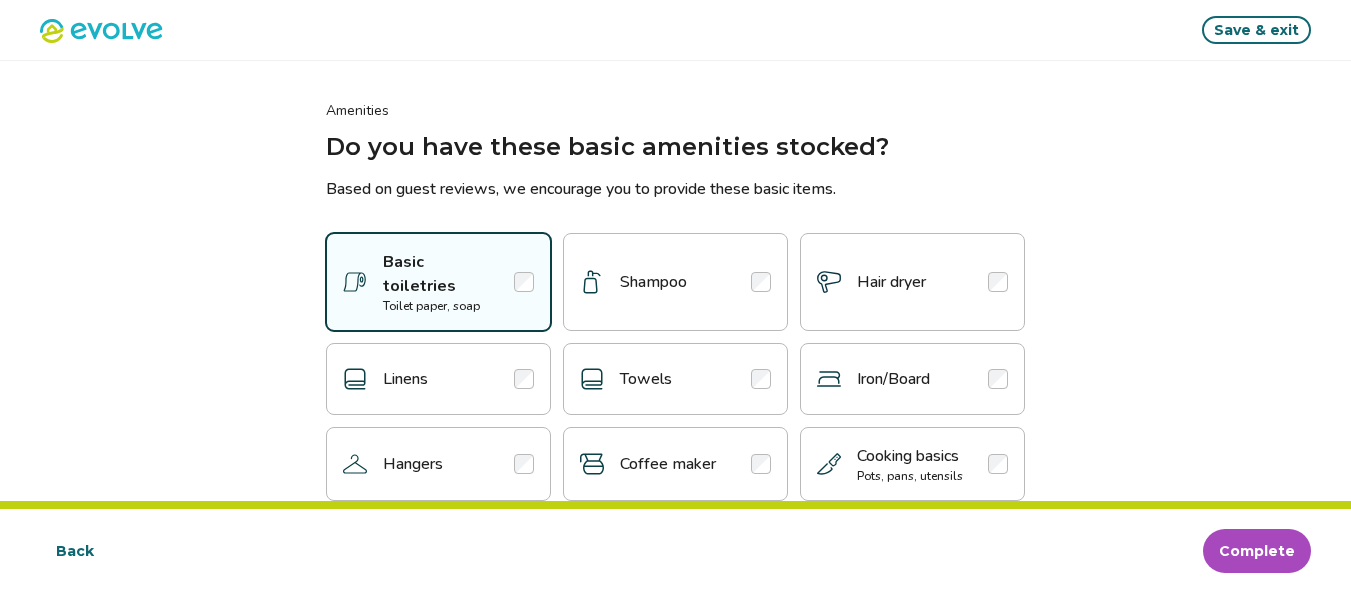 click on "Shampoo" at bounding box center [675, 282] 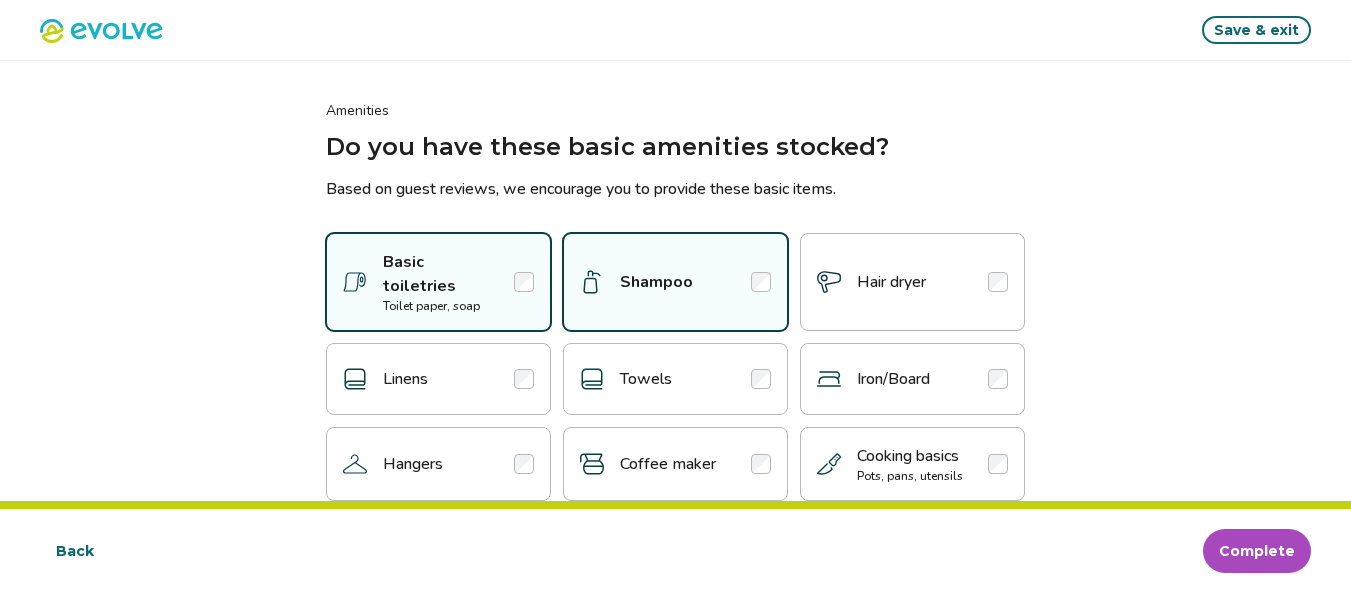 click at bounding box center [998, 282] 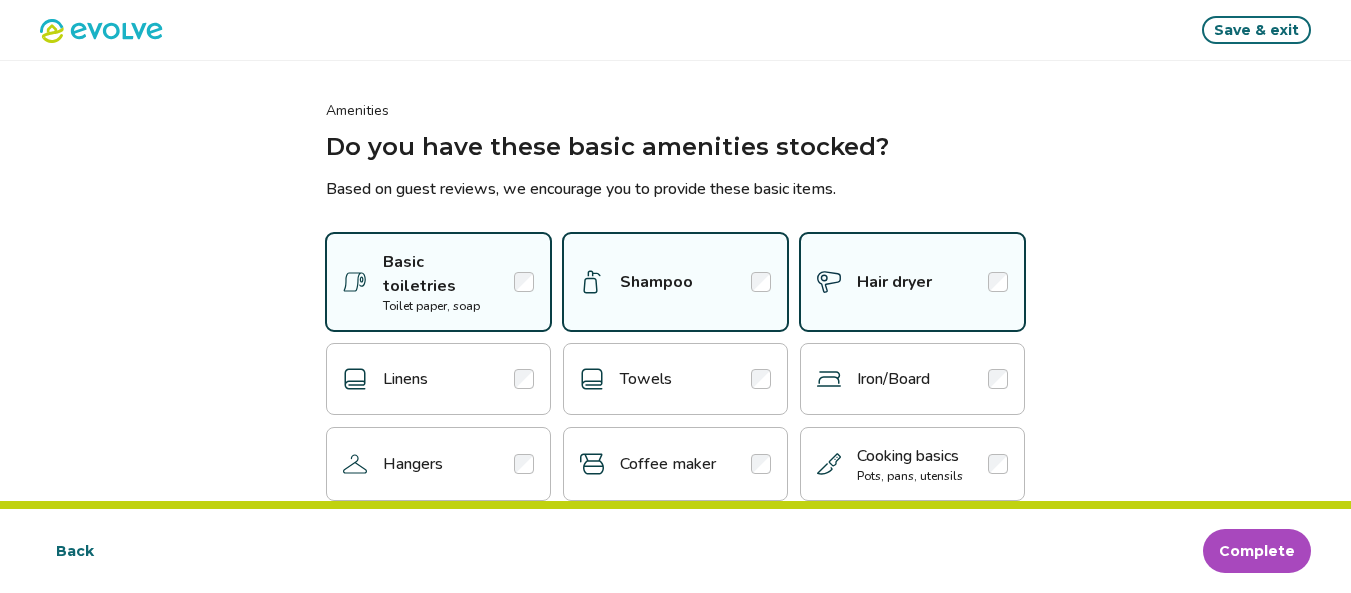 click at bounding box center (998, 379) 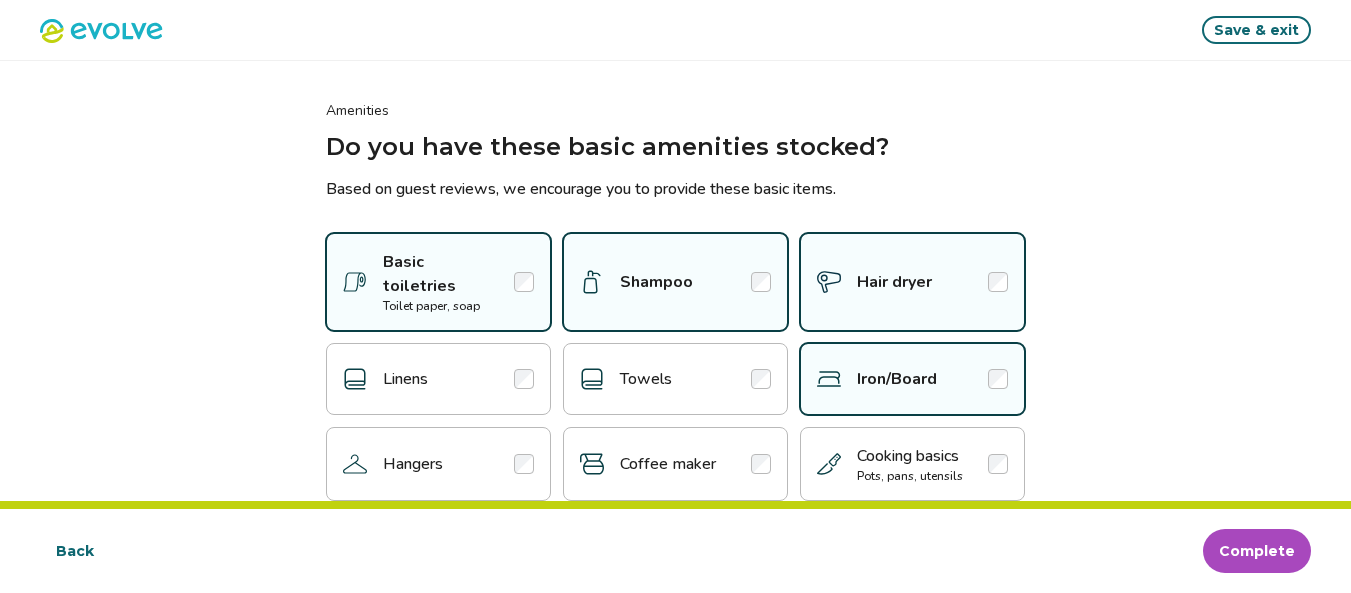 click at bounding box center [761, 379] 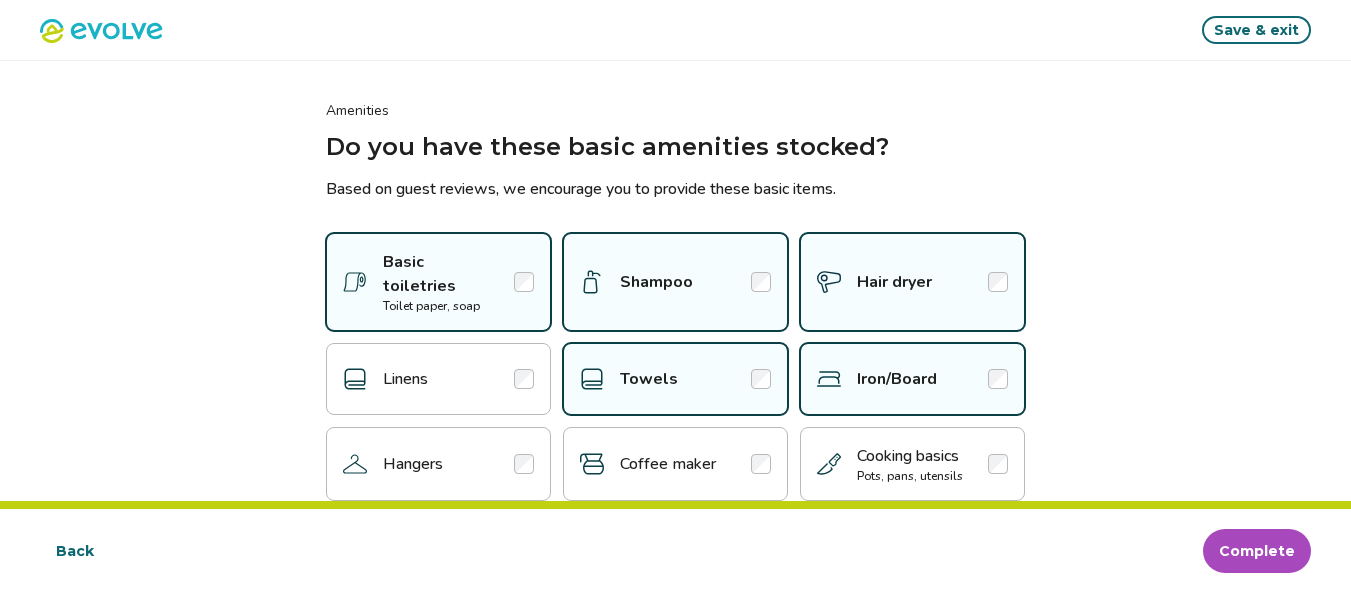 click at bounding box center (524, 379) 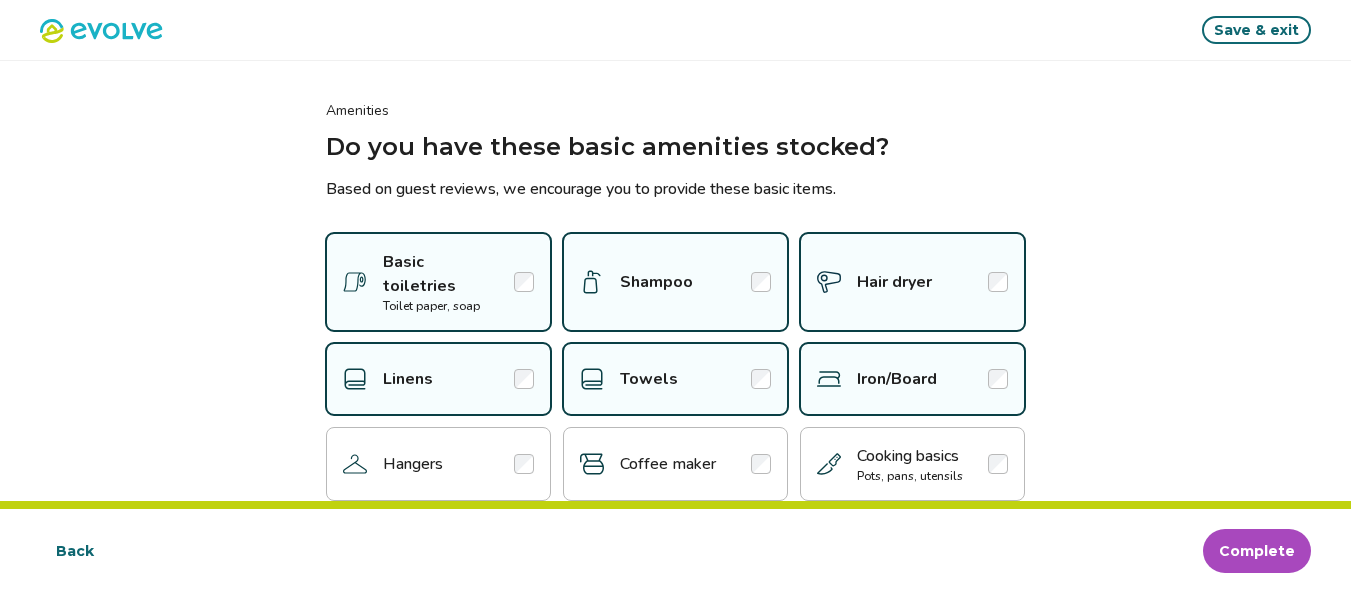 click at bounding box center (524, 464) 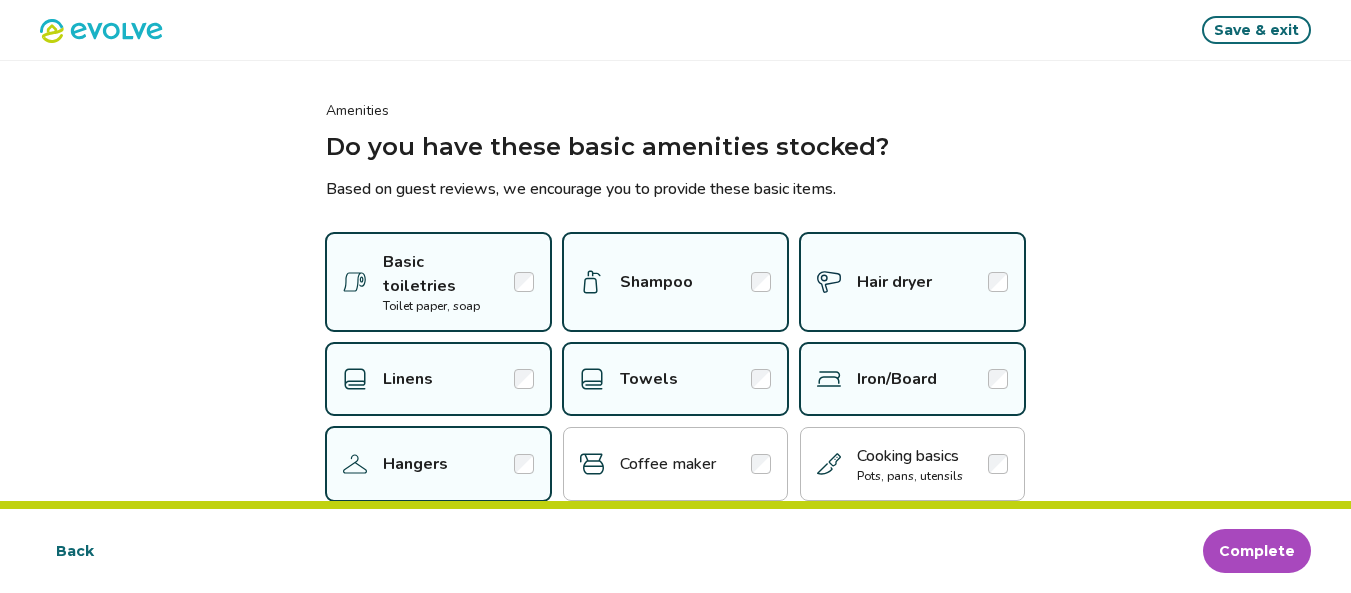 click on "Coffee maker" at bounding box center [675, 464] 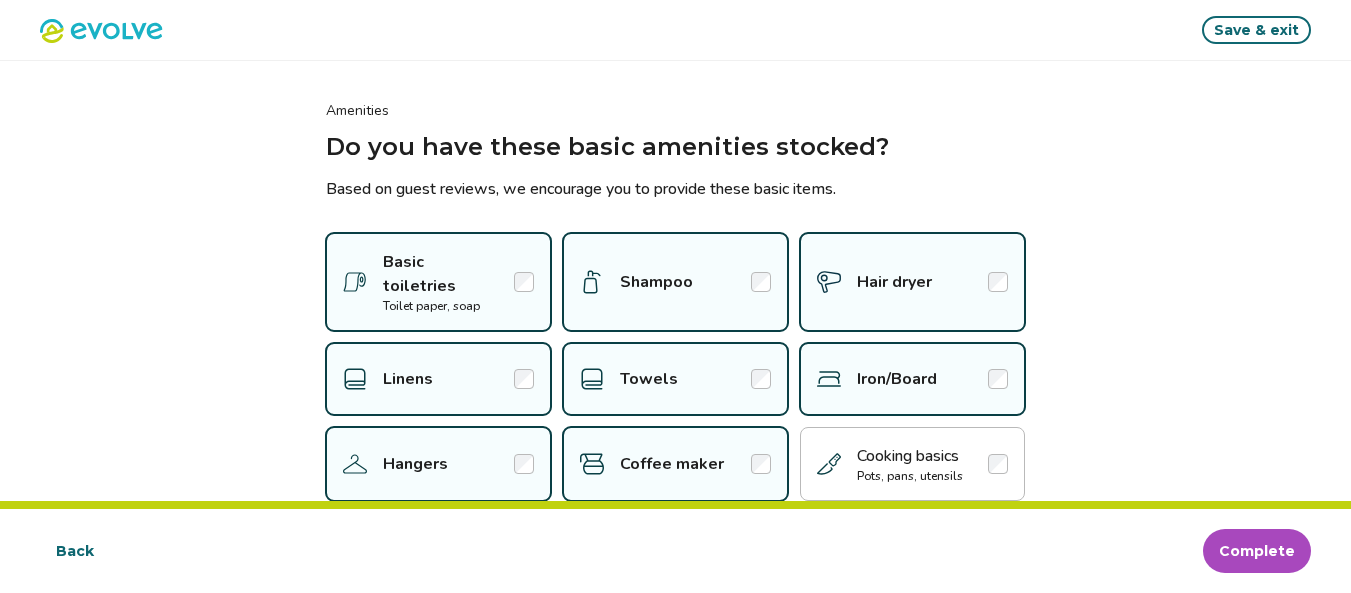 click at bounding box center (998, 464) 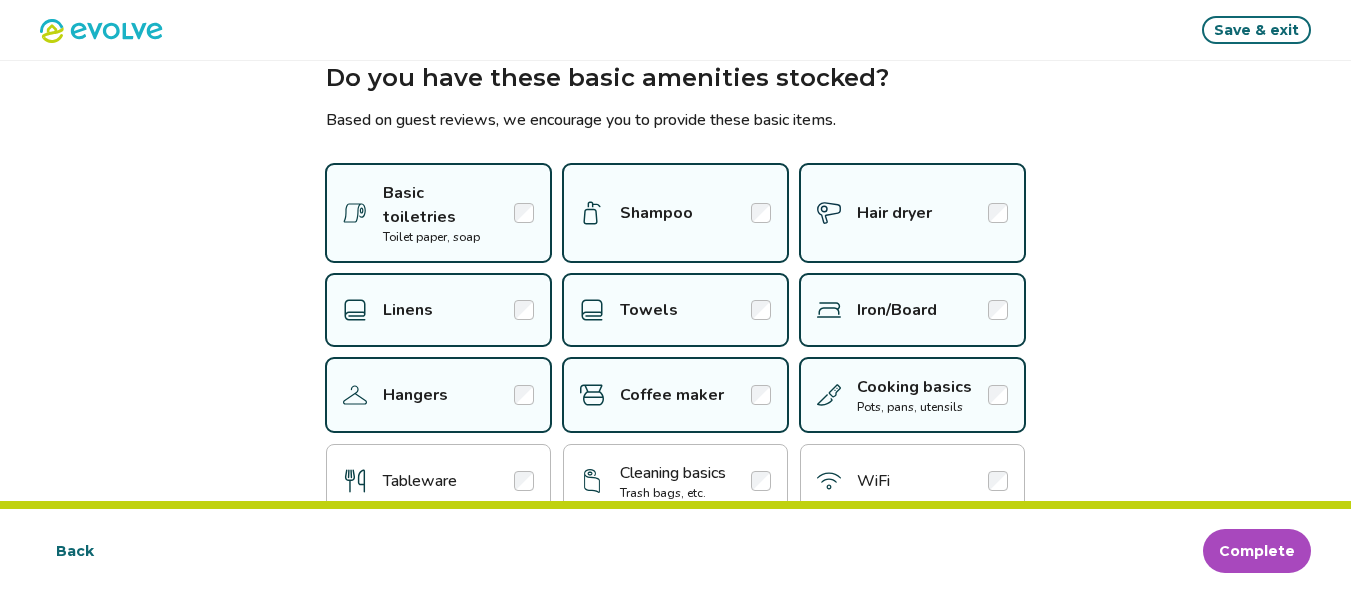 scroll, scrollTop: 102, scrollLeft: 0, axis: vertical 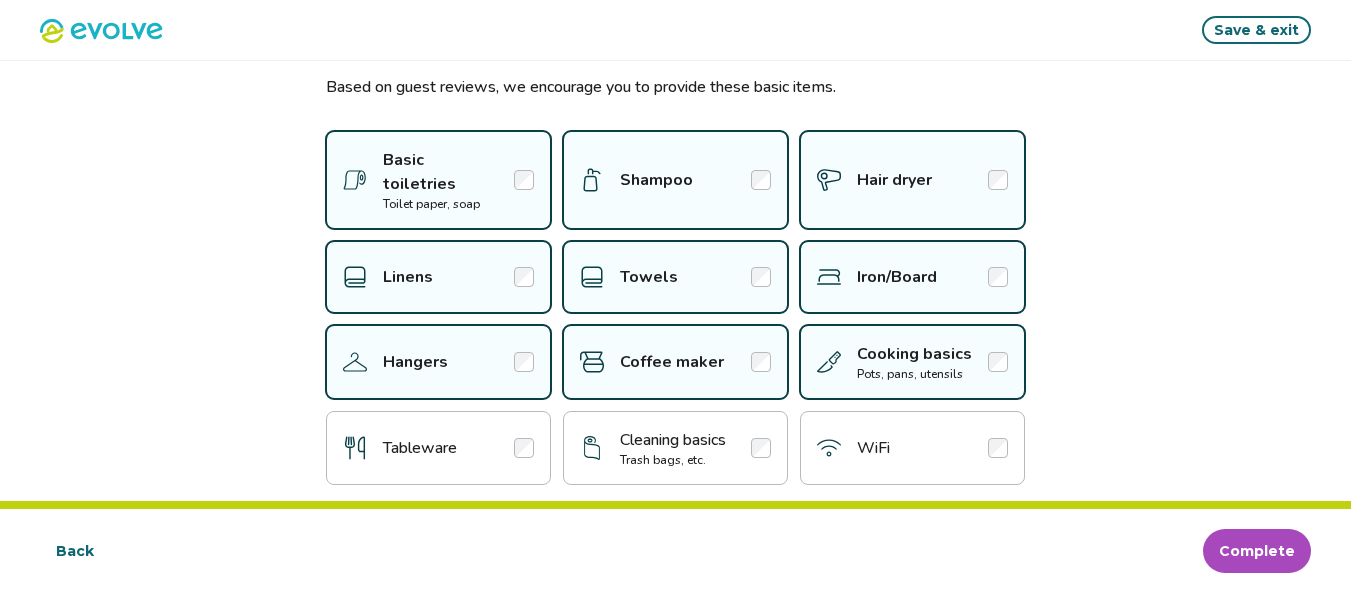 click at bounding box center (998, 448) 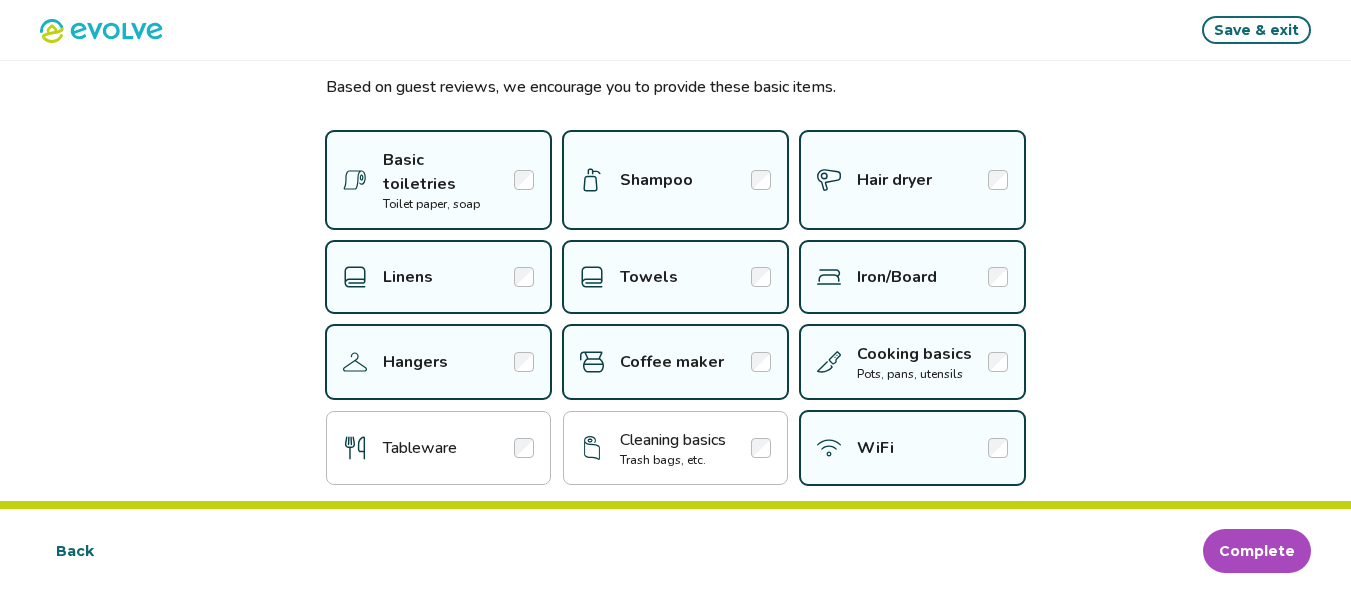 click at bounding box center (761, 448) 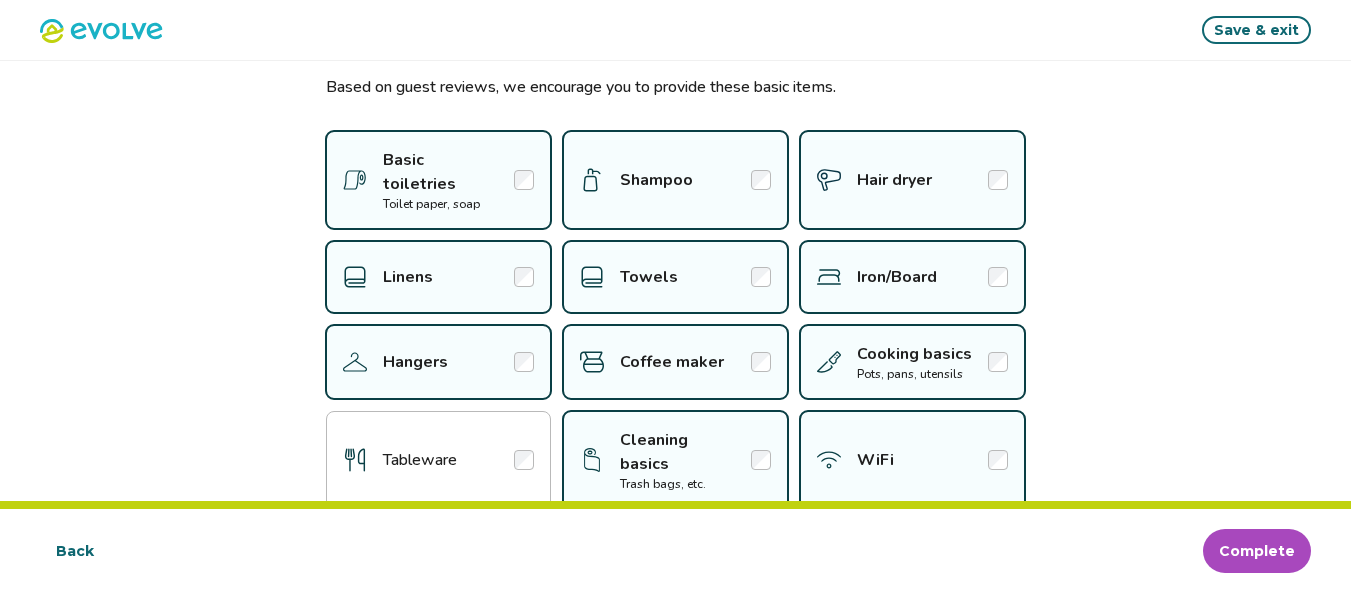 click at bounding box center (524, 460) 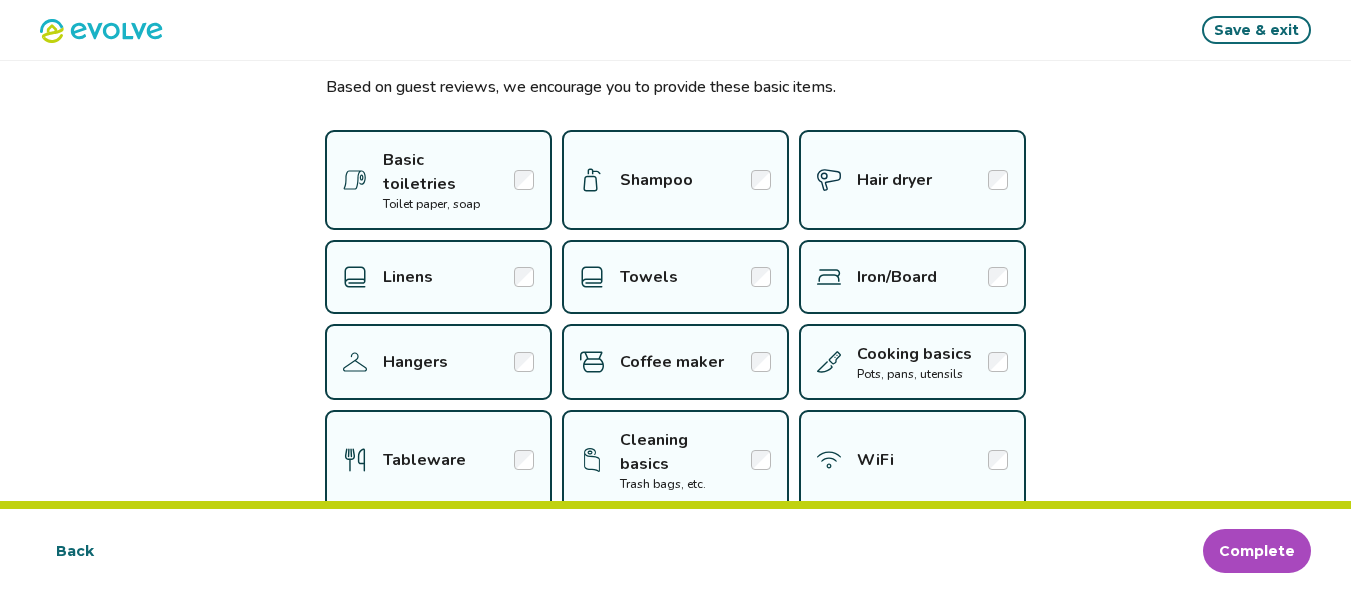 click on "Complete" at bounding box center [1257, 551] 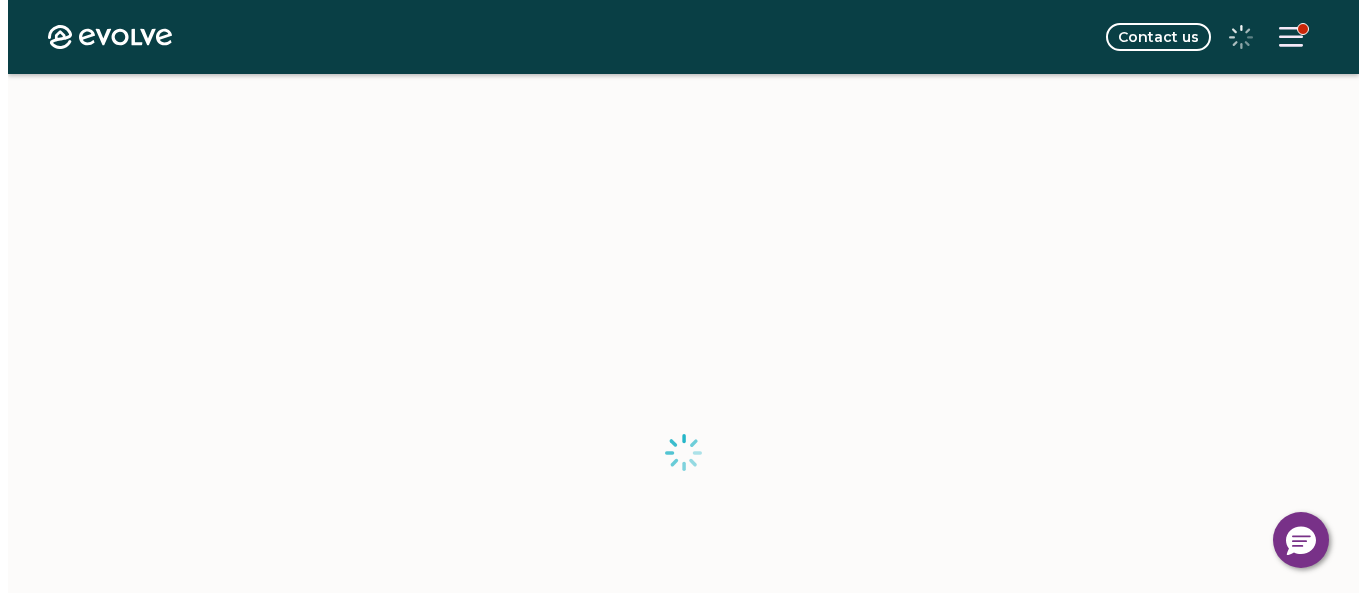 scroll, scrollTop: 41, scrollLeft: 0, axis: vertical 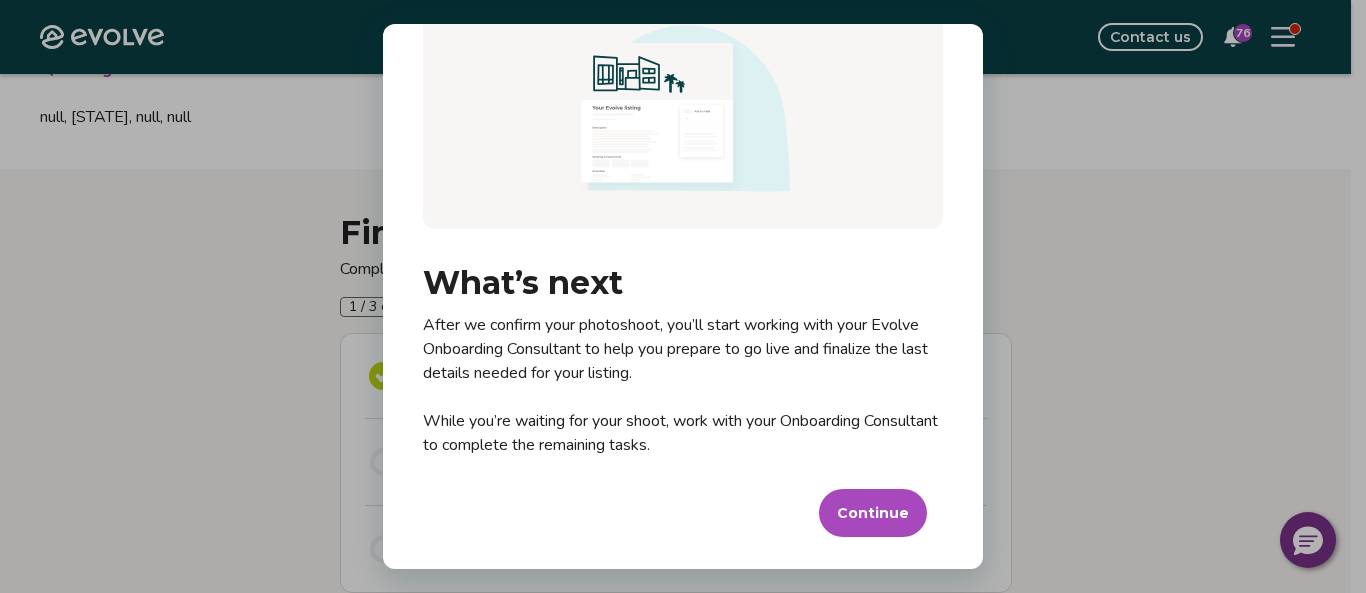 click on "Continue" at bounding box center [873, 513] 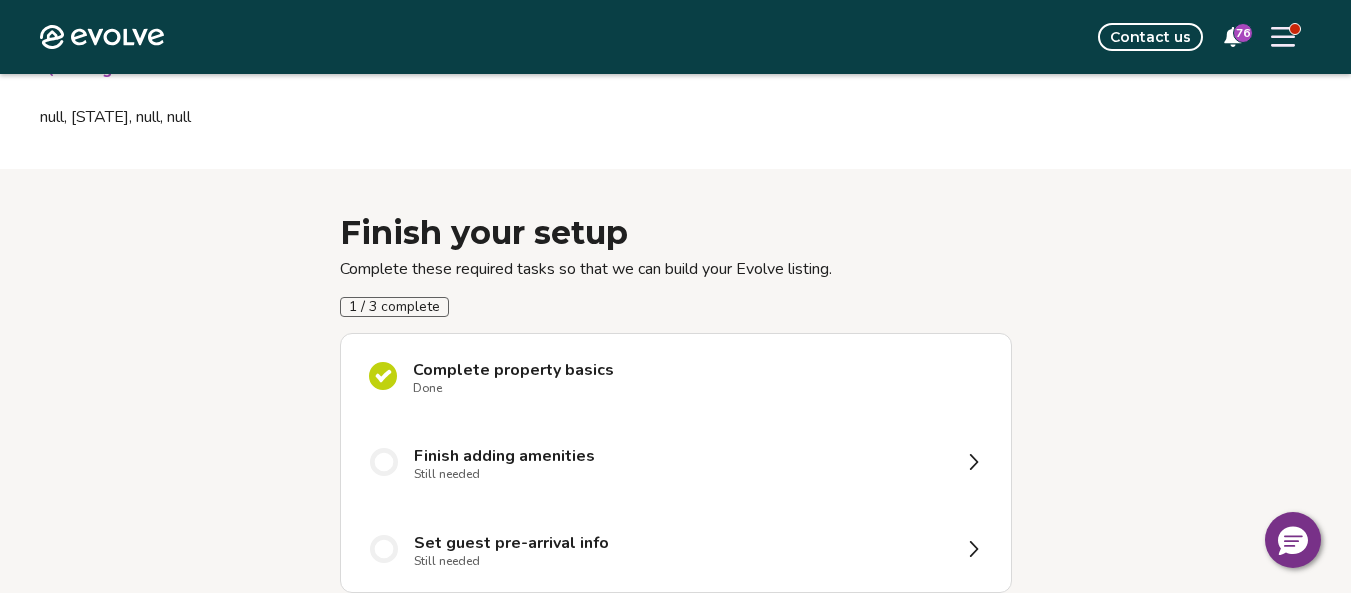 click on "Finish adding amenities Still needed" at bounding box center [682, 462] 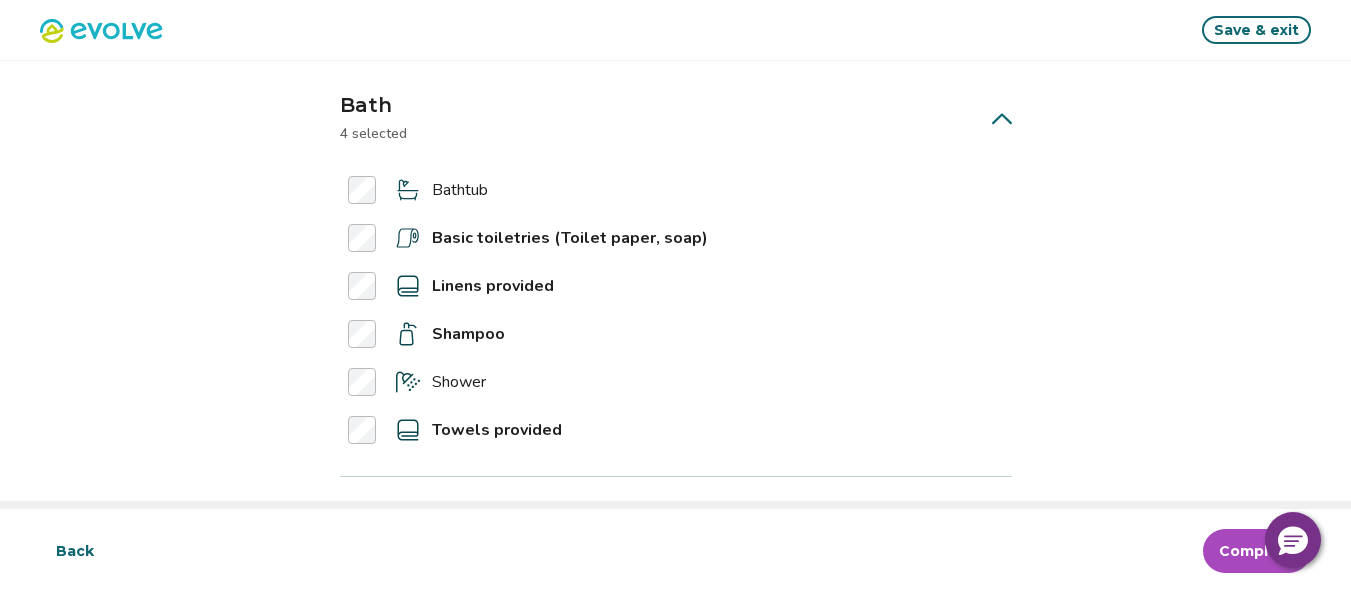 scroll, scrollTop: 200, scrollLeft: 0, axis: vertical 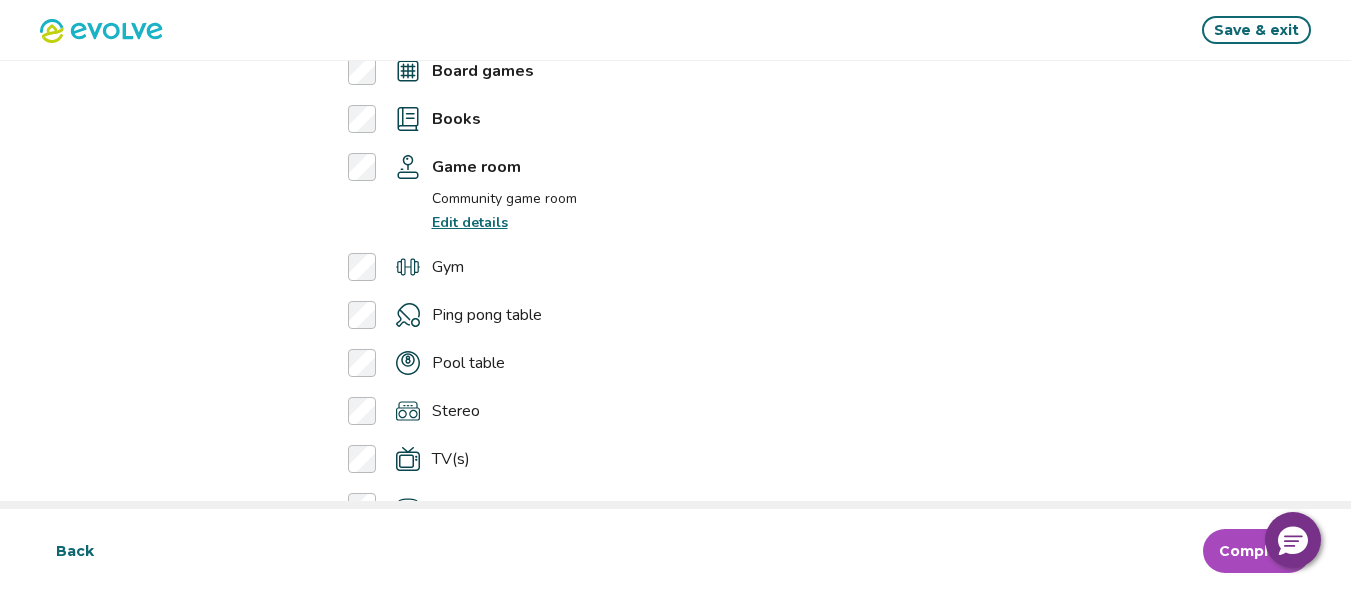 click on "Edit details" at bounding box center (470, 222) 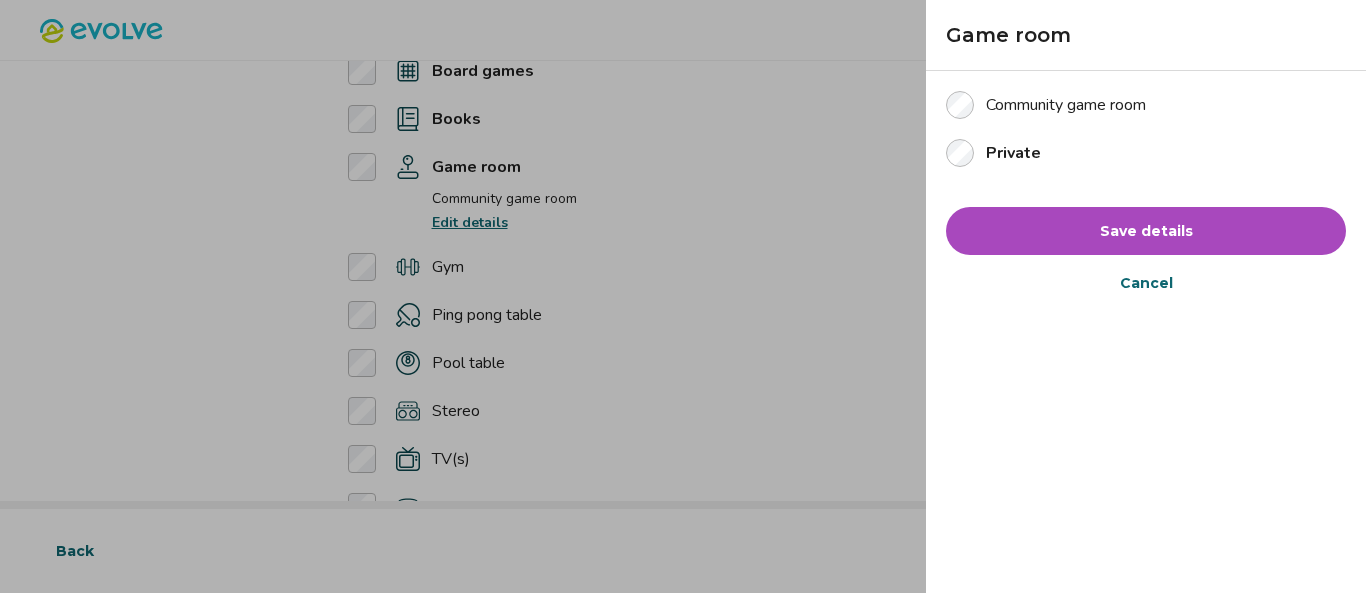 click on "Save details" at bounding box center (1146, 231) 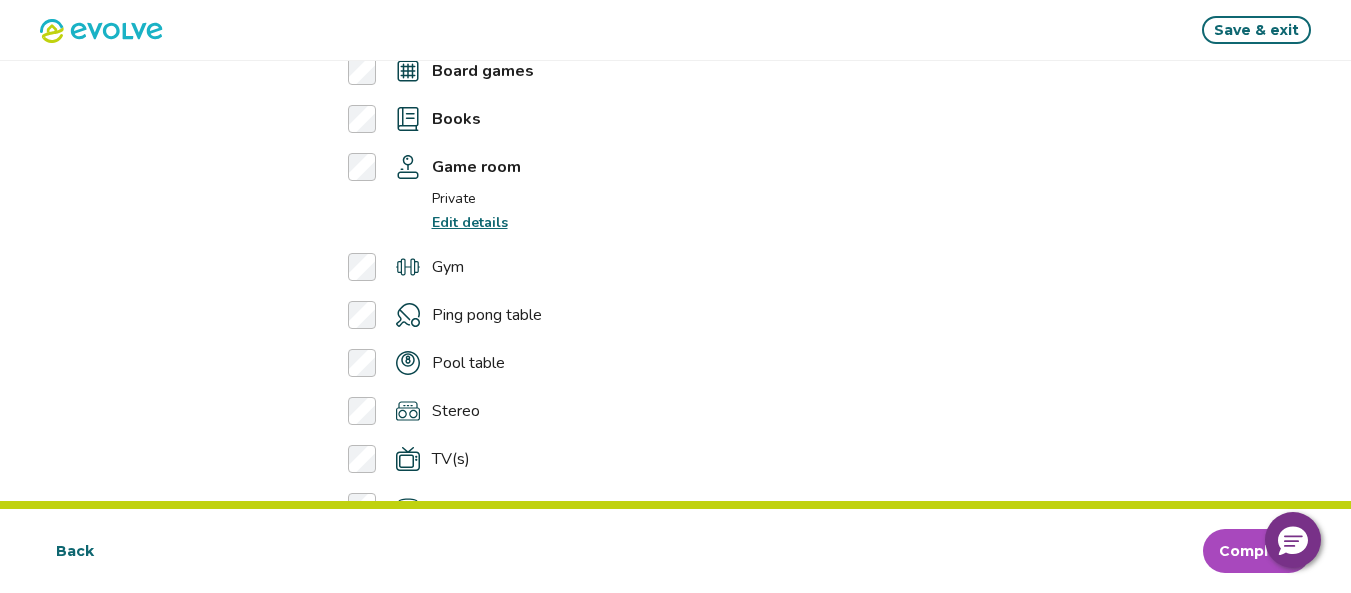 scroll, scrollTop: 1400, scrollLeft: 0, axis: vertical 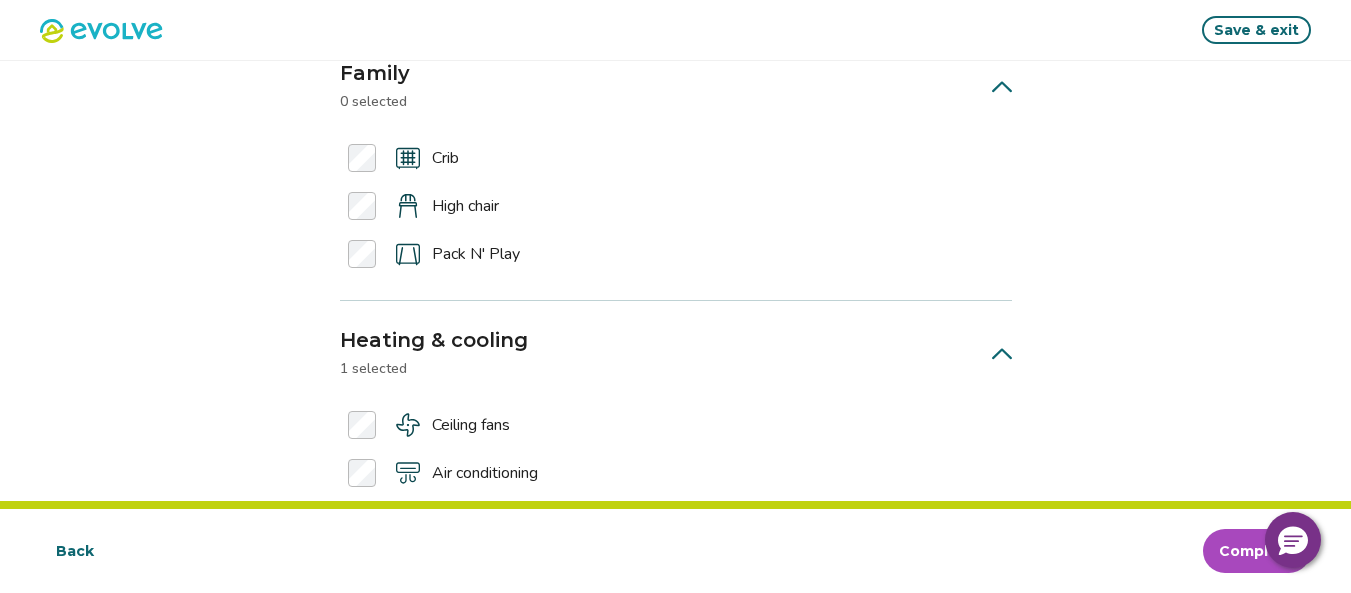 drag, startPoint x: 674, startPoint y: 336, endPoint x: 1227, endPoint y: 178, distance: 575.12866 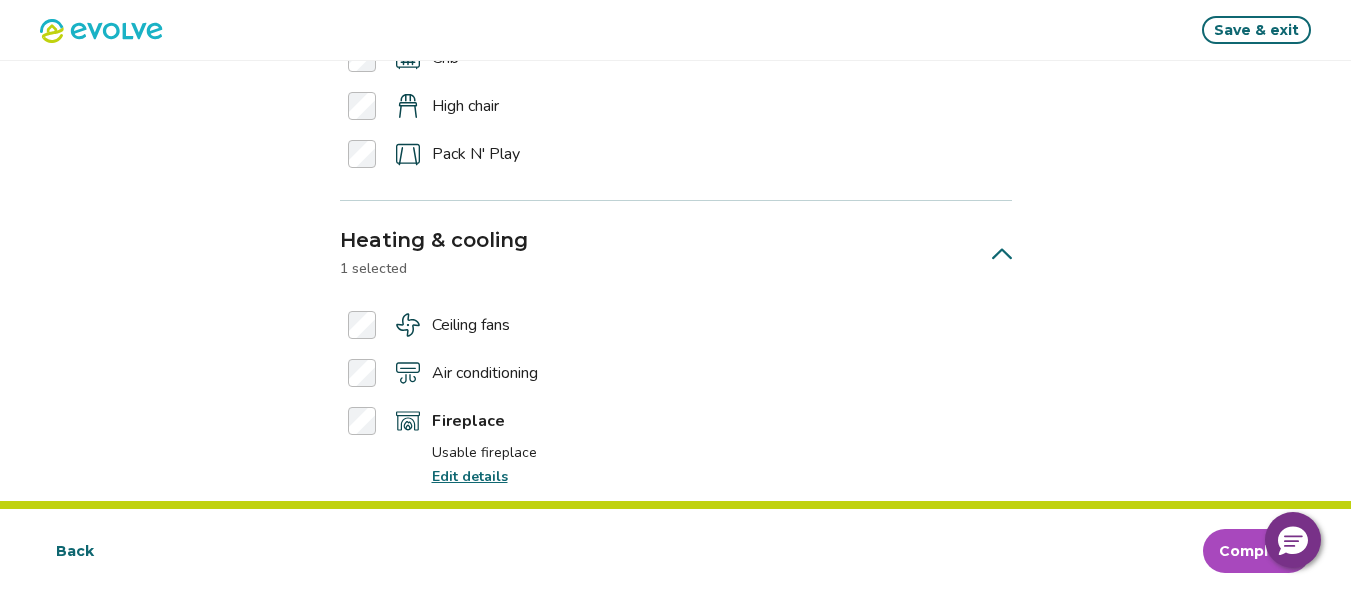 scroll, scrollTop: 2100, scrollLeft: 0, axis: vertical 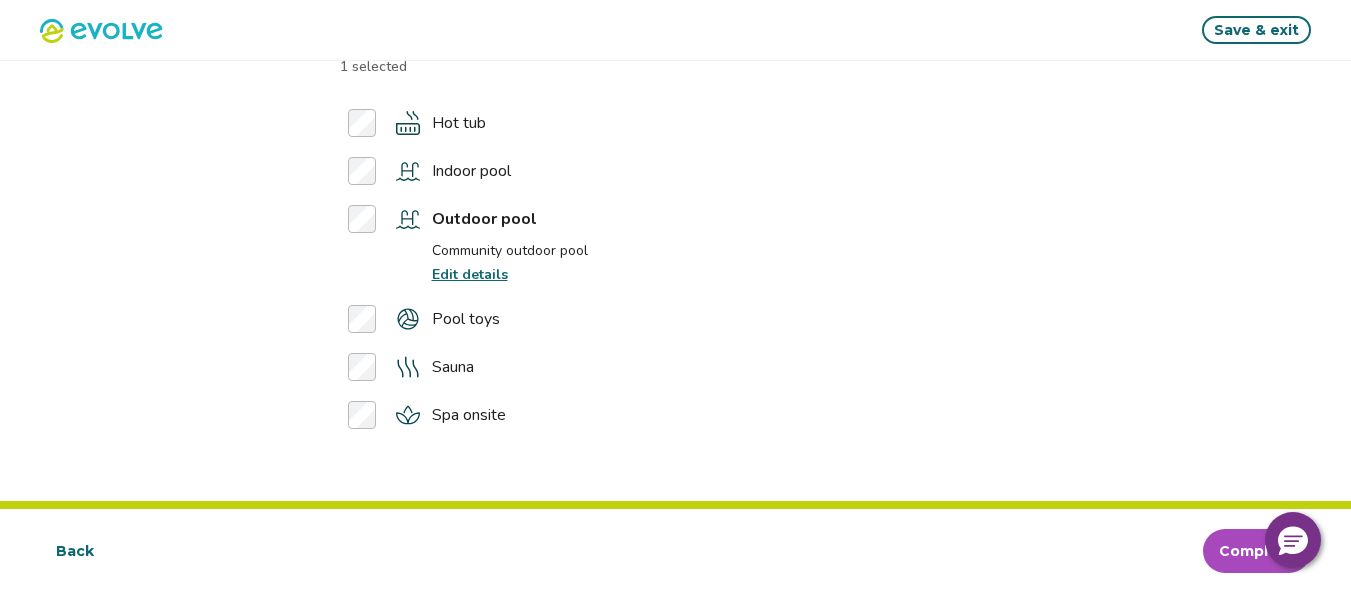 click on "Complete" at bounding box center (1257, 551) 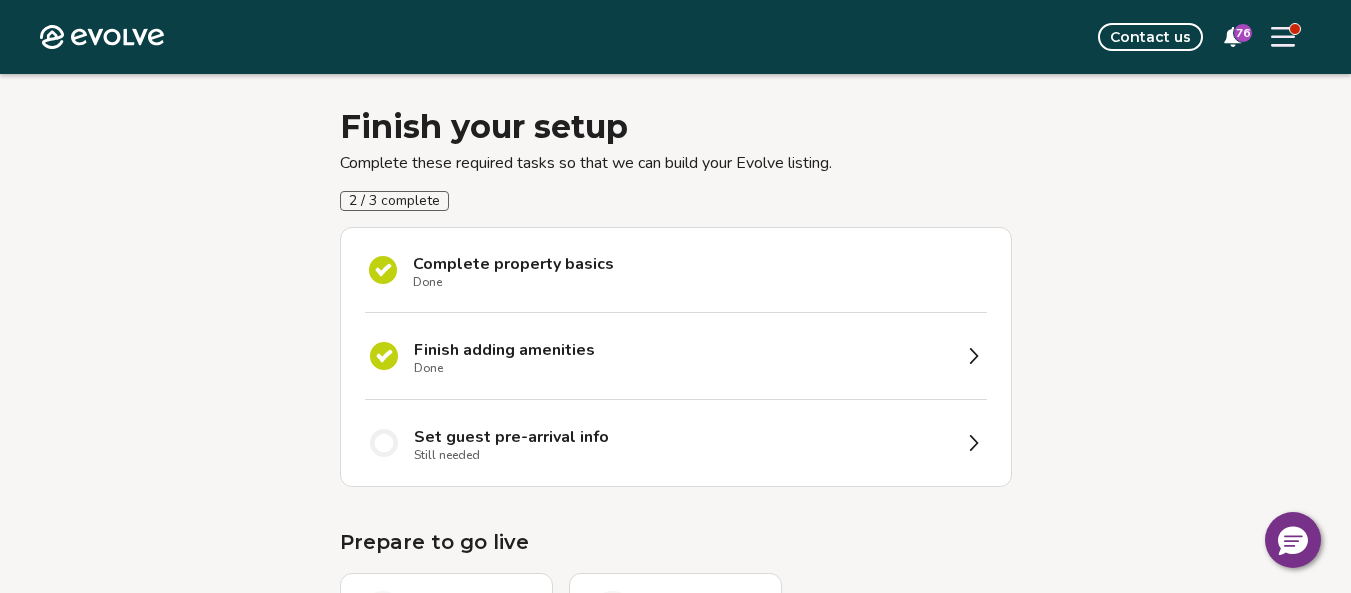 scroll, scrollTop: 200, scrollLeft: 0, axis: vertical 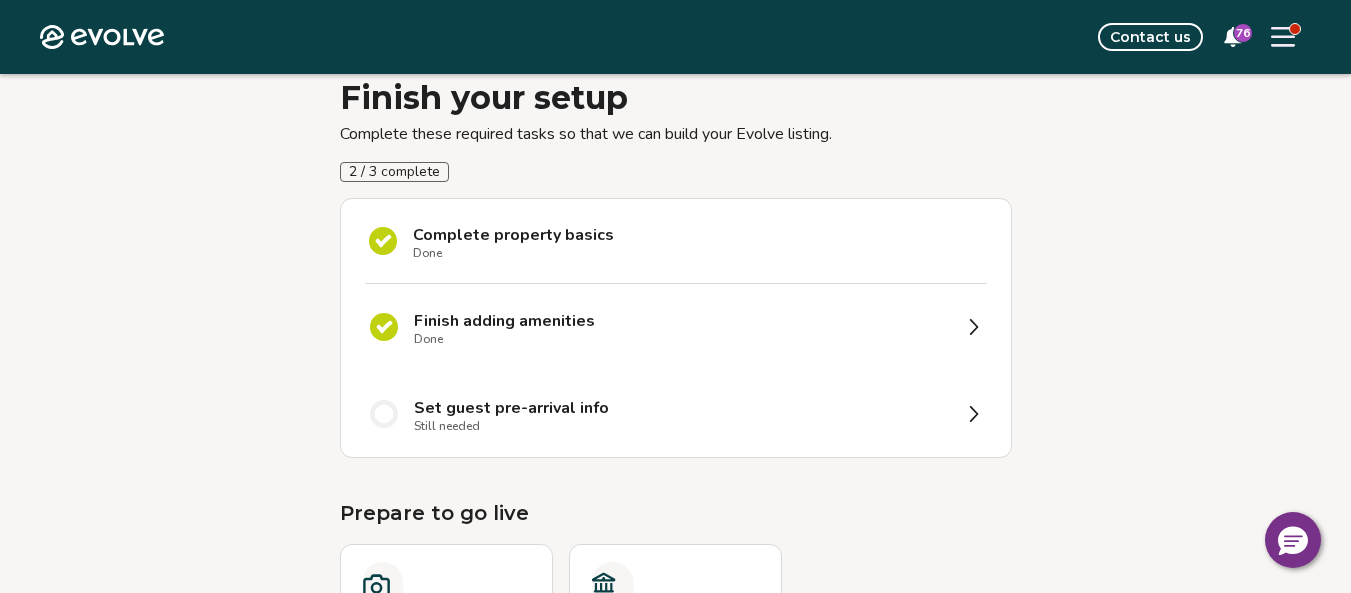 click on "Set guest pre-arrival info Still needed" at bounding box center [682, 414] 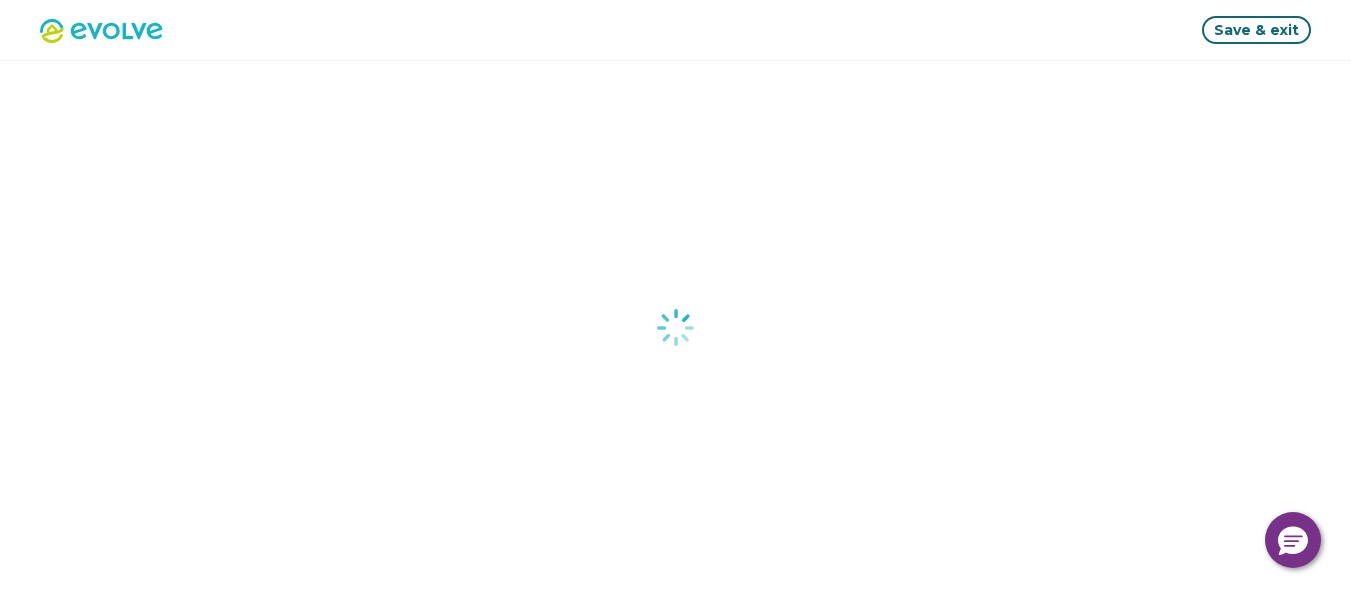 scroll, scrollTop: 0, scrollLeft: 0, axis: both 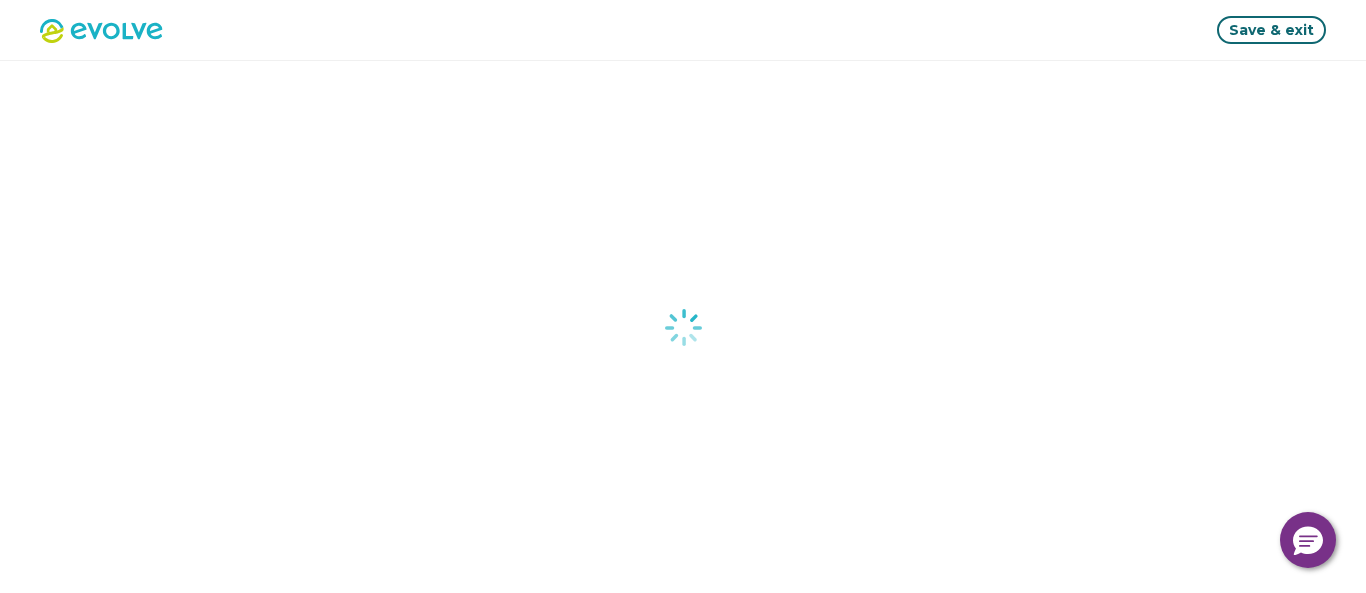 select on "*****" 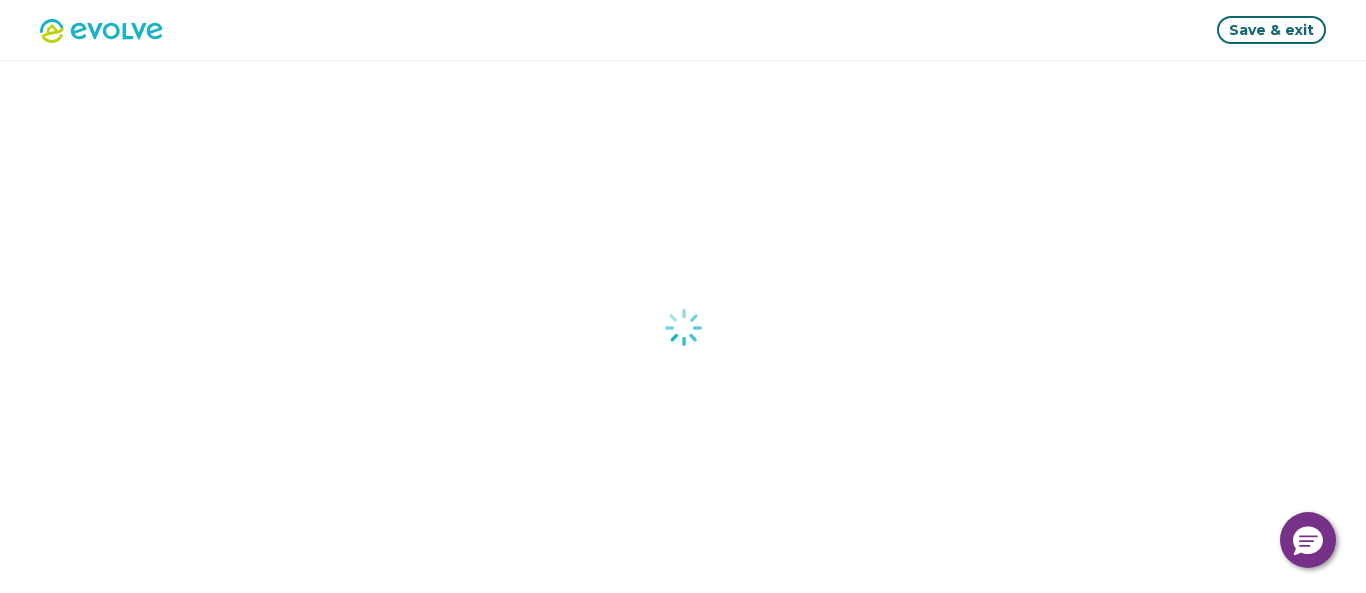 select on "*****" 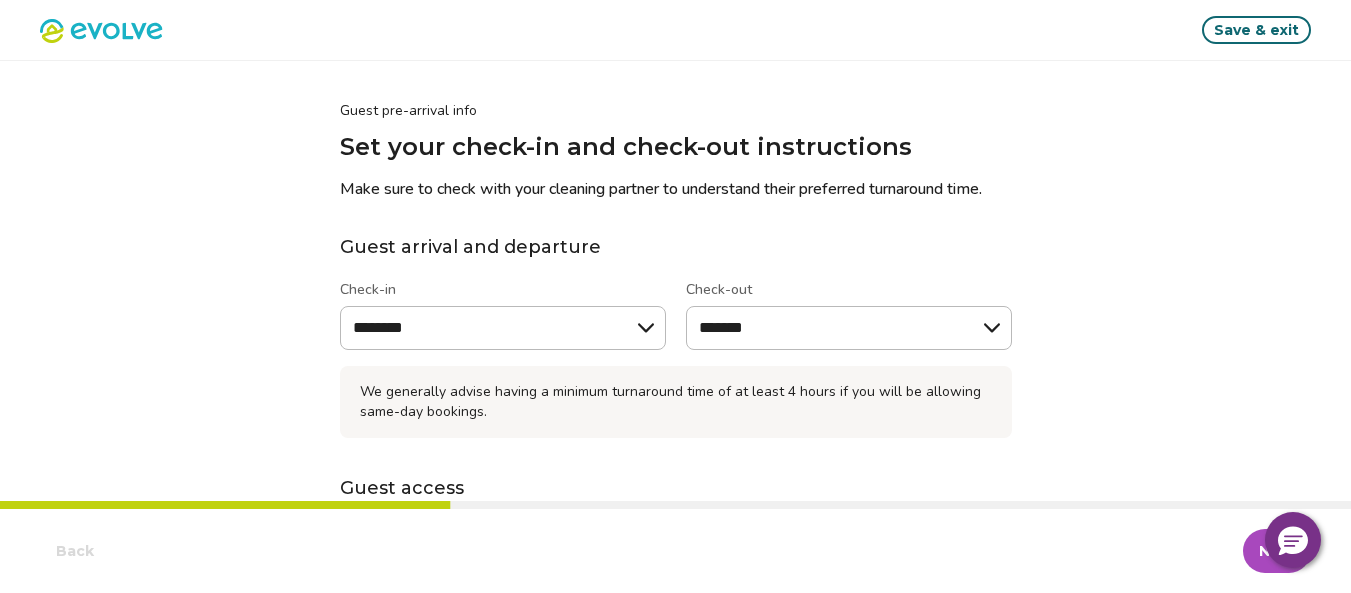 type on "*" 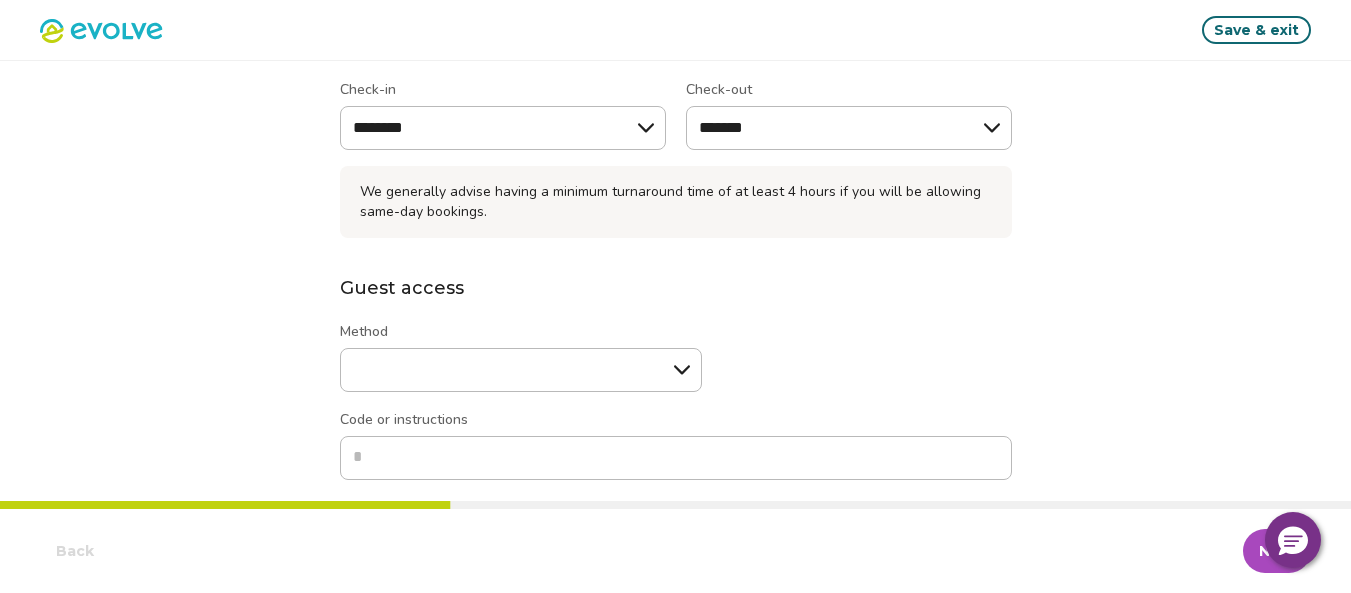 scroll, scrollTop: 300, scrollLeft: 0, axis: vertical 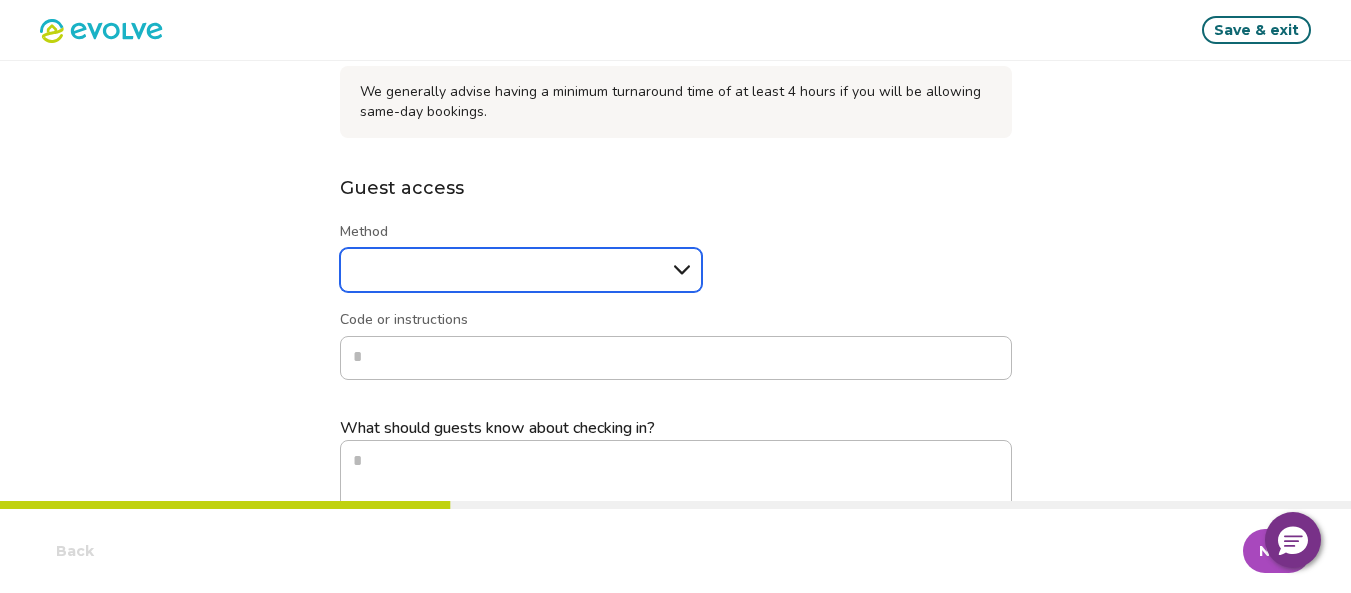 click on "****** ******* *****" at bounding box center (521, 270) 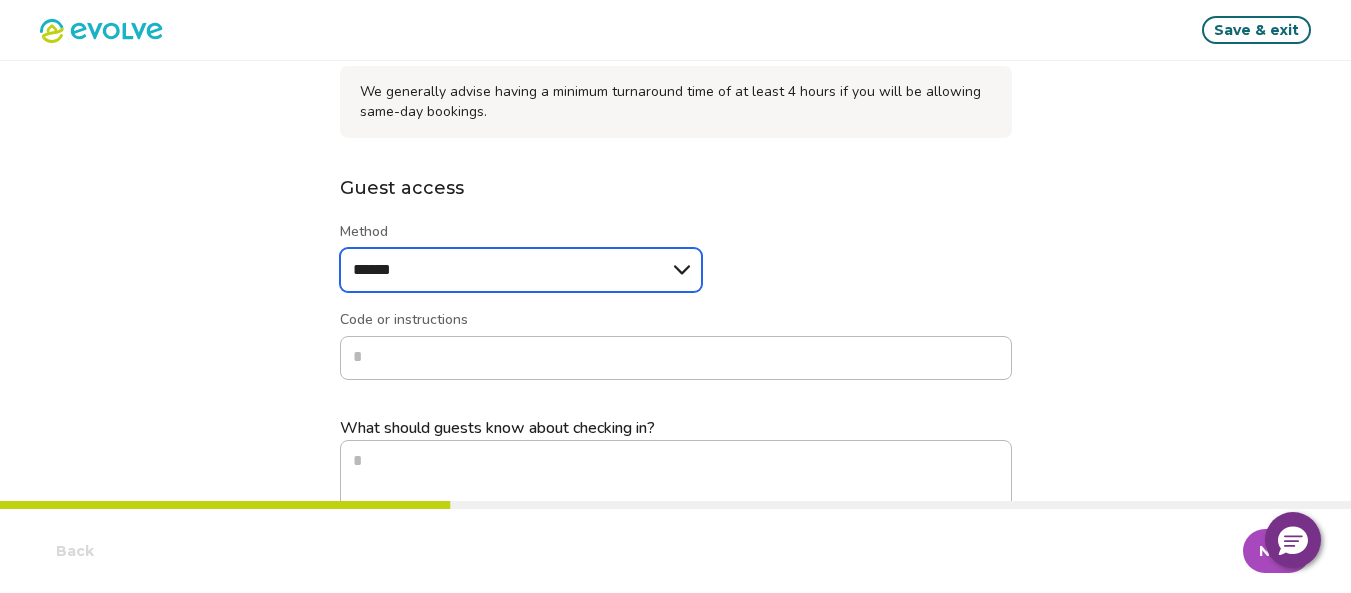 click on "****** ******* *****" at bounding box center (521, 270) 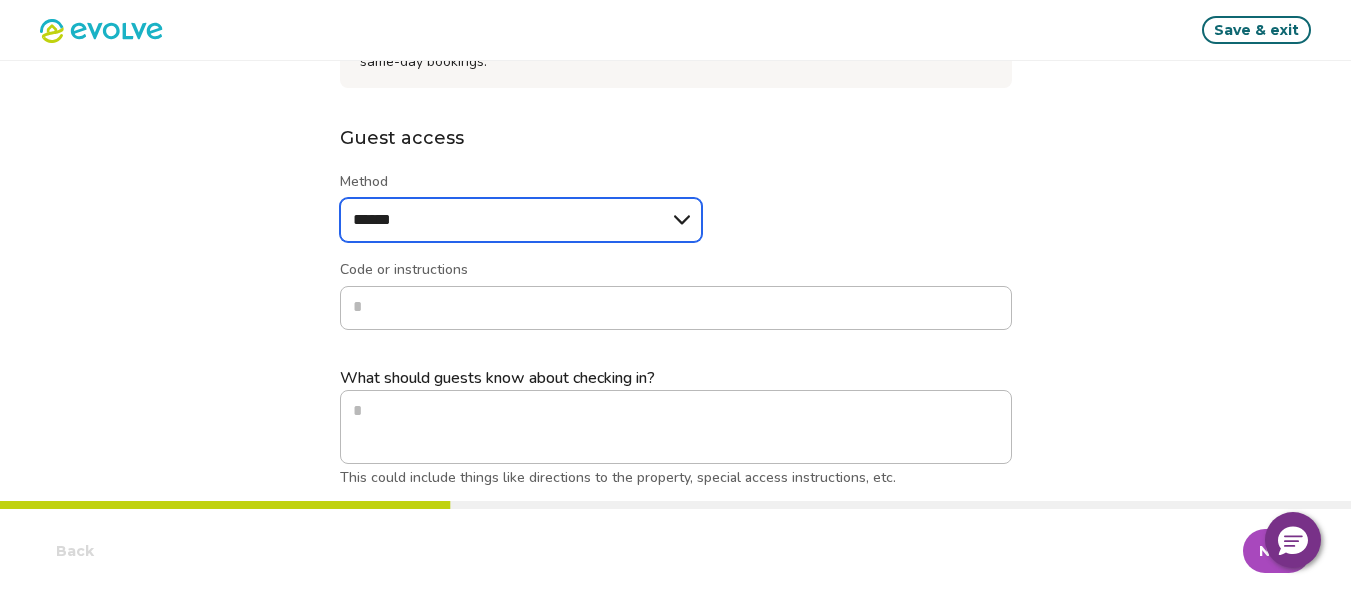 scroll, scrollTop: 377, scrollLeft: 0, axis: vertical 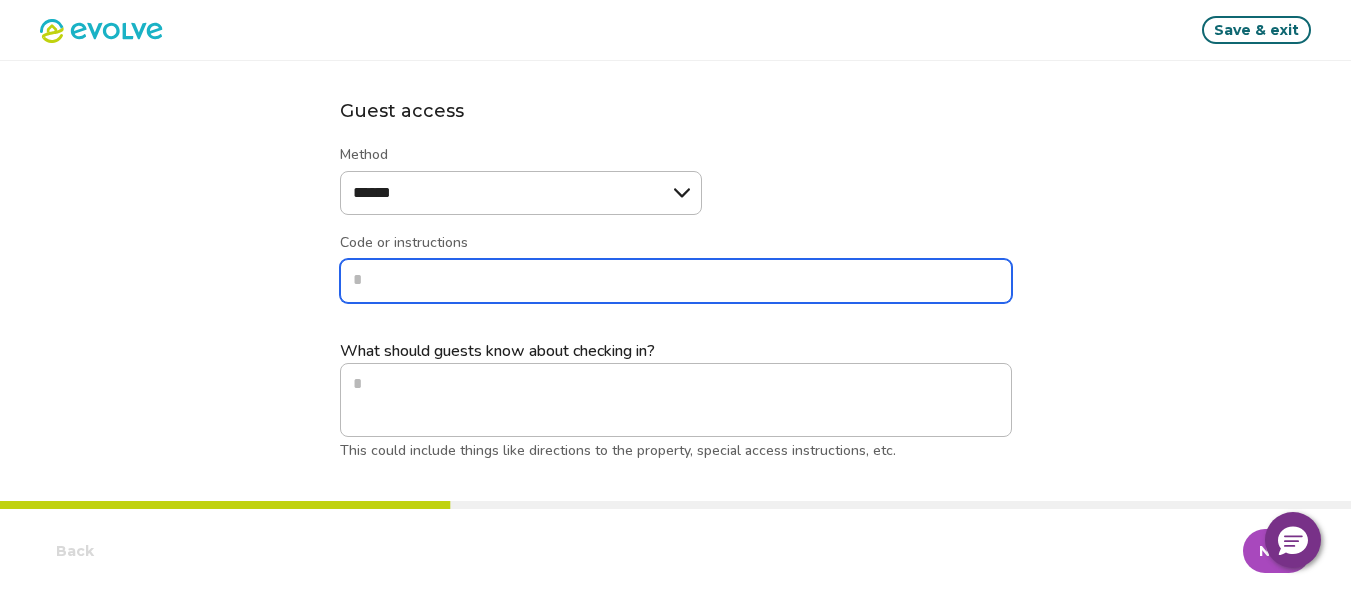 click on "Code or instructions" at bounding box center [676, 281] 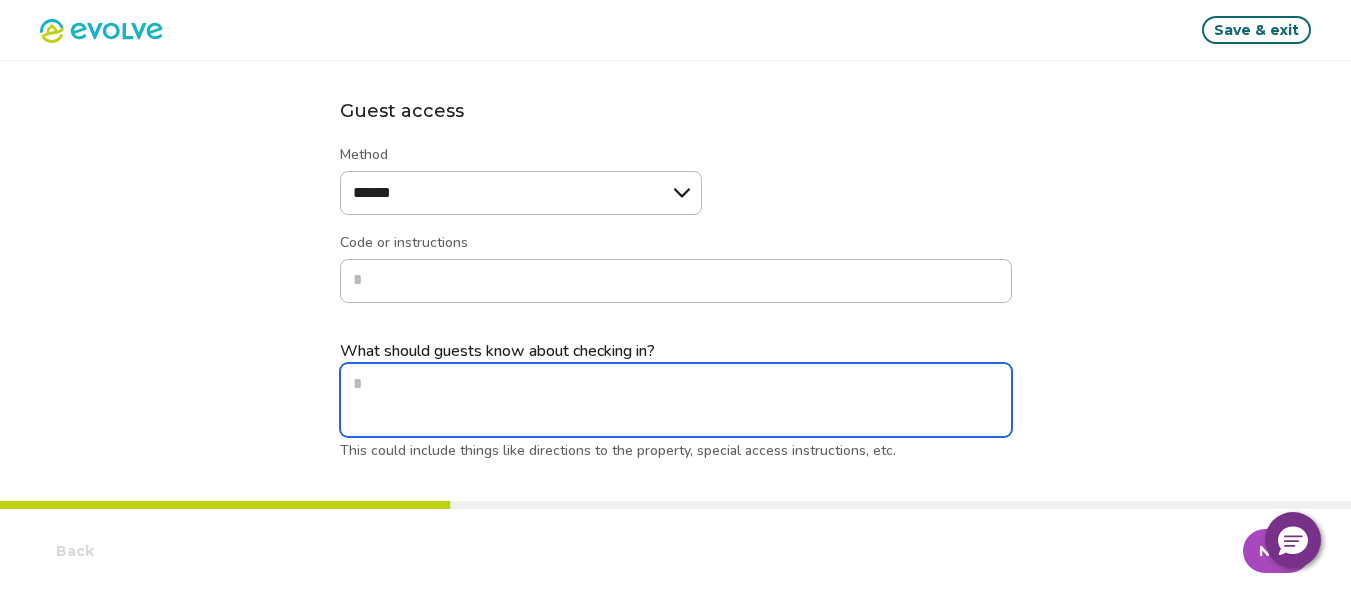 click on "What should guests know about checking in? This could include things like directions to the property, special access instructions, etc." at bounding box center [676, 400] 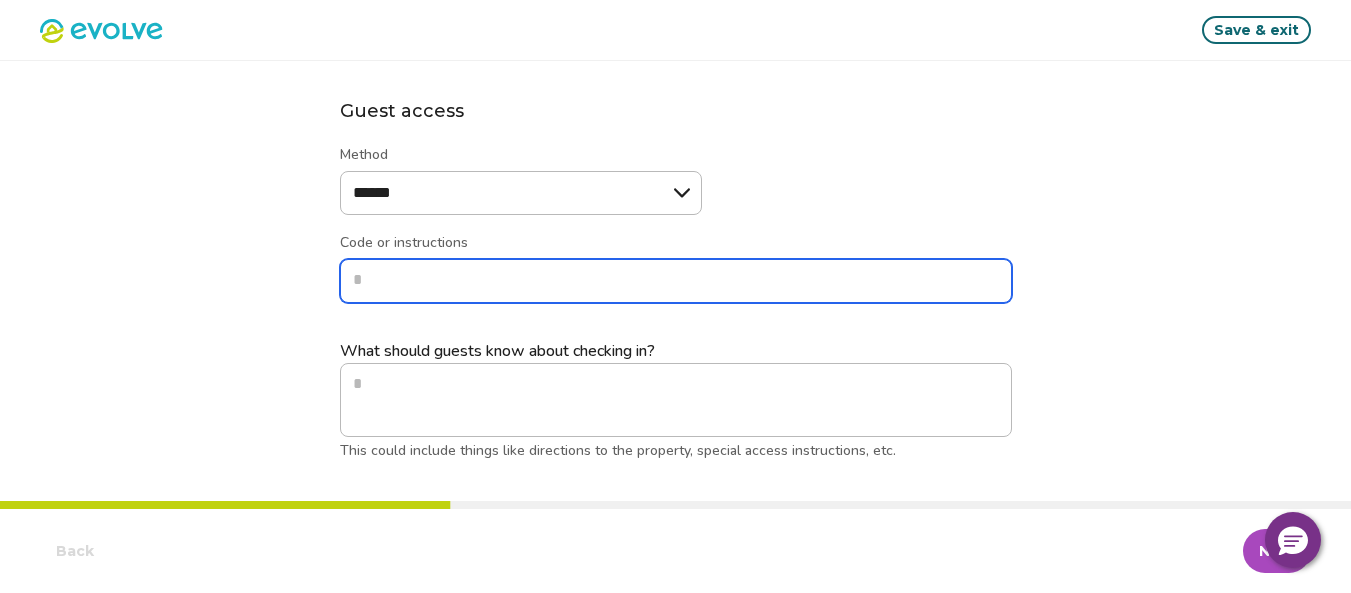 click on "Code or instructions" at bounding box center (676, 281) 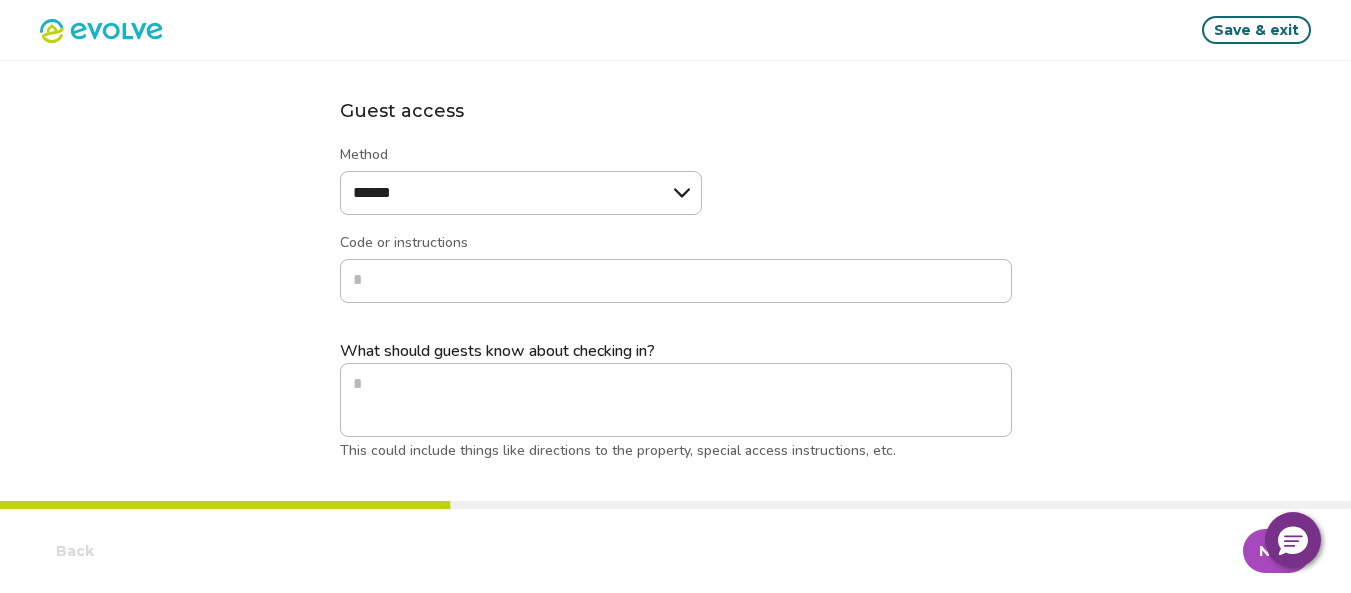 click on "Save & exit" at bounding box center [1256, 30] 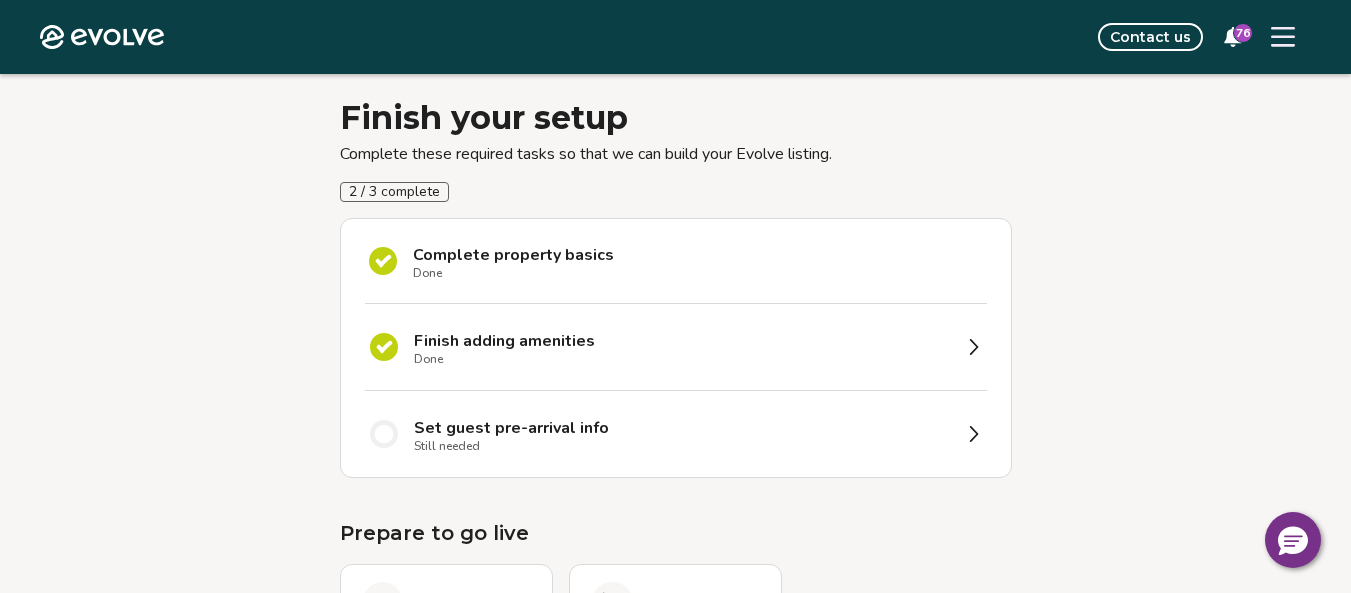 scroll, scrollTop: 200, scrollLeft: 0, axis: vertical 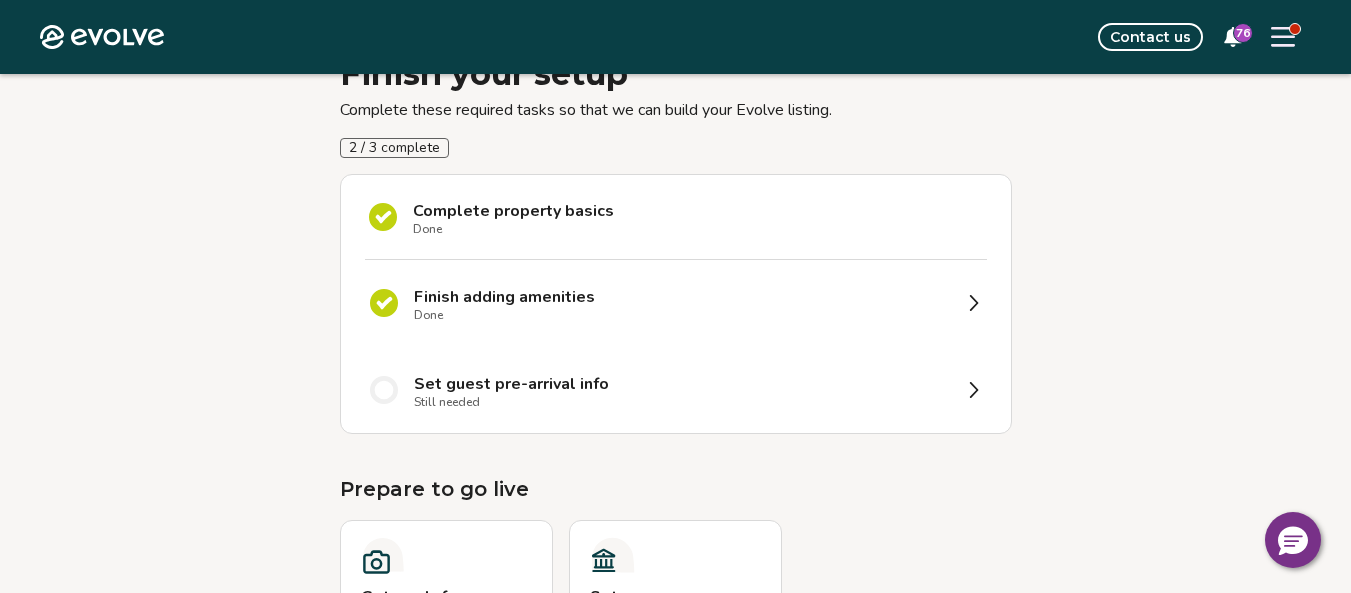 click on "Set guest pre-arrival info" at bounding box center (511, 384) 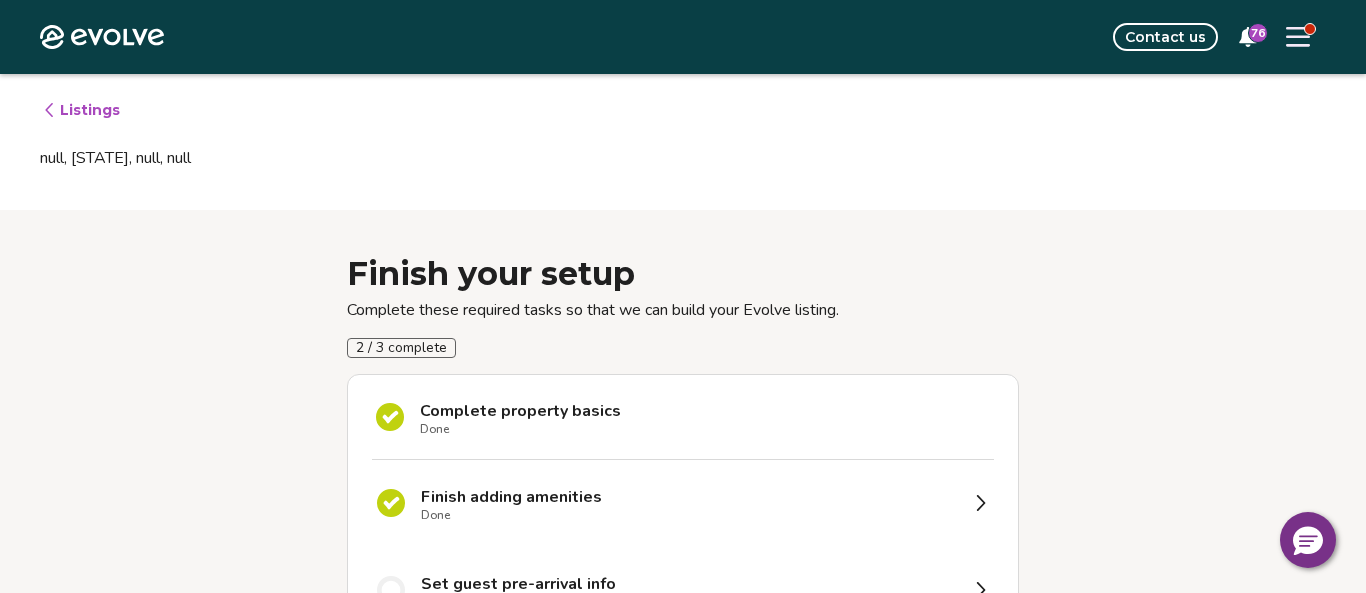 type on "*" 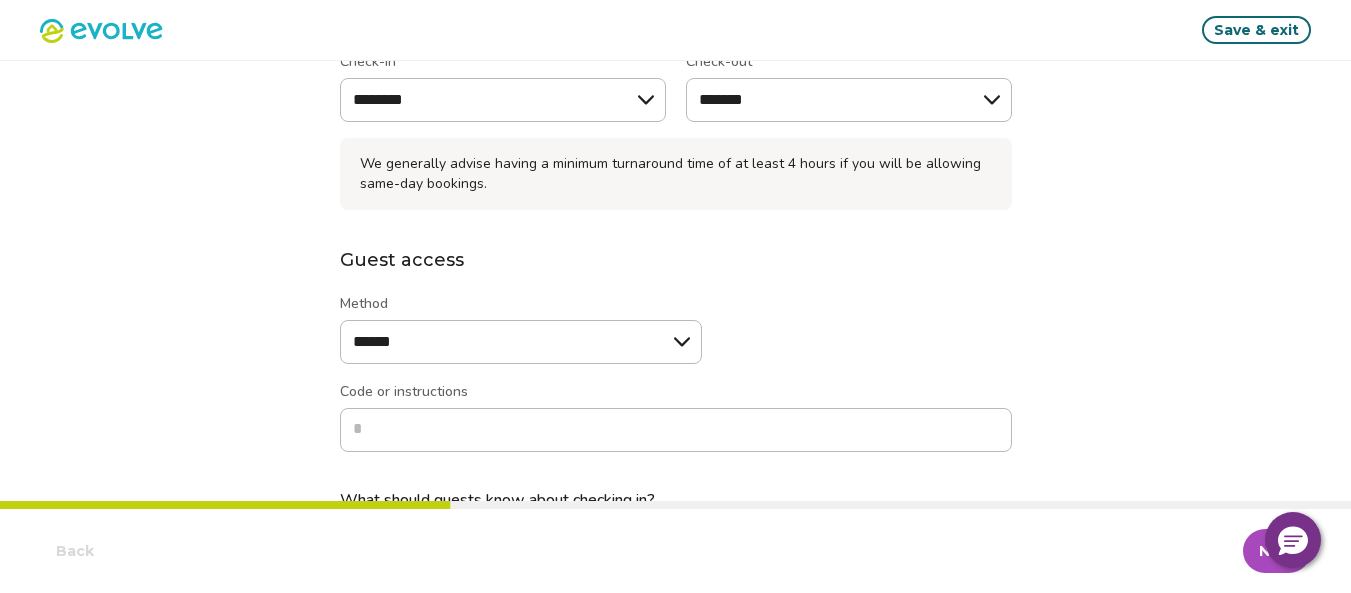 scroll, scrollTop: 300, scrollLeft: 0, axis: vertical 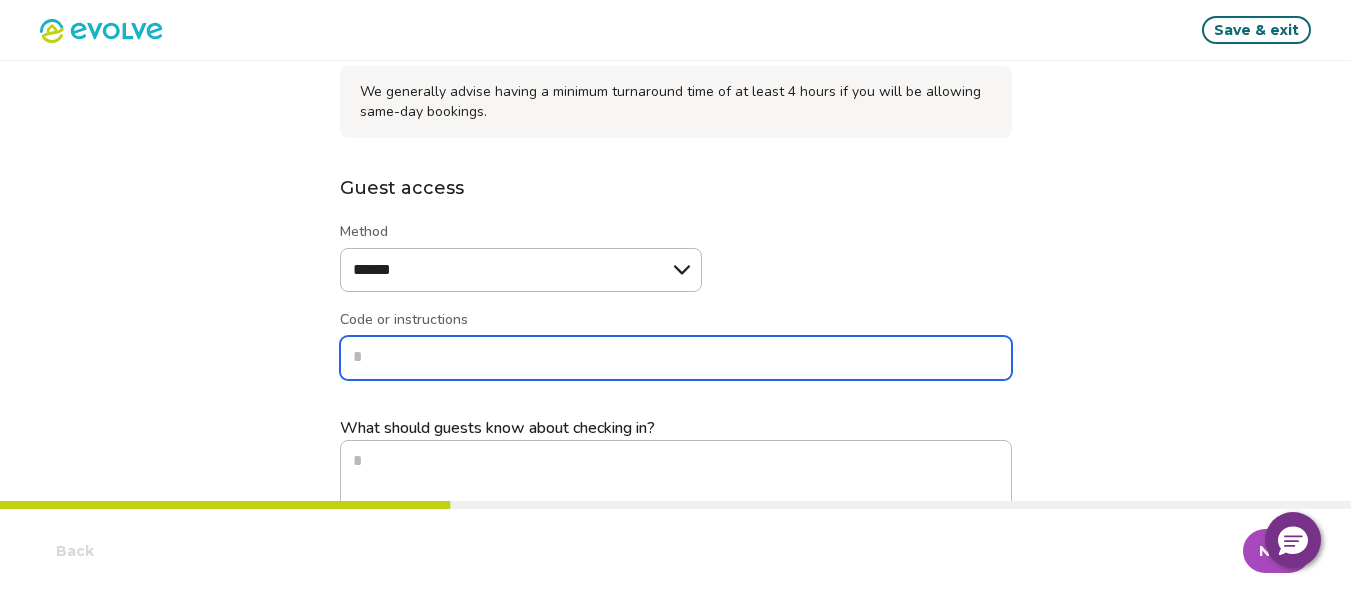 click on "Code or instructions" at bounding box center (676, 358) 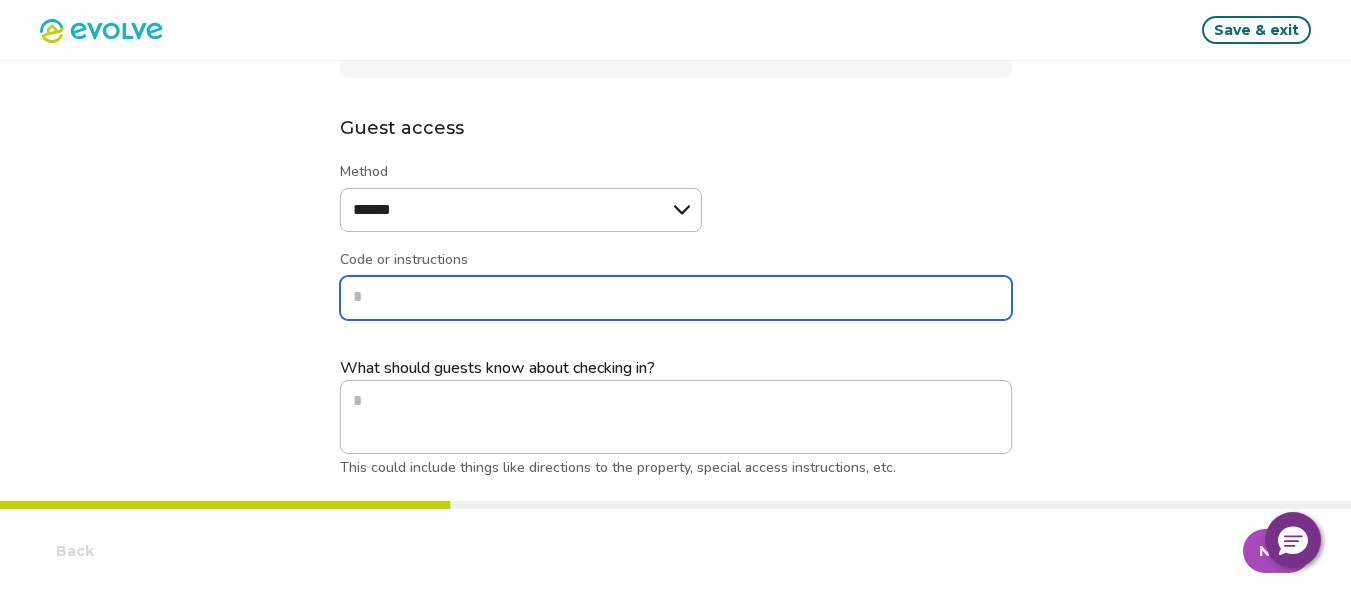 scroll, scrollTop: 377, scrollLeft: 0, axis: vertical 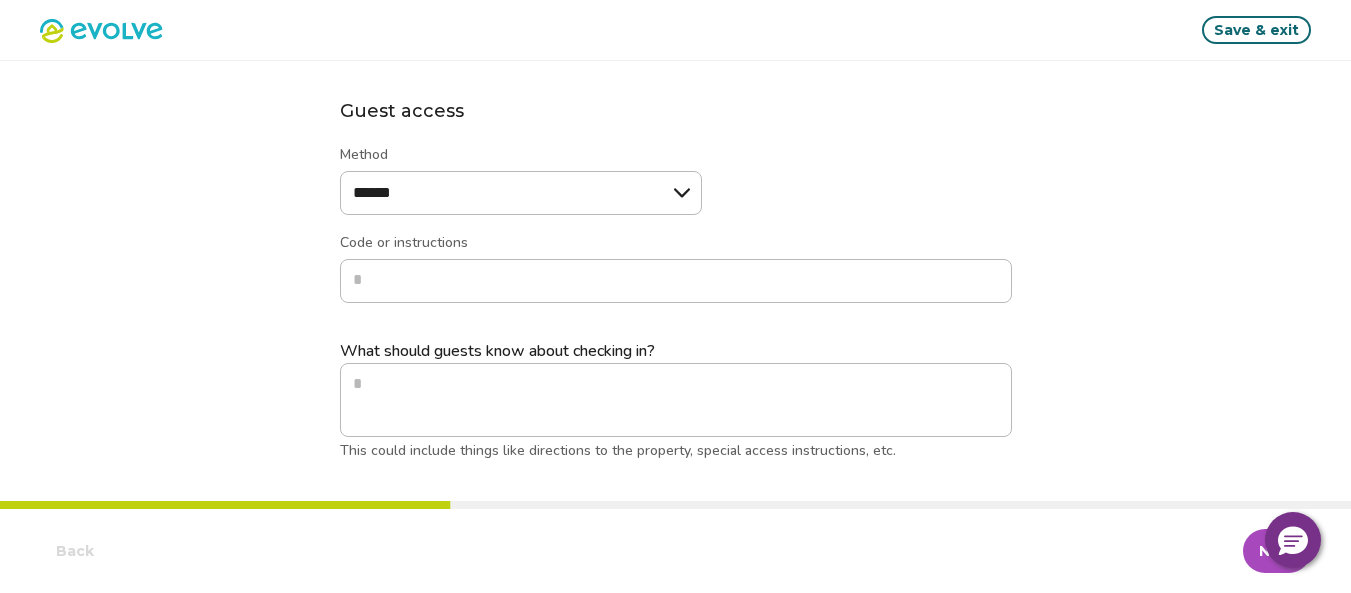 click on "Next" at bounding box center [1277, 551] 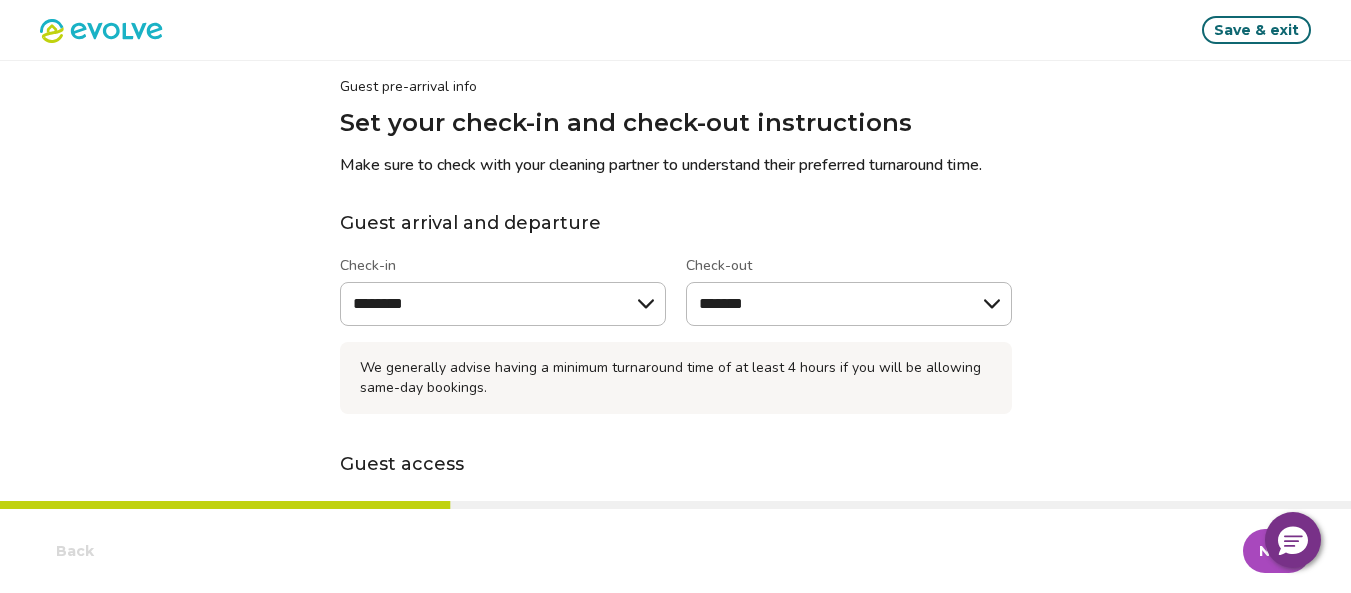 scroll, scrollTop: 0, scrollLeft: 0, axis: both 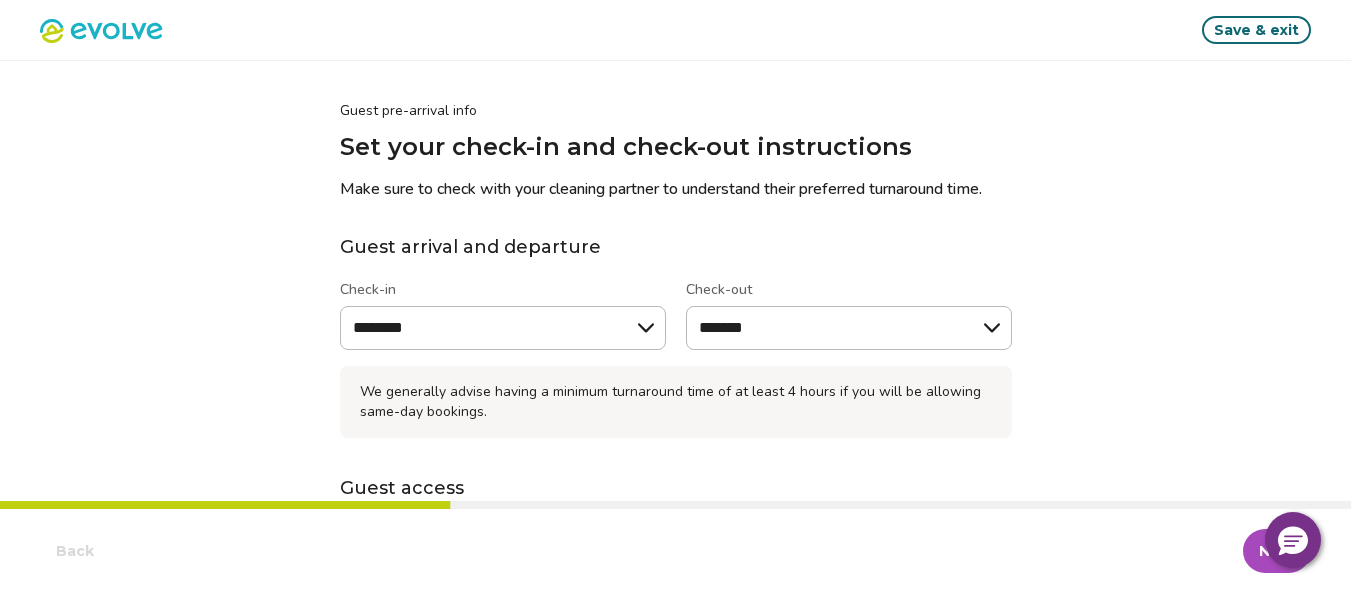click on "Save & exit" at bounding box center (1256, 30) 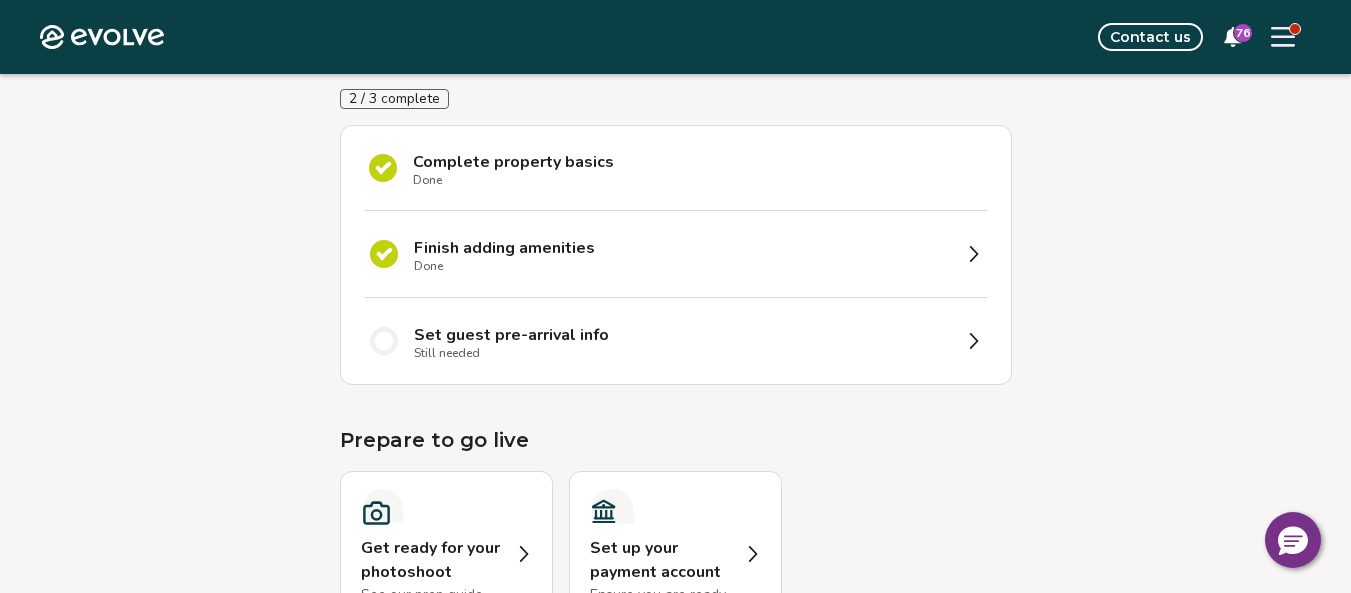 scroll, scrollTop: 300, scrollLeft: 0, axis: vertical 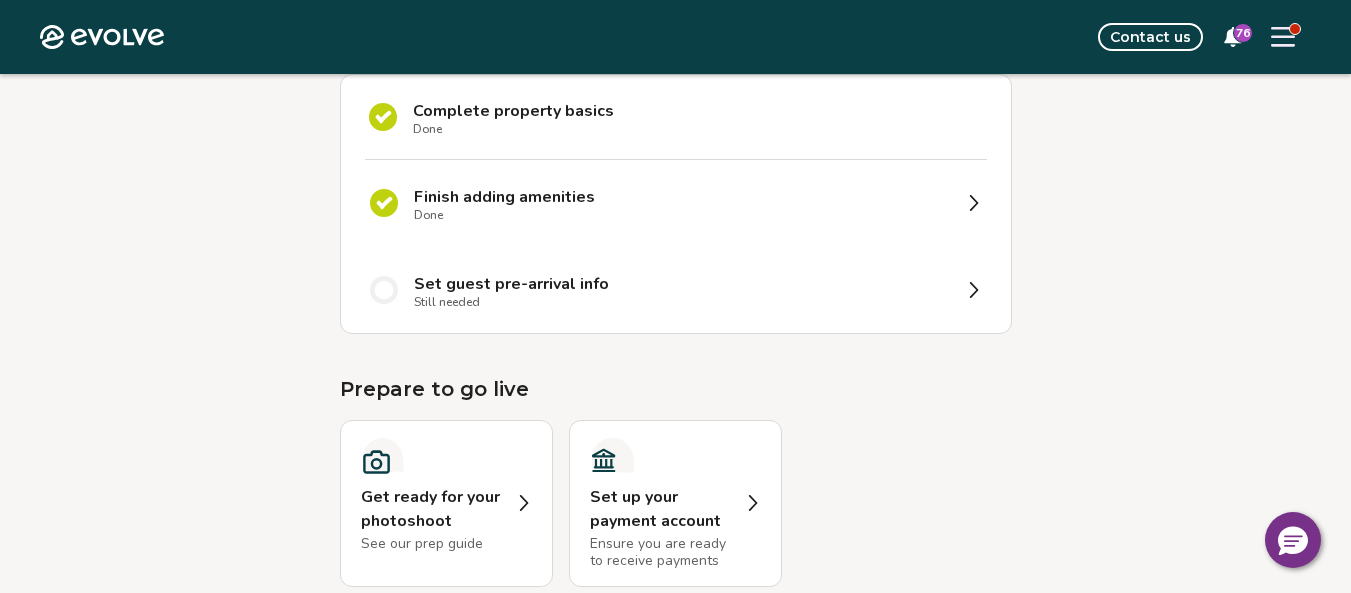 click on "Set guest pre-arrival info" at bounding box center [511, 284] 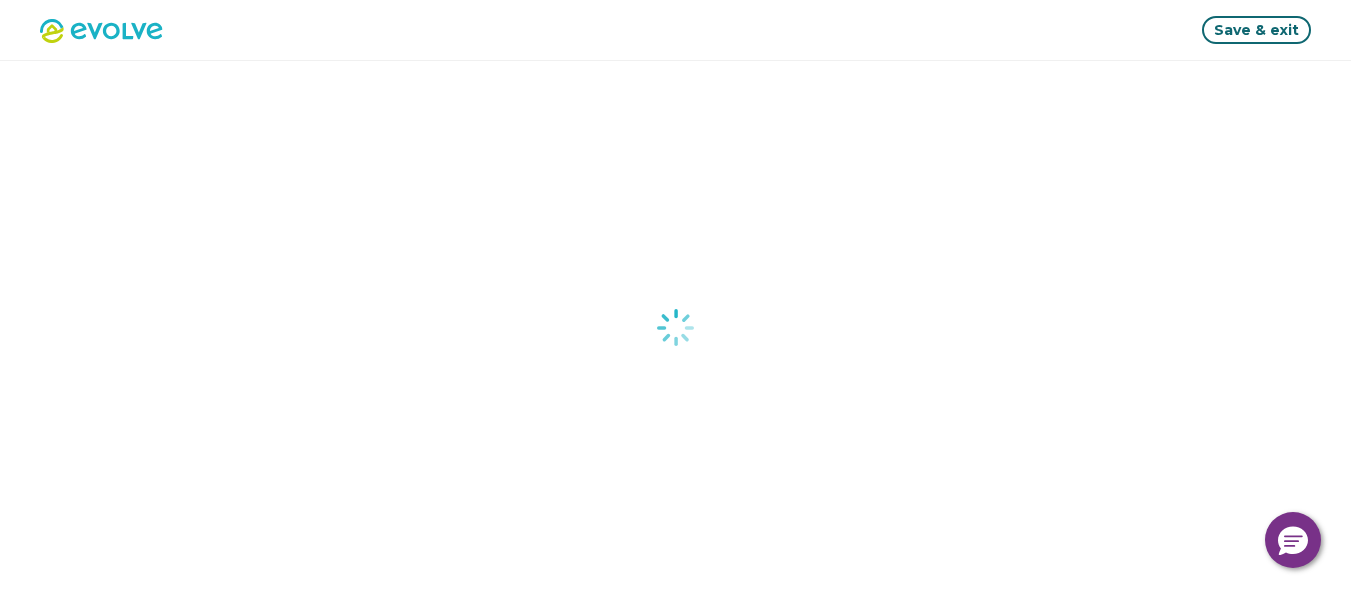 scroll, scrollTop: 0, scrollLeft: 0, axis: both 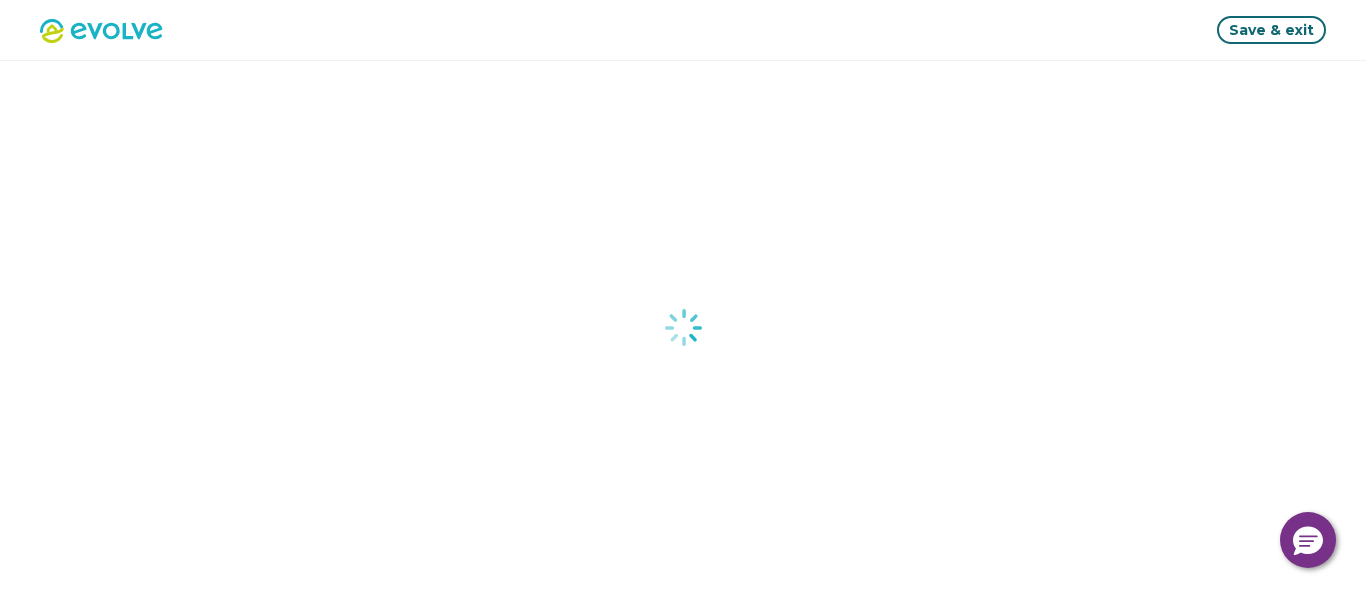 type on "*" 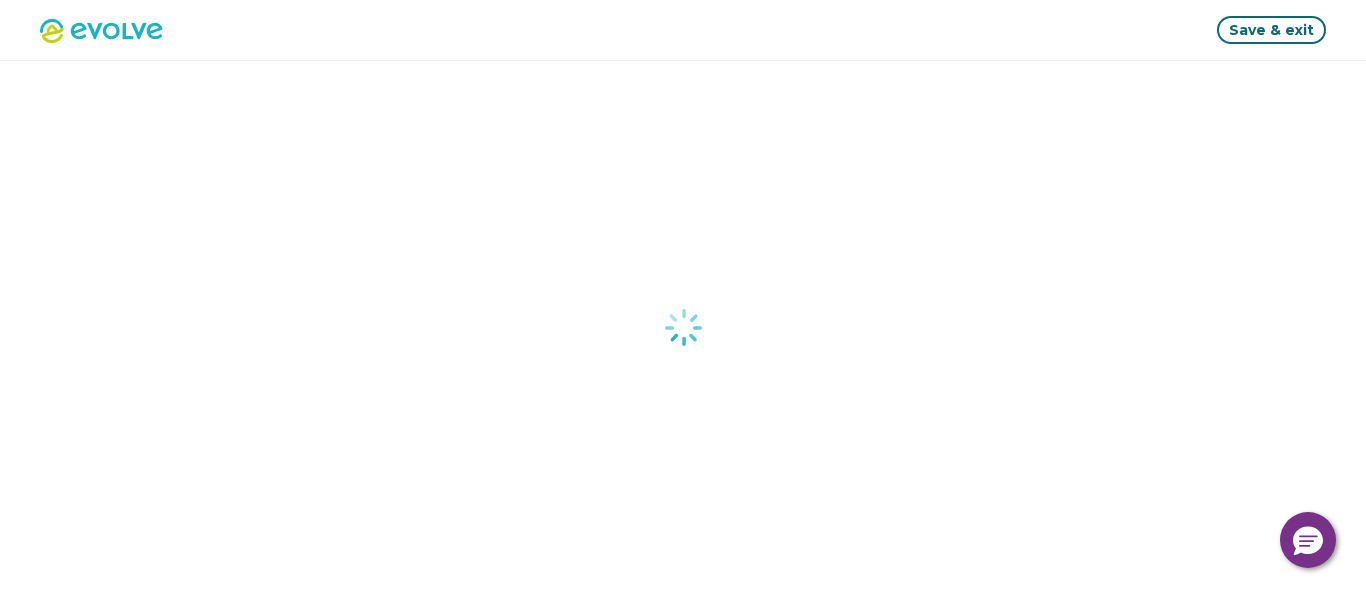 select on "*****" 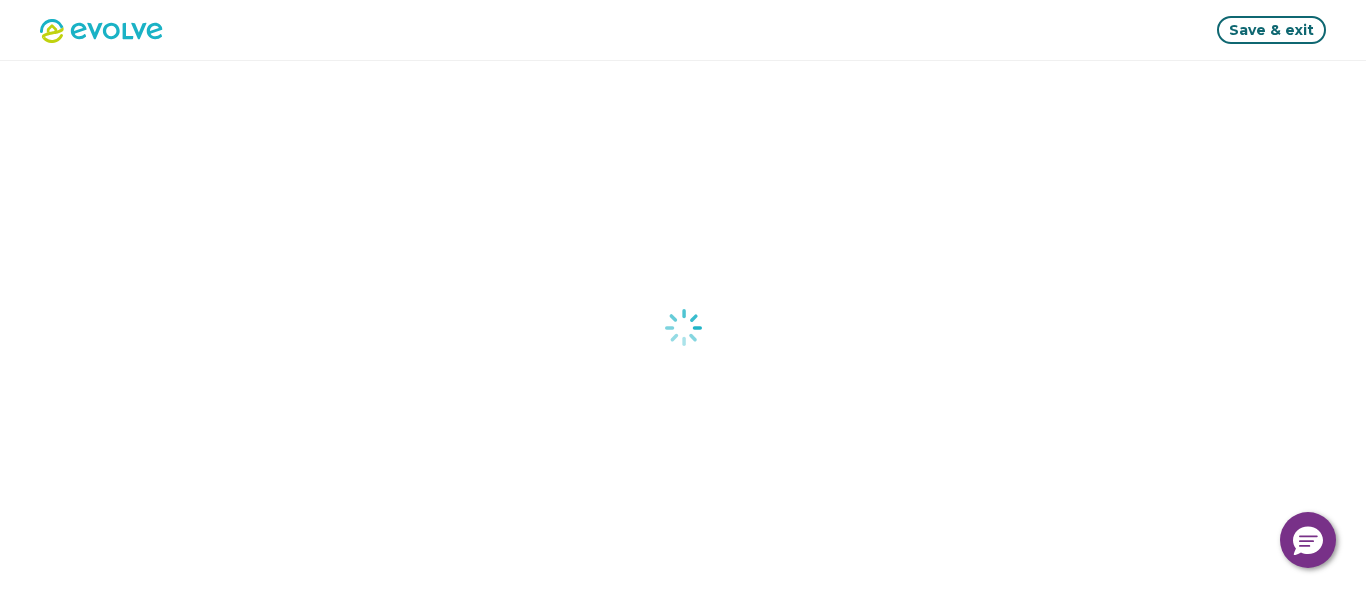 select on "*****" 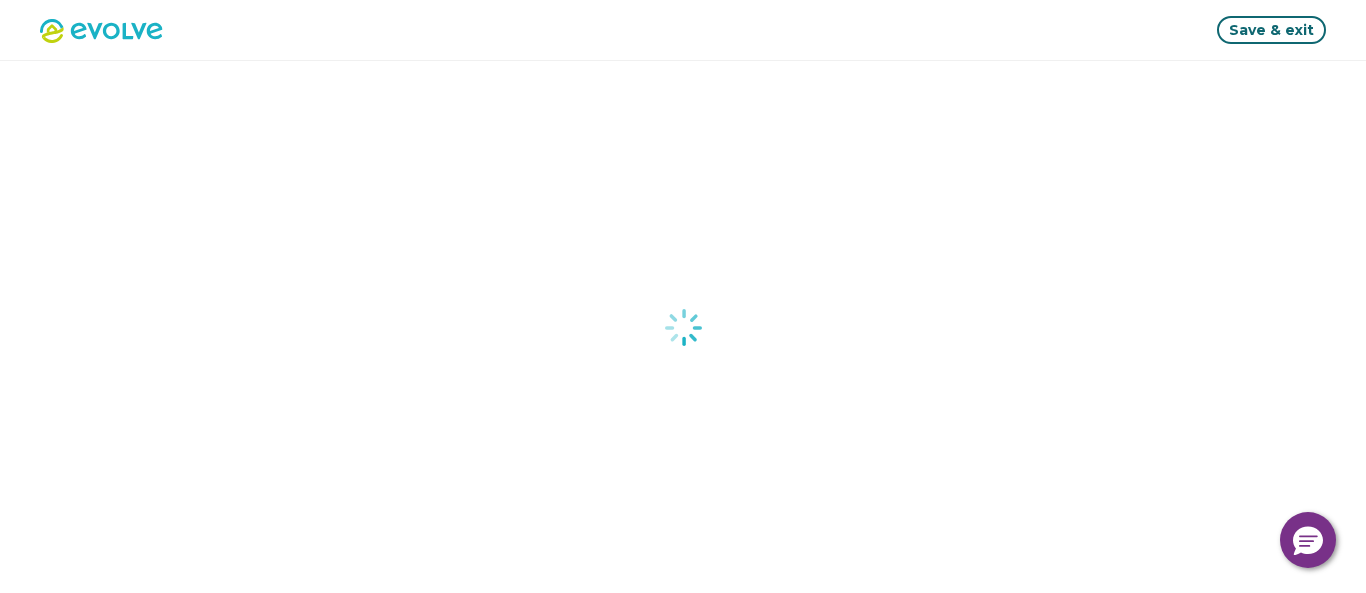 select on "******" 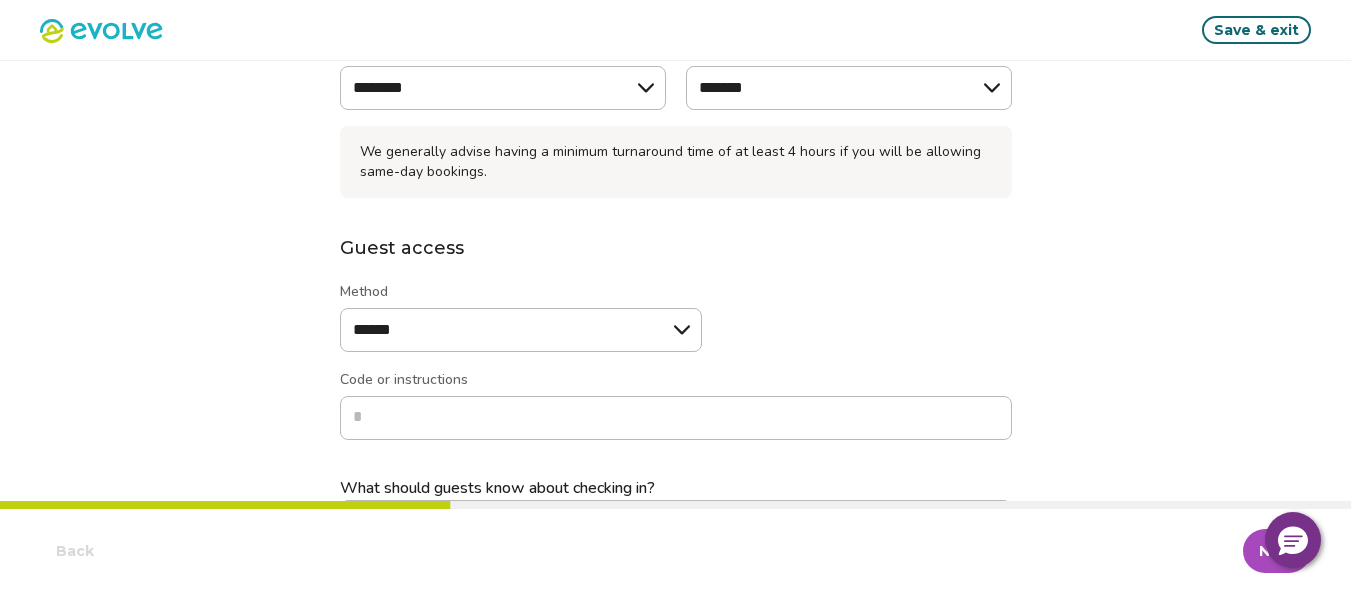 scroll, scrollTop: 300, scrollLeft: 0, axis: vertical 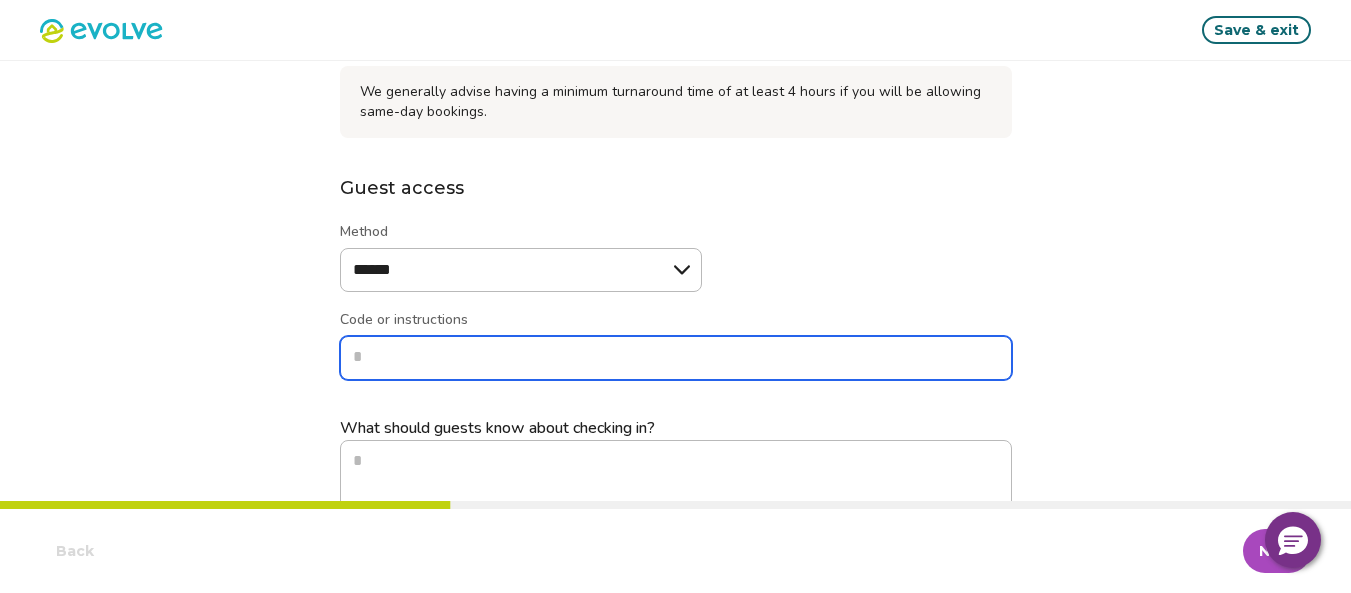 click on "Code or instructions" at bounding box center [676, 358] 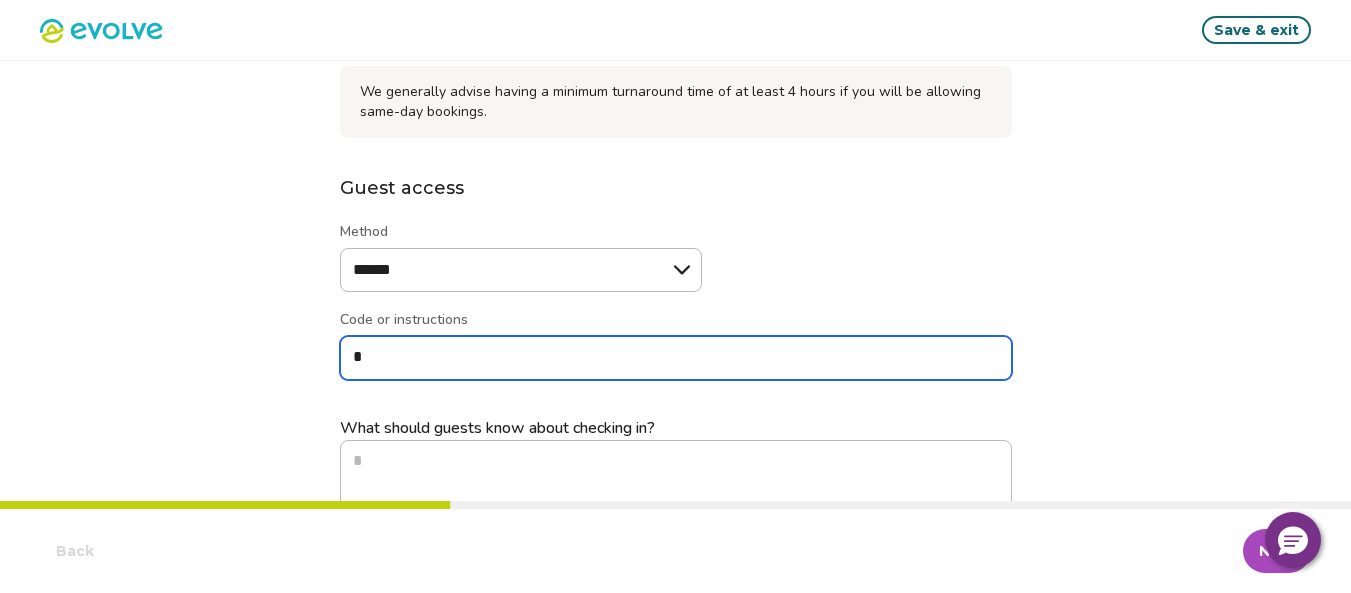 type on "*" 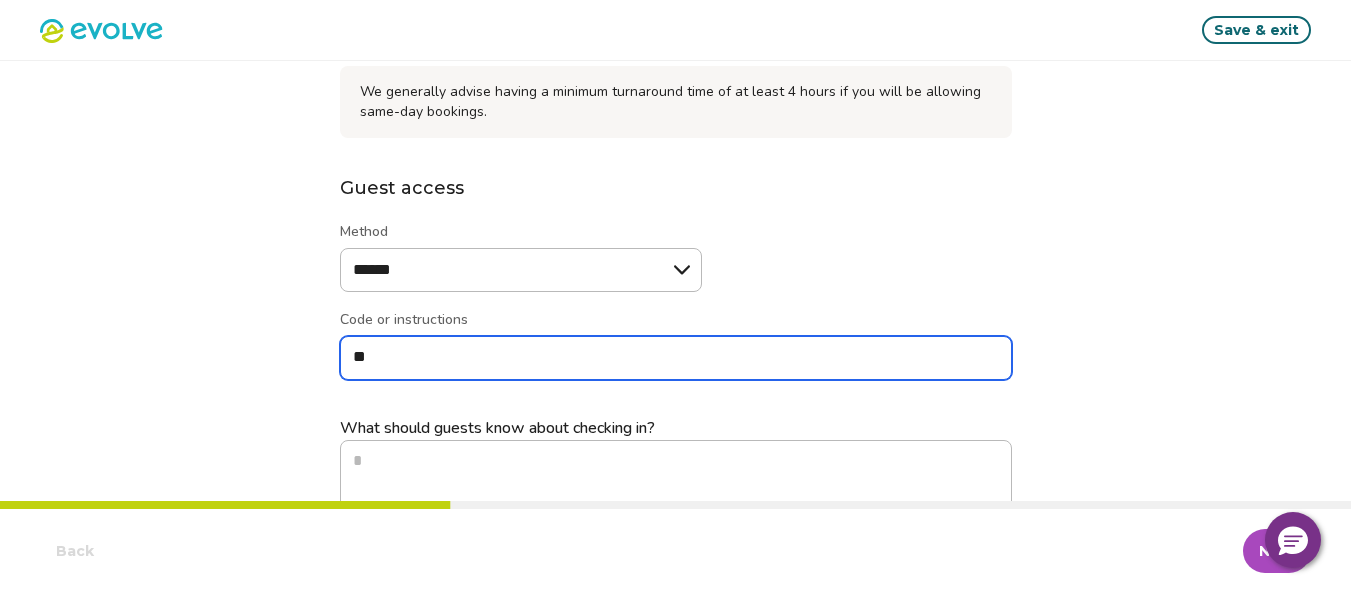 type on "*" 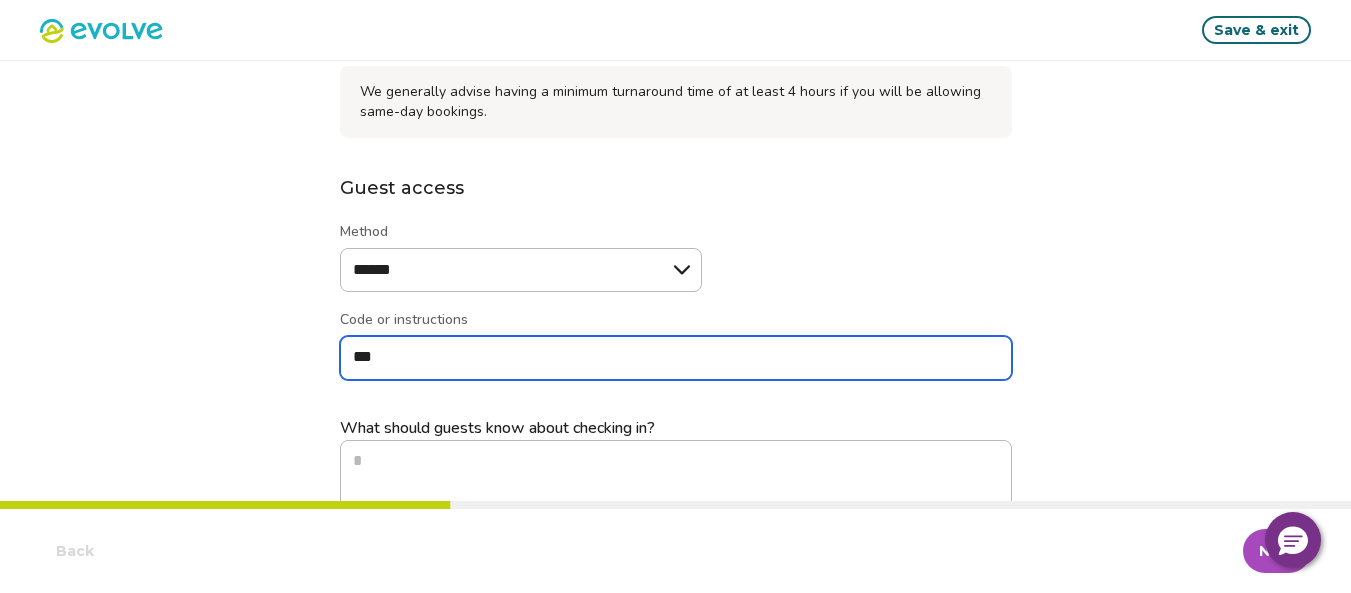 type on "*" 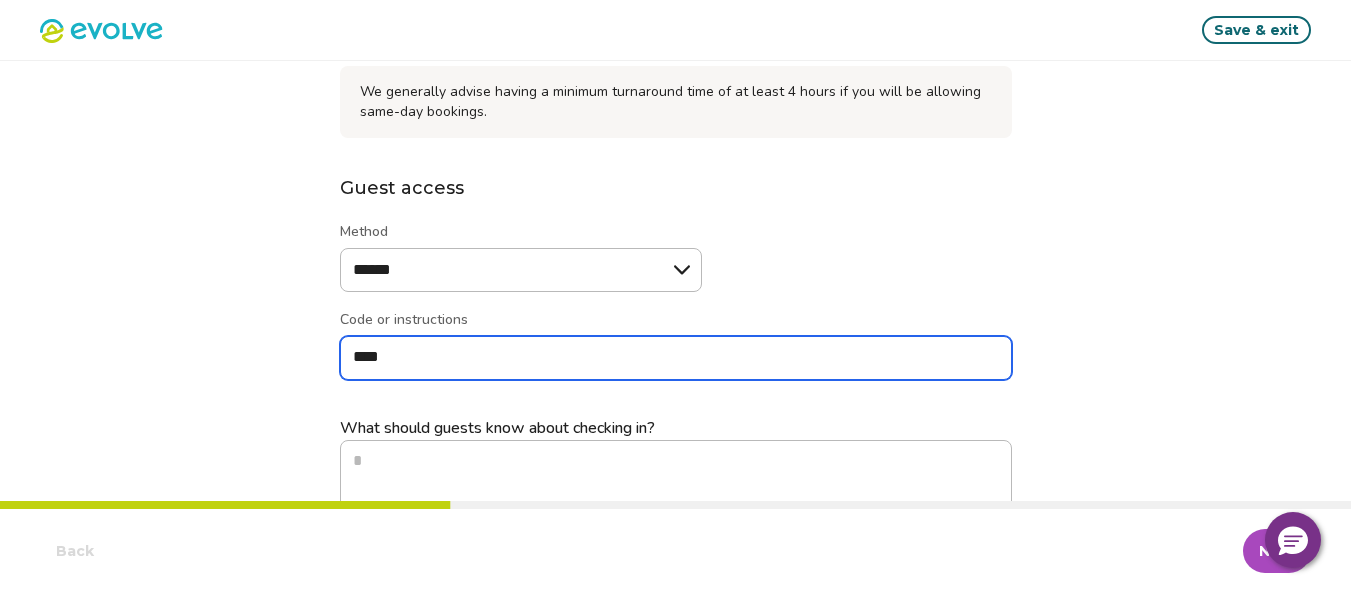 type on "*" 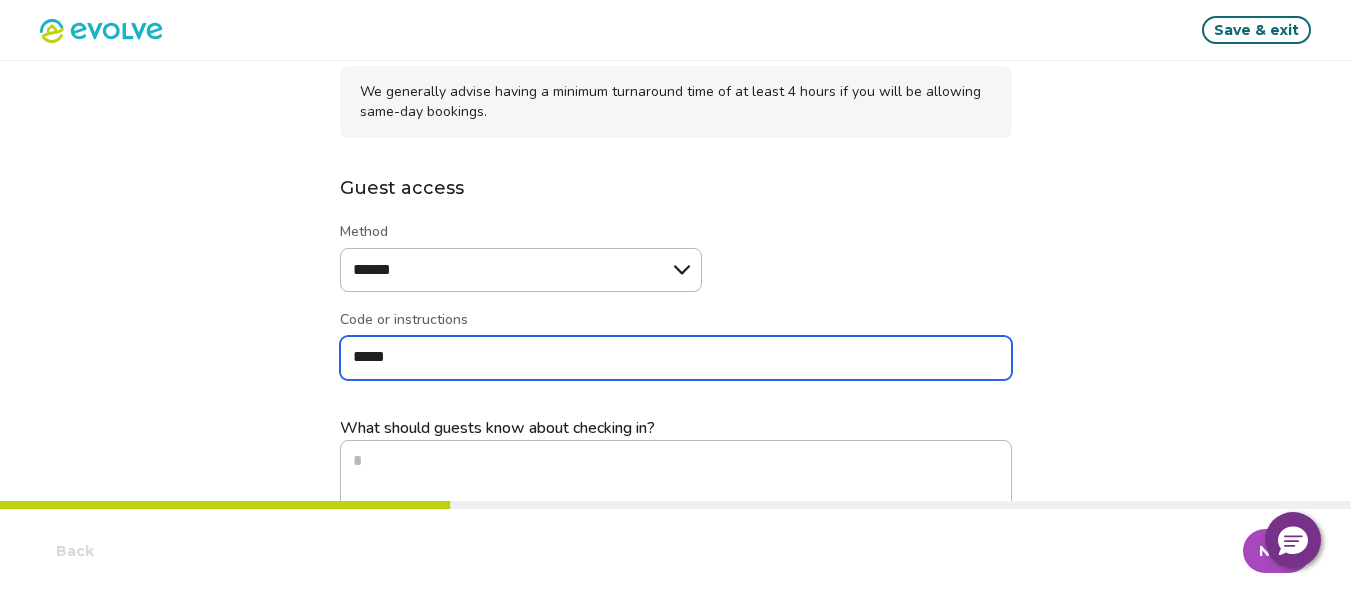 type on "*" 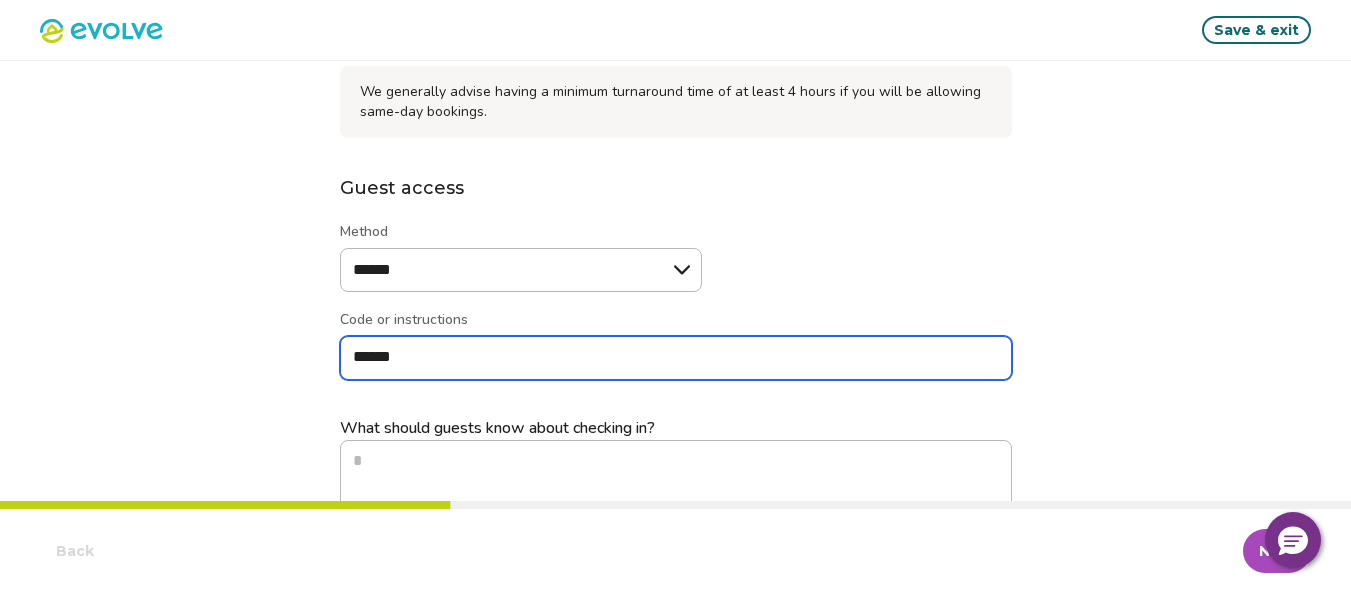 type on "*" 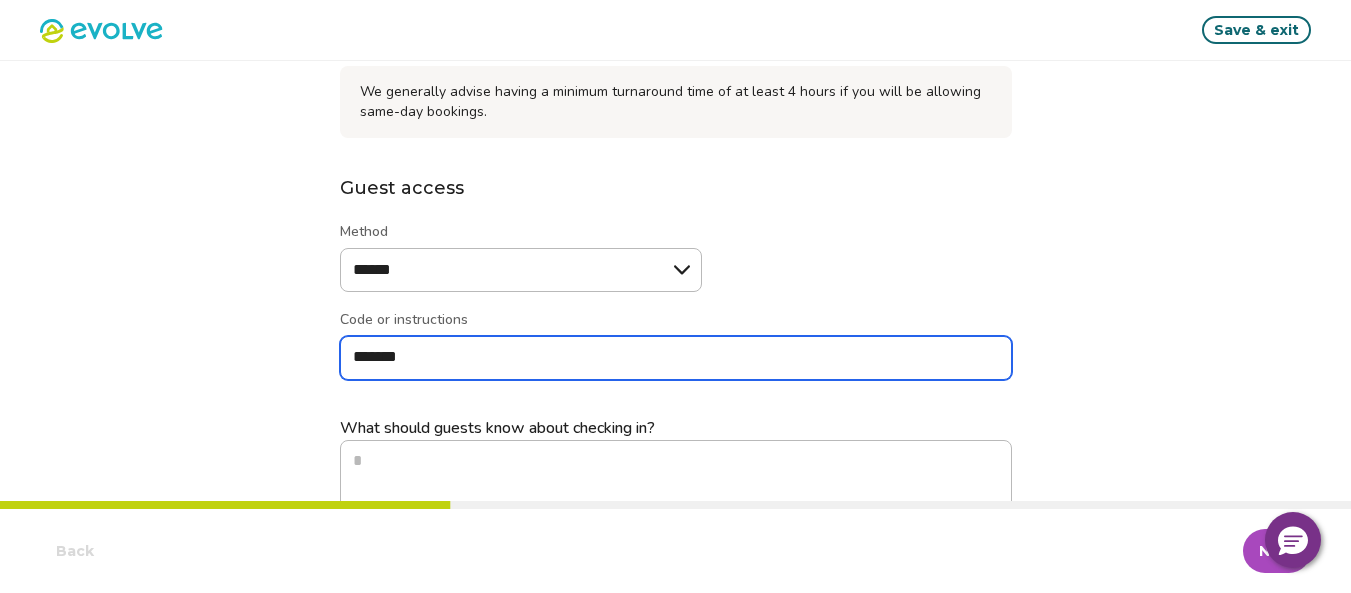 type on "*" 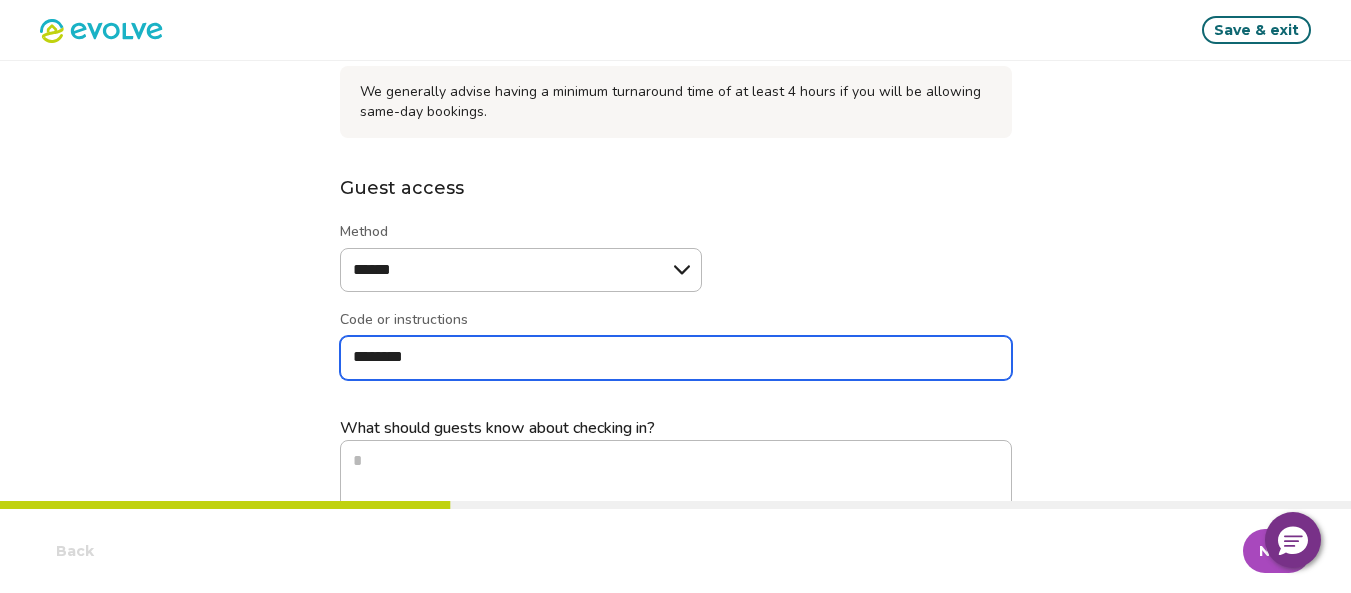 type on "*" 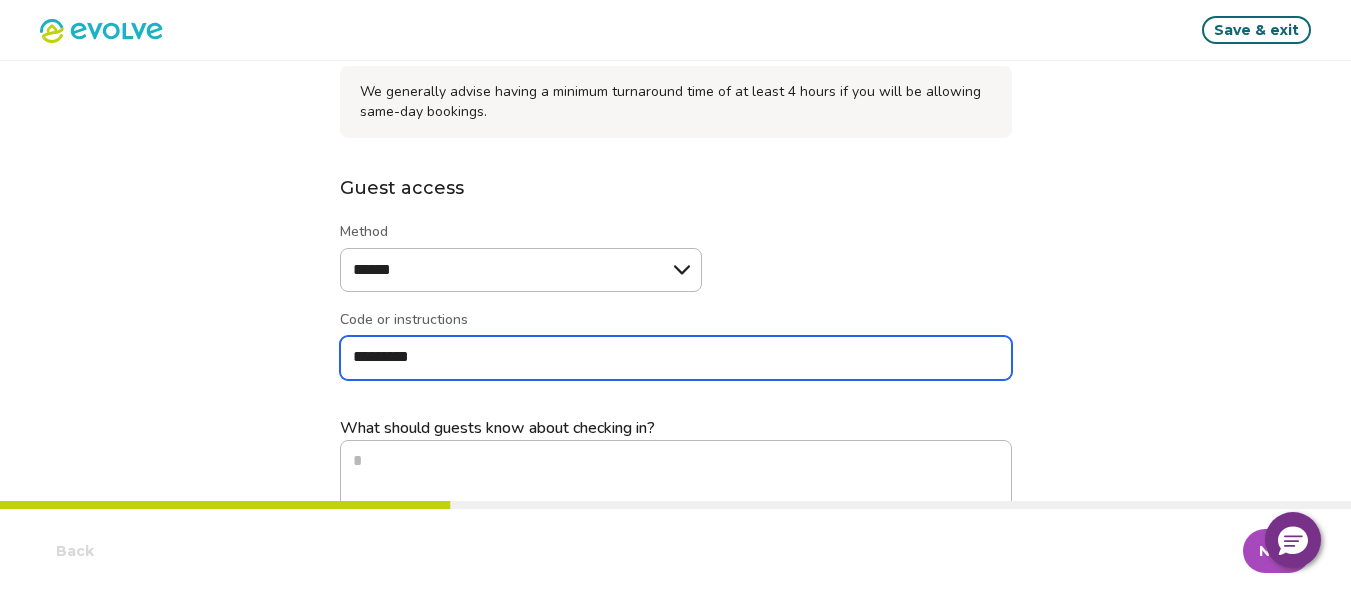 type on "*" 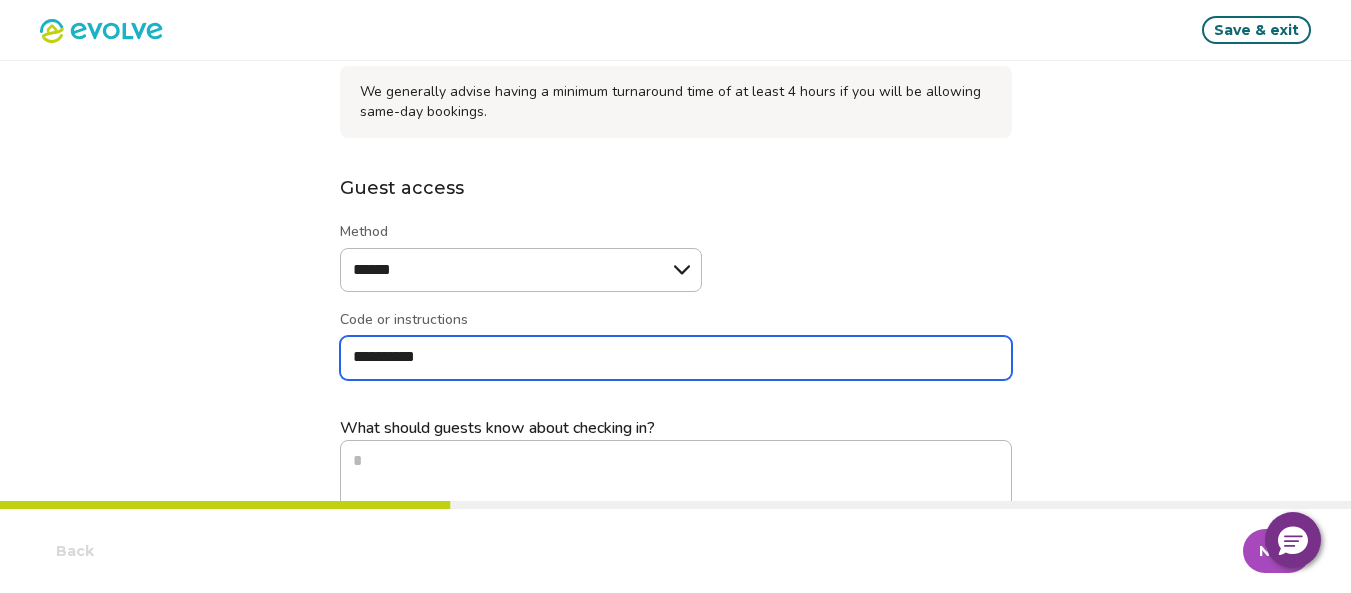 type on "*" 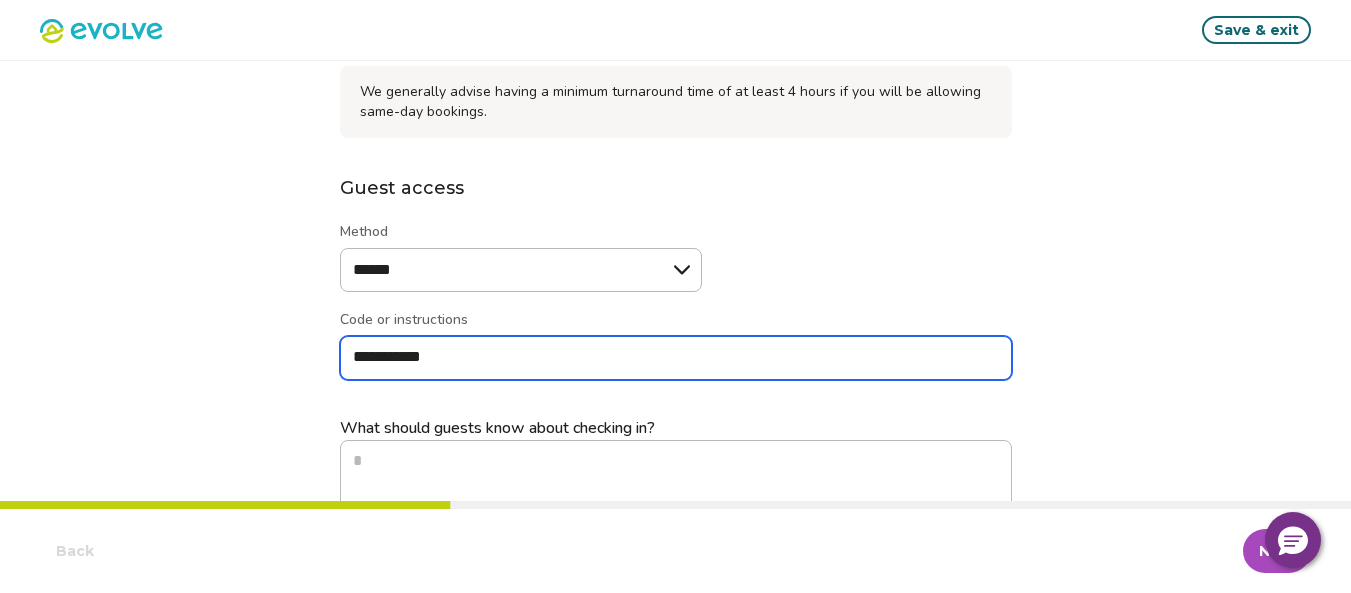 type on "*" 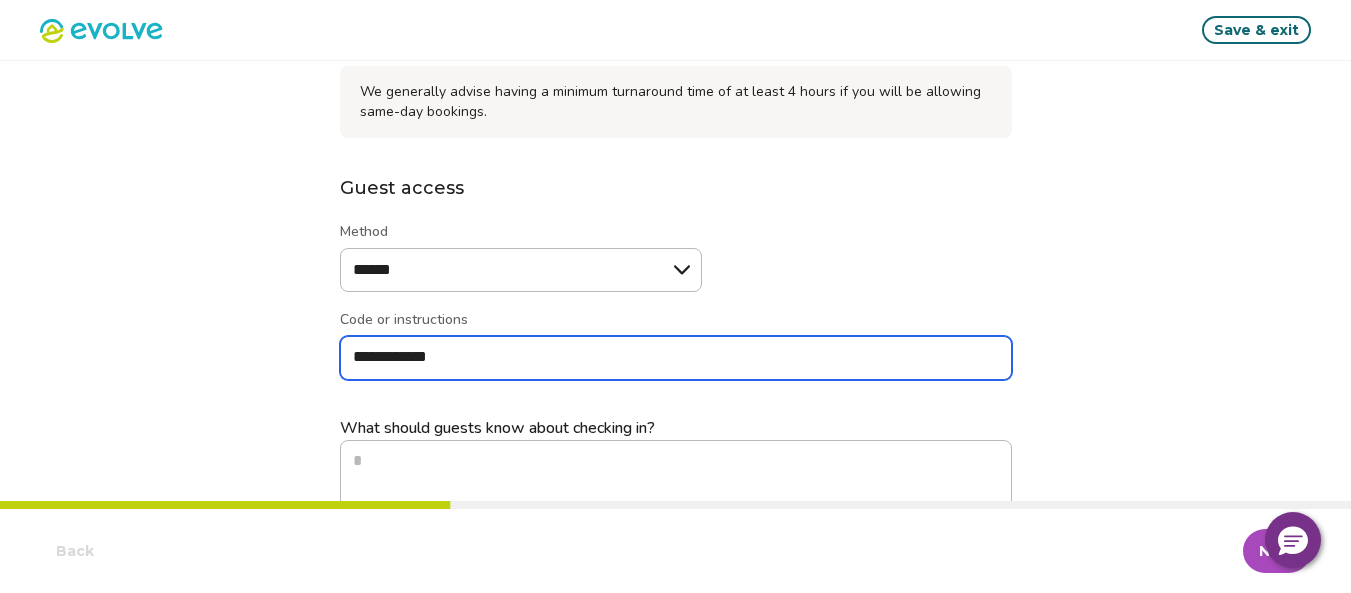 type on "*" 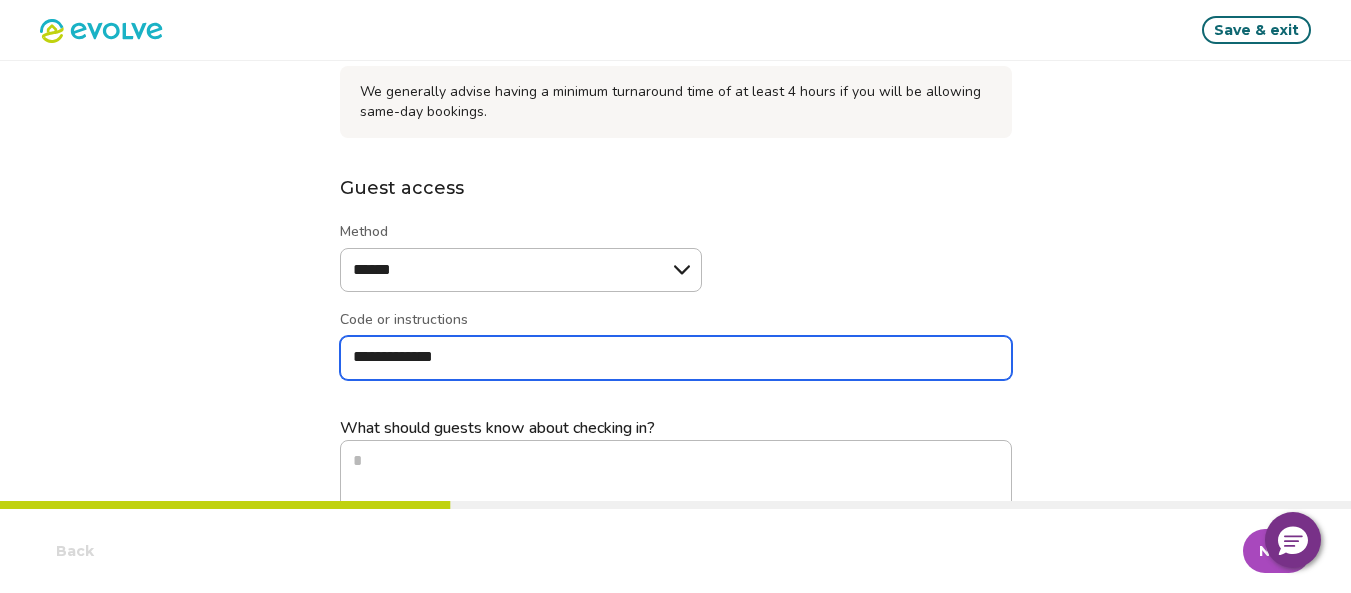 type on "*" 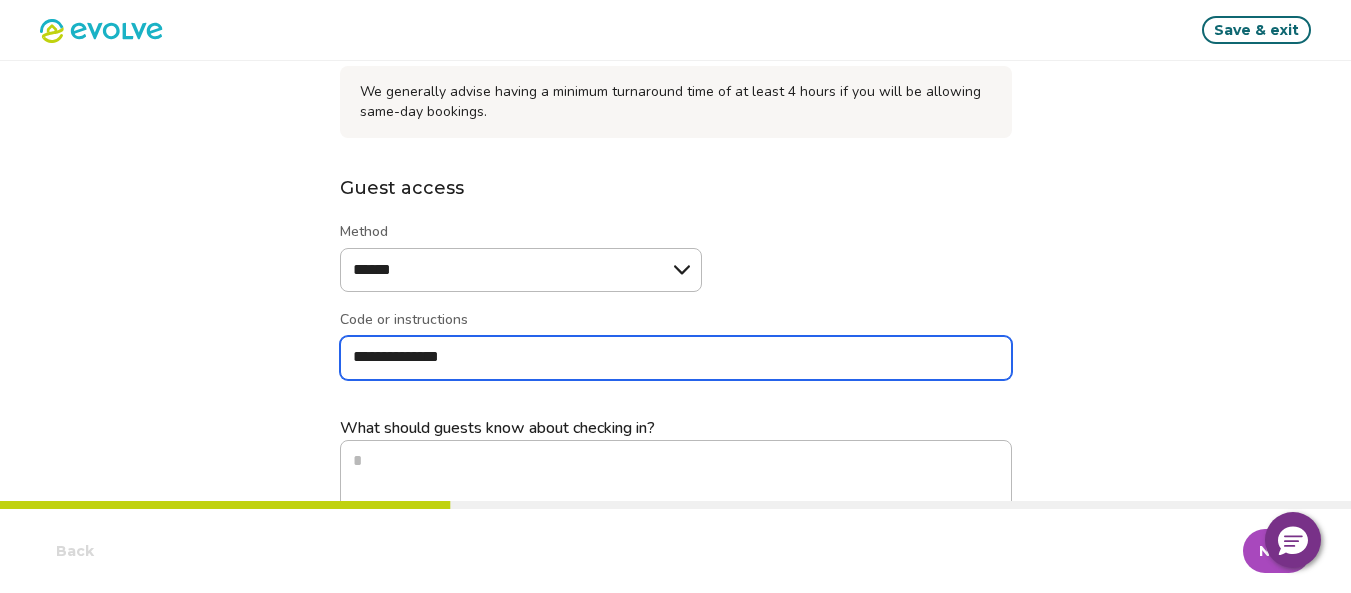 type on "*" 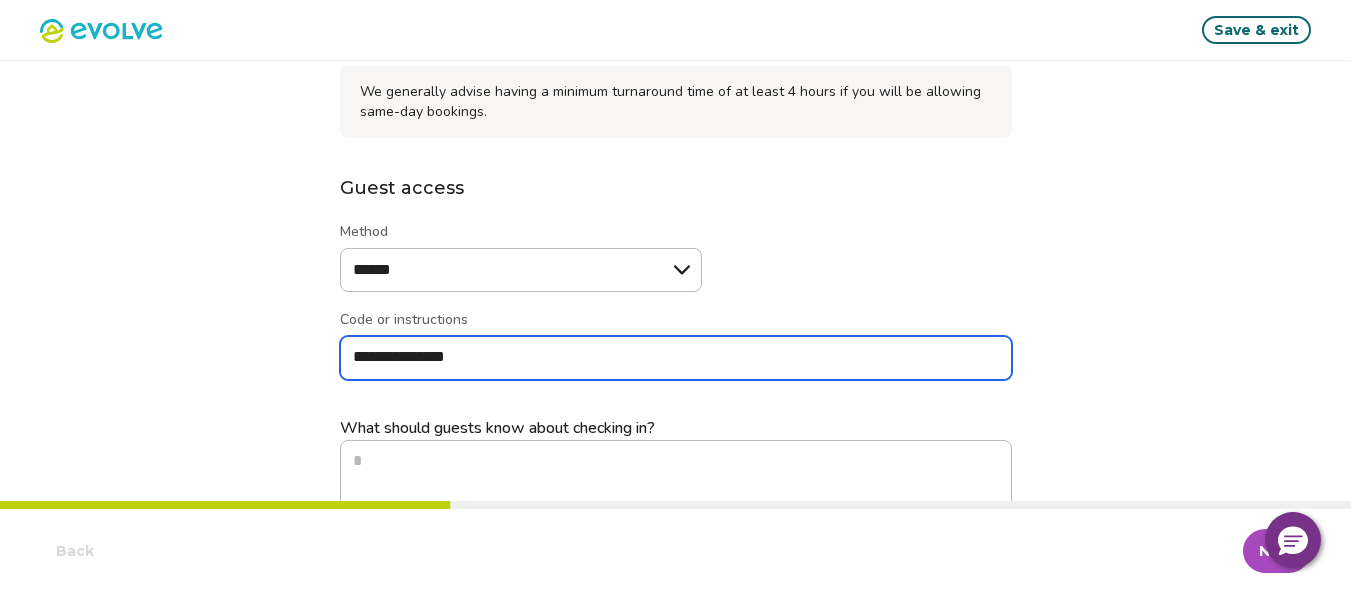 type on "*" 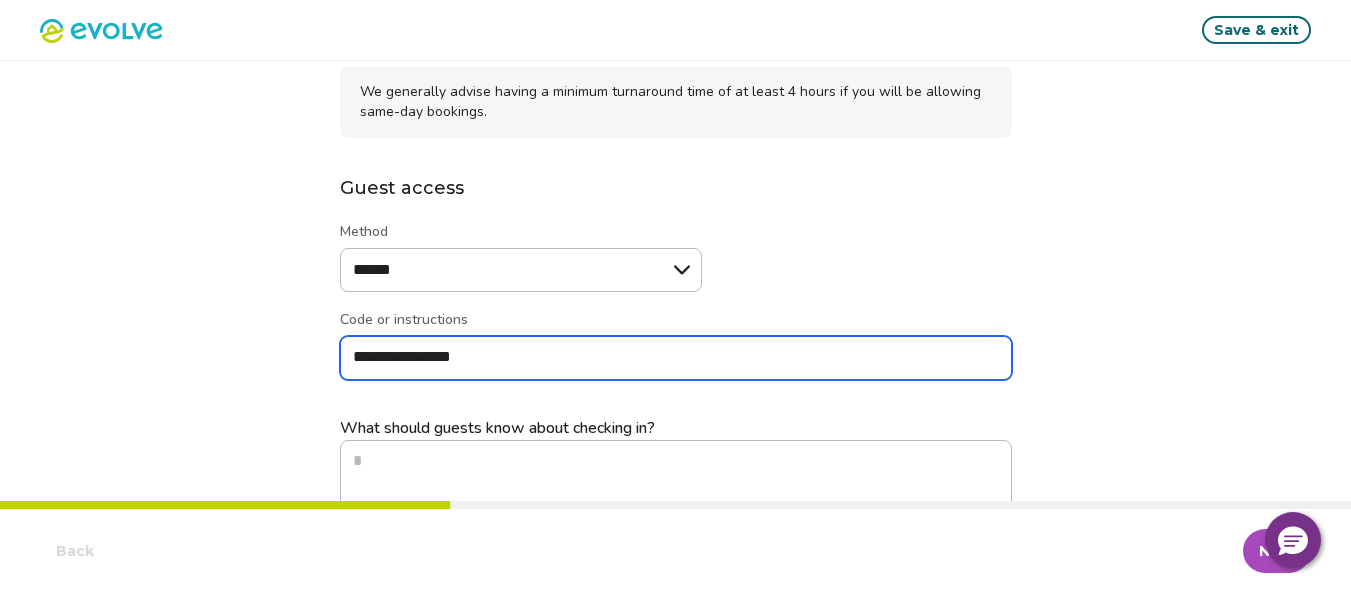 type on "*" 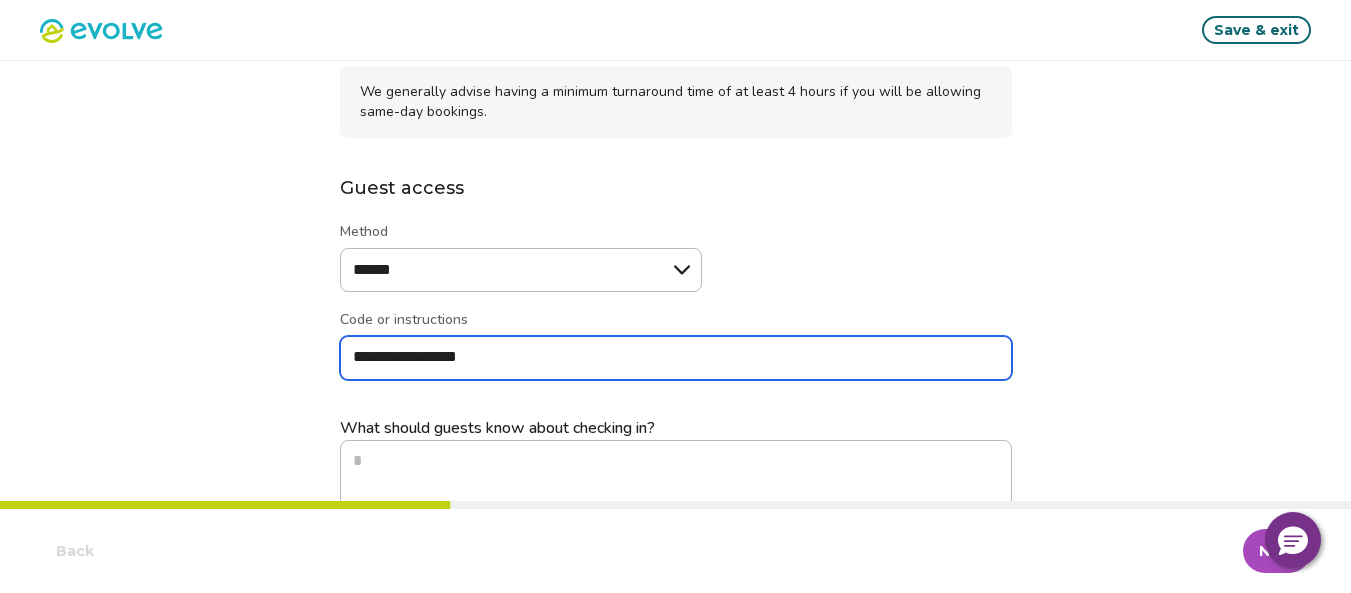 type on "*" 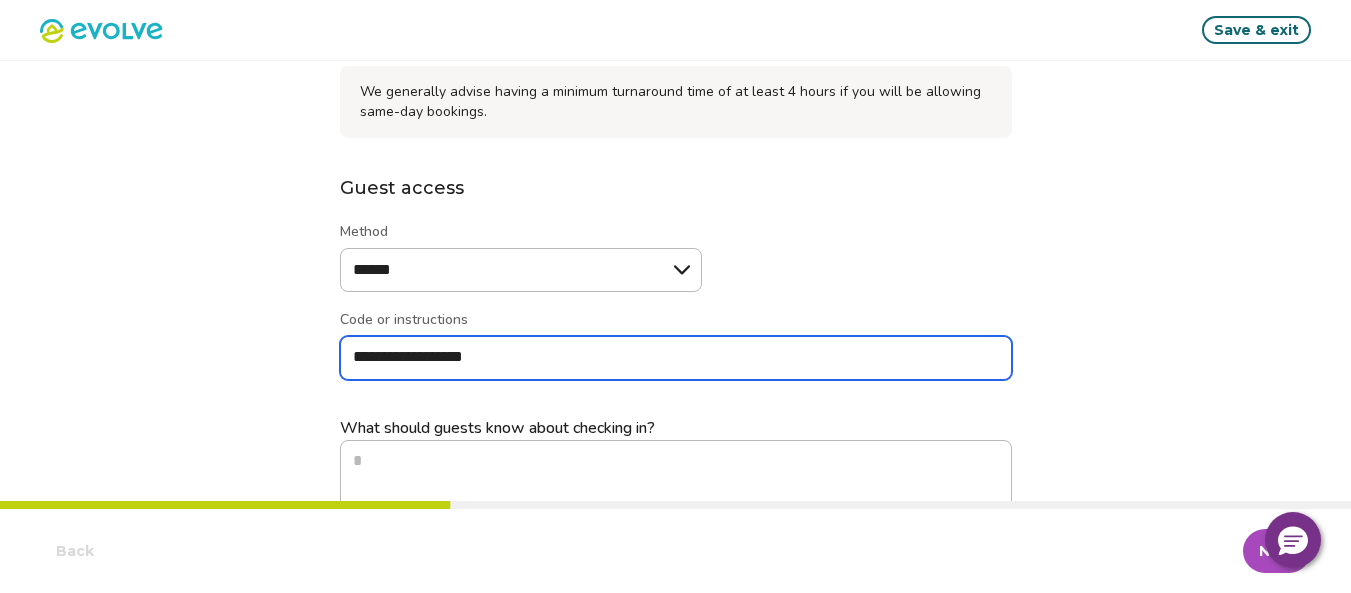 type on "*" 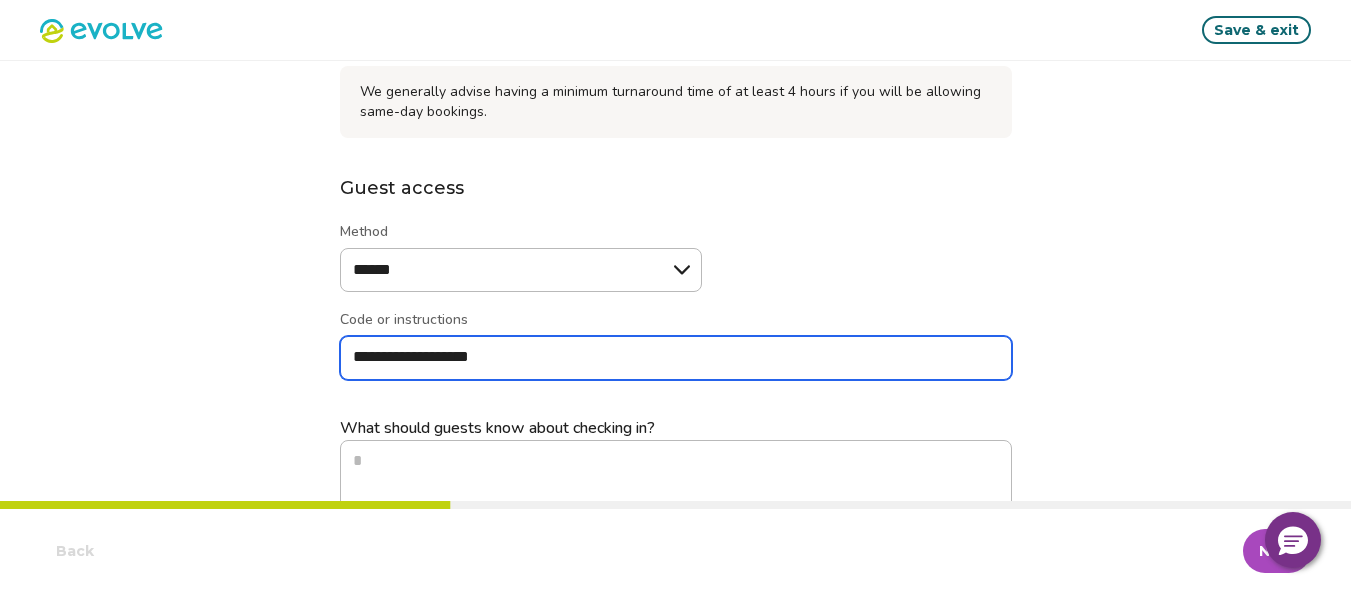 type on "*" 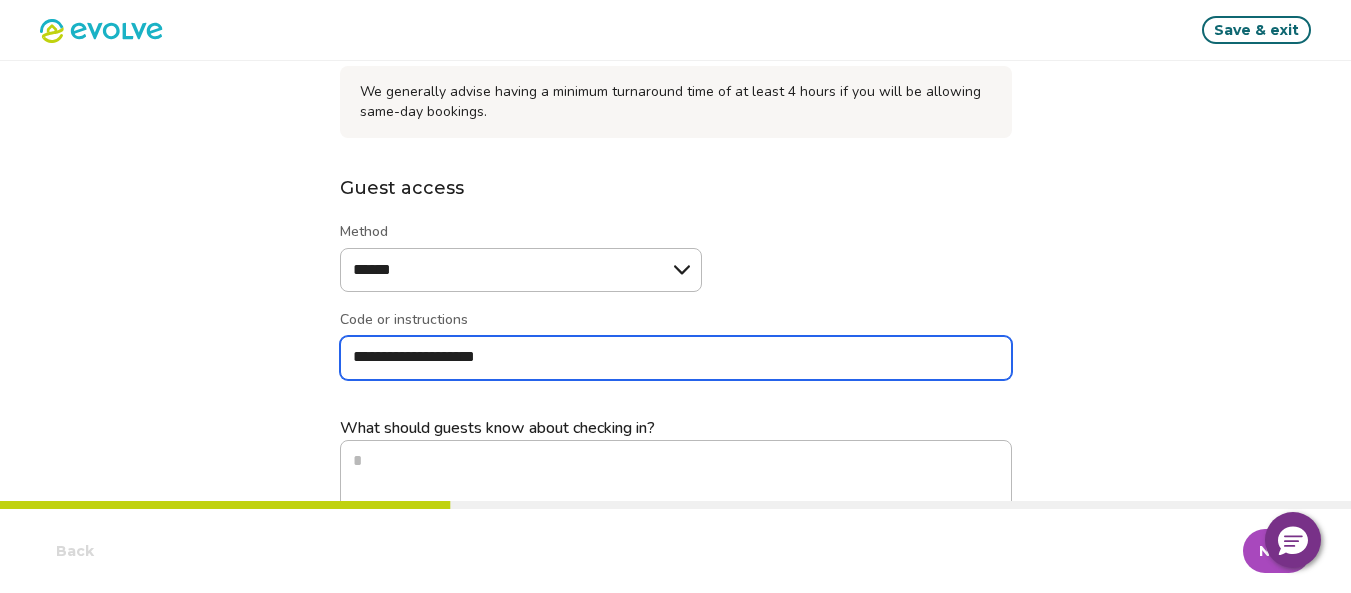 type on "*" 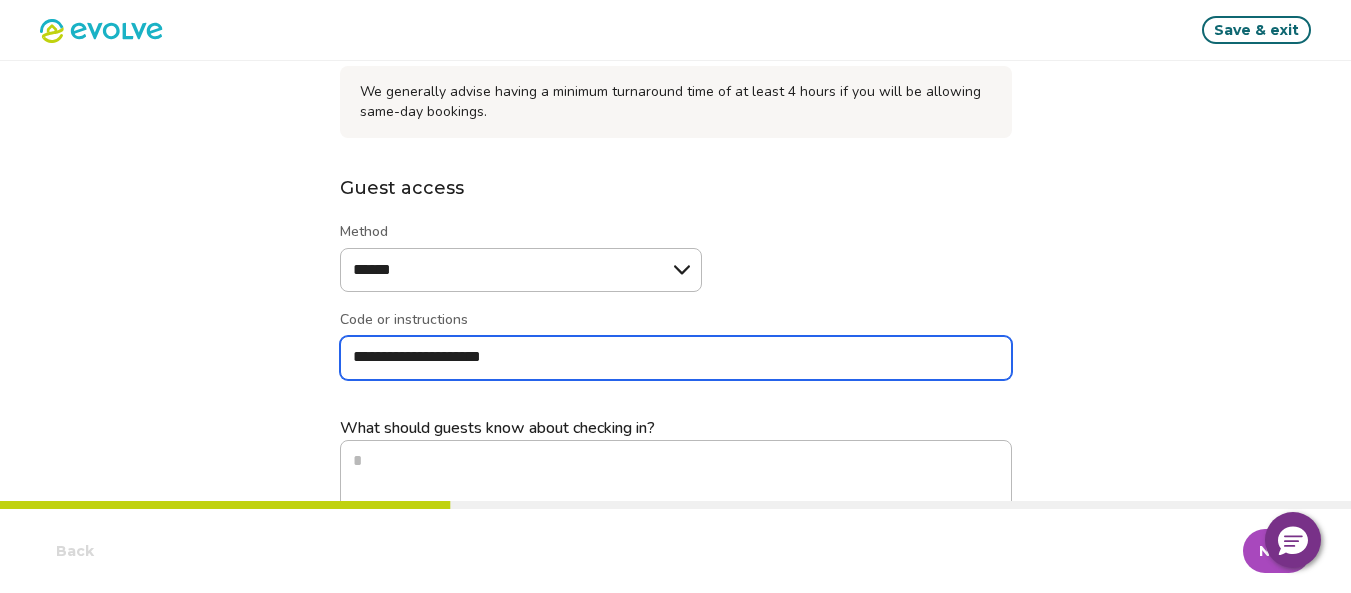 type on "*" 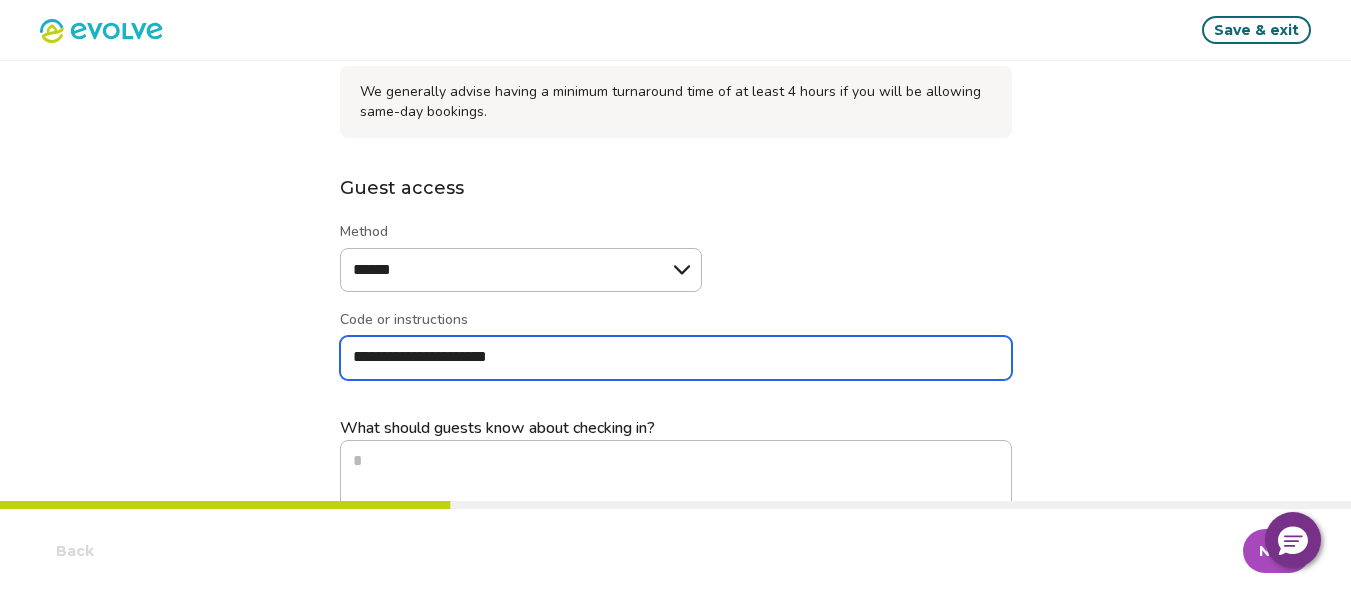 type on "*" 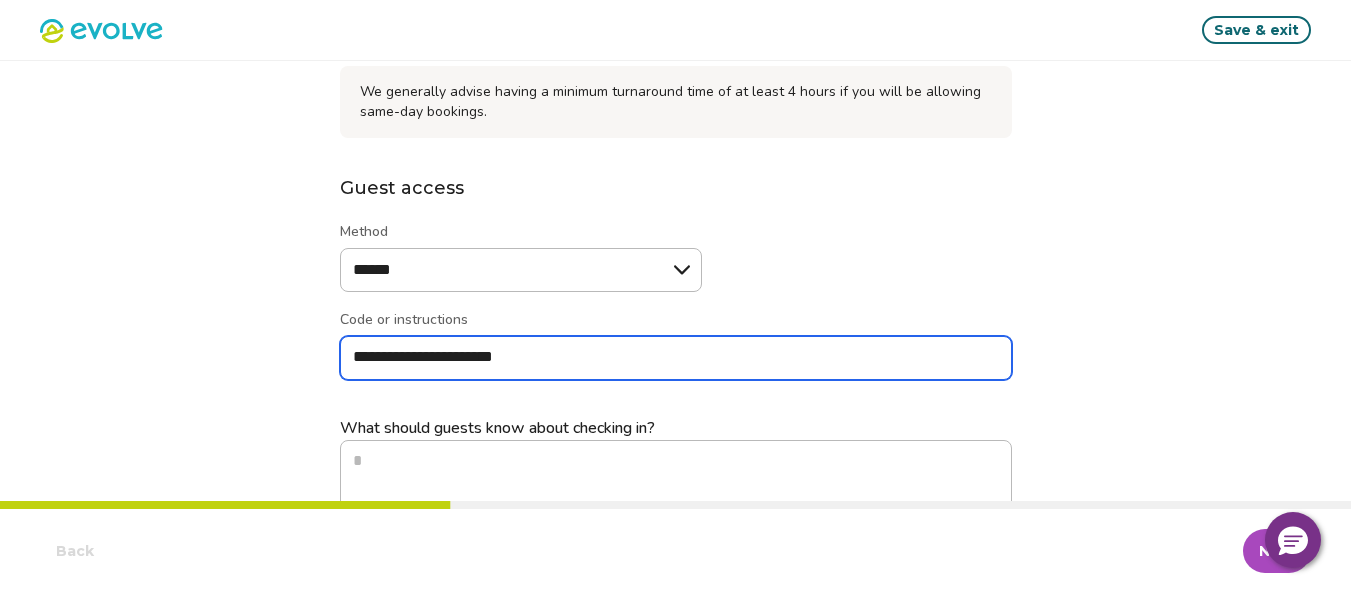 type on "*" 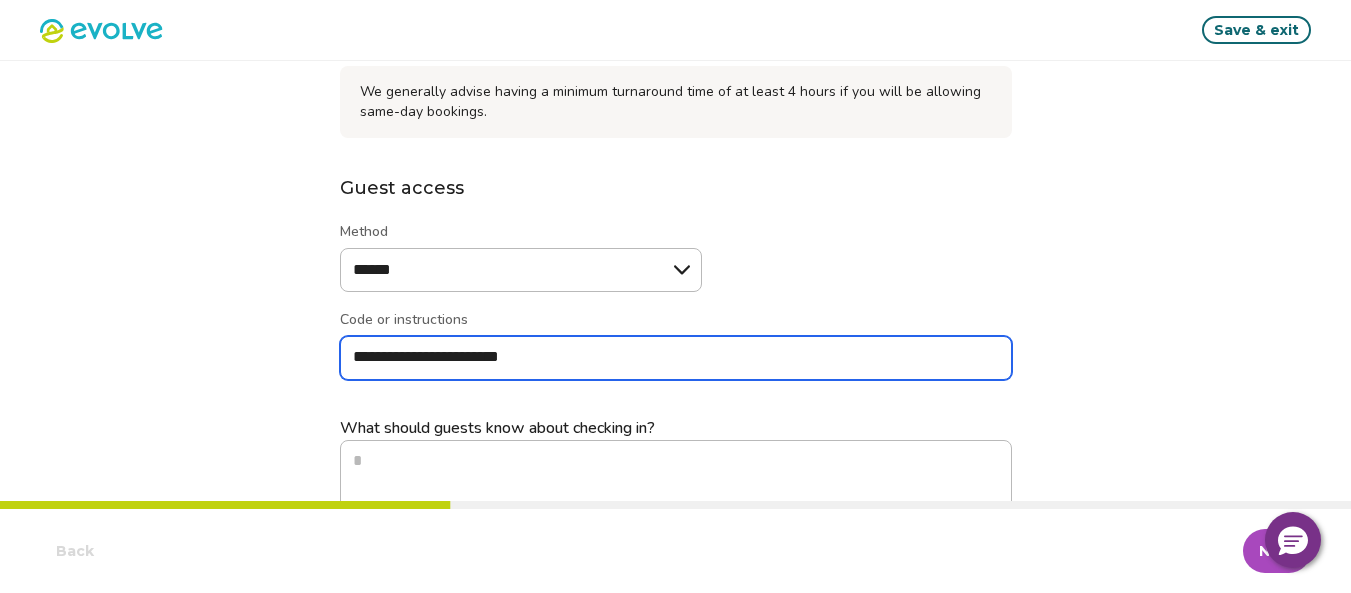 type on "*" 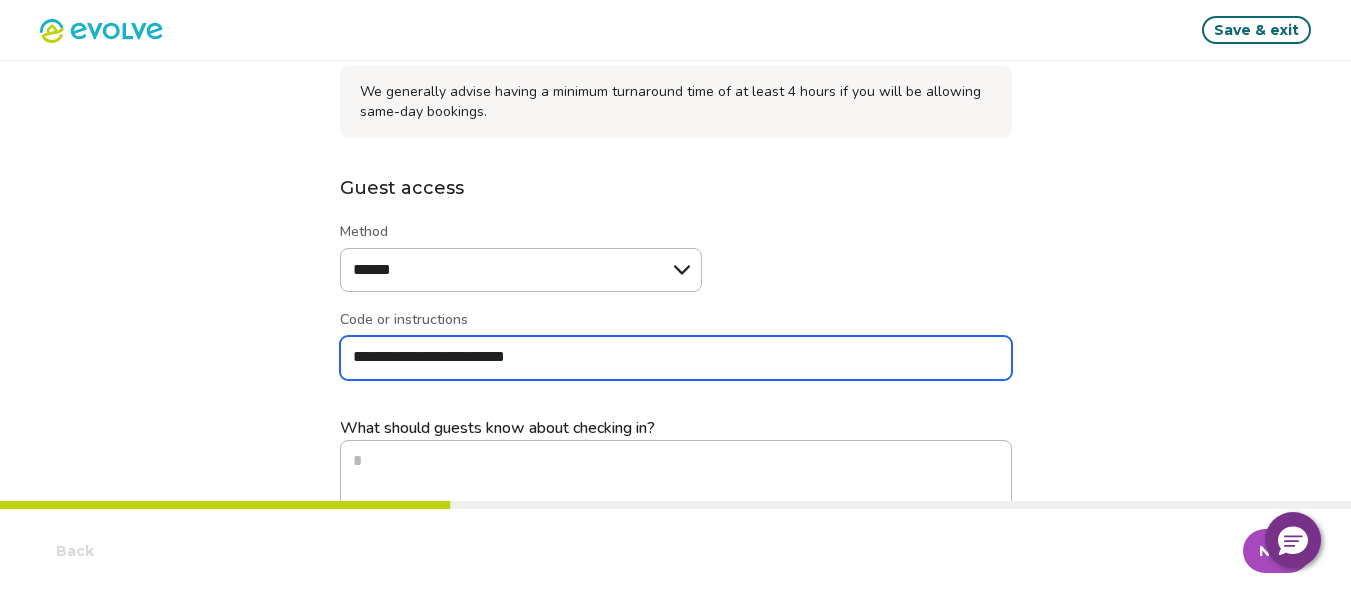 type on "*" 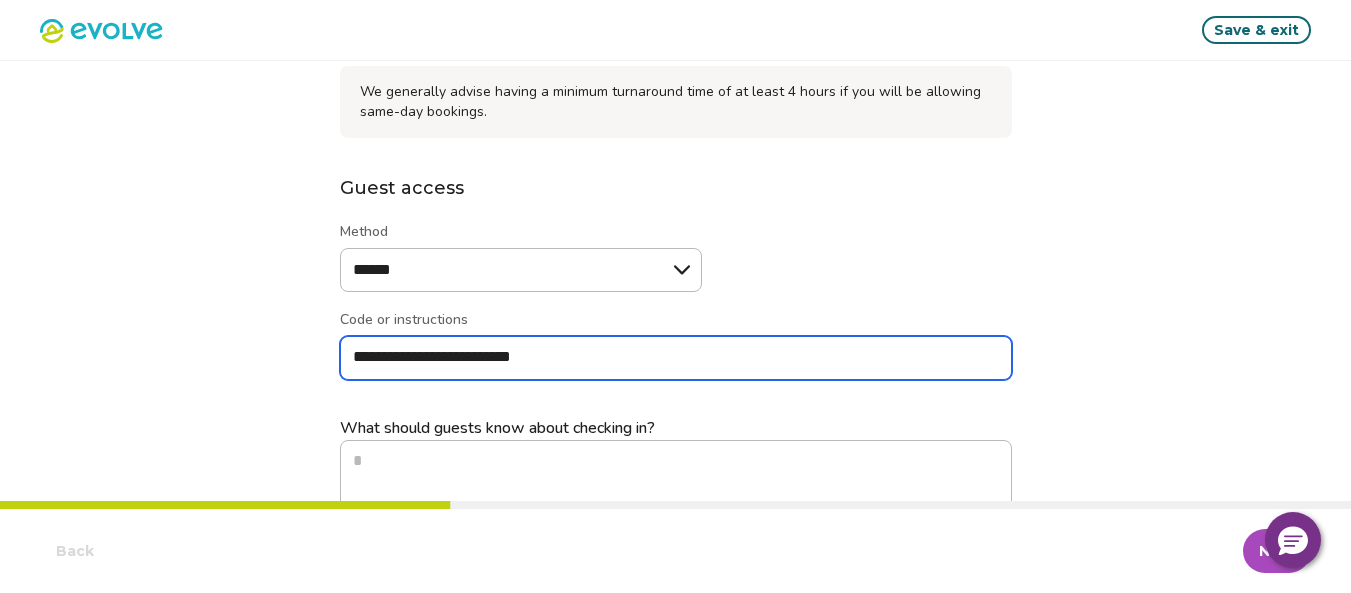 type on "*" 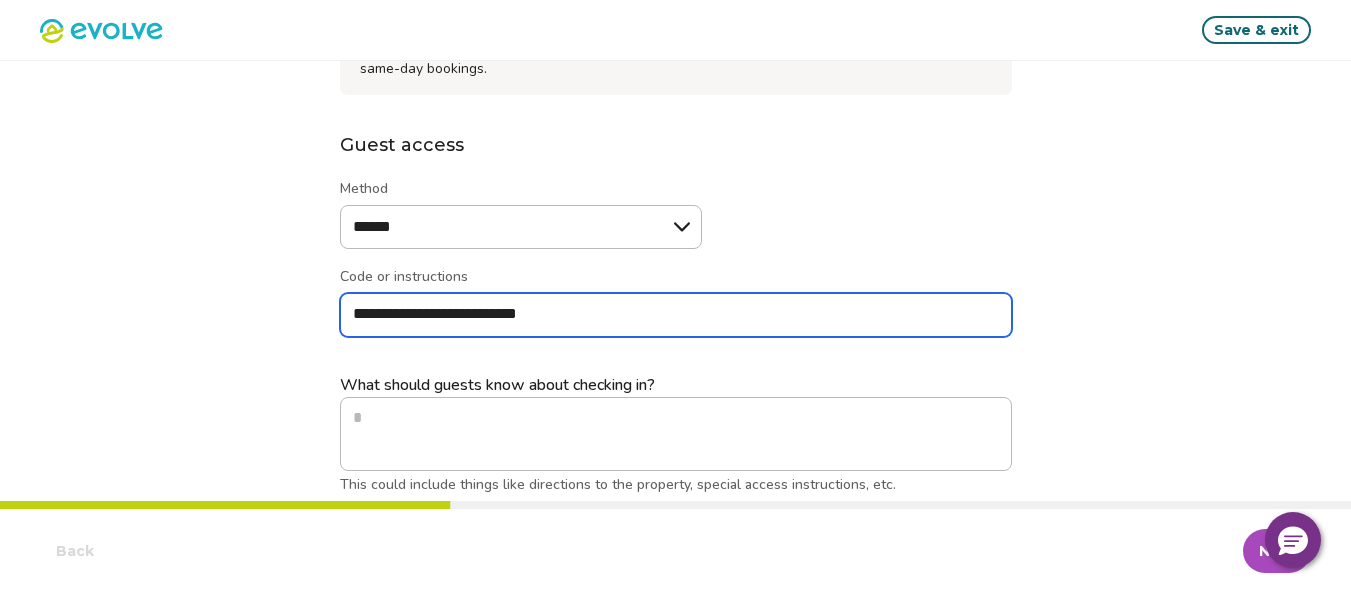 scroll, scrollTop: 377, scrollLeft: 0, axis: vertical 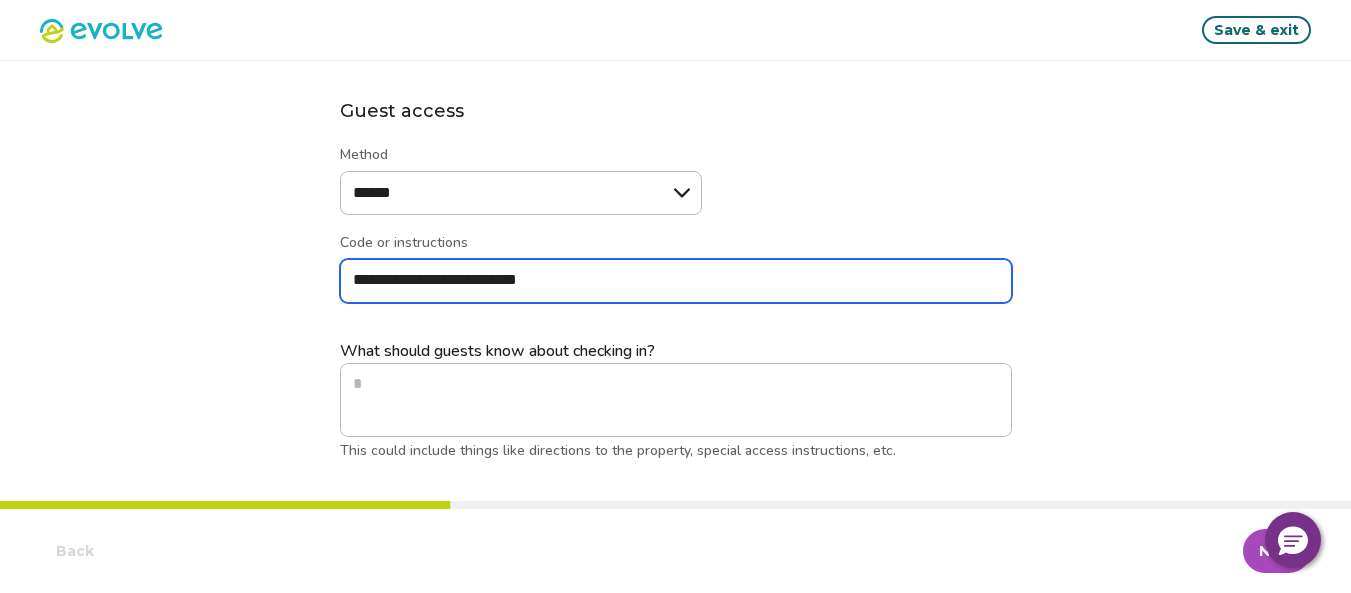type on "**********" 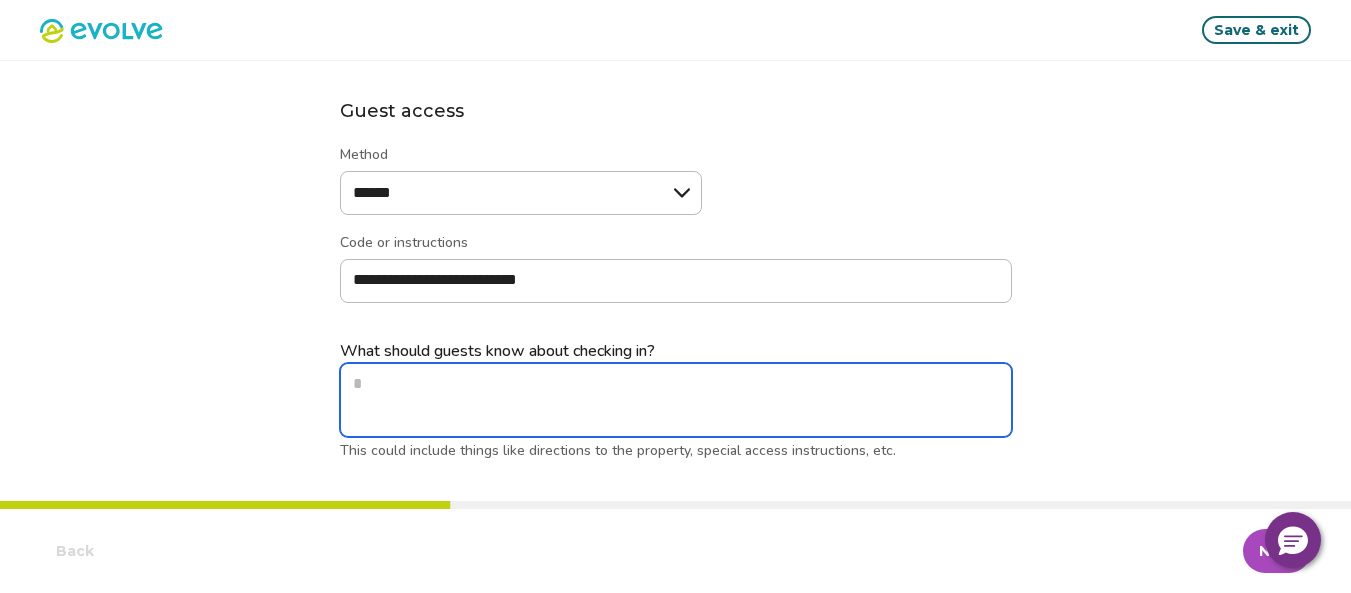 click on "What should guests know about checking in? This could include things like directions to the property, special access instructions, etc." at bounding box center [676, 400] 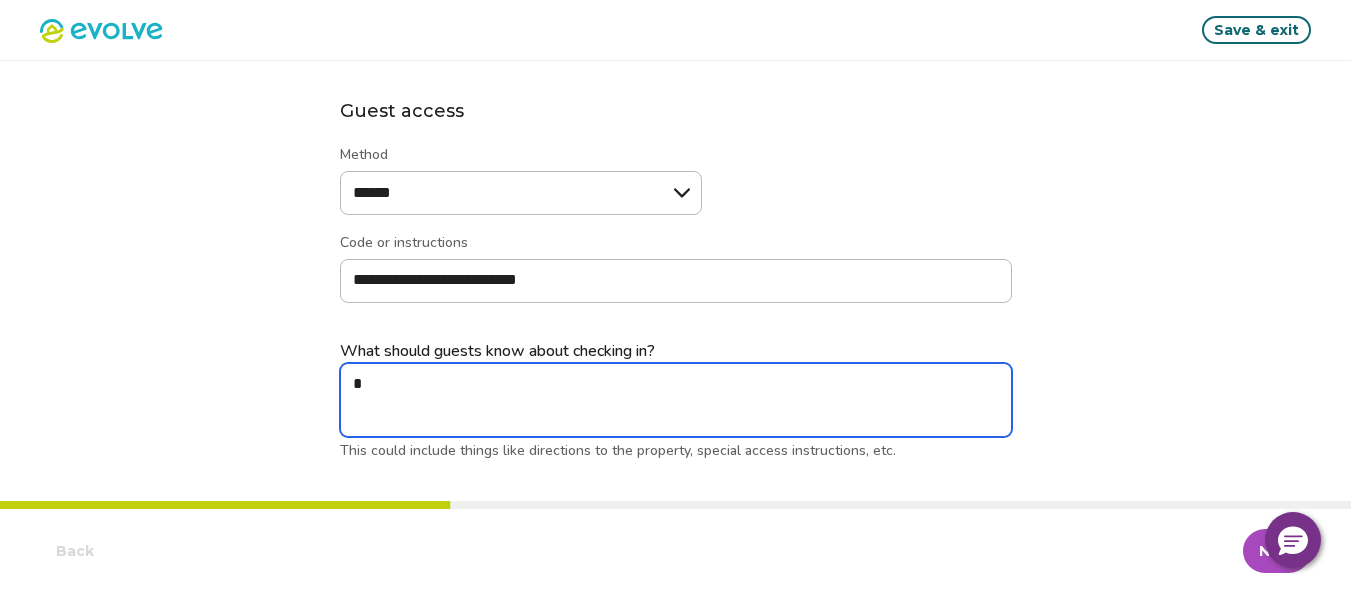 type on "*" 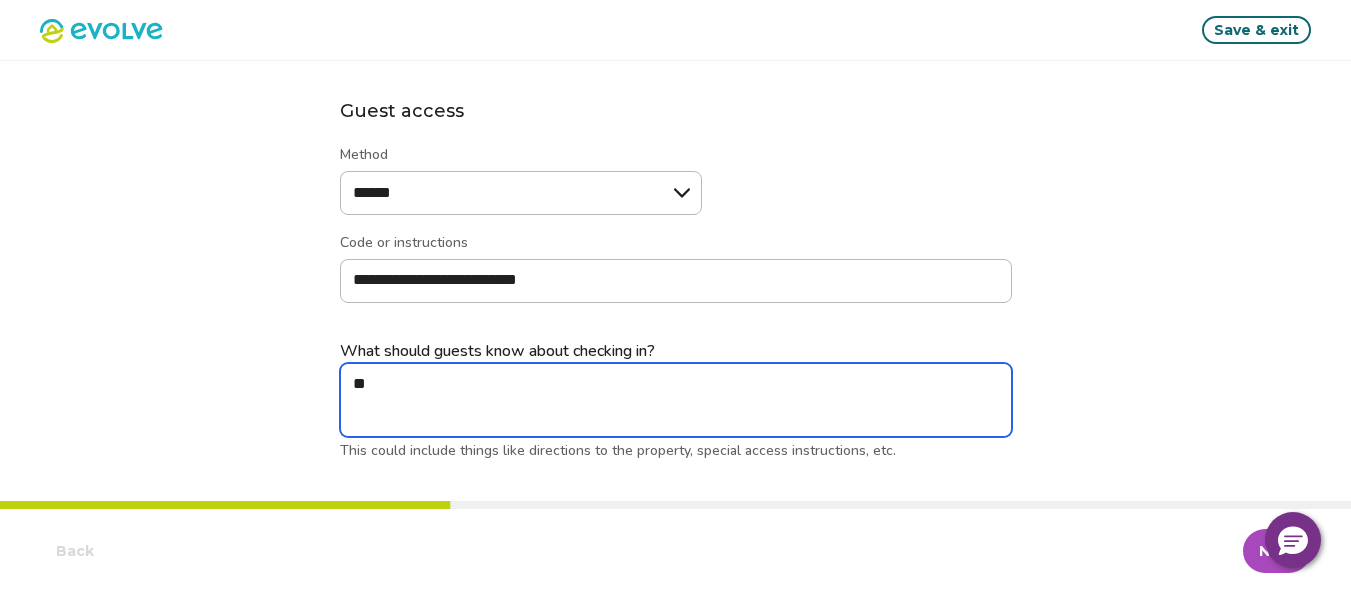 type on "*" 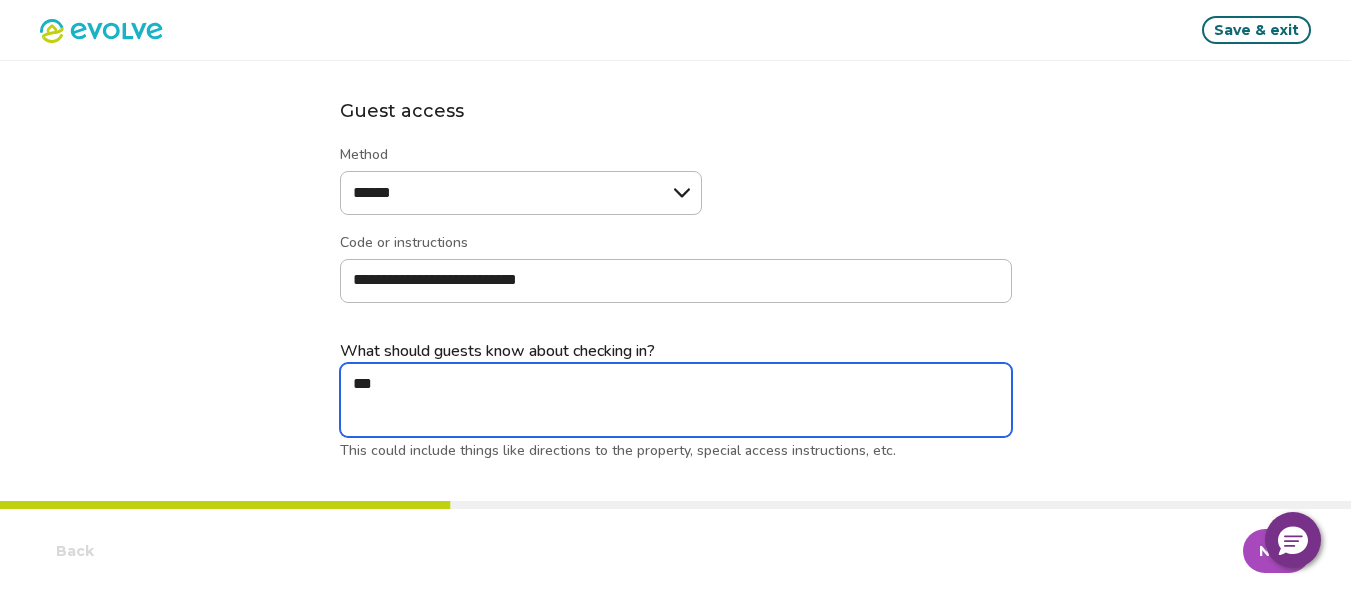 type on "*" 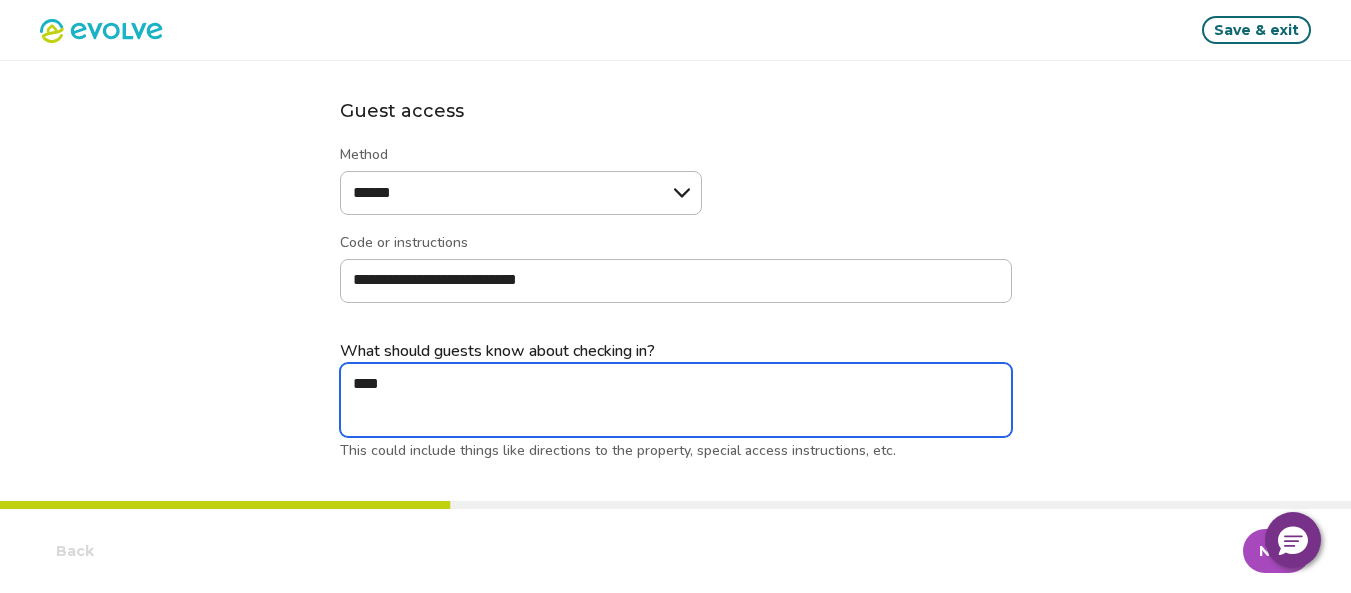 type on "*" 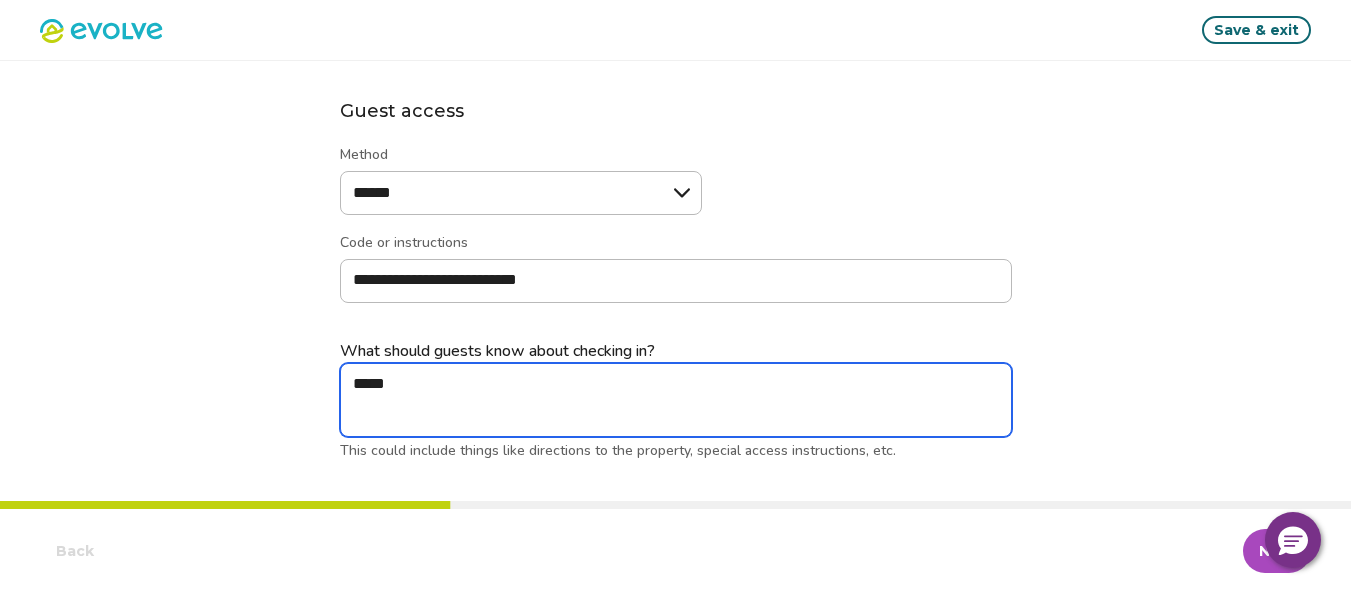 type on "*" 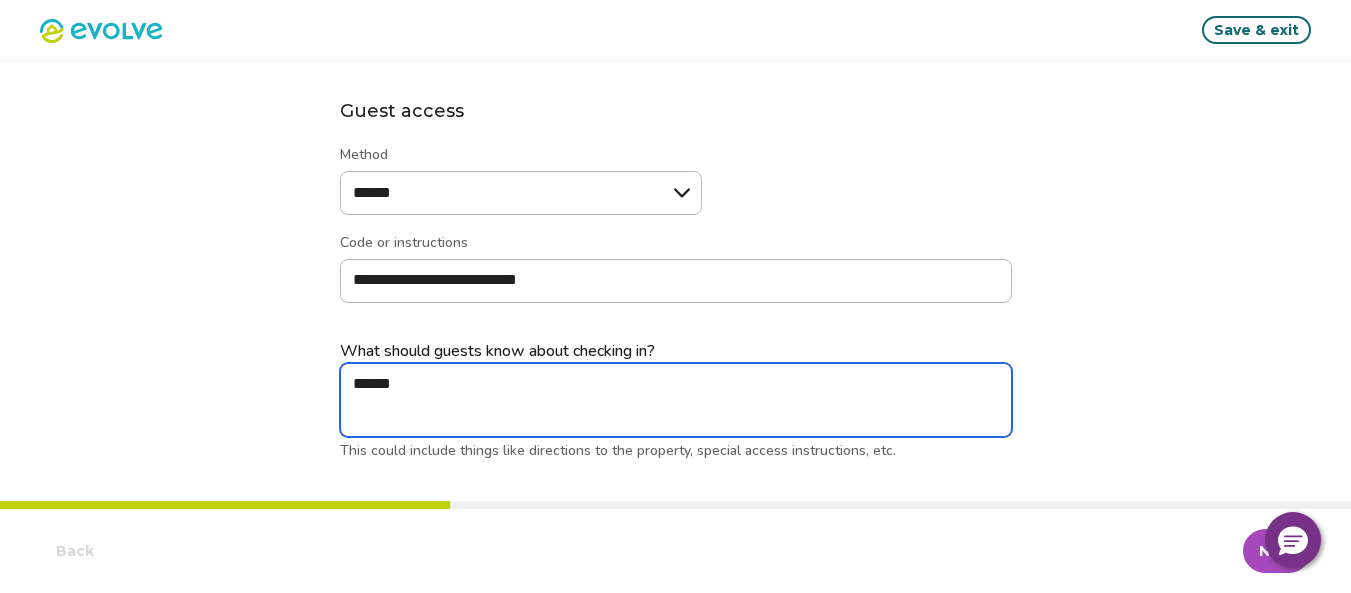 type on "*" 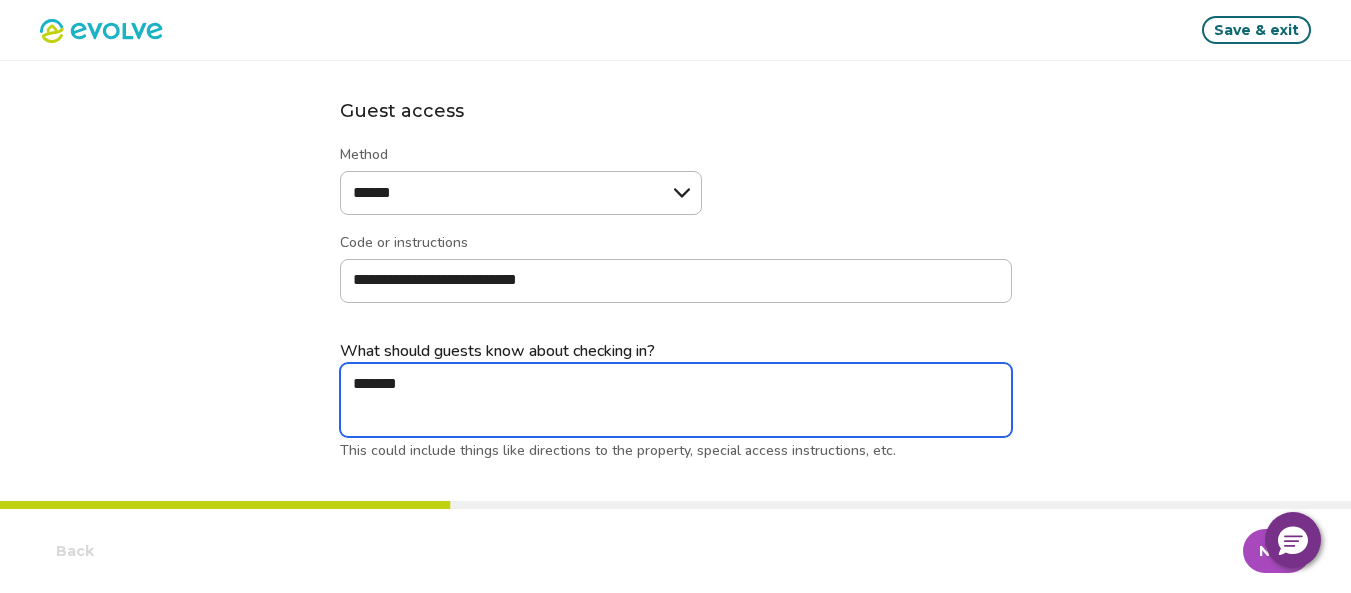 type on "*" 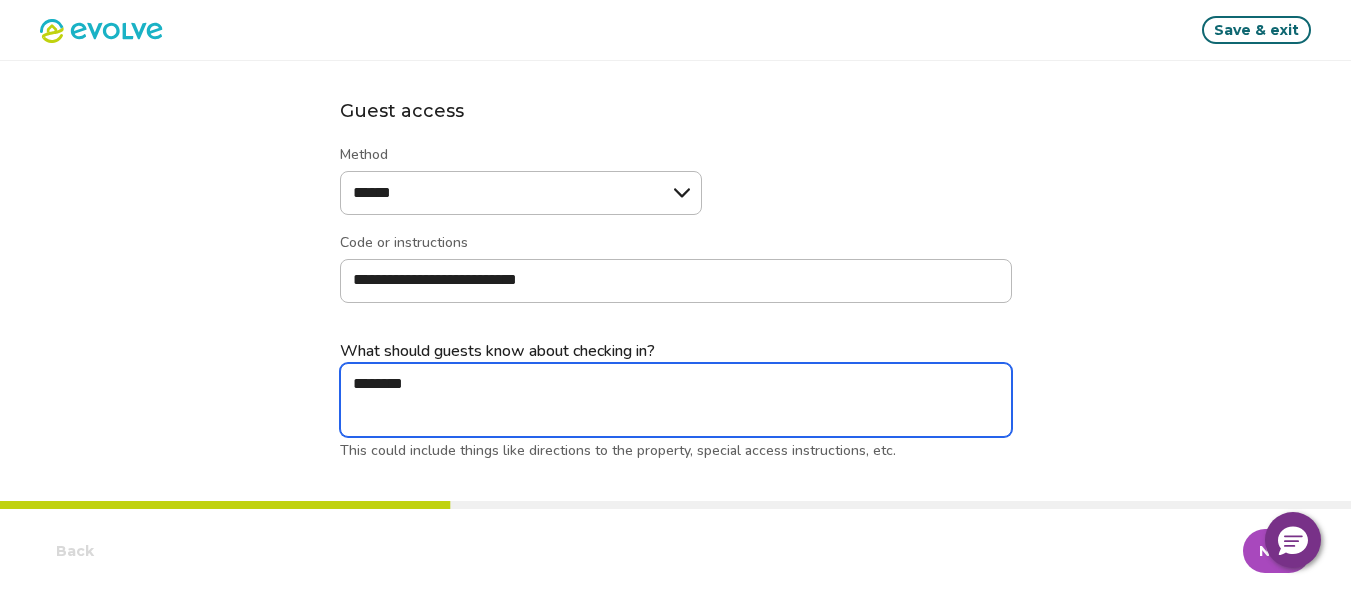 type on "*" 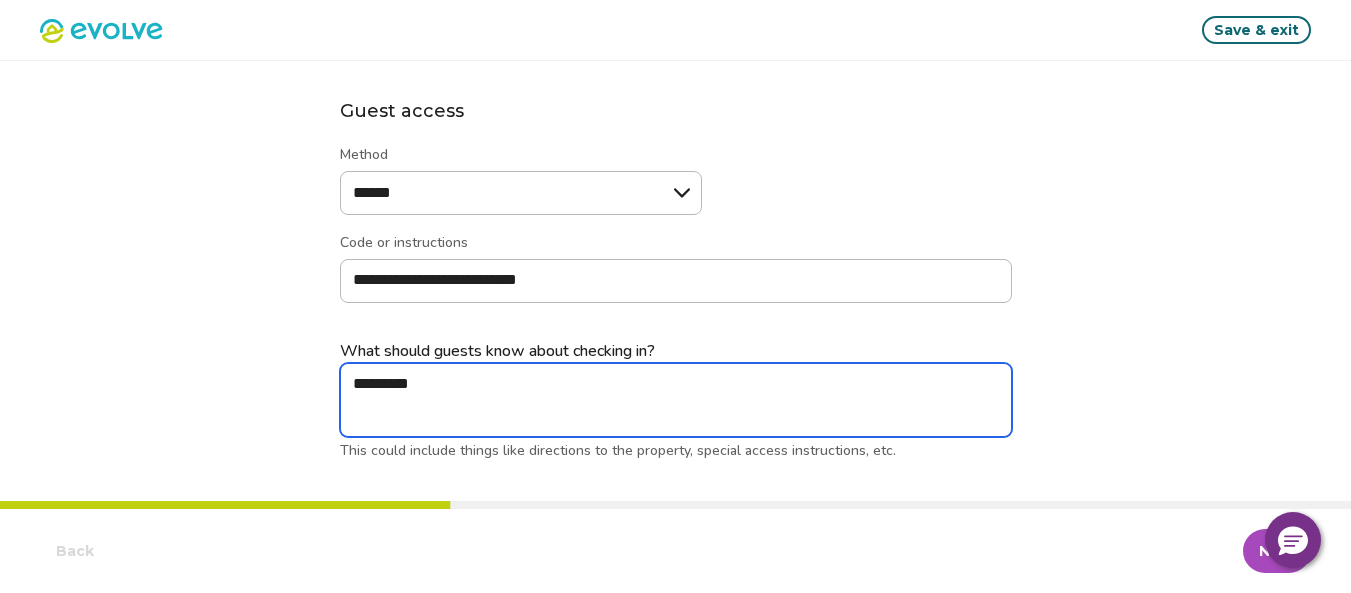 type on "*" 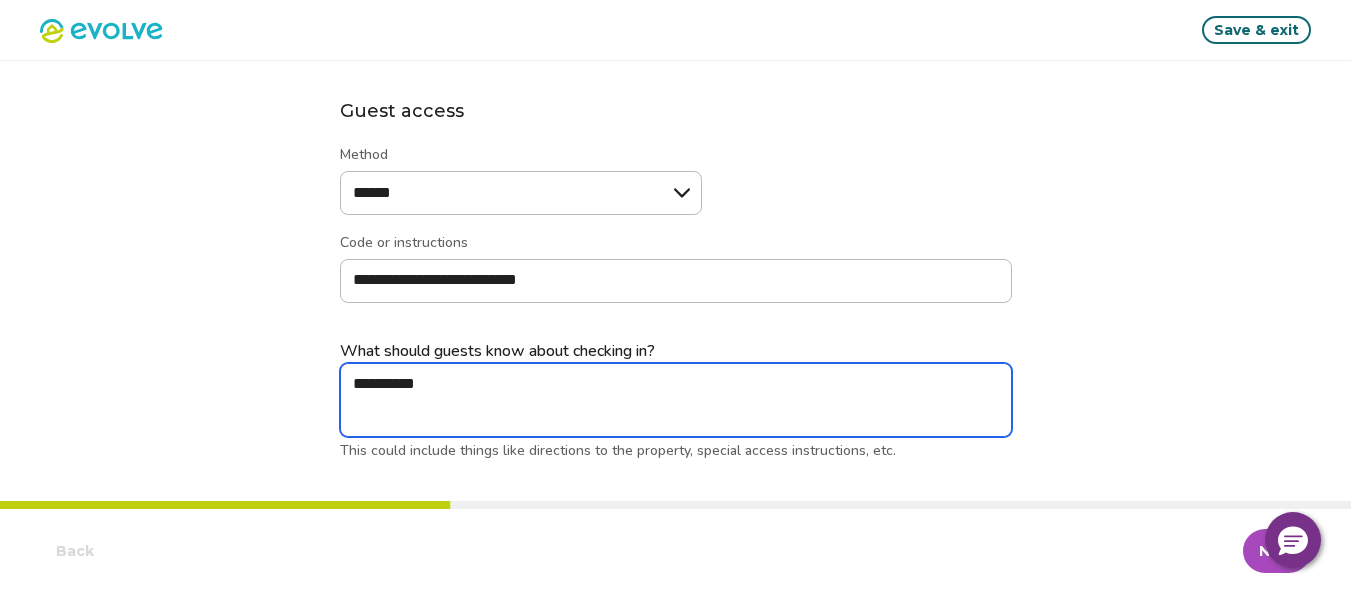 type on "*" 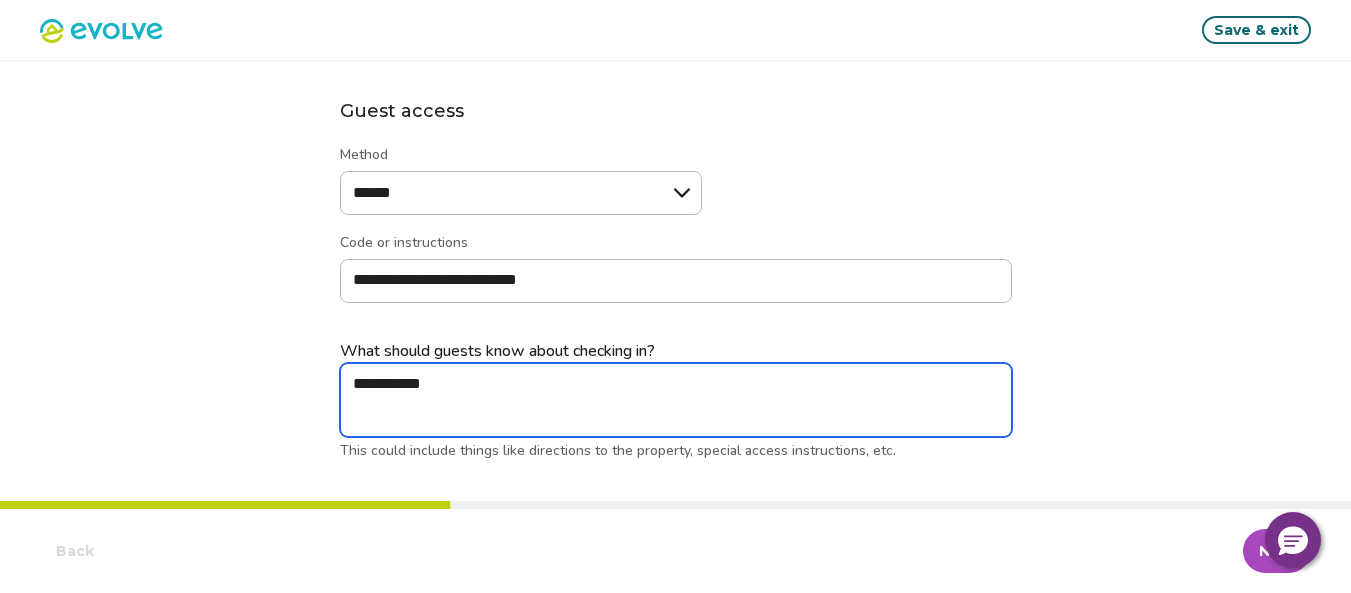 type on "*" 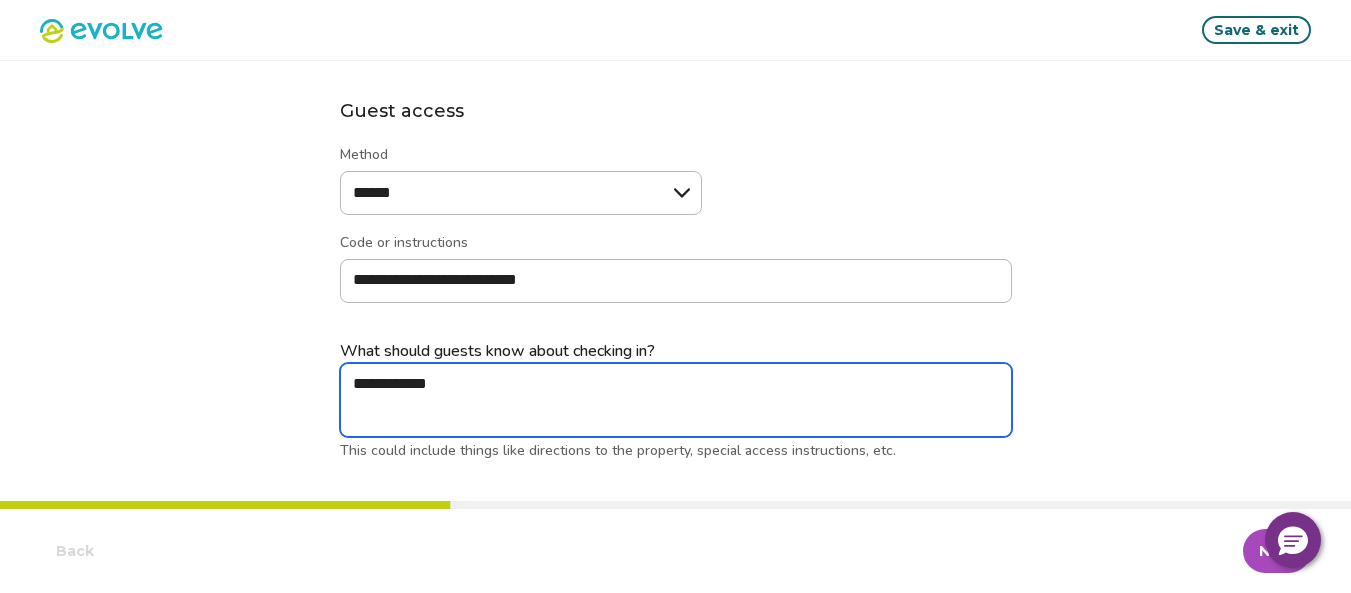 type on "*" 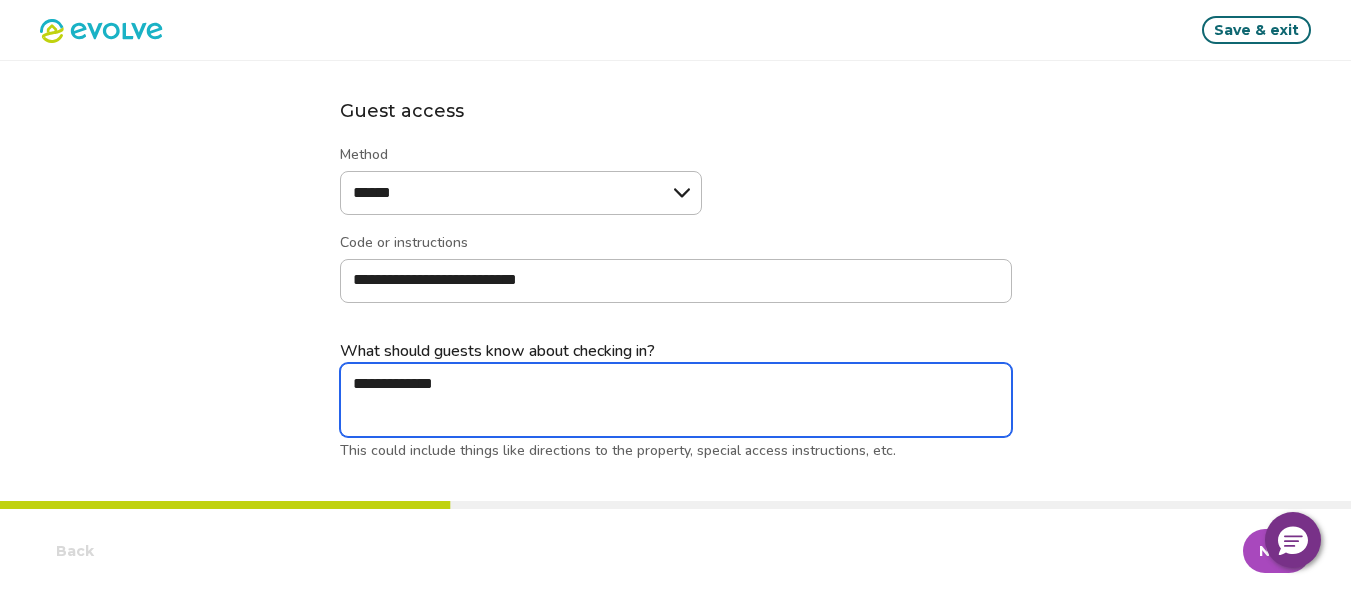 type on "*" 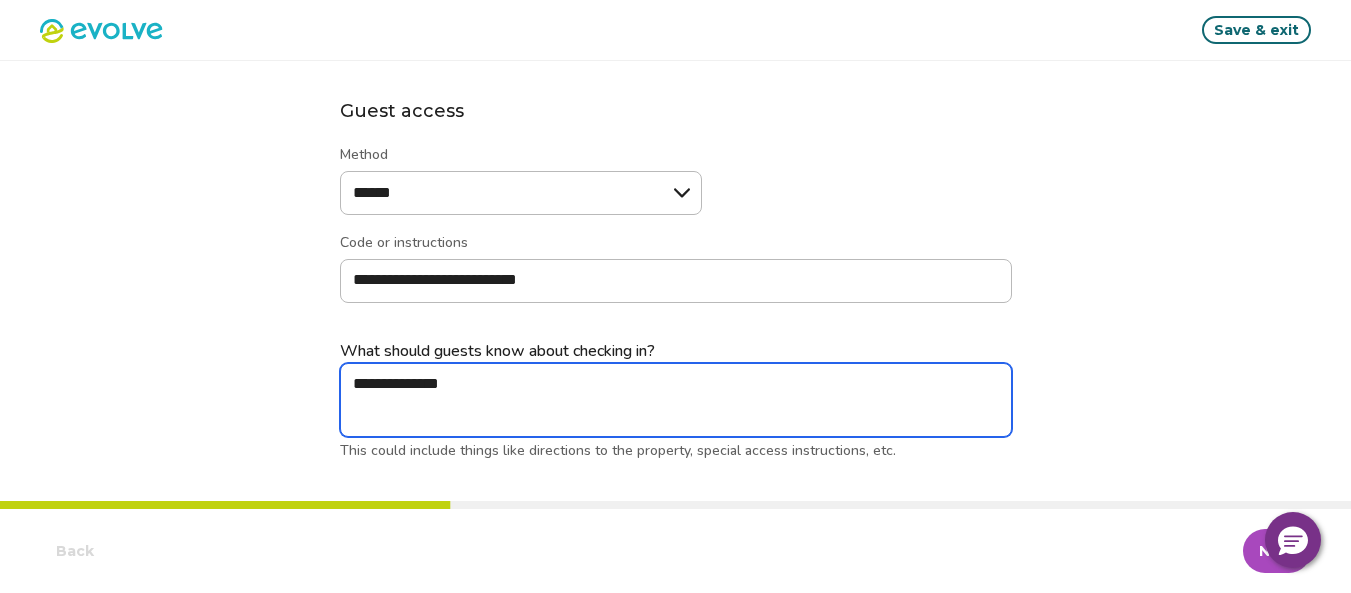 type on "*" 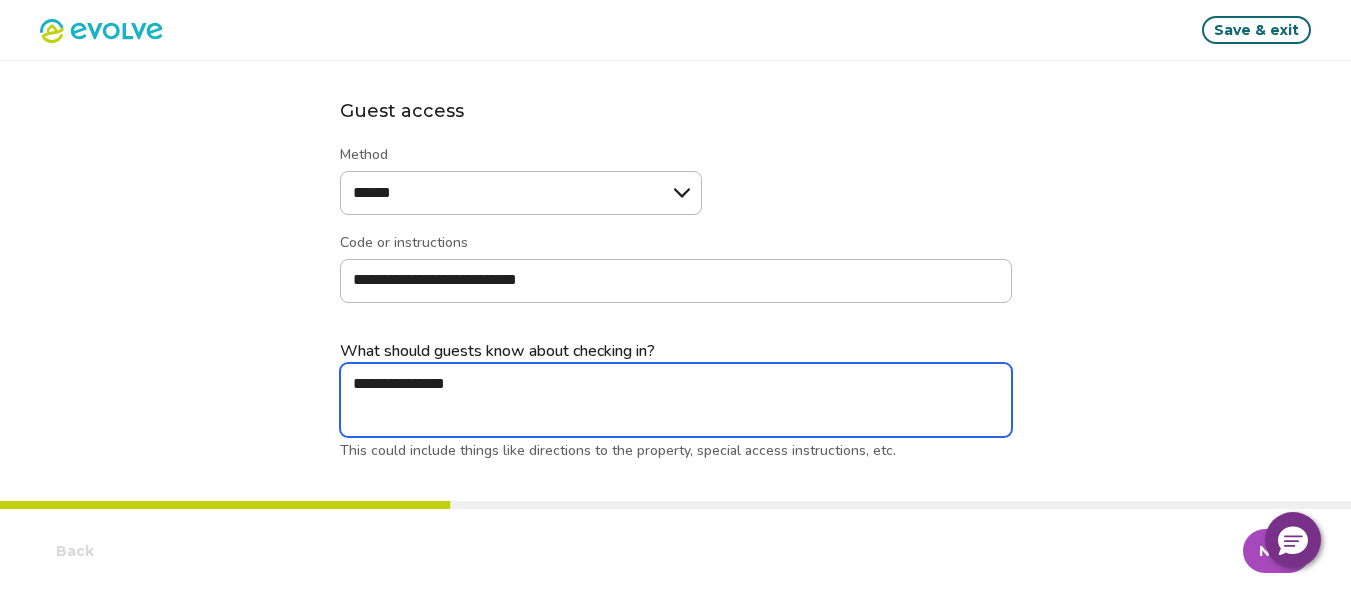 type on "*" 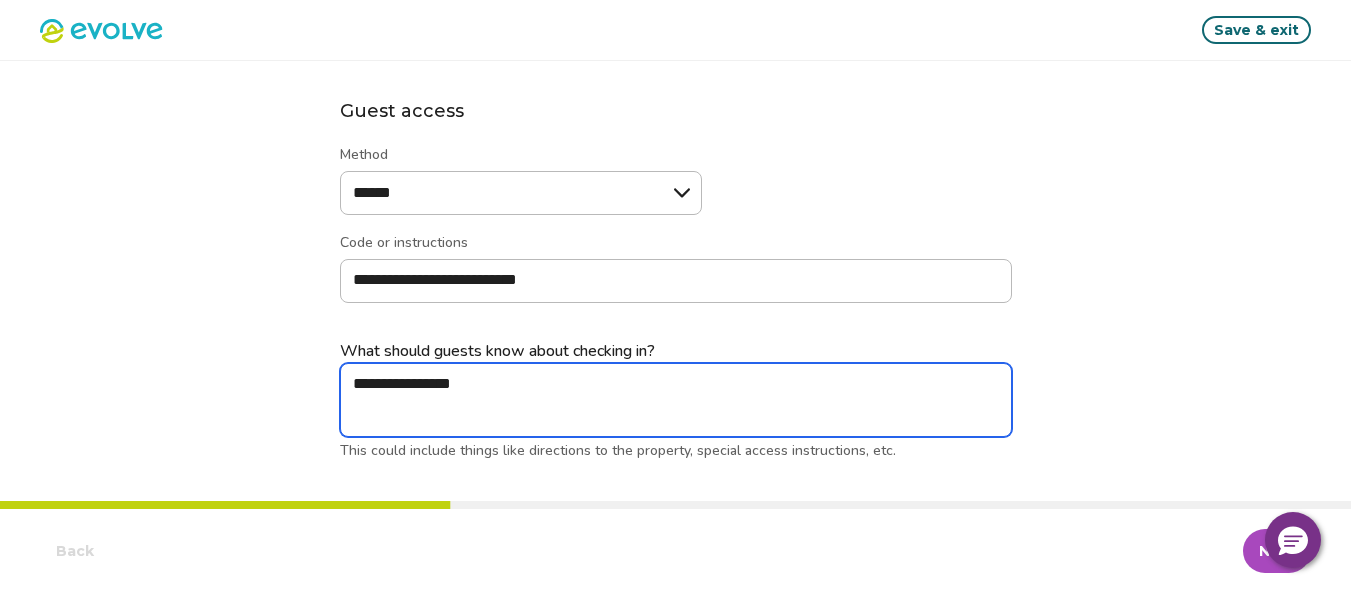 type on "*" 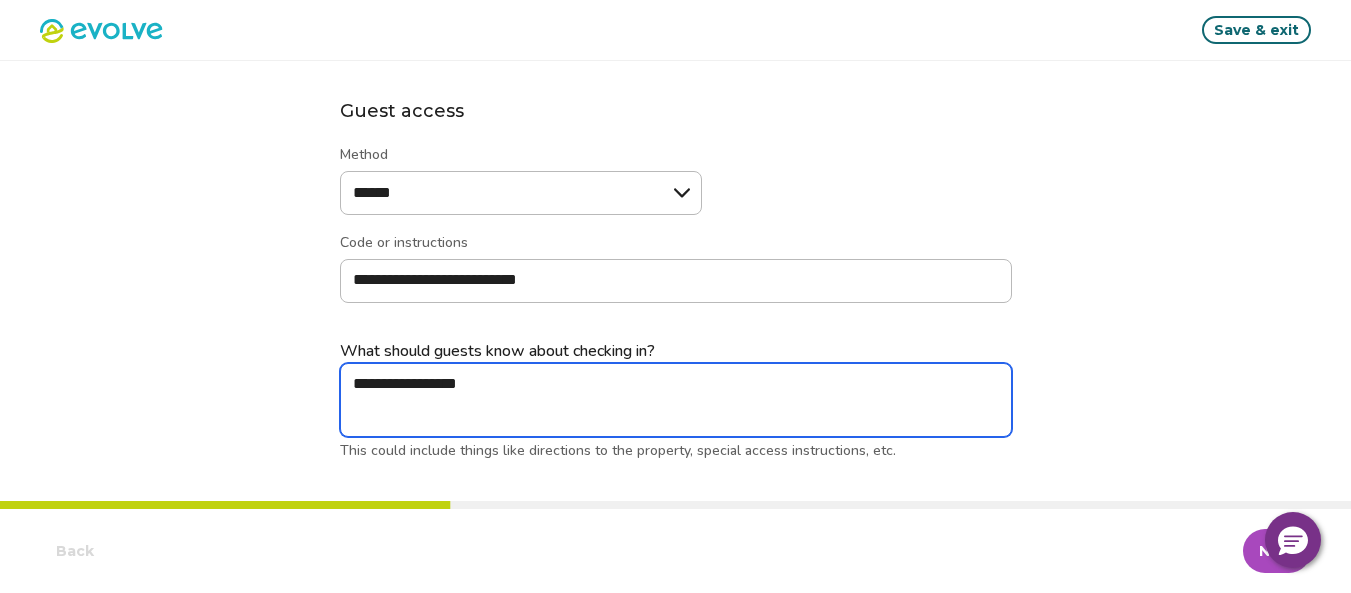 type on "*" 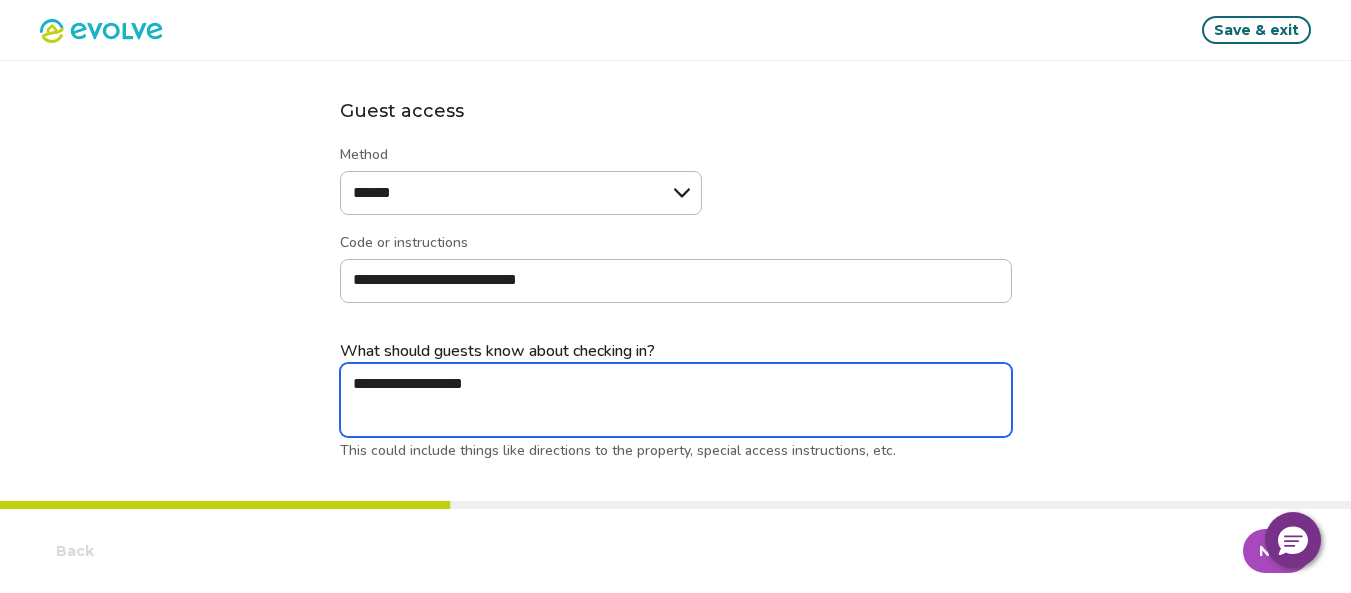 type on "**********" 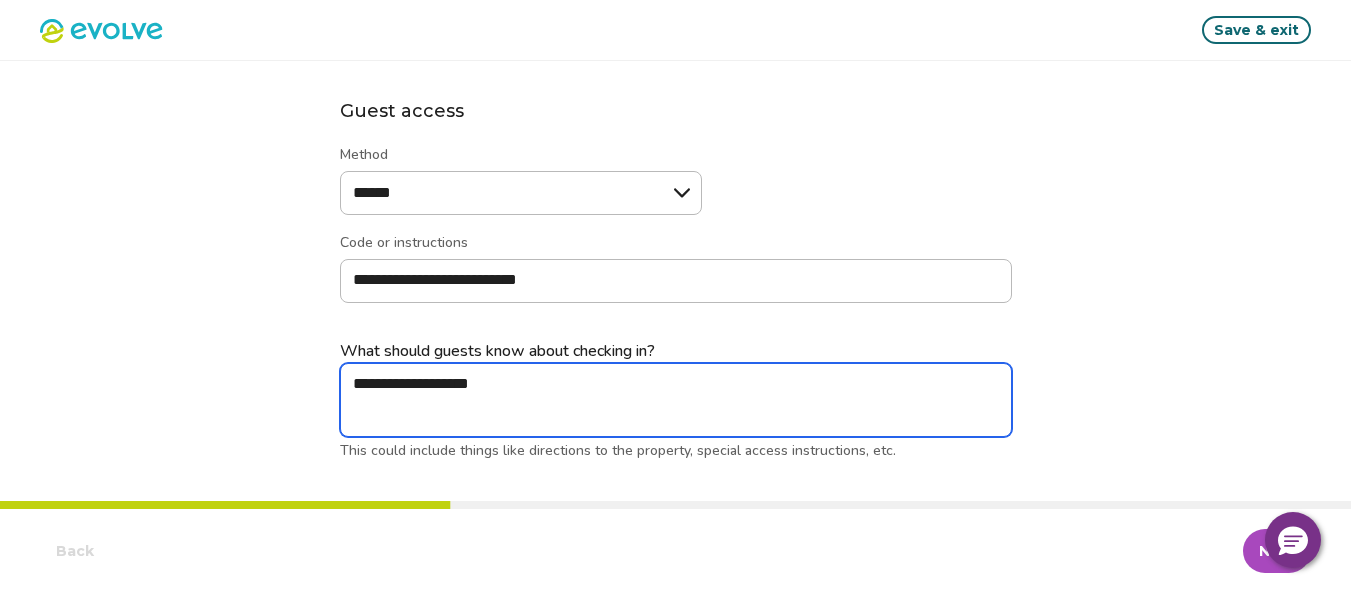 type on "*" 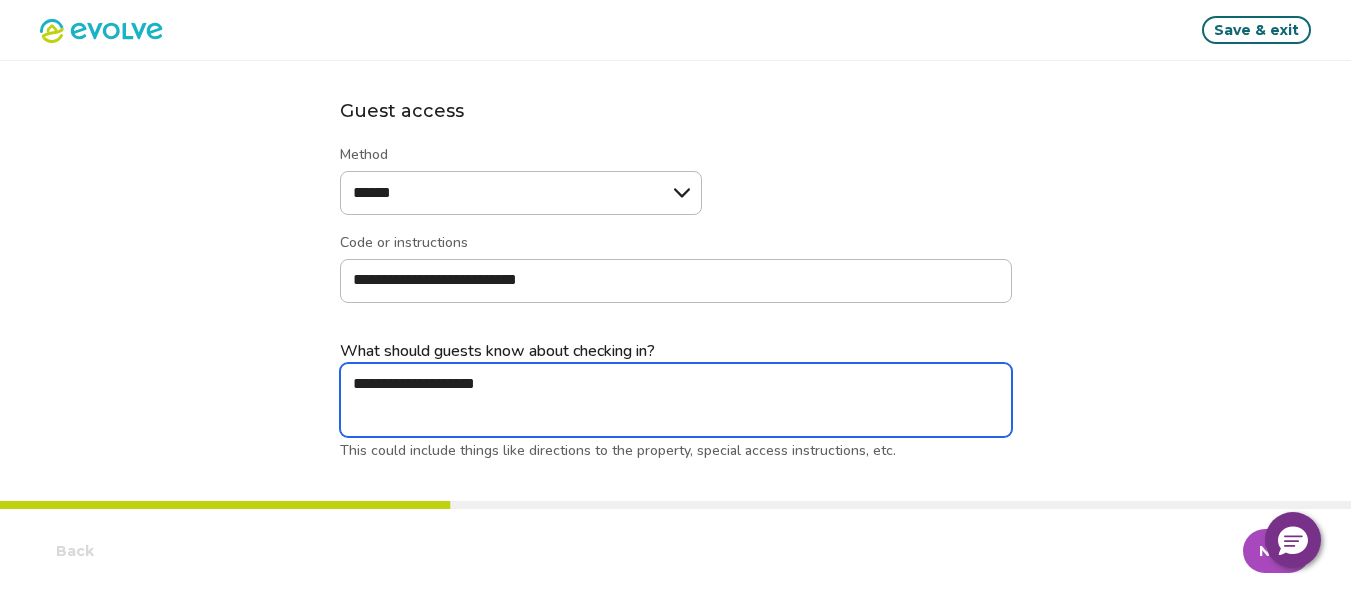 type on "**********" 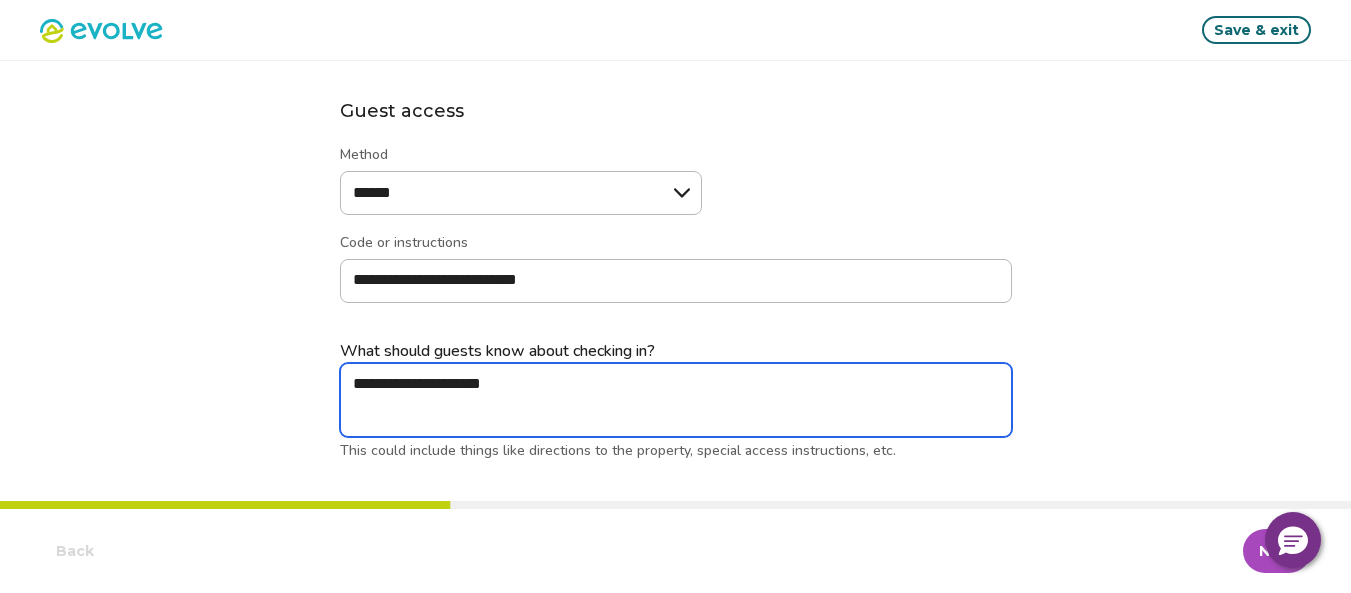 type on "*" 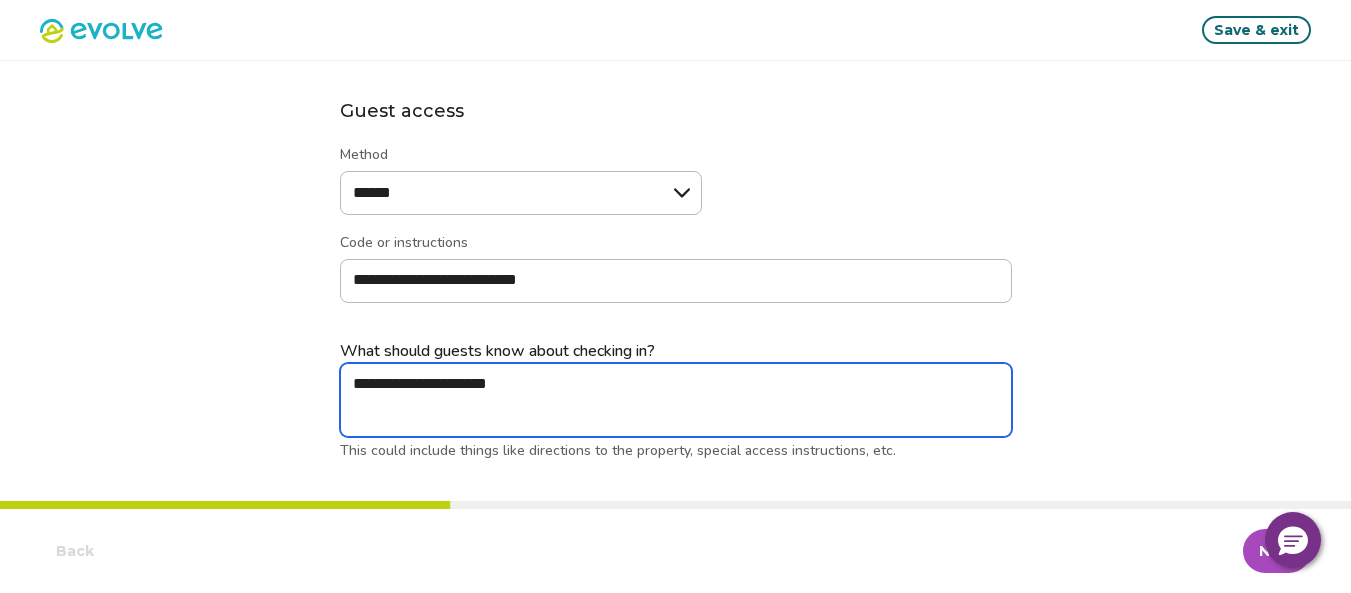 type on "*" 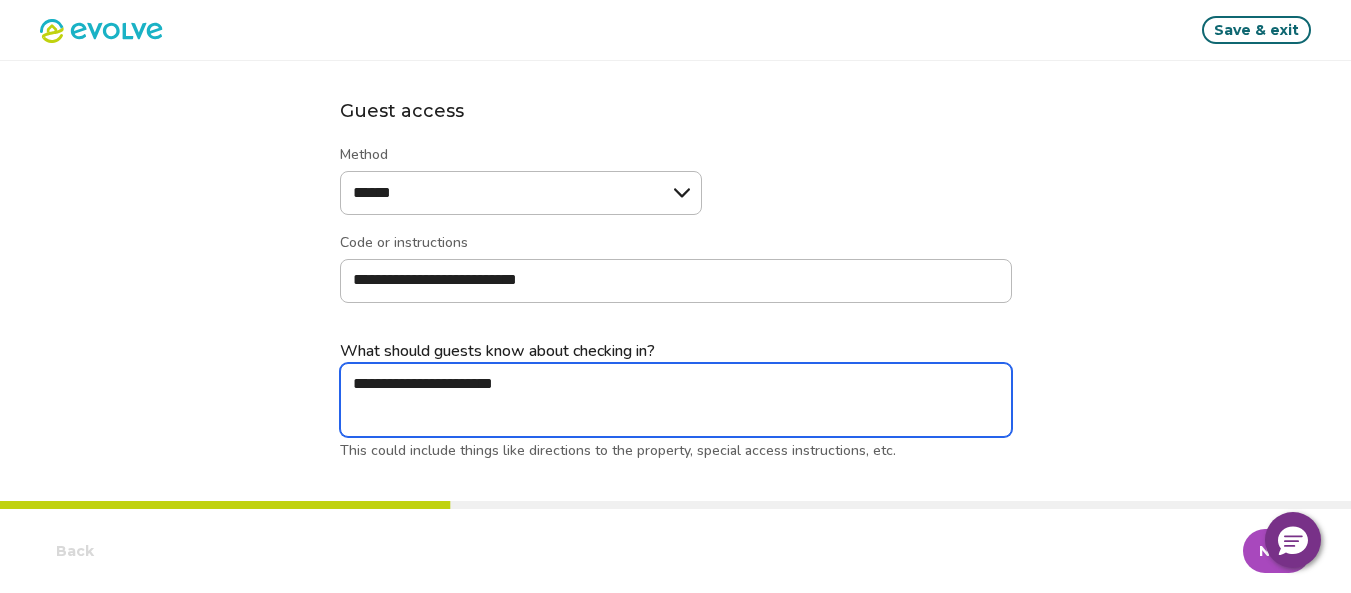 type on "*" 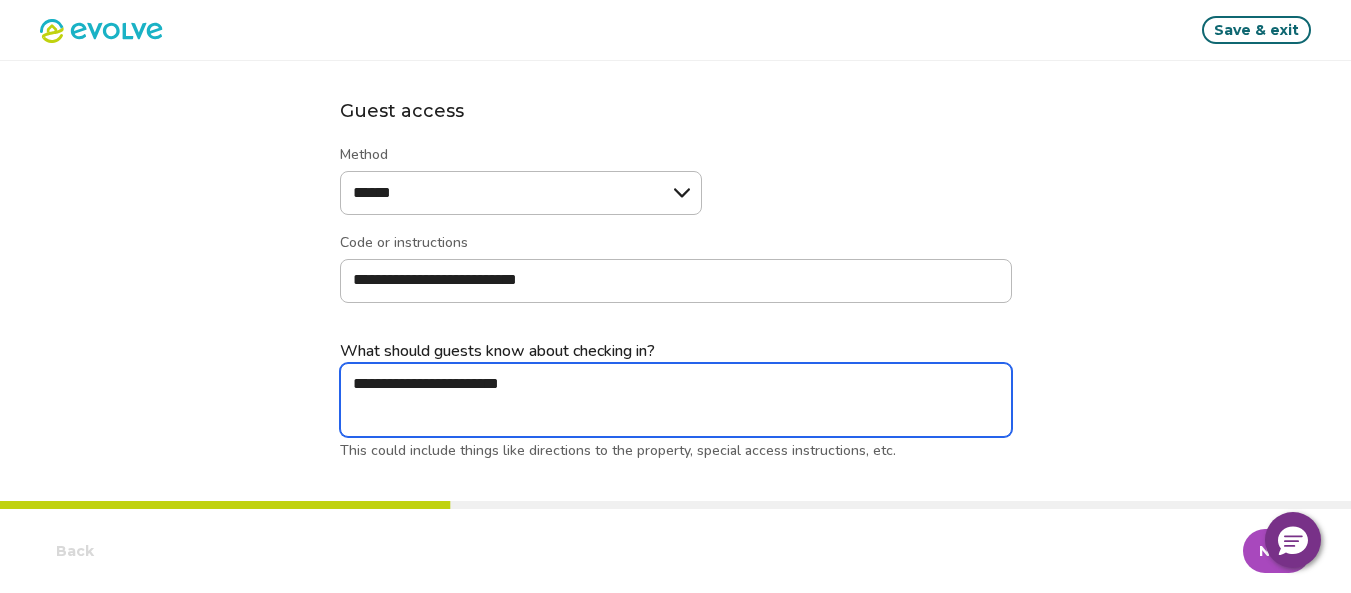 type on "*" 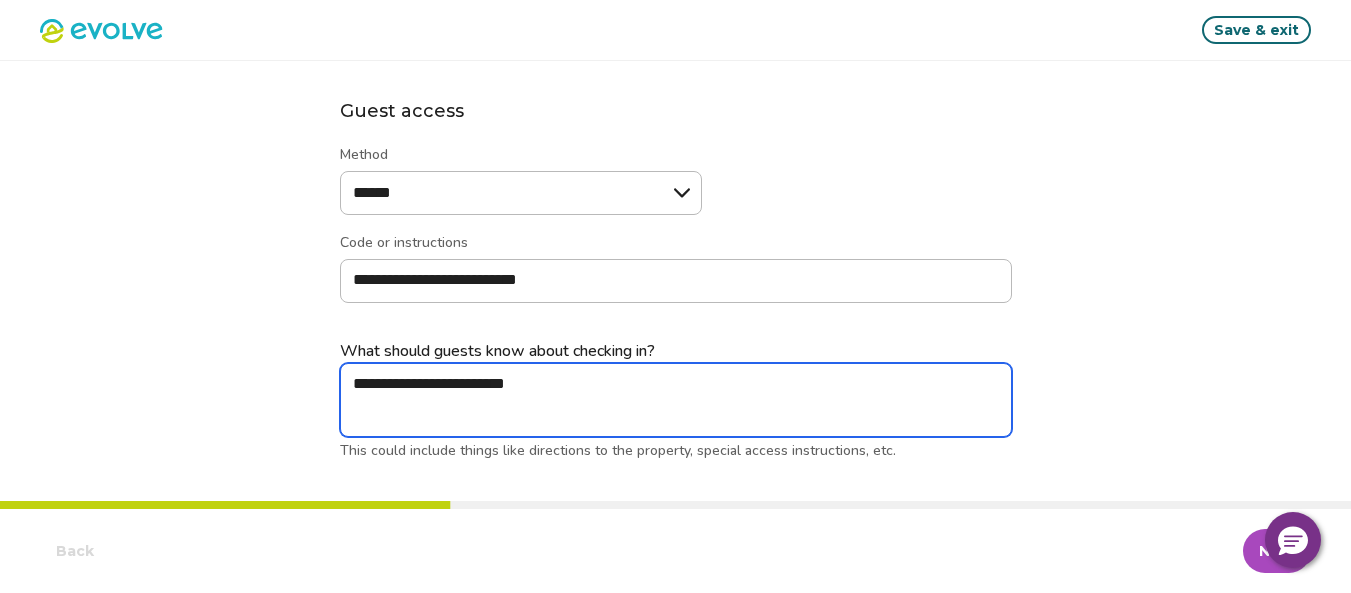 type on "*" 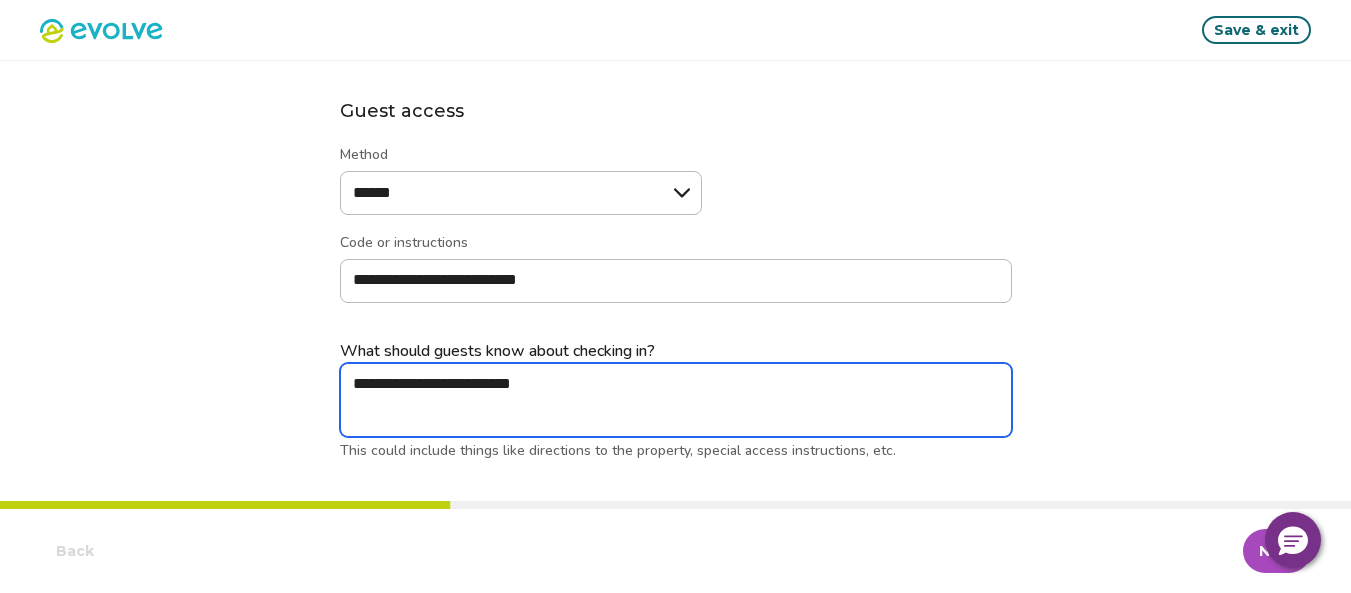 type on "*" 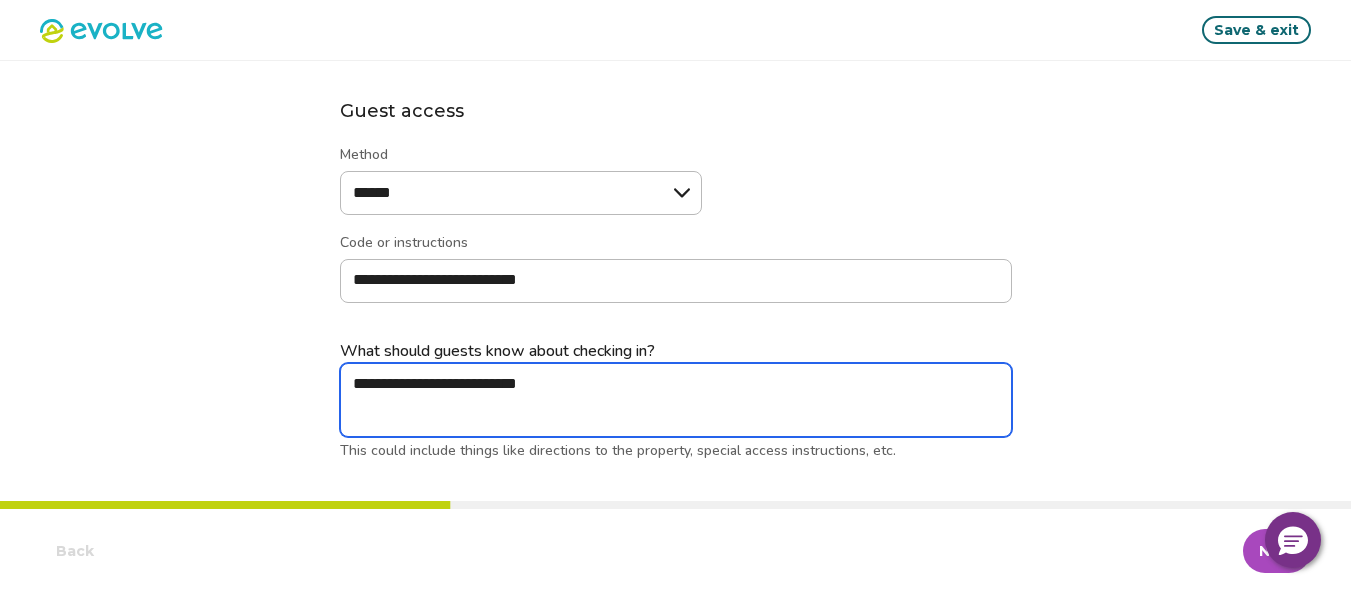type on "*" 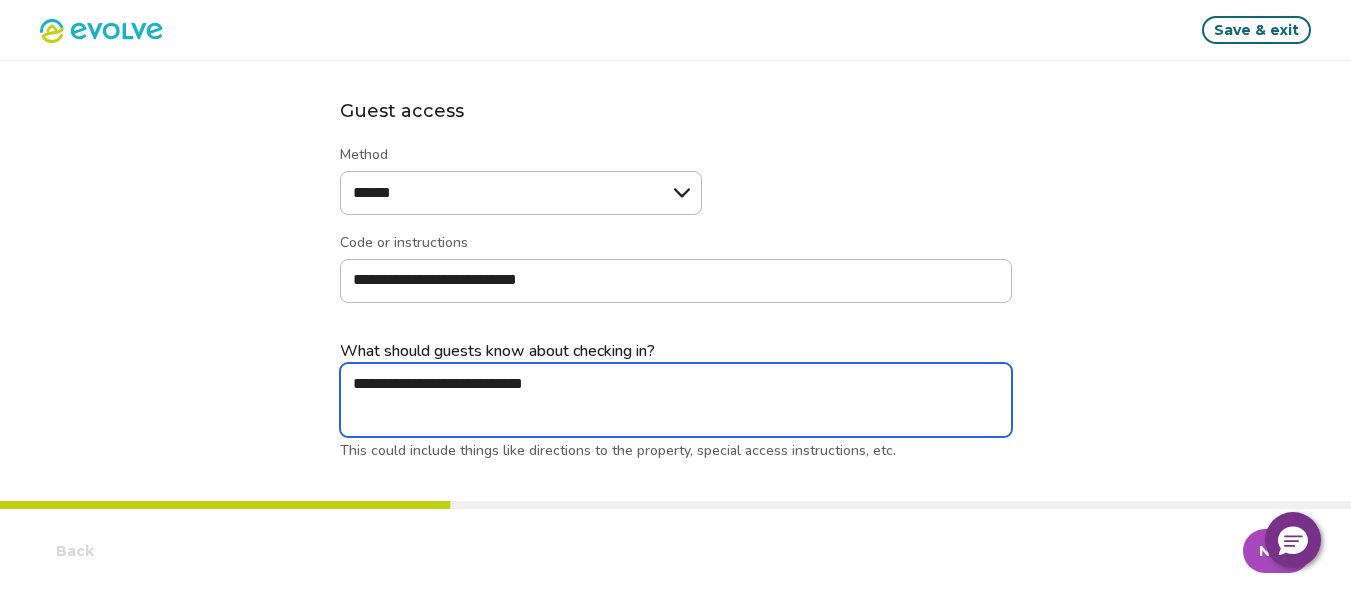 type on "*" 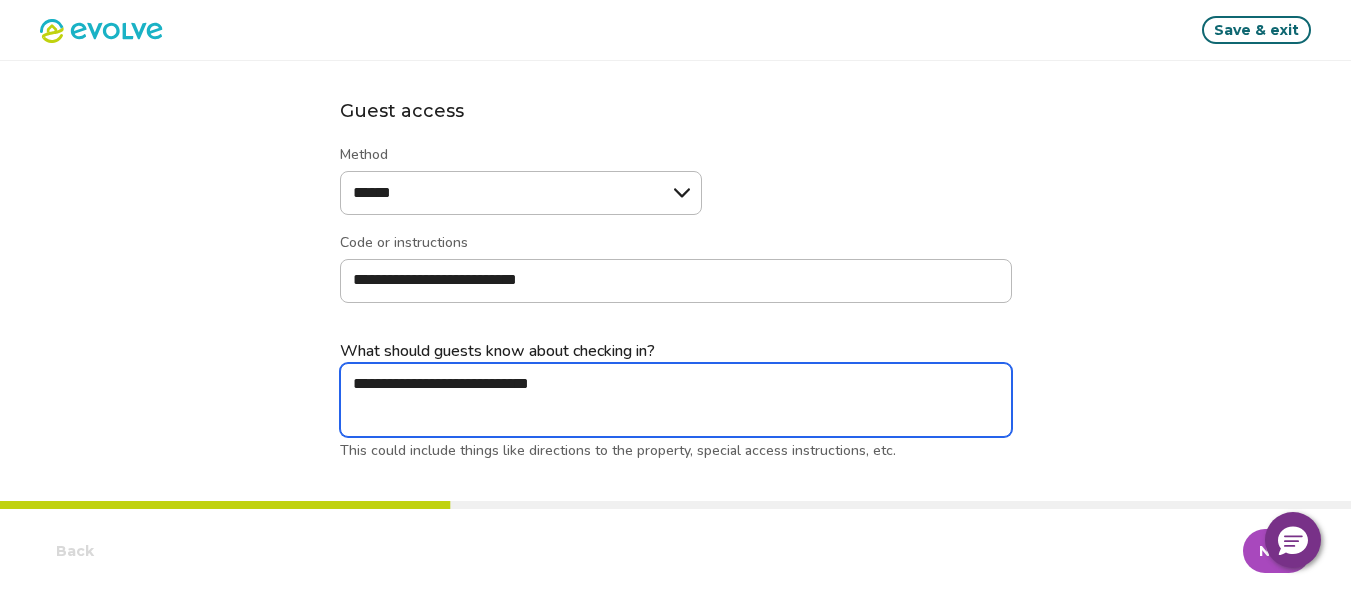 type on "*" 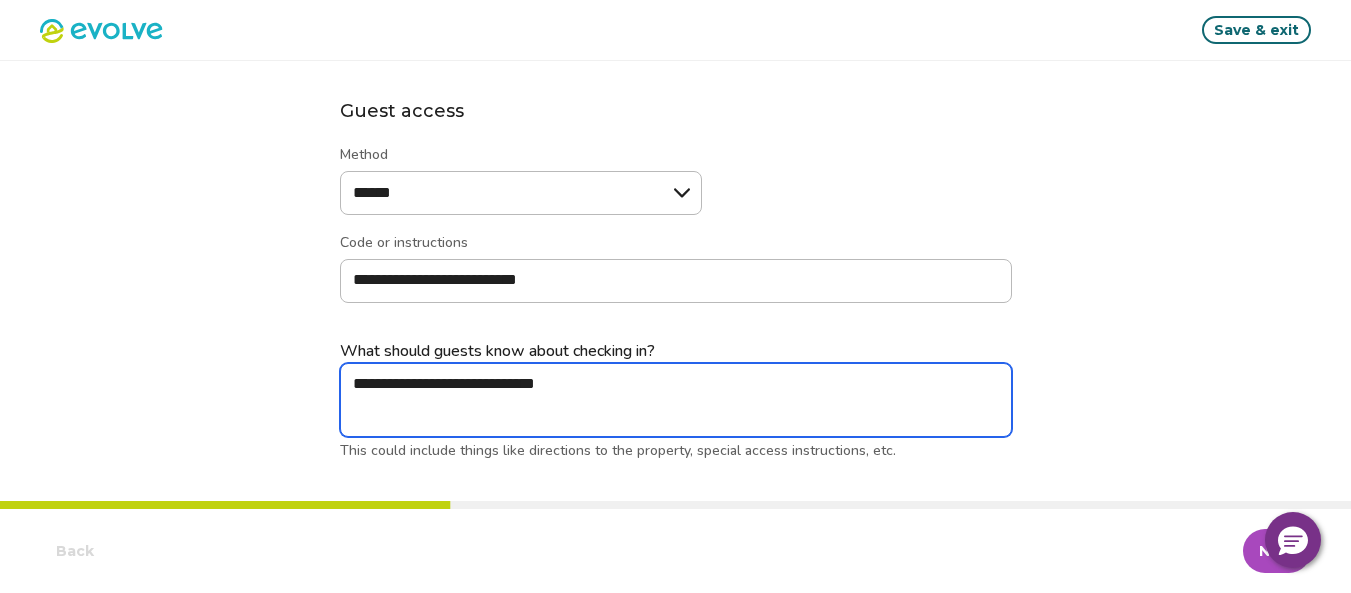 type on "*" 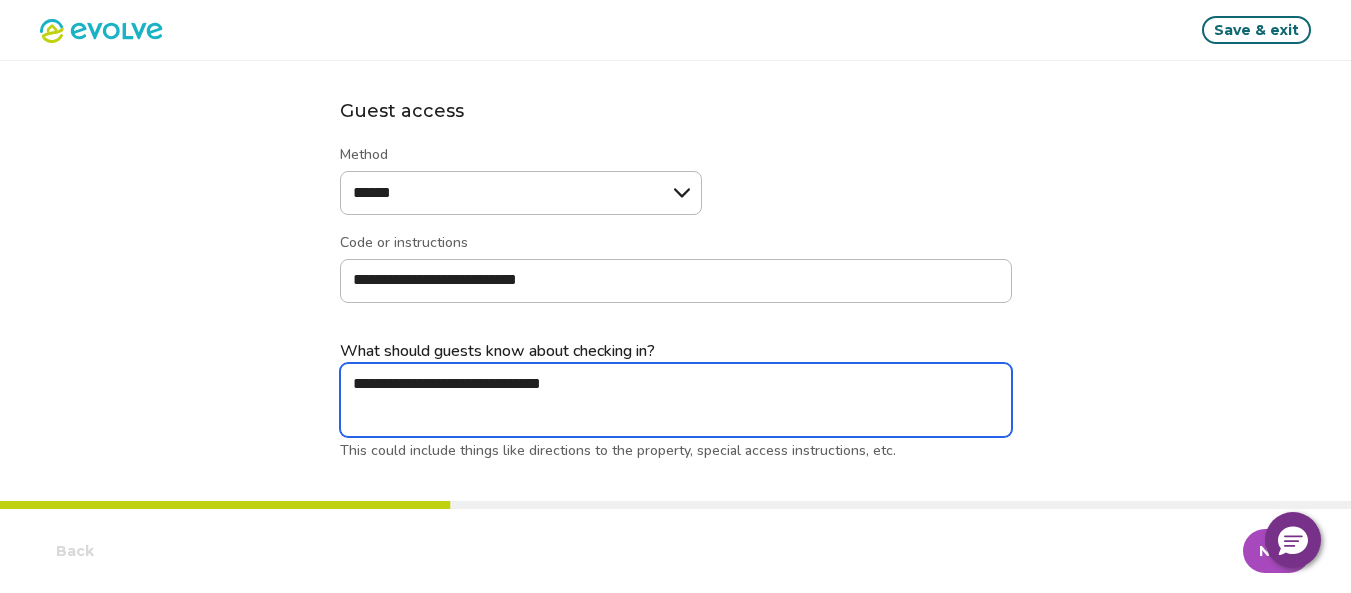 type on "*" 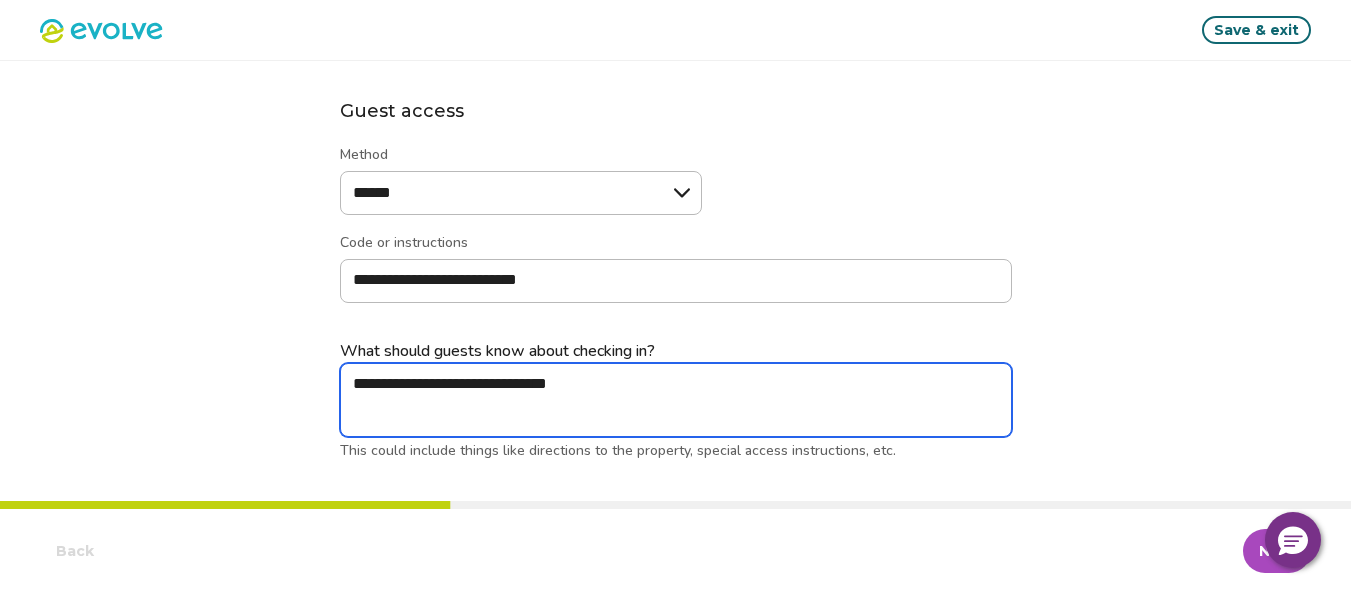type on "*" 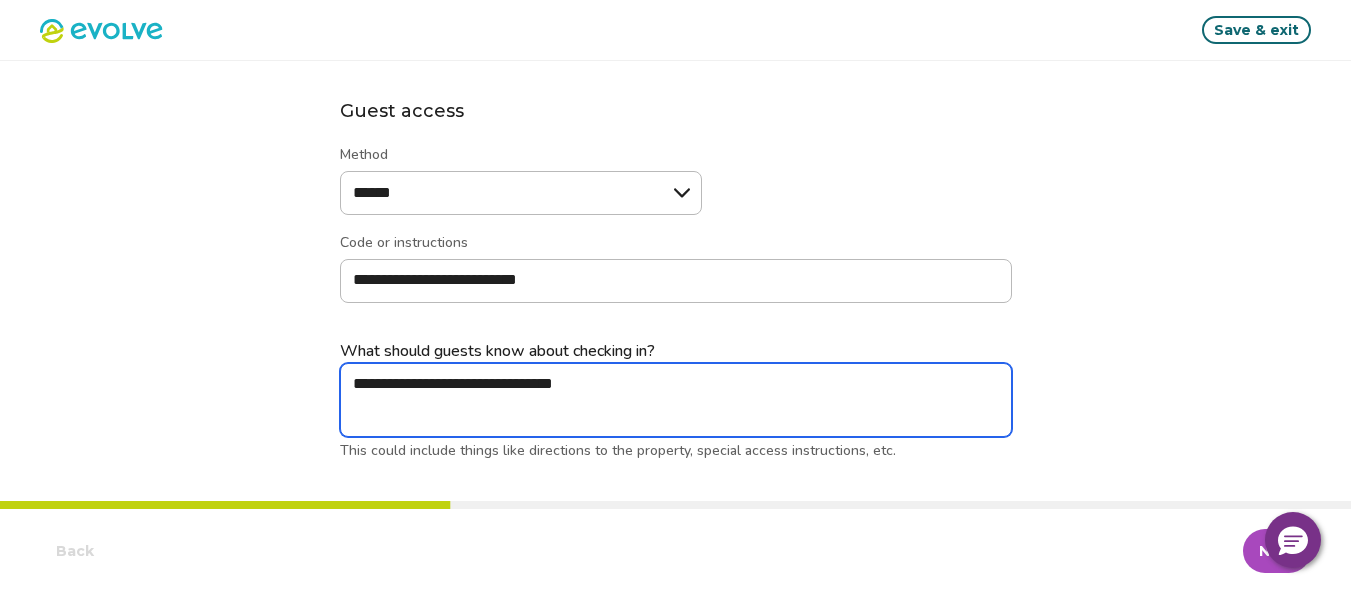 type on "*" 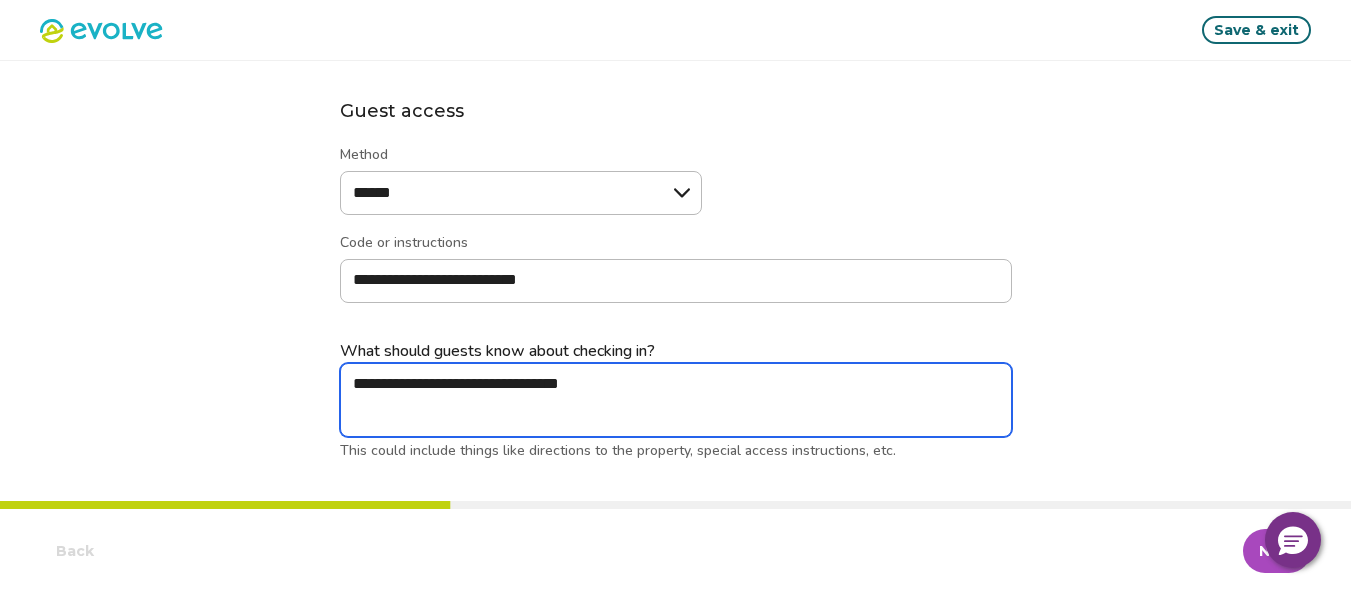 type on "*" 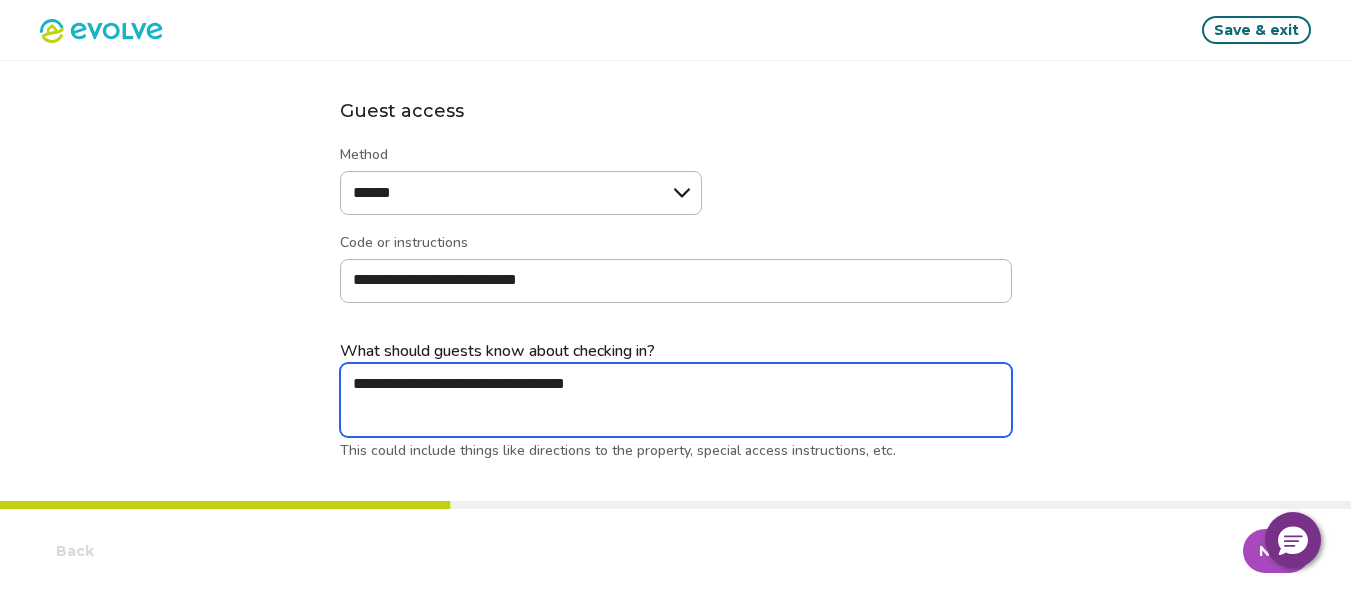 type on "*" 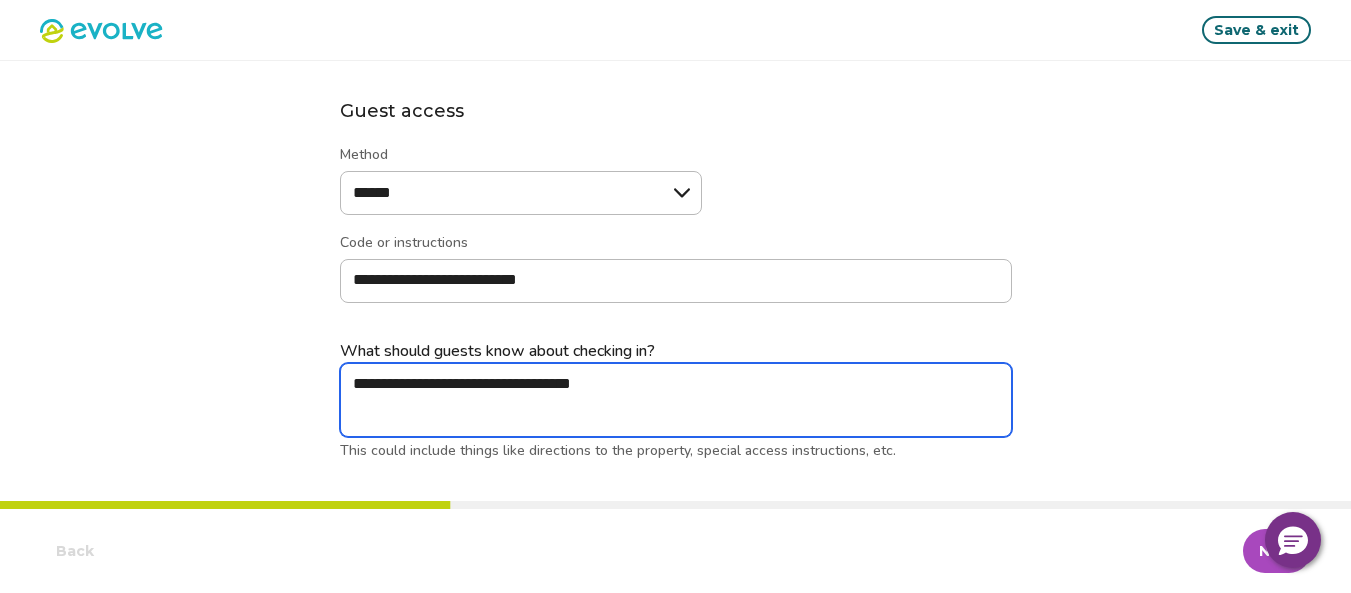 type on "*" 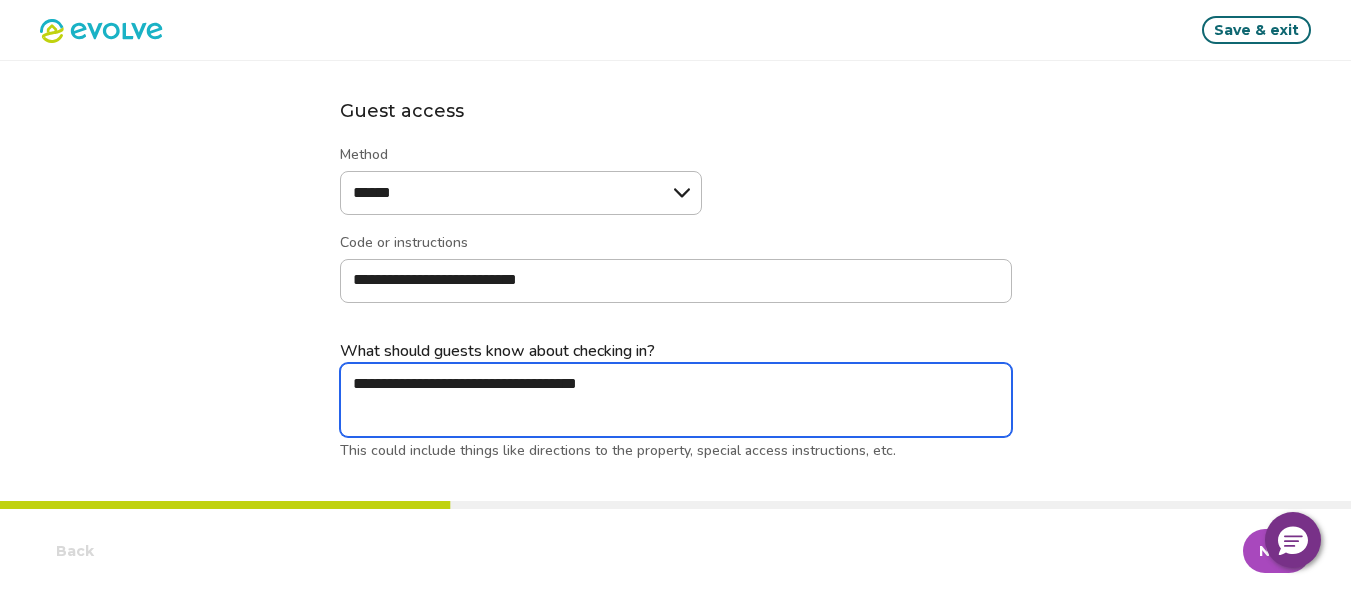type on "*" 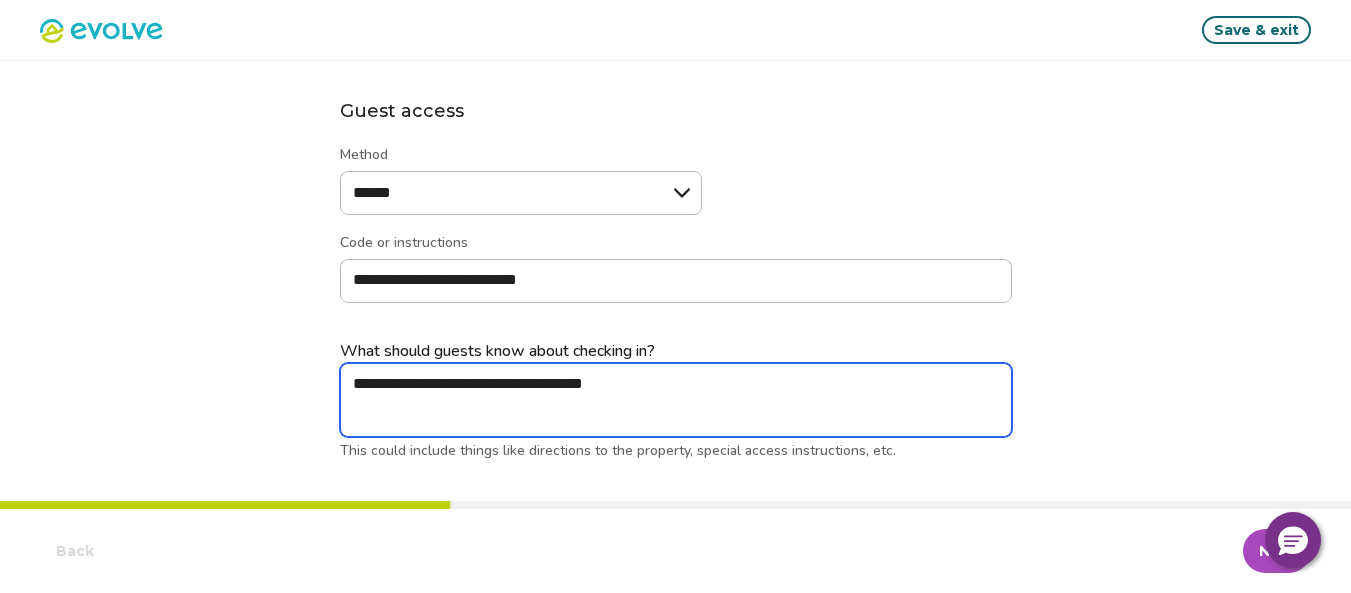 type on "*" 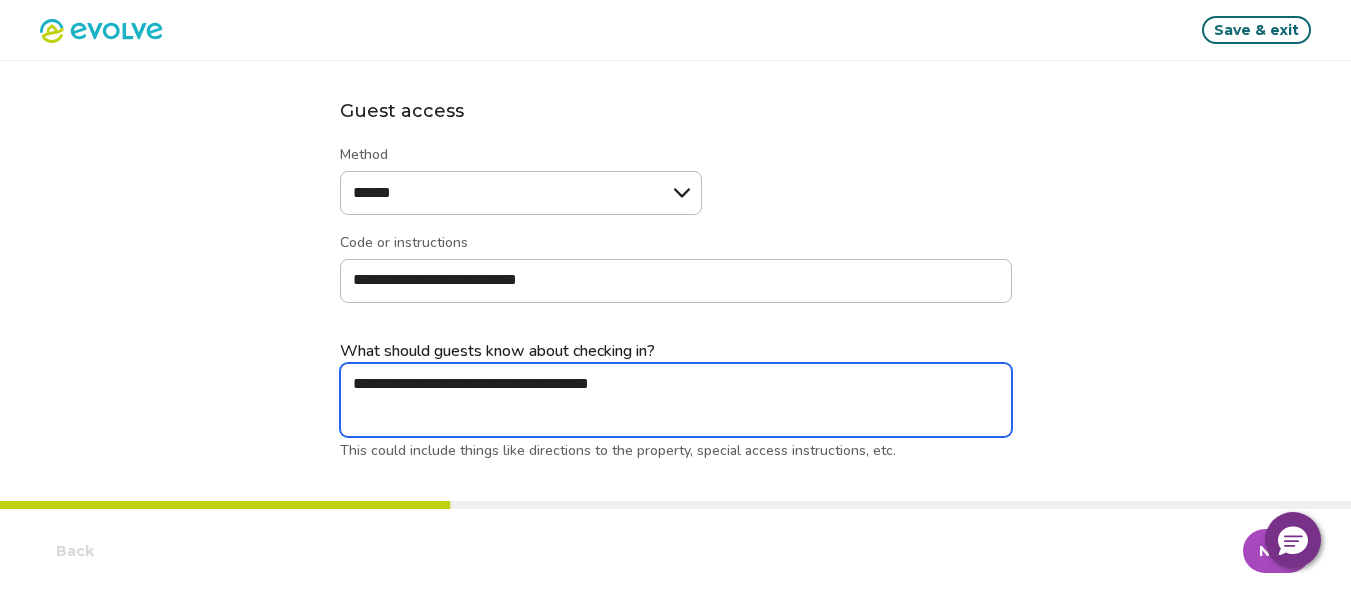 type on "*" 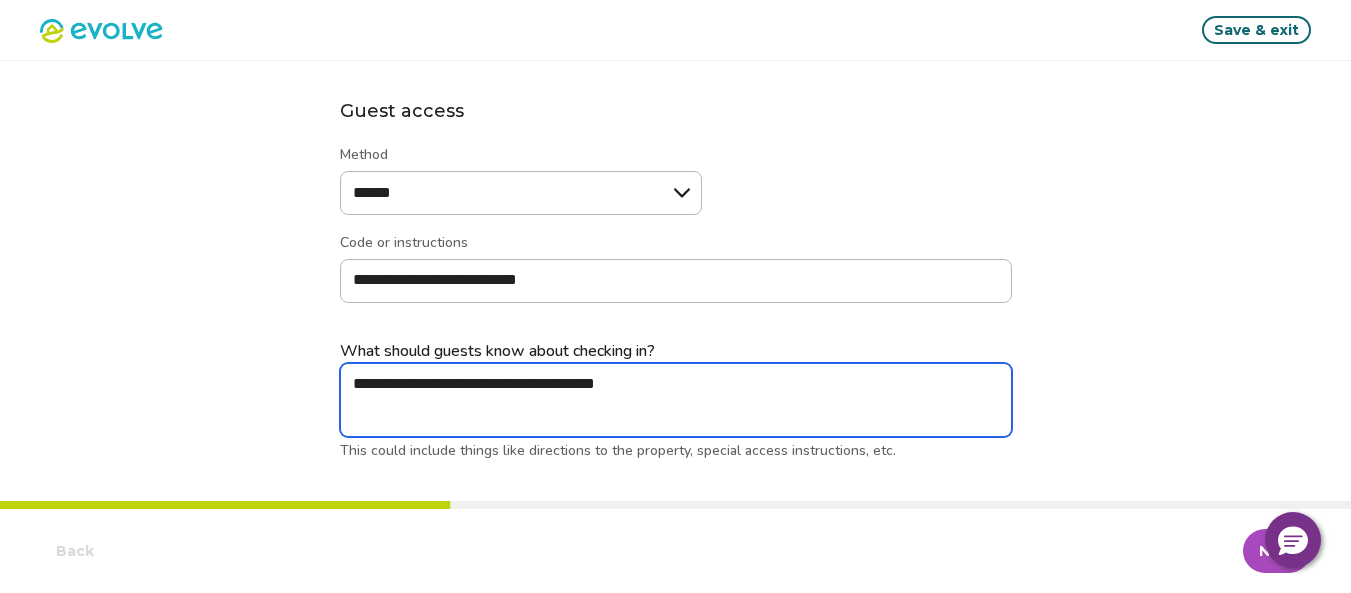 type on "*" 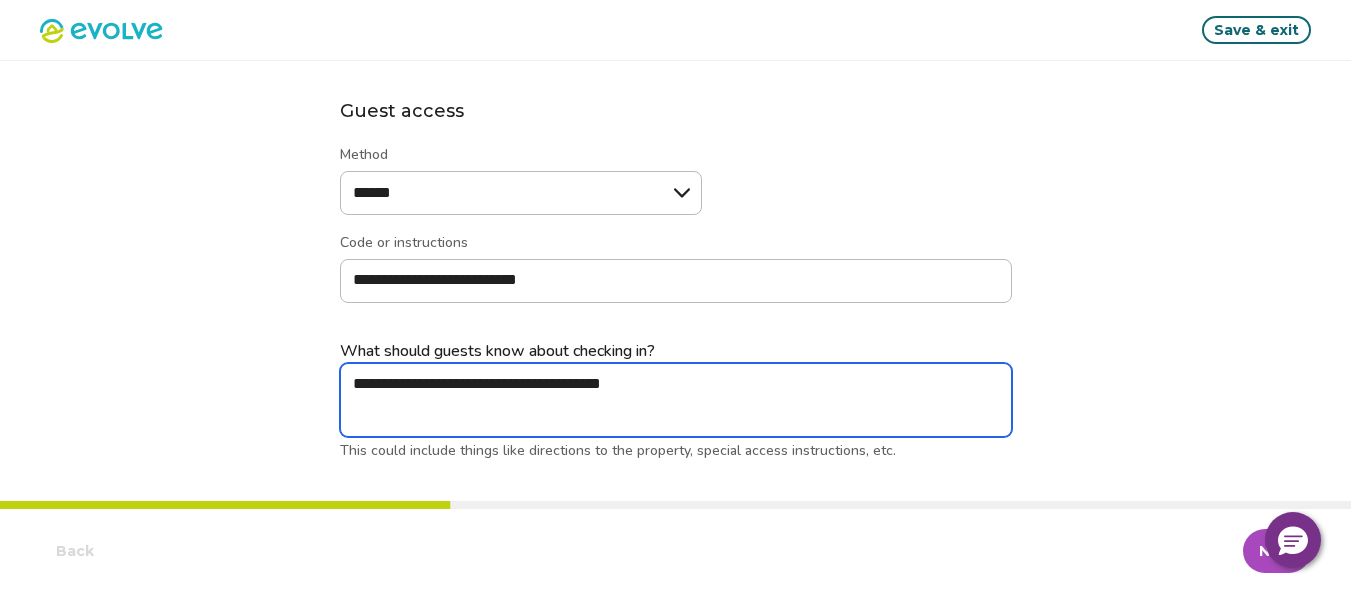type on "*" 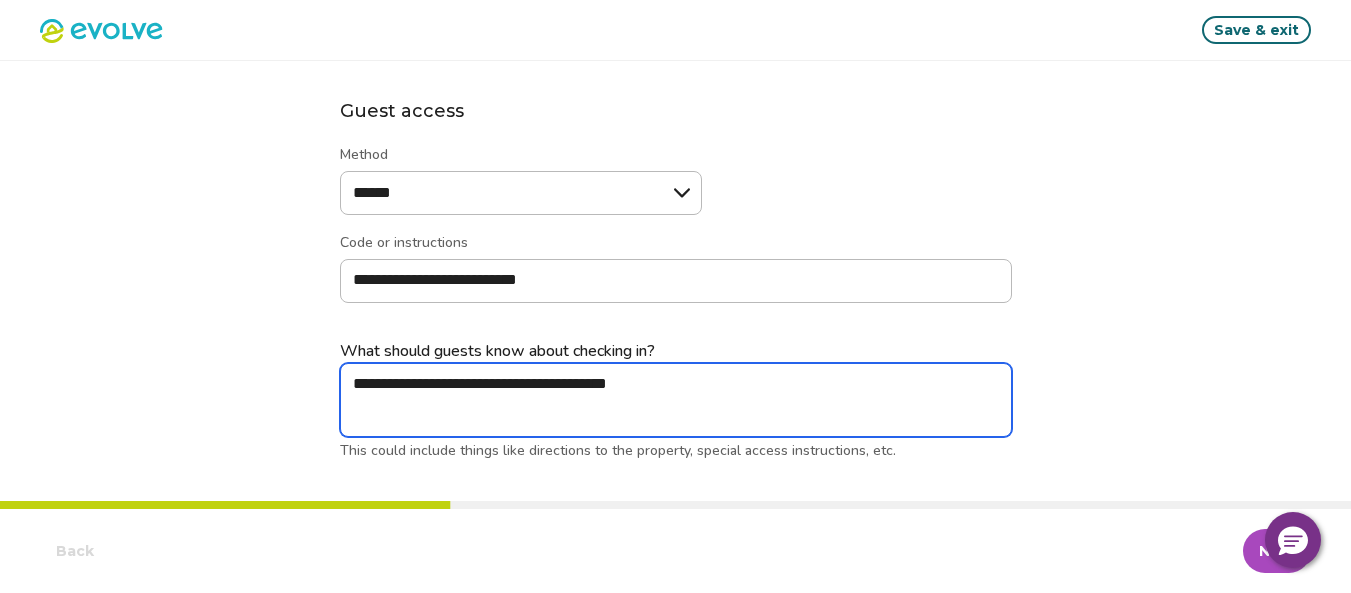type on "*" 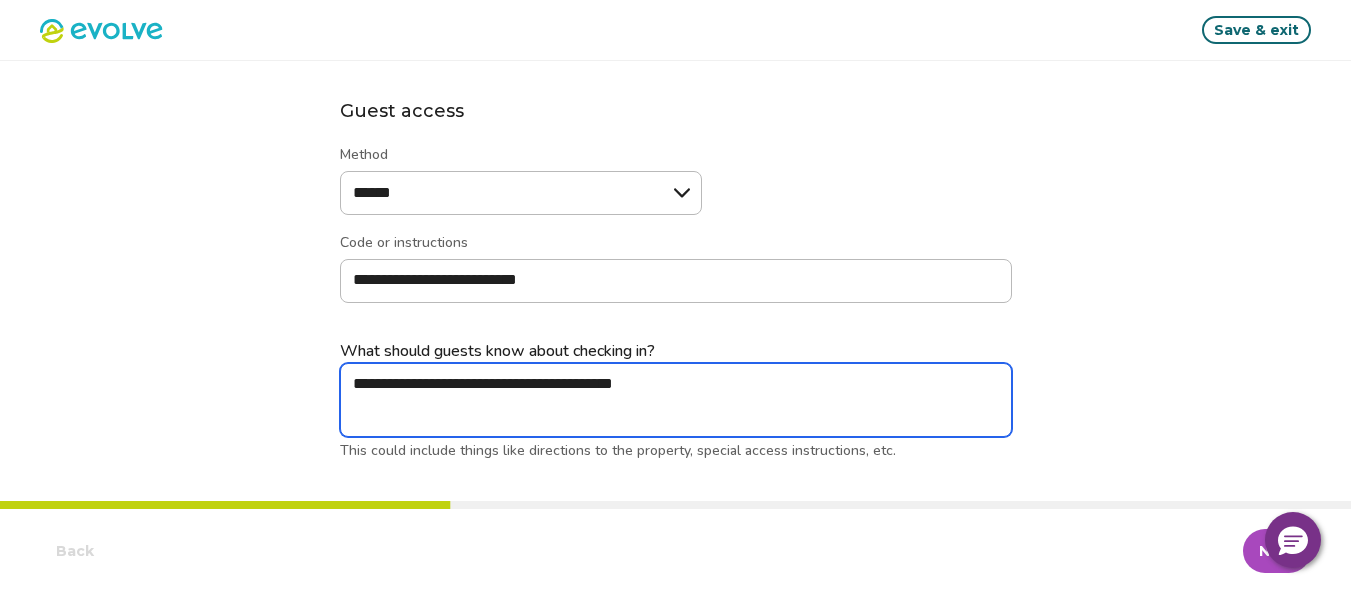 type on "*" 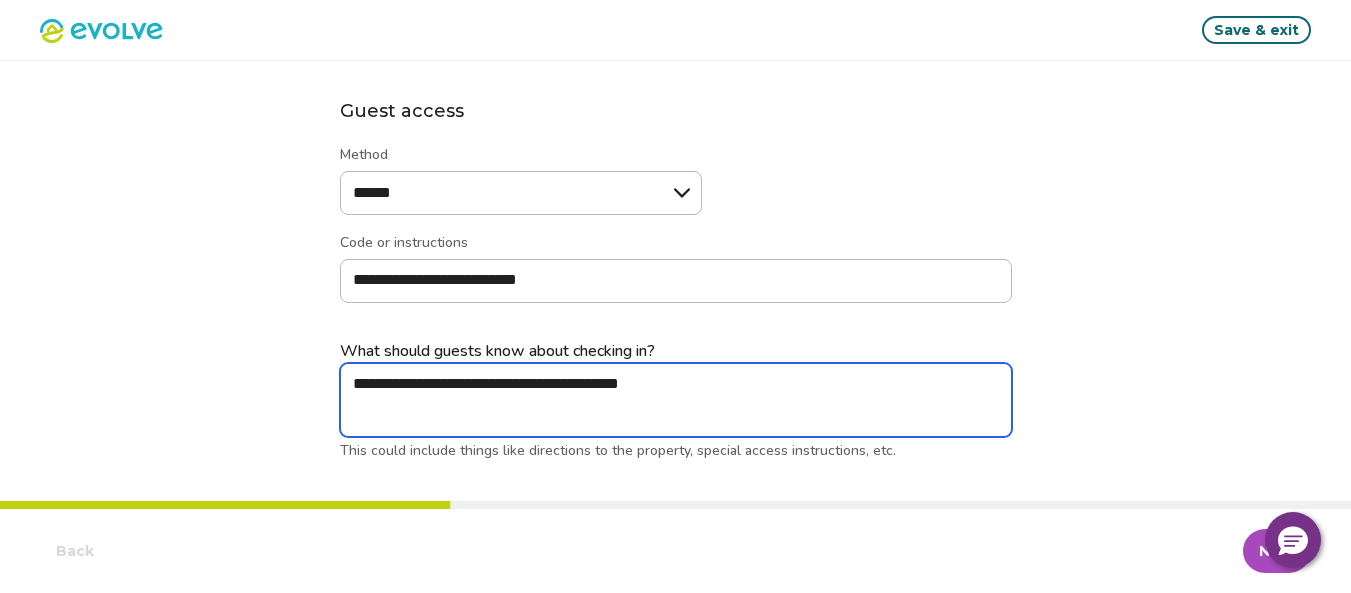 type on "*" 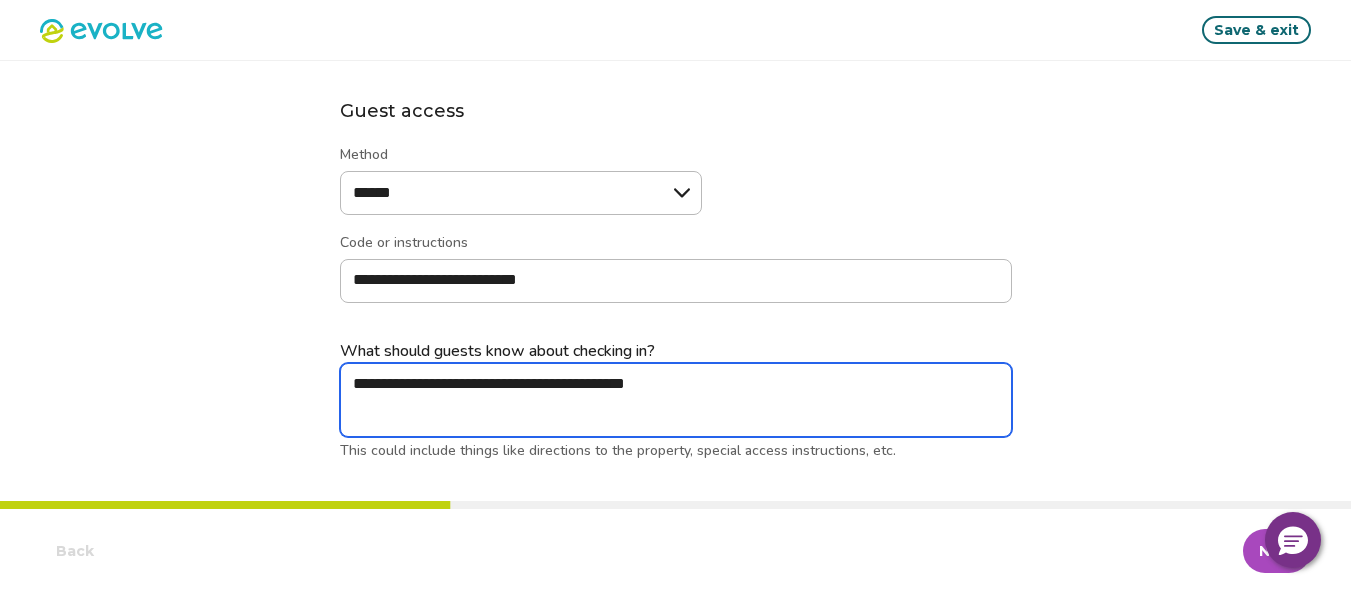 type on "*" 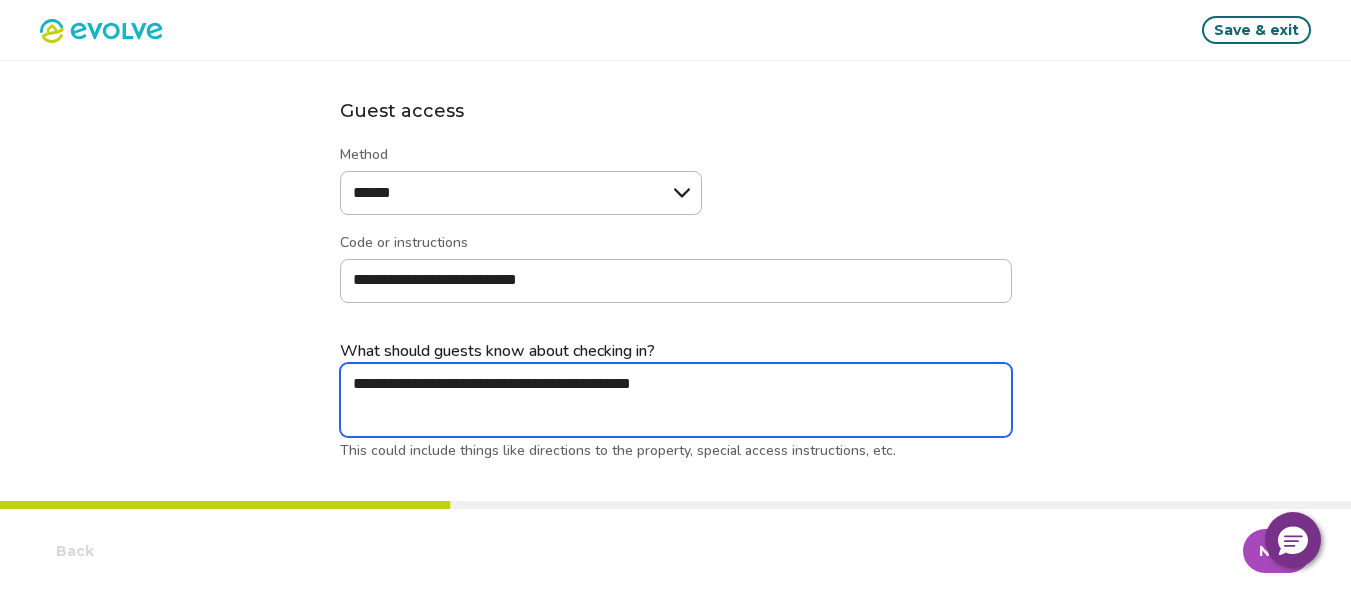 type on "*" 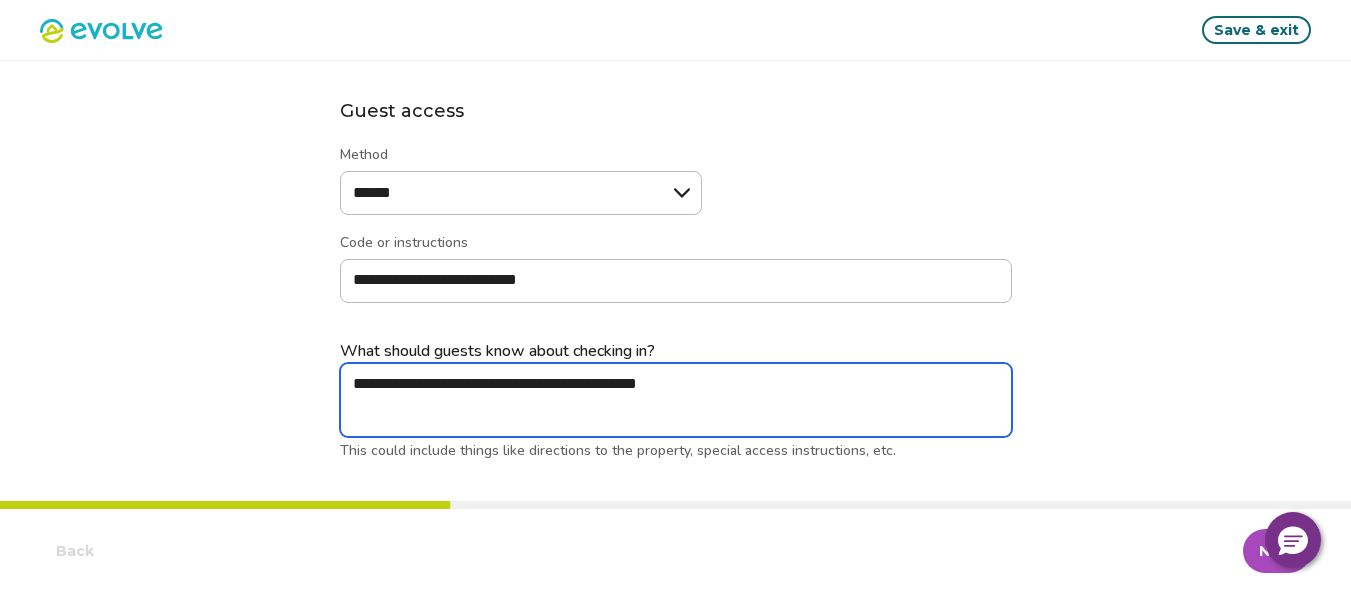 type on "*" 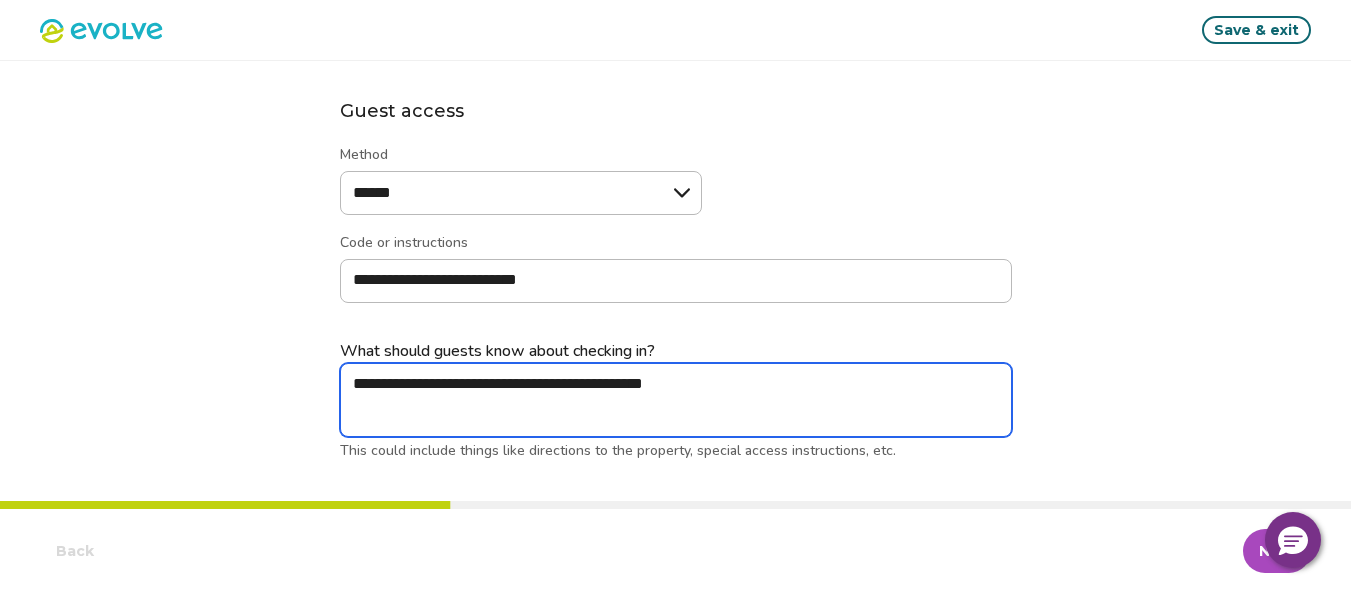 type on "*" 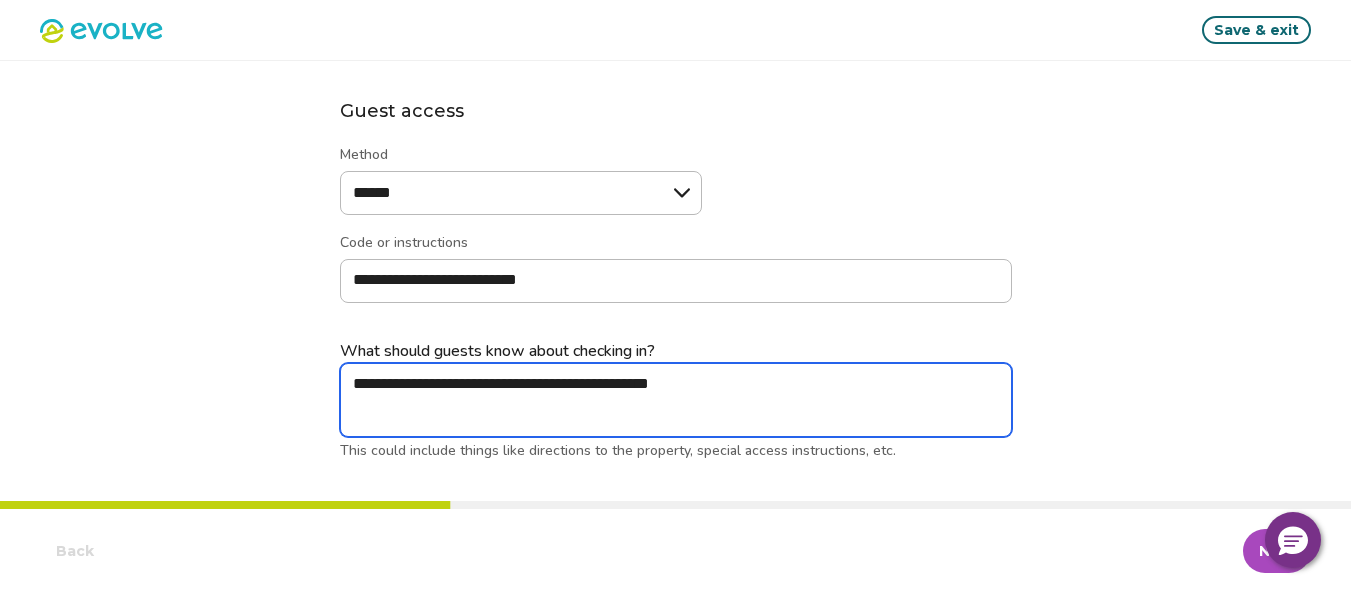 type on "*" 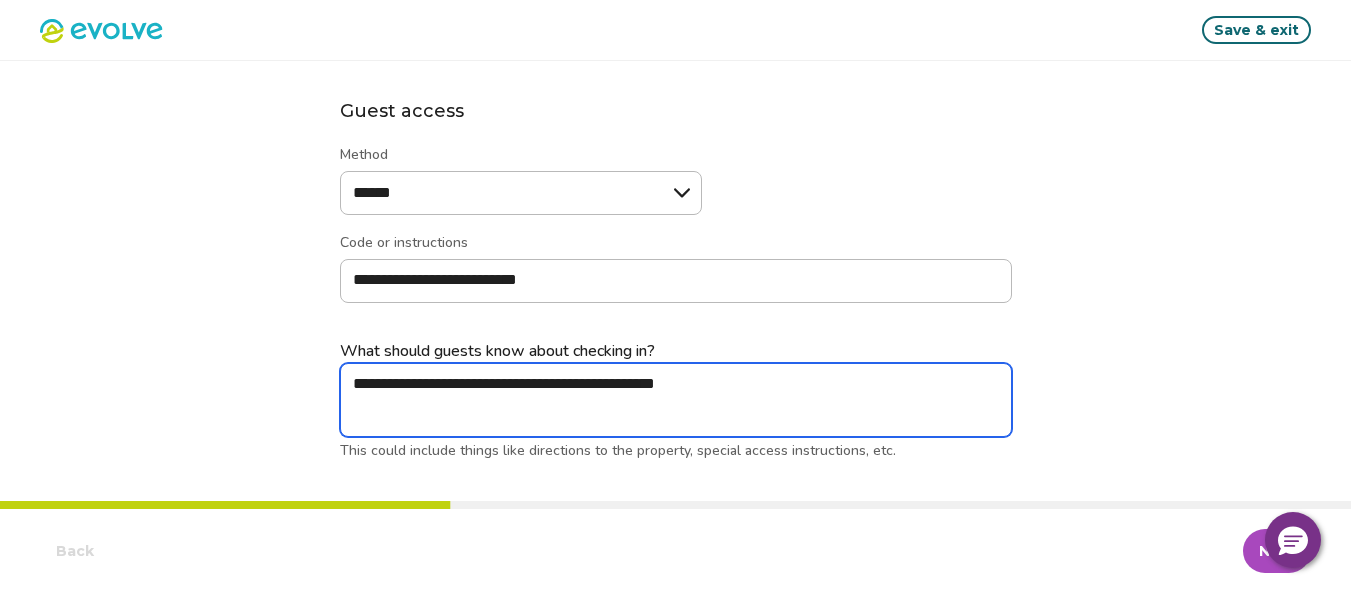 type on "*" 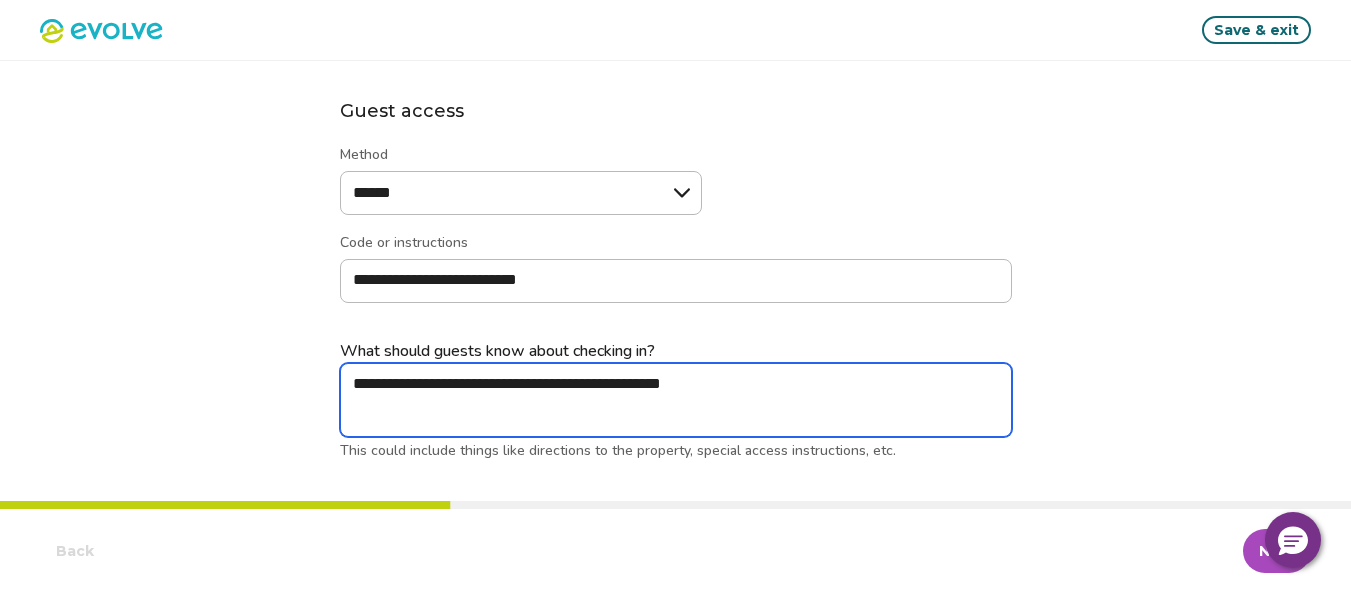type on "*" 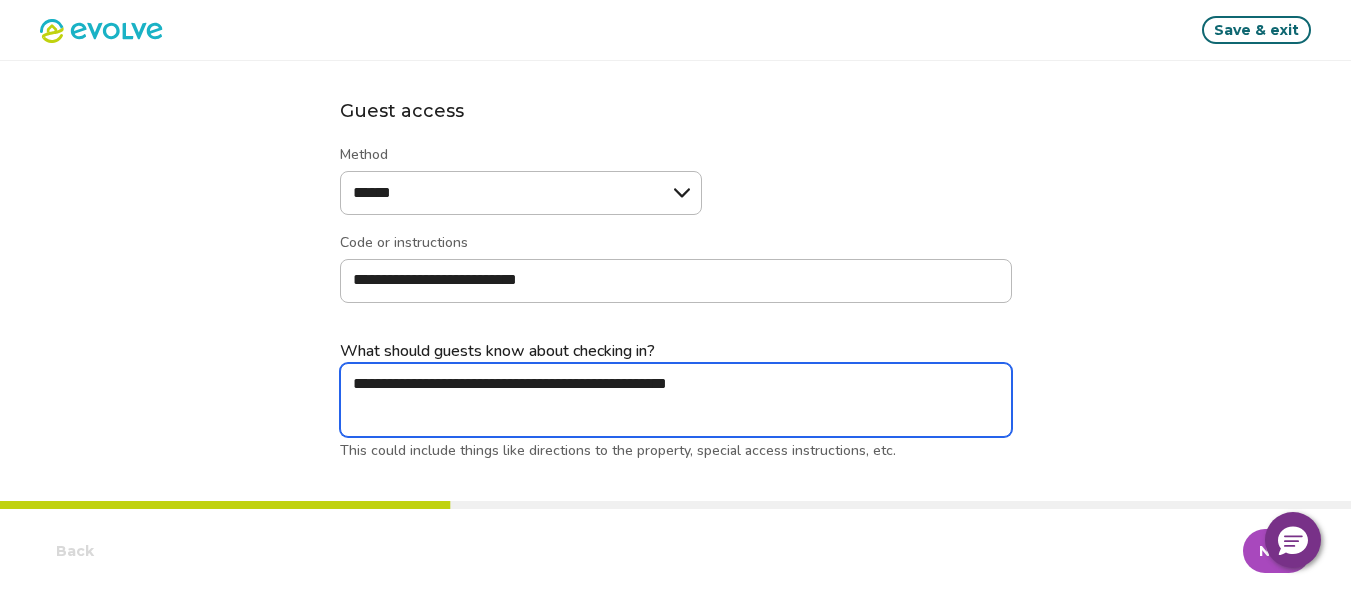 type on "*" 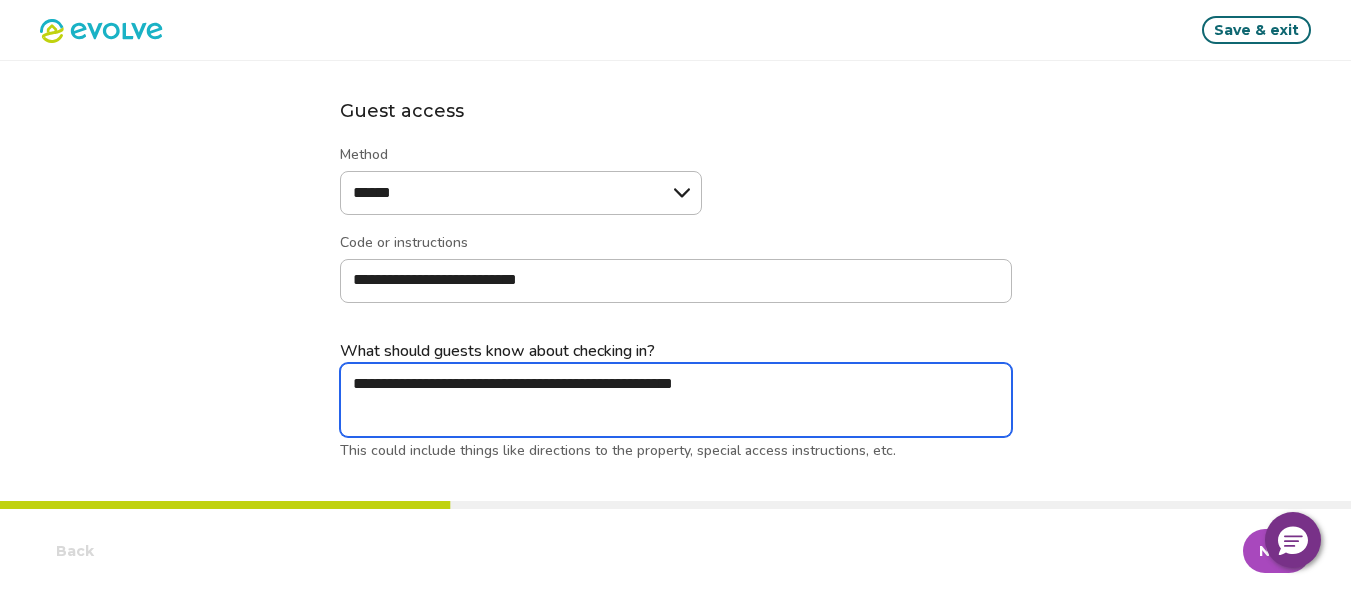 type on "*" 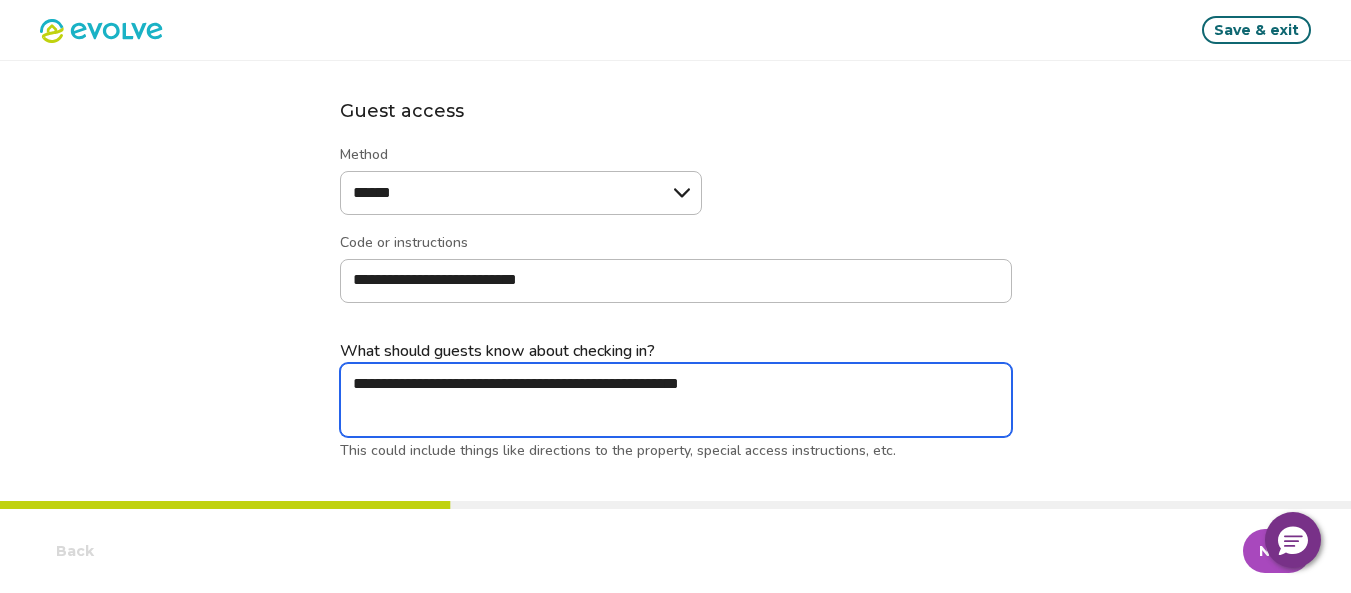 type on "*" 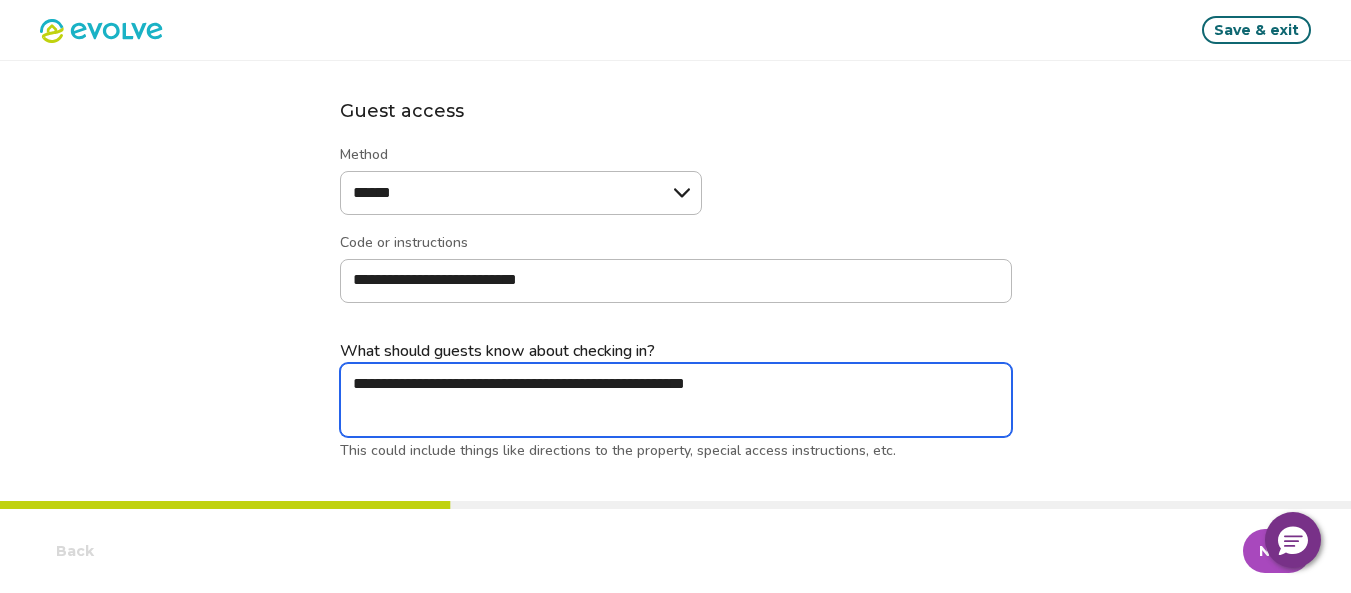 type on "*" 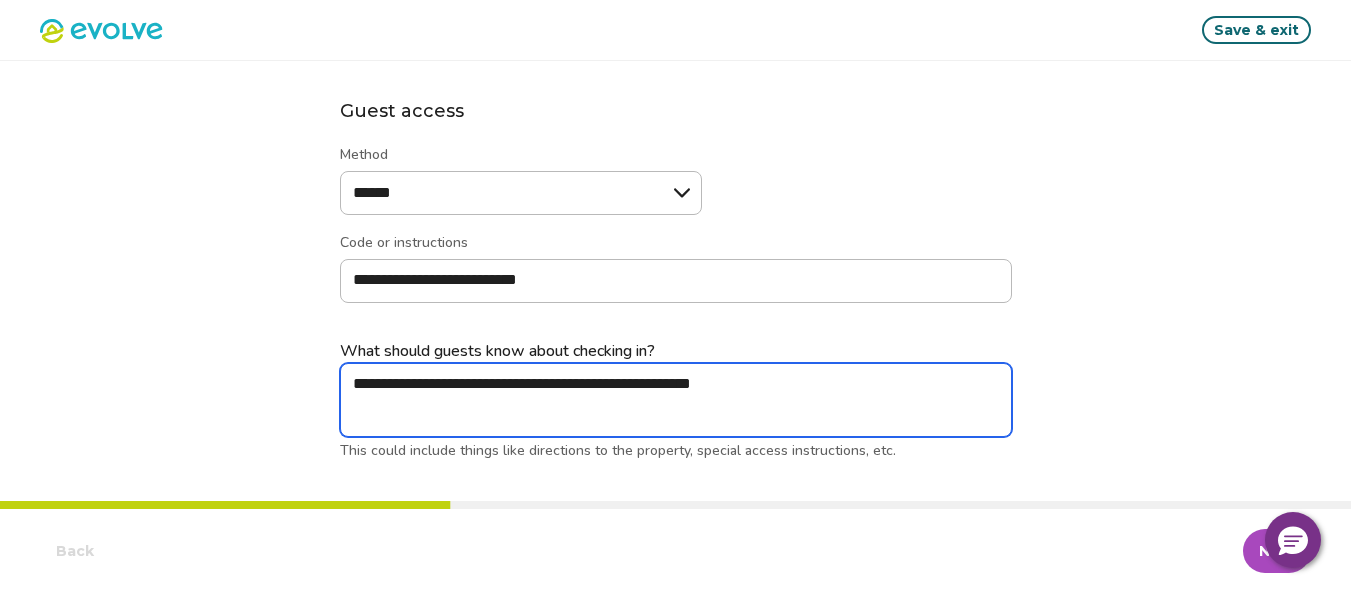 type on "*" 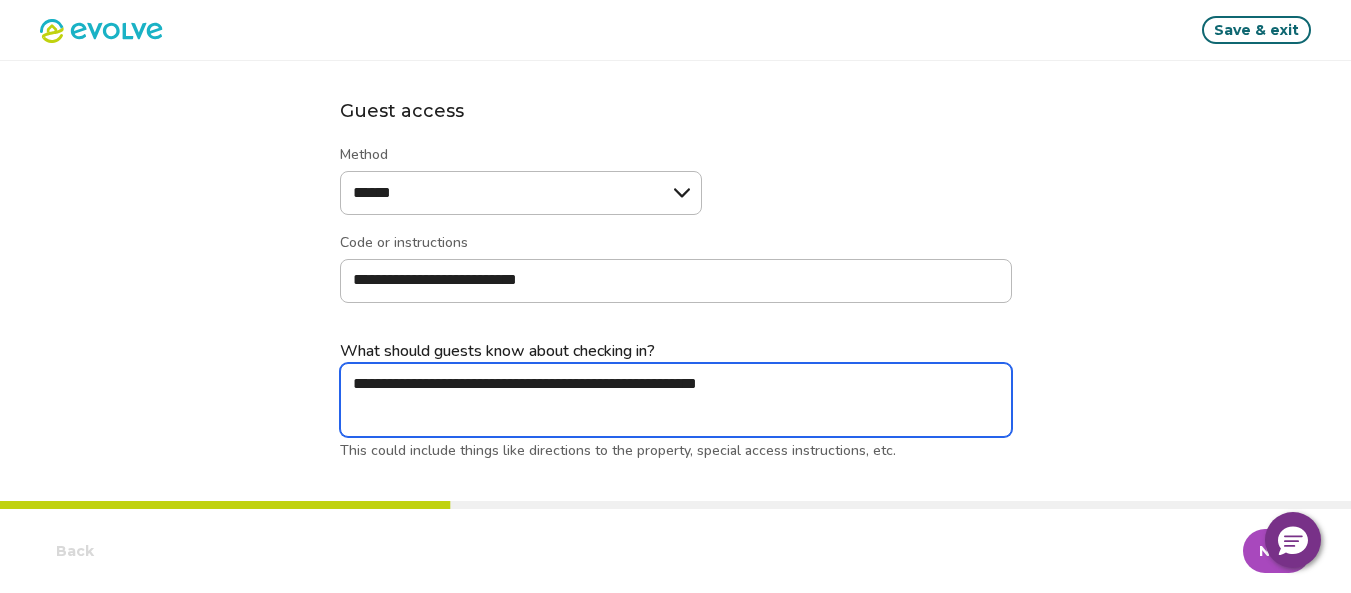 type on "*" 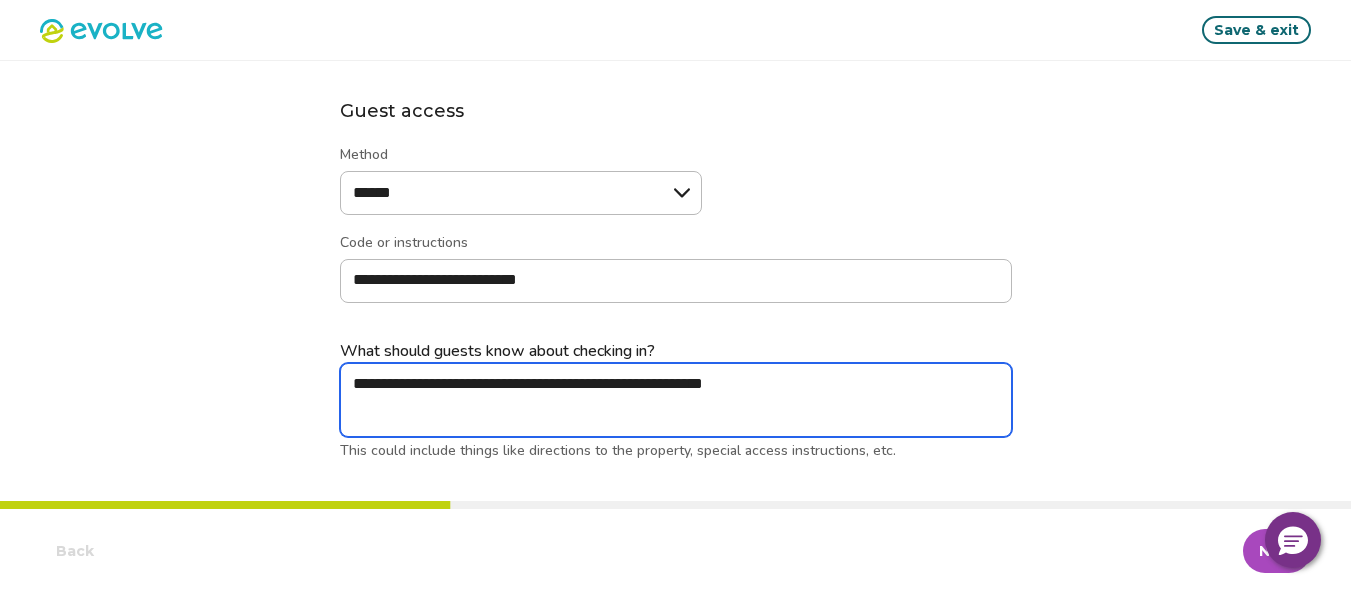 type on "*" 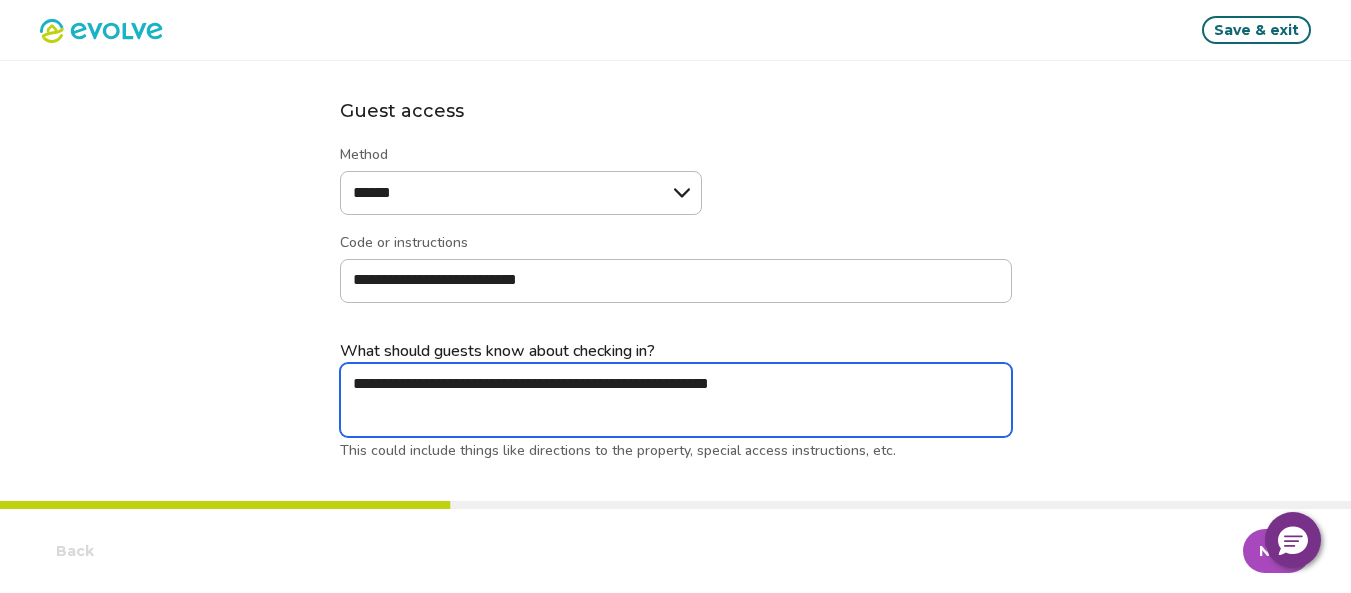 type on "*" 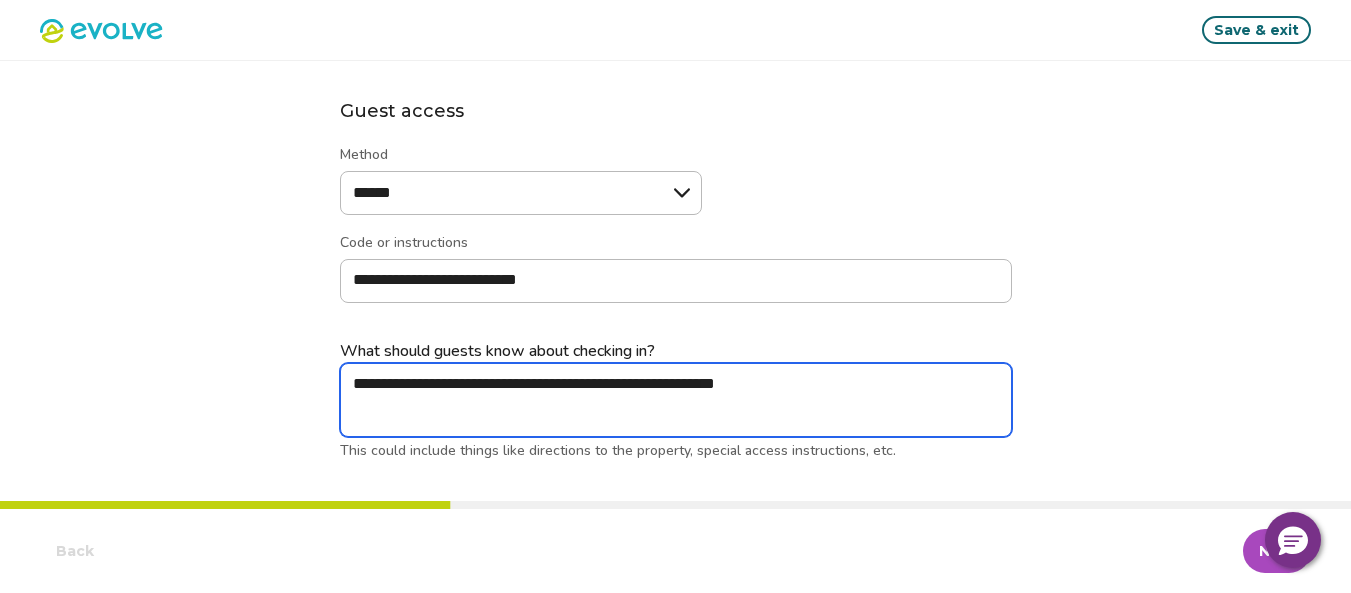 type on "*" 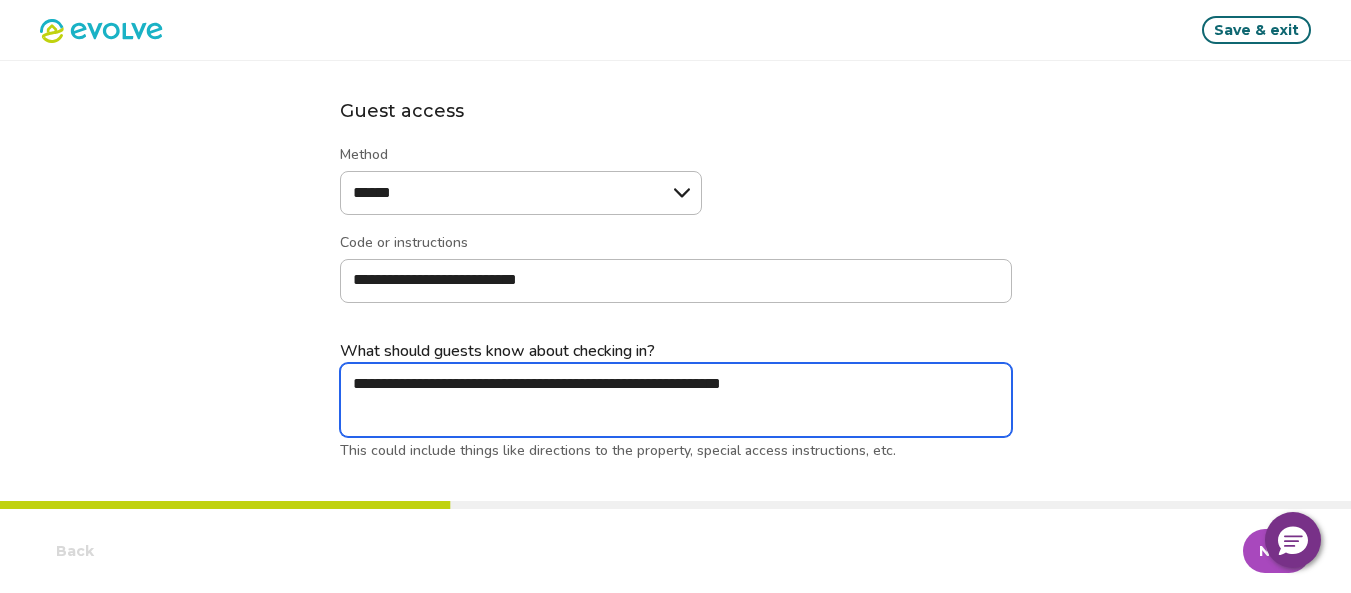 type on "*" 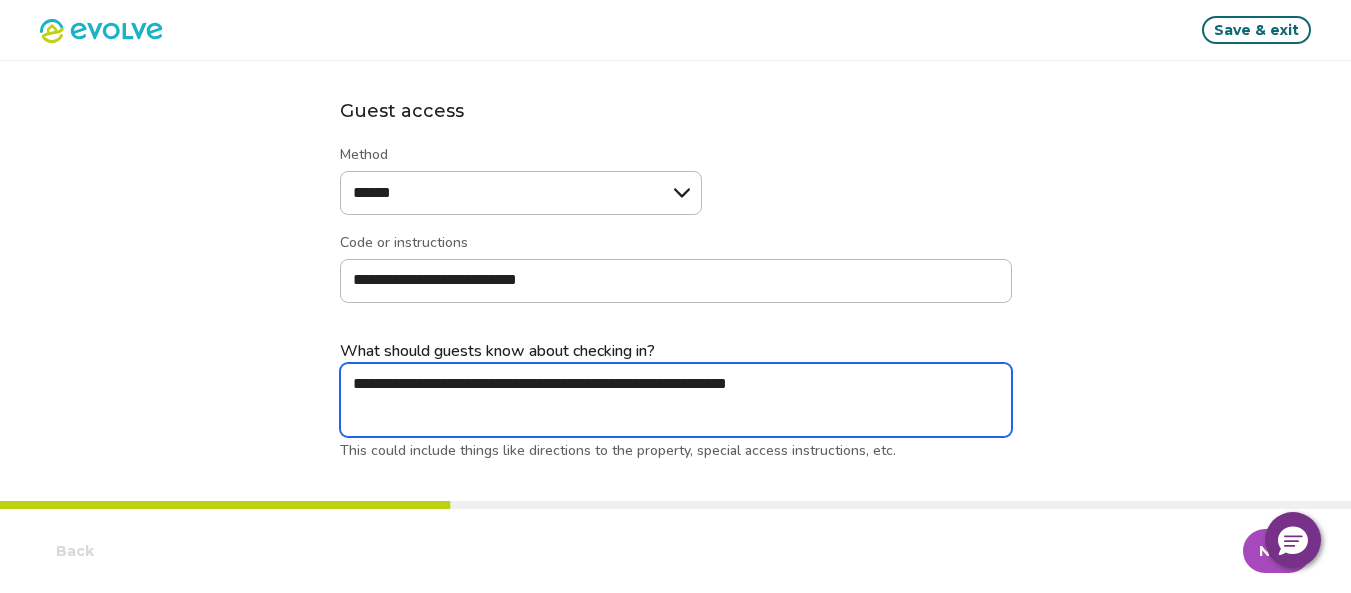 type on "*" 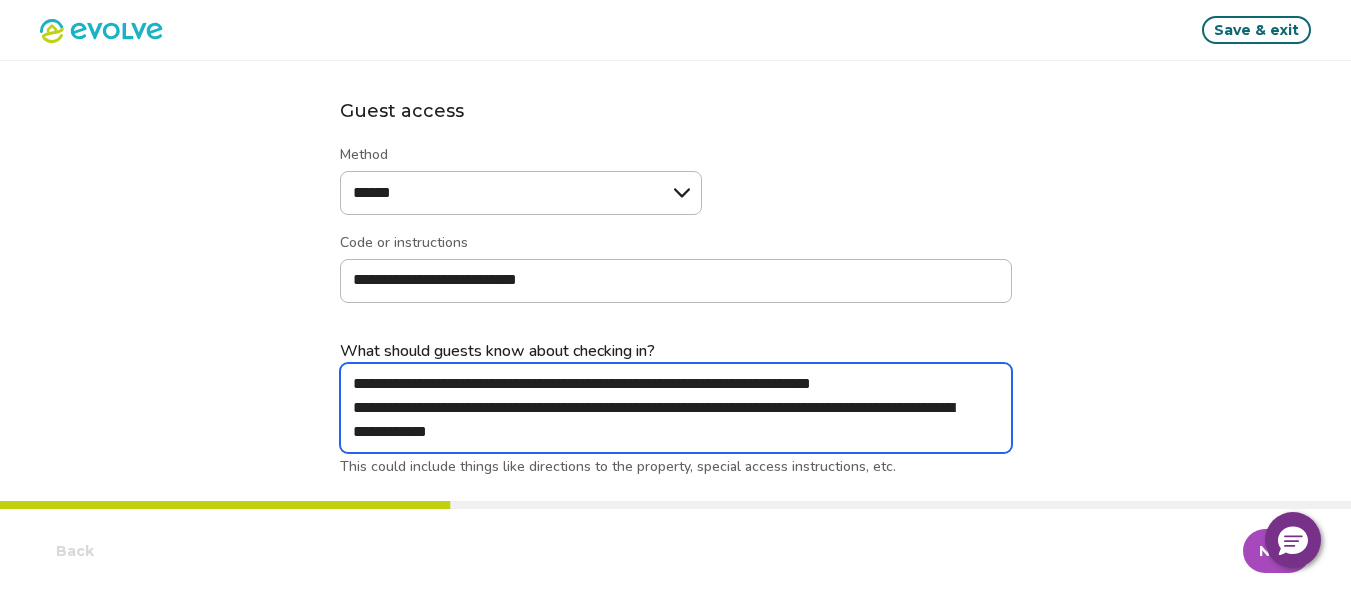 scroll, scrollTop: 393, scrollLeft: 0, axis: vertical 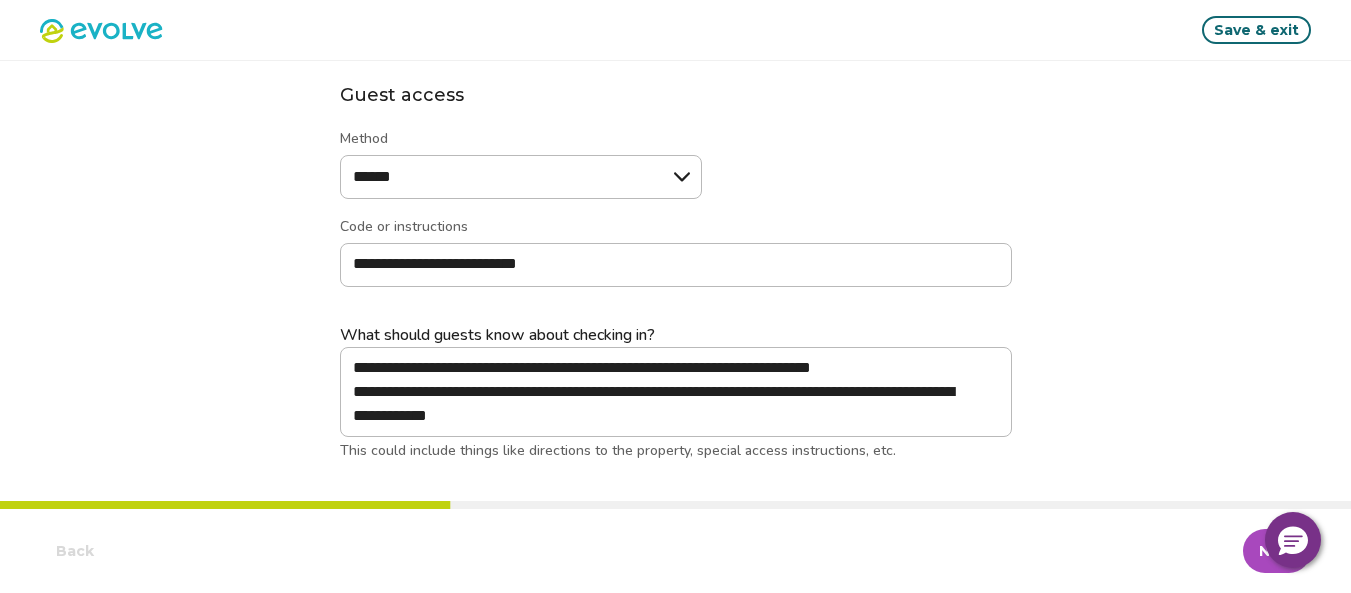 click on "Next" at bounding box center (1277, 551) 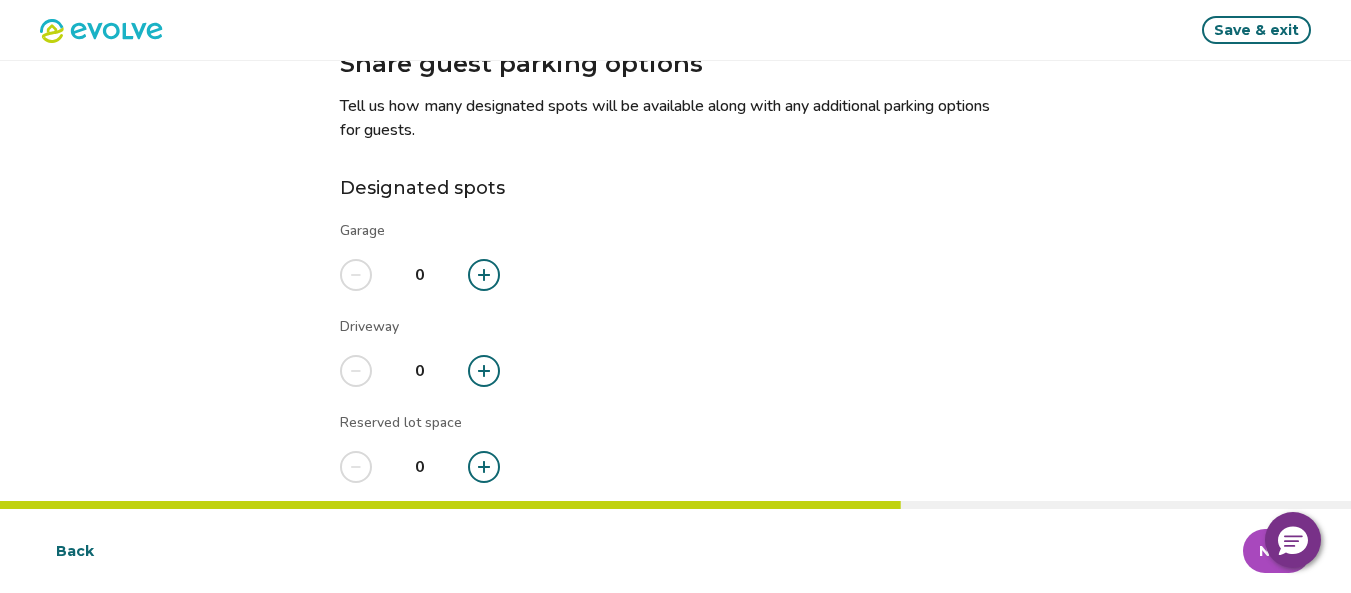 scroll, scrollTop: 21, scrollLeft: 0, axis: vertical 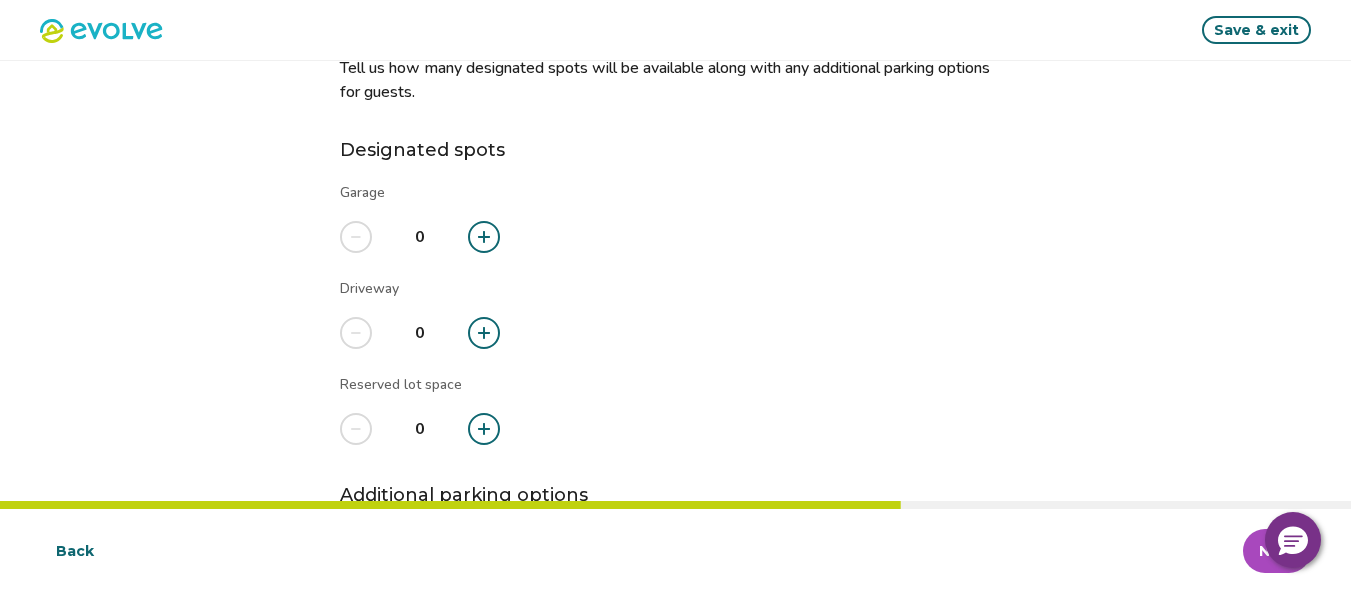 click at bounding box center [484, 333] 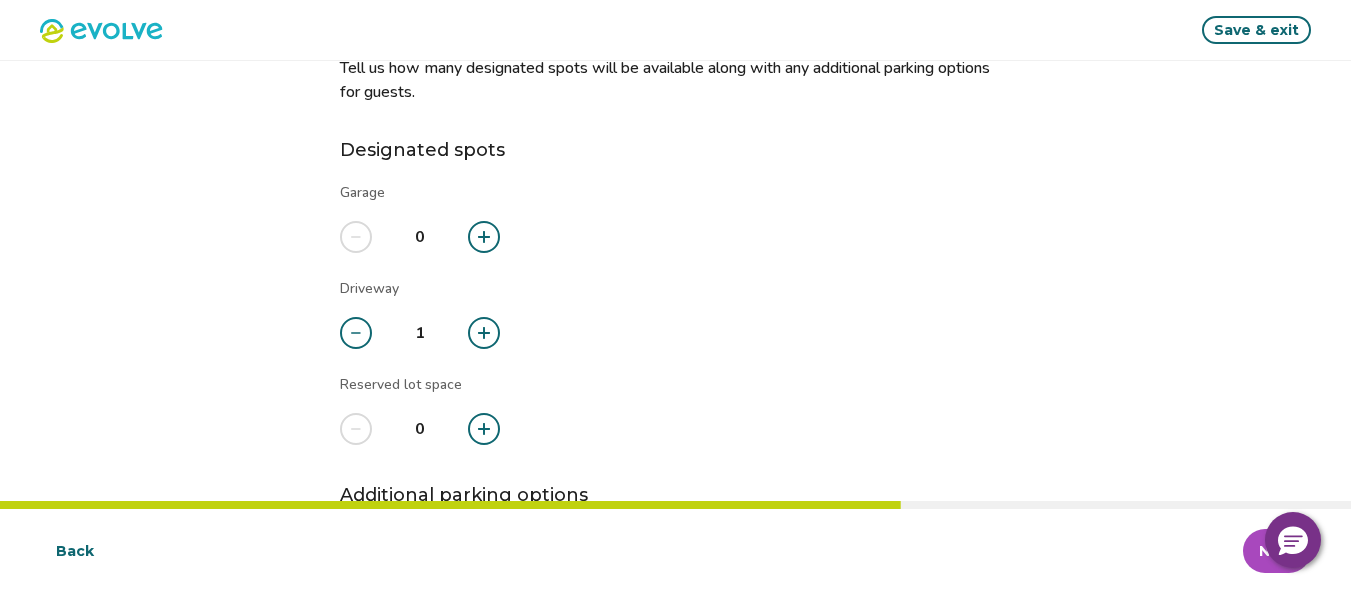 click at bounding box center (484, 333) 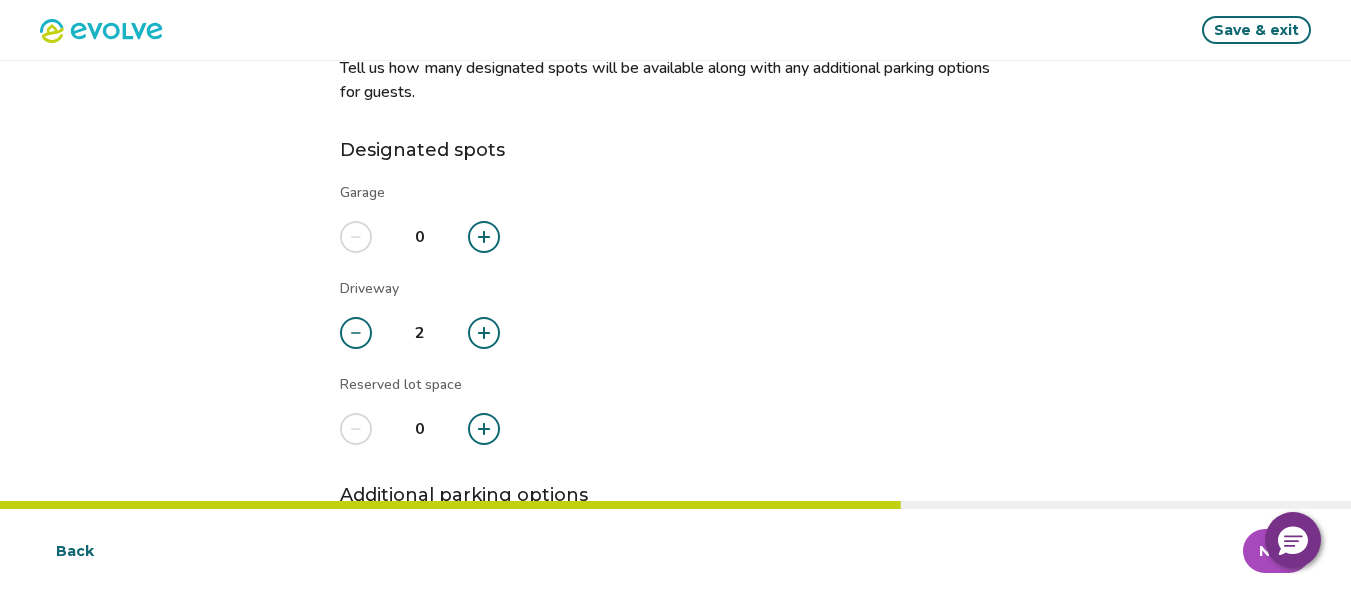 click at bounding box center (484, 333) 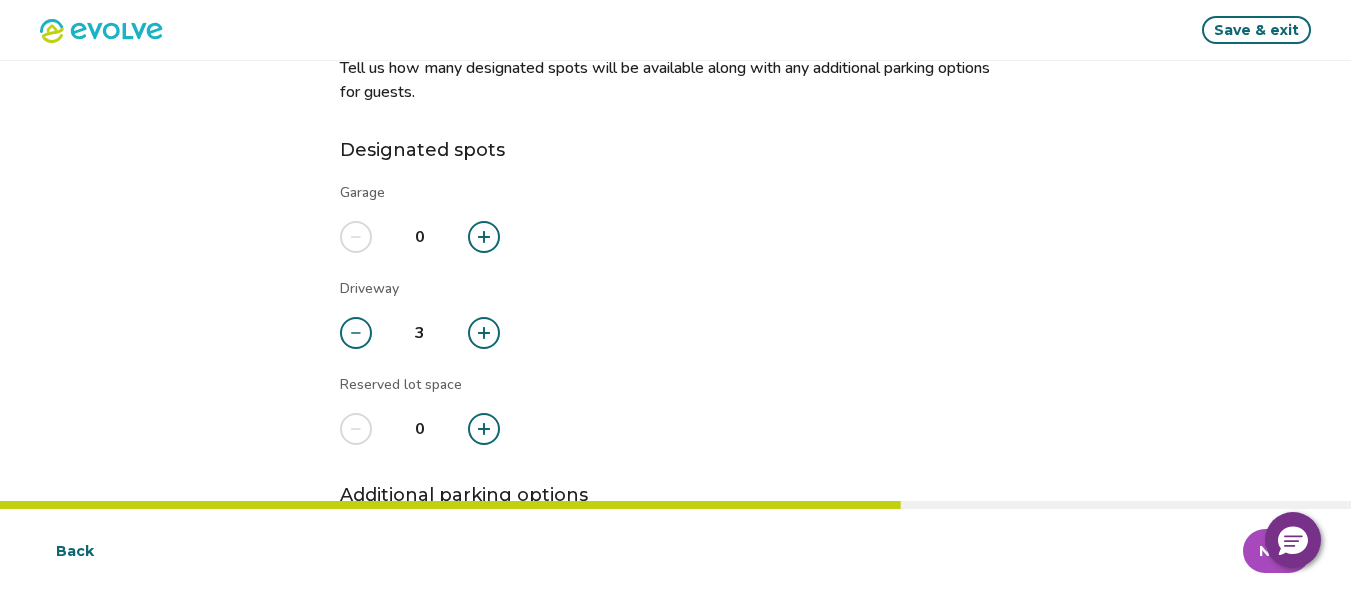 click at bounding box center (484, 333) 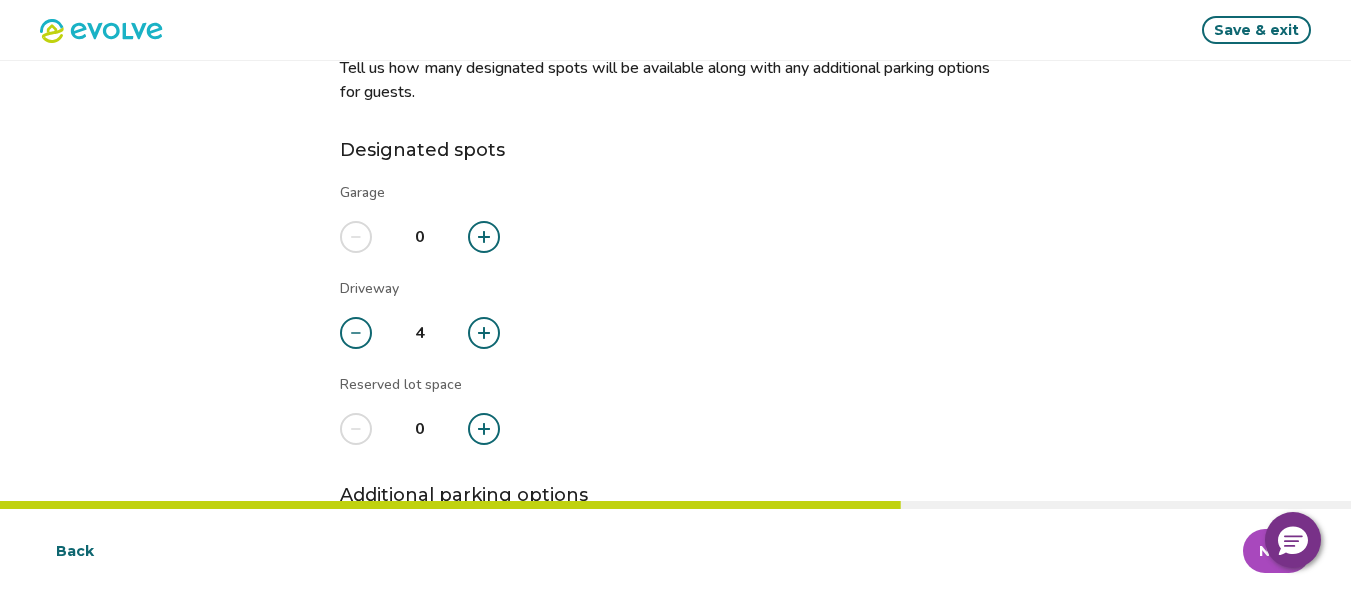 click at bounding box center (484, 333) 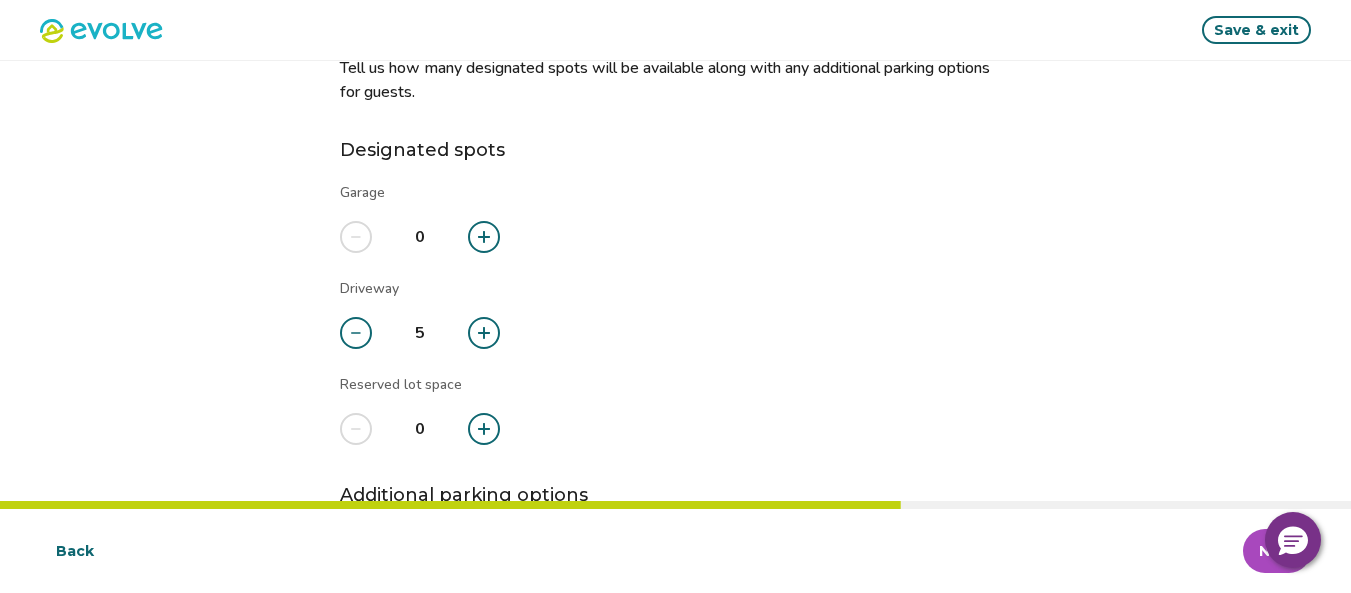 click at bounding box center [484, 333] 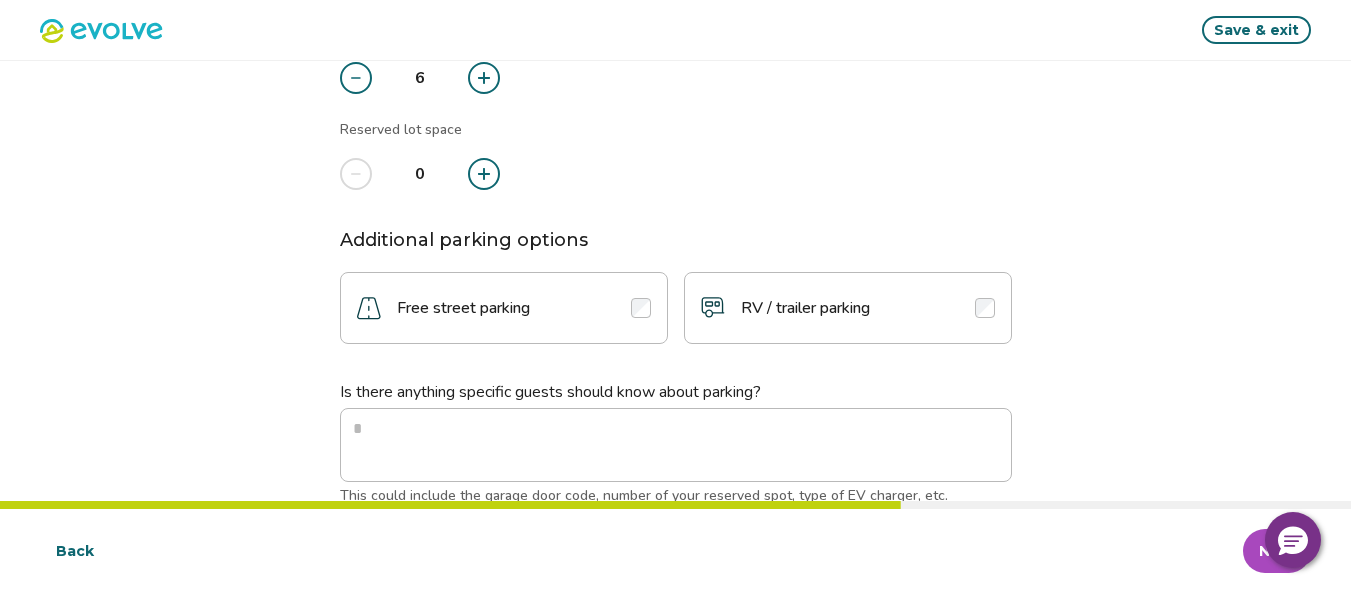 scroll, scrollTop: 421, scrollLeft: 0, axis: vertical 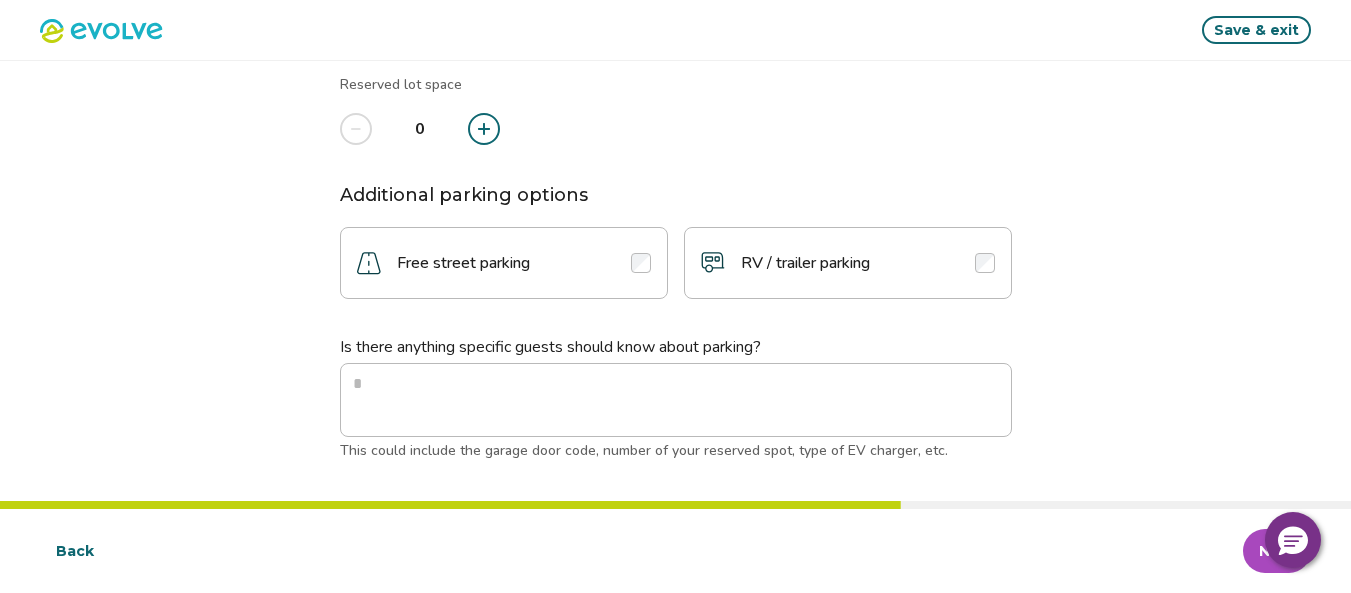 click on "Next" at bounding box center (1277, 551) 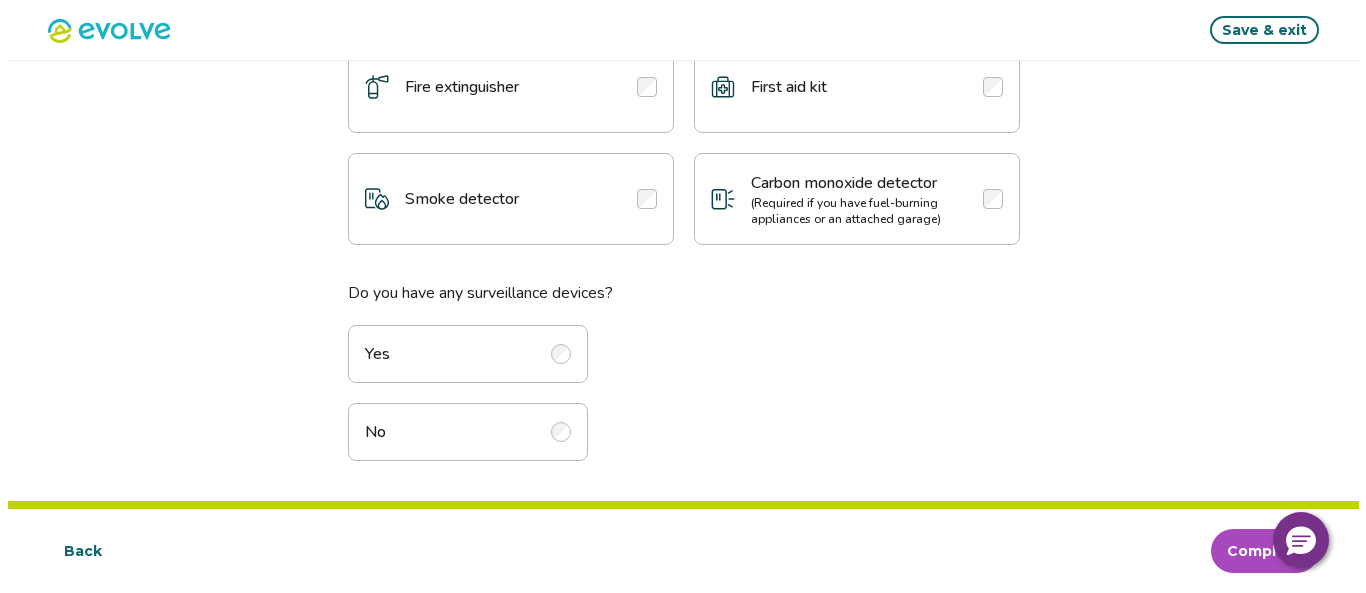 scroll, scrollTop: 0, scrollLeft: 0, axis: both 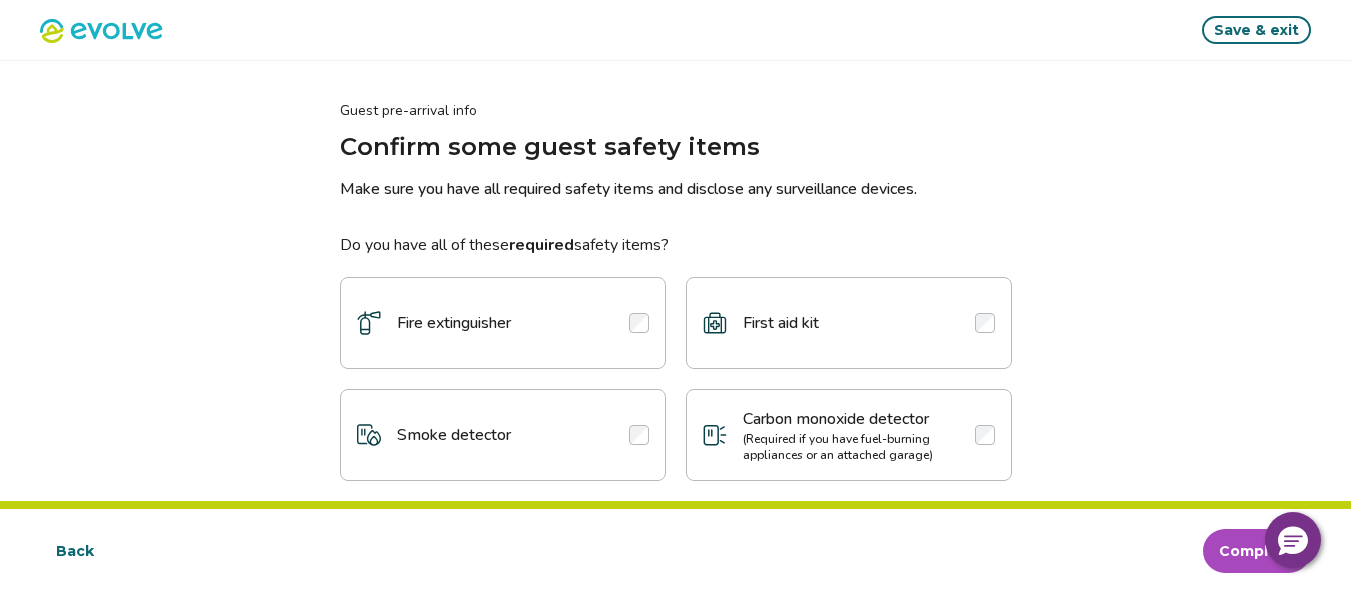 click at bounding box center [639, 323] 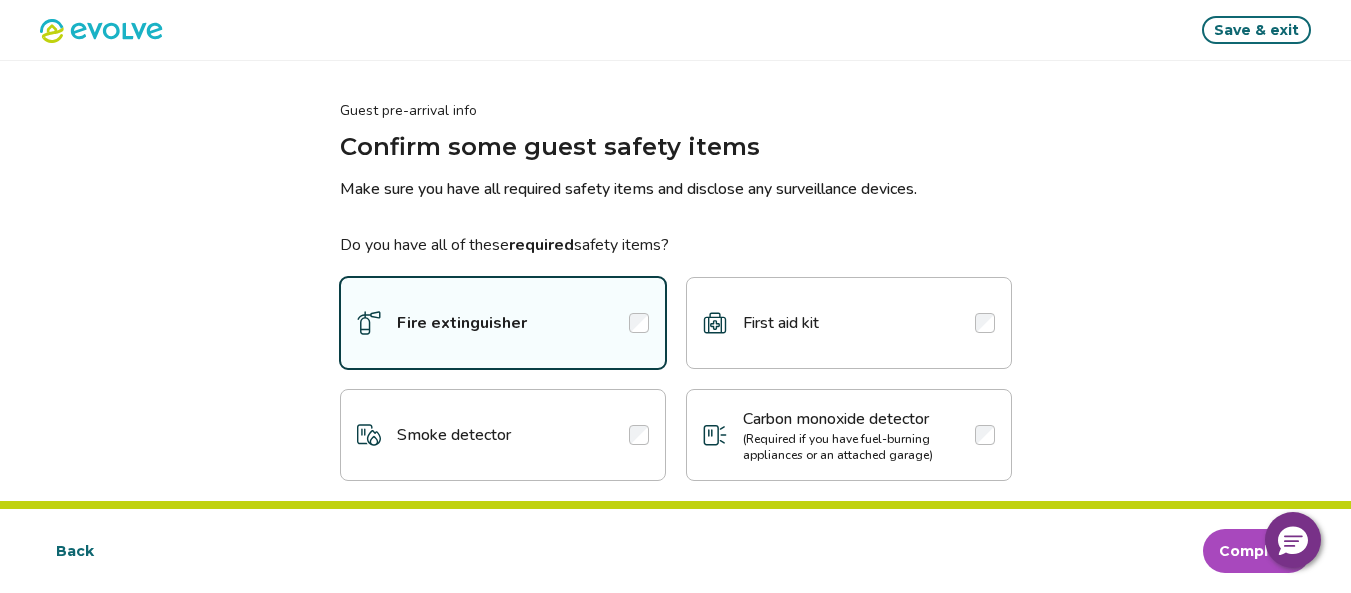 click at bounding box center [985, 323] 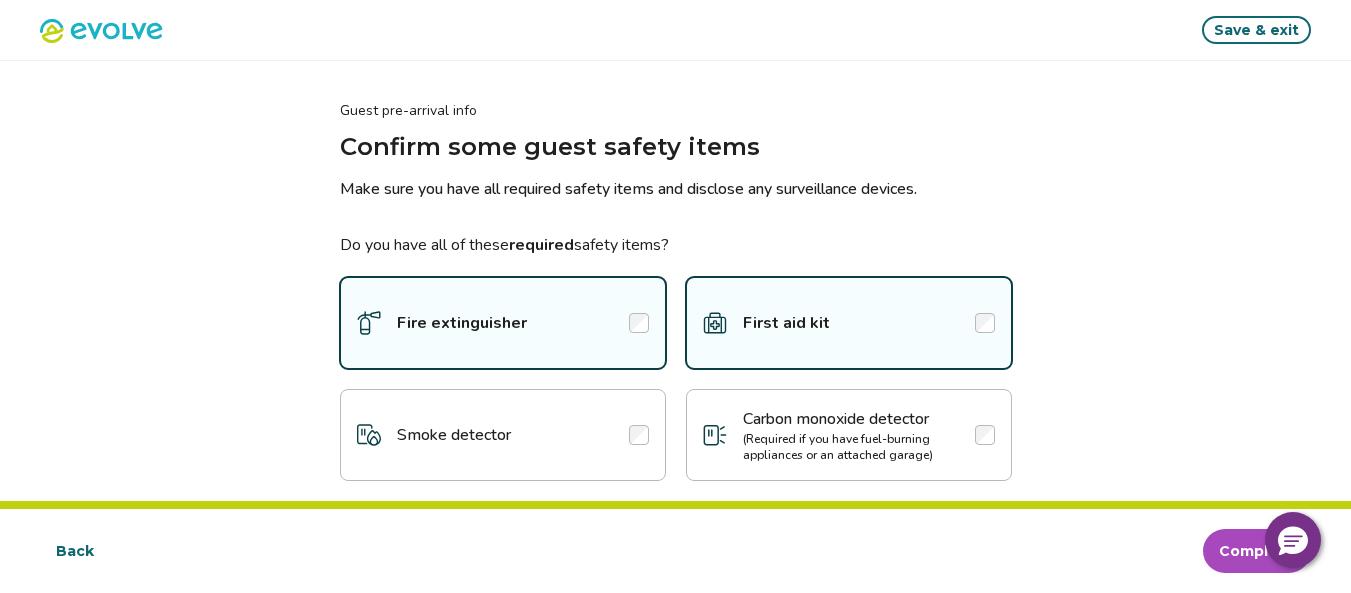 click at bounding box center [985, 435] 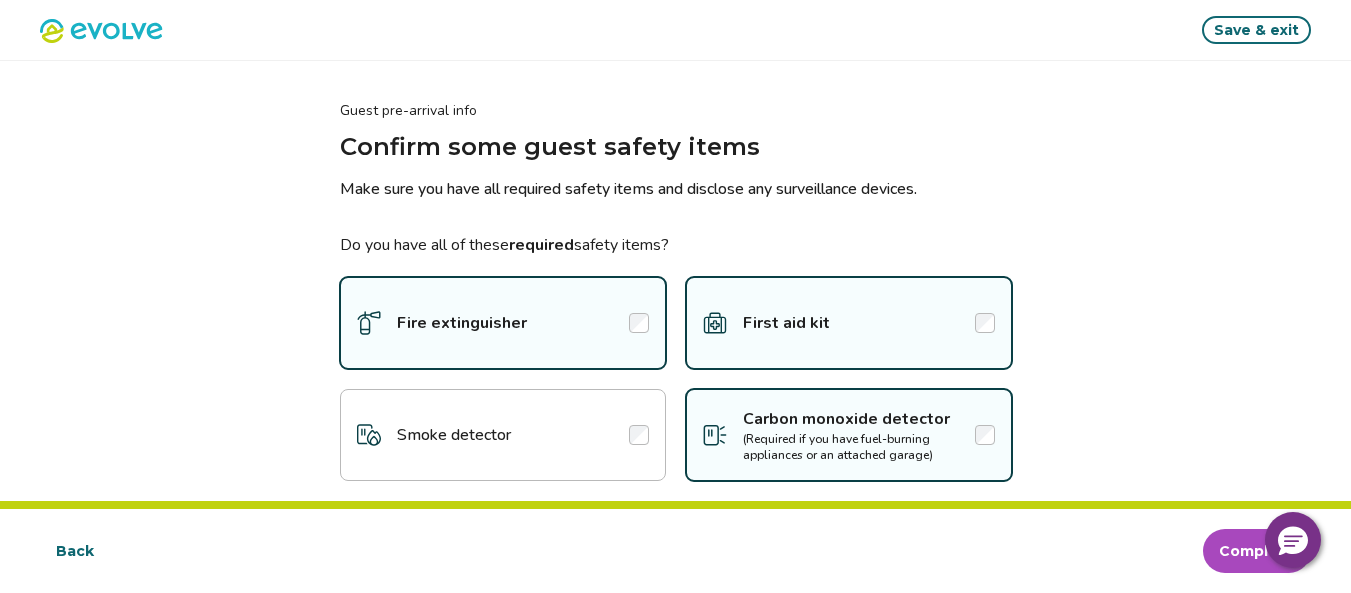 click at bounding box center [639, 435] 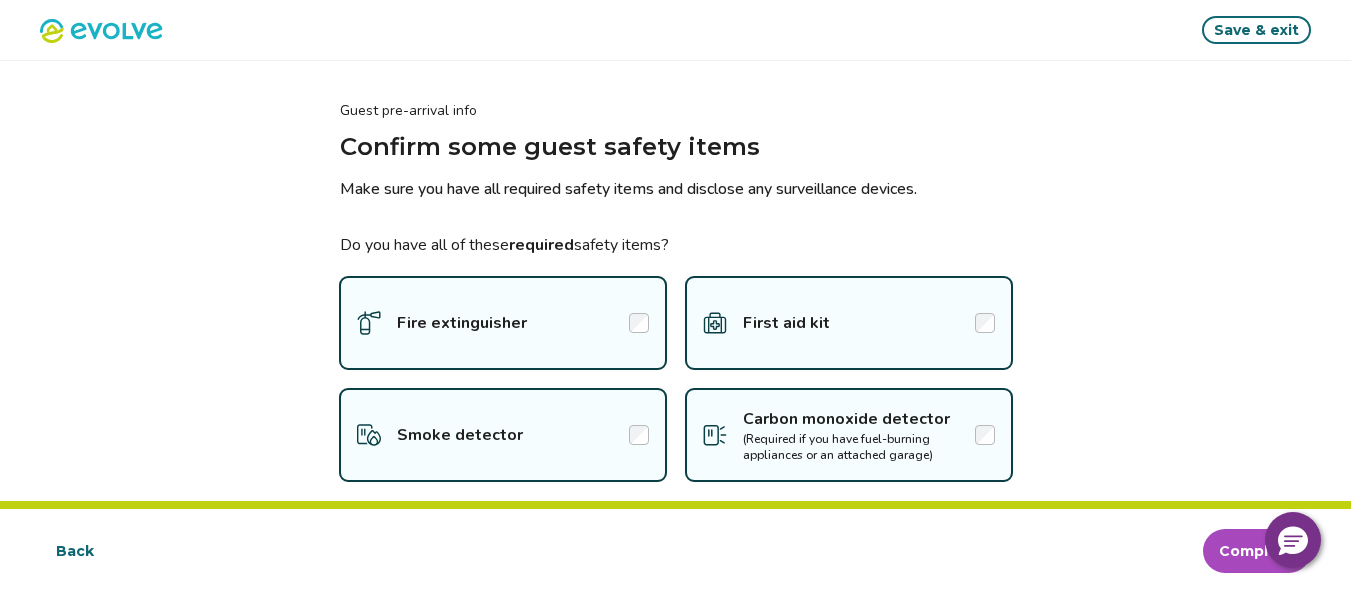 click on "Complete" at bounding box center [1257, 551] 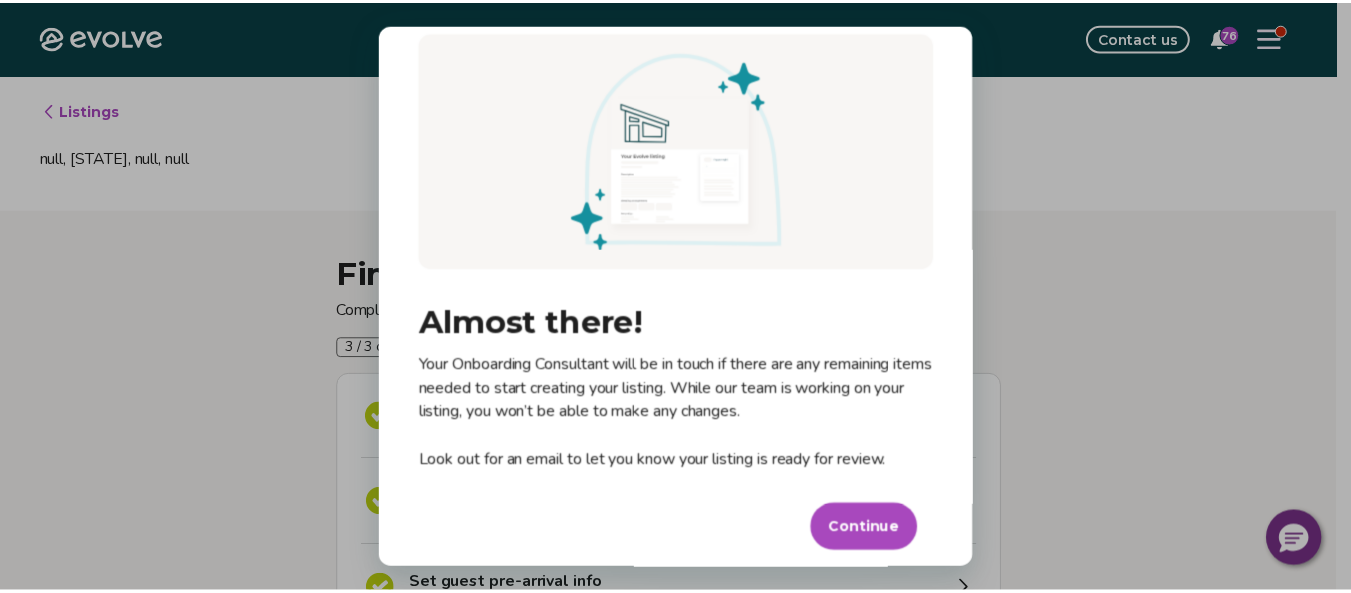 scroll, scrollTop: 48, scrollLeft: 0, axis: vertical 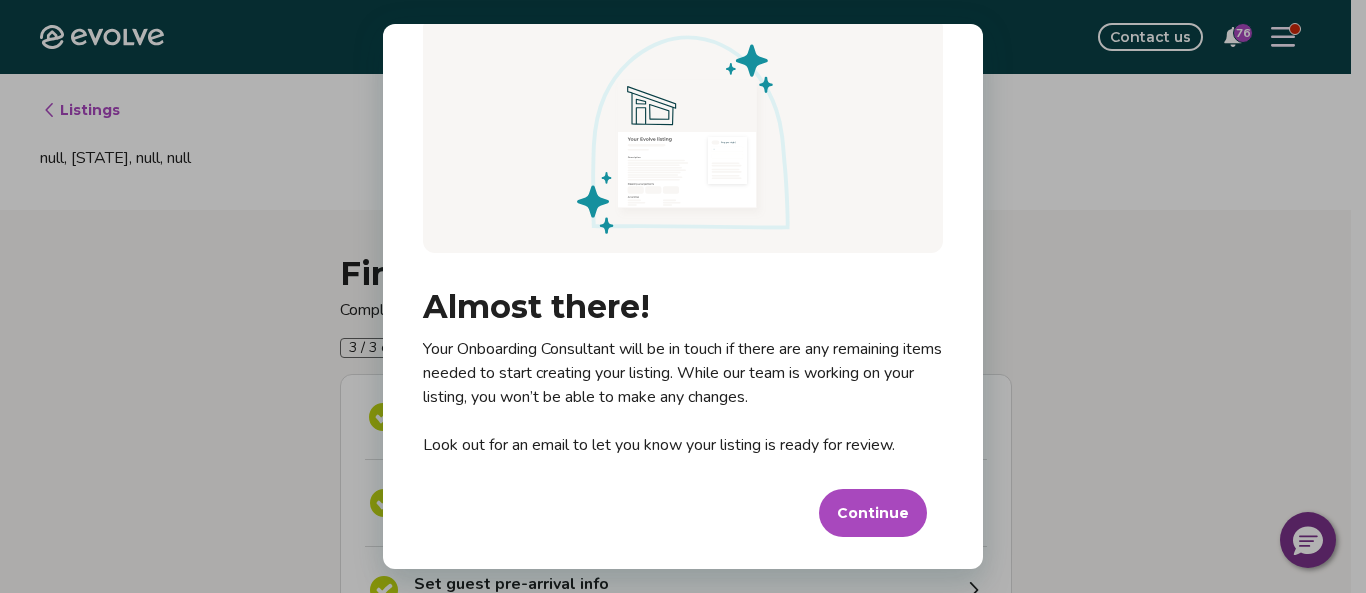 click on "Continue" at bounding box center [873, 513] 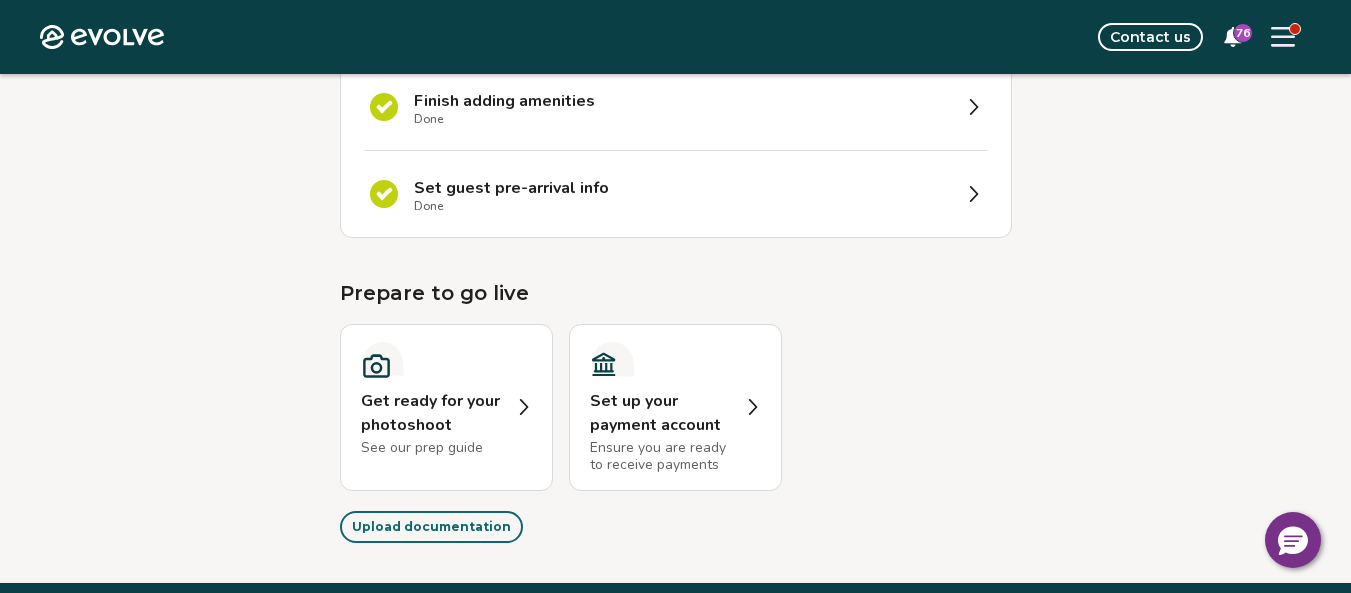 scroll, scrollTop: 400, scrollLeft: 0, axis: vertical 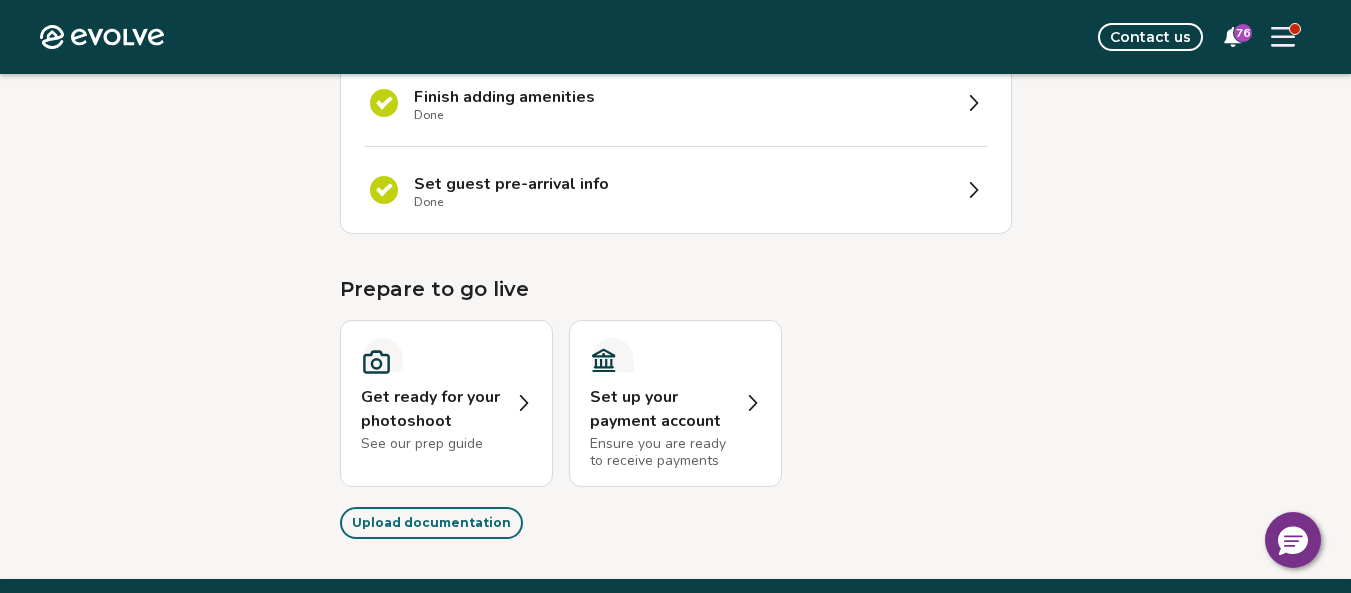 click on "Set up your payment account" at bounding box center [661, 409] 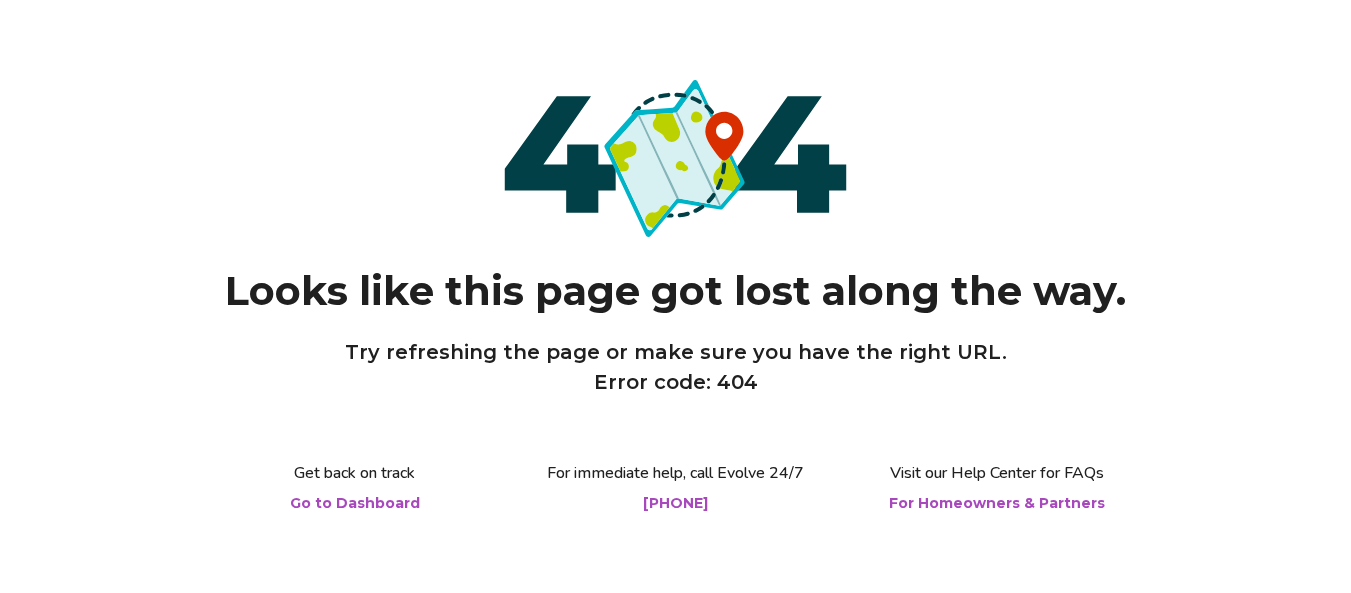 scroll, scrollTop: 0, scrollLeft: 0, axis: both 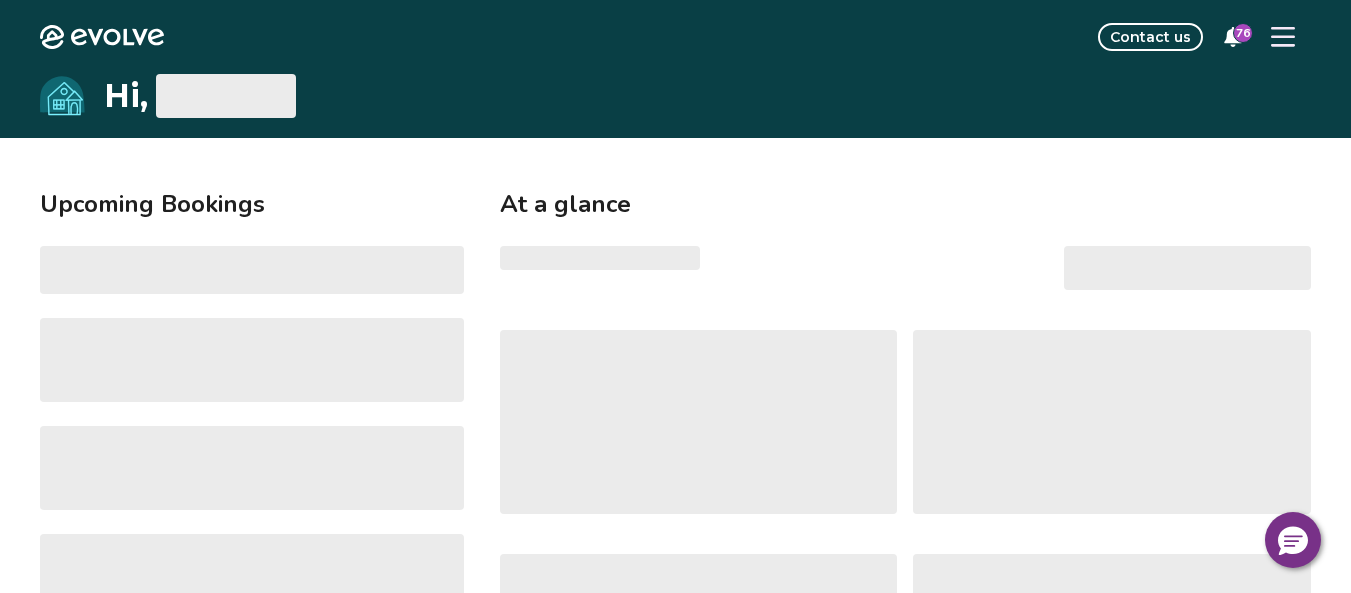 click 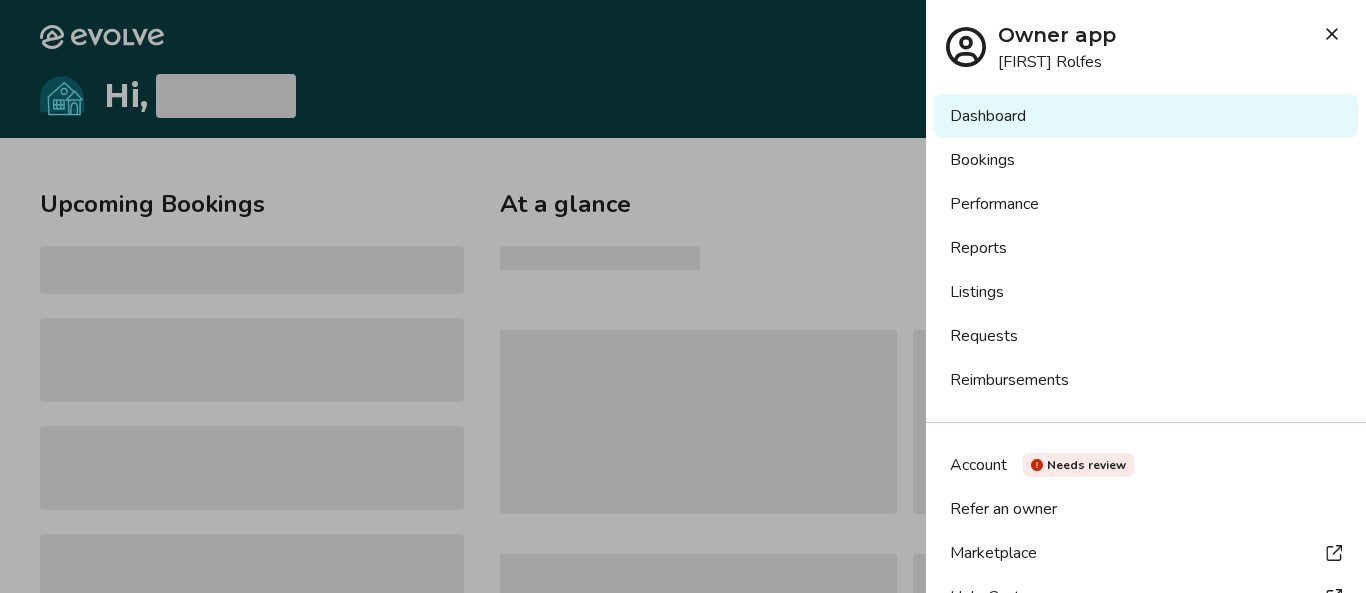click on "Bookings" at bounding box center [1146, 160] 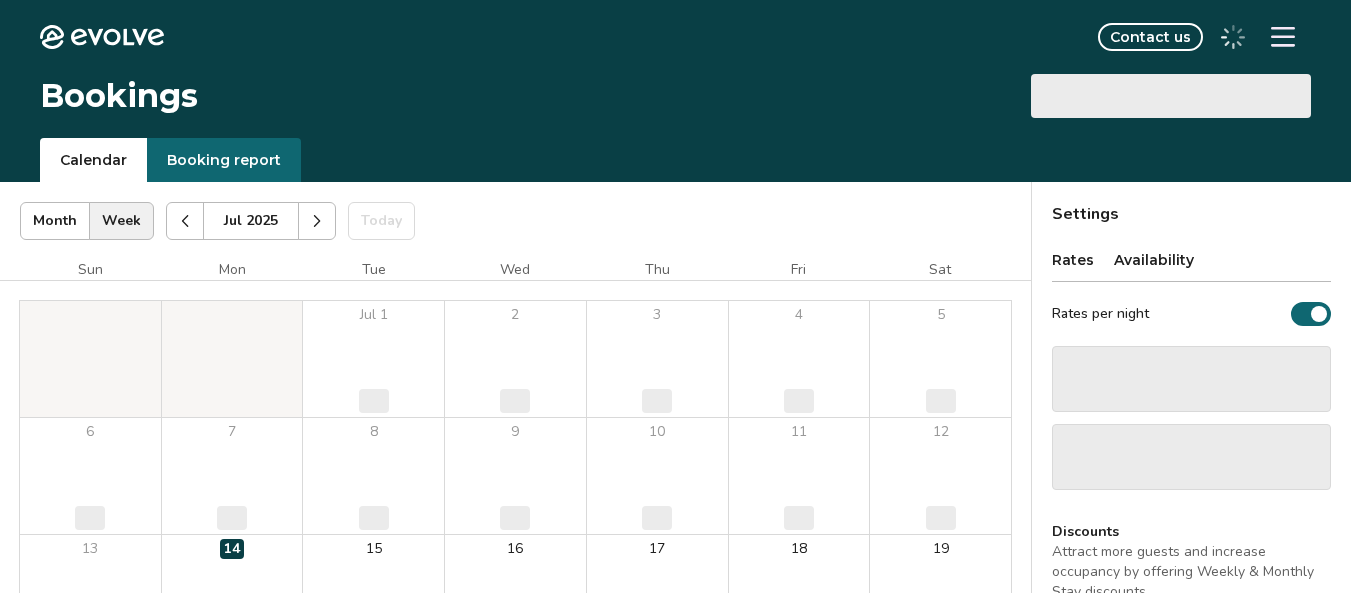 scroll, scrollTop: 0, scrollLeft: 0, axis: both 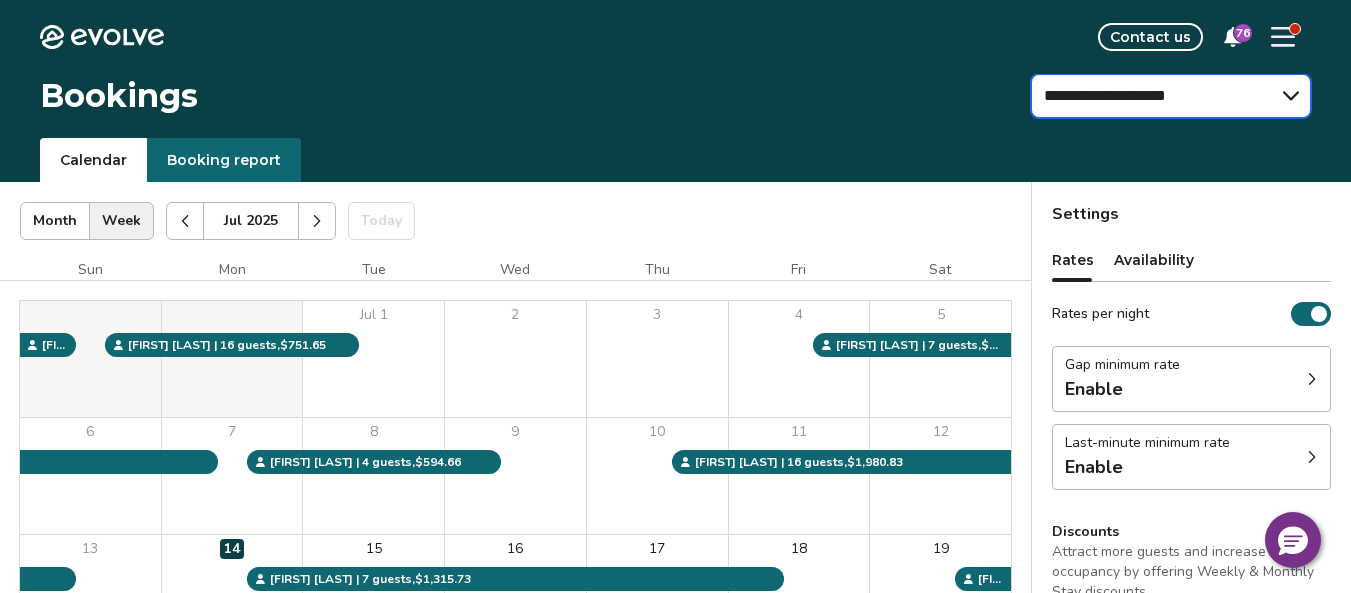 click on "**********" at bounding box center [1171, 96] 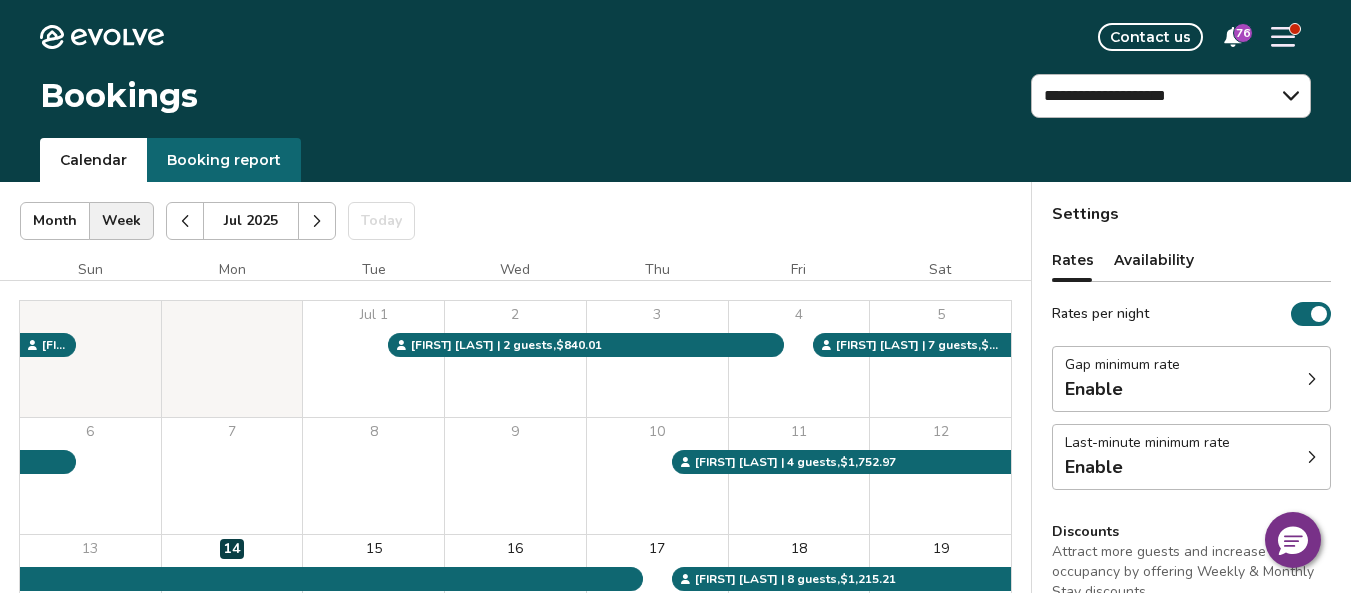click on "Month" at bounding box center (55, 221) 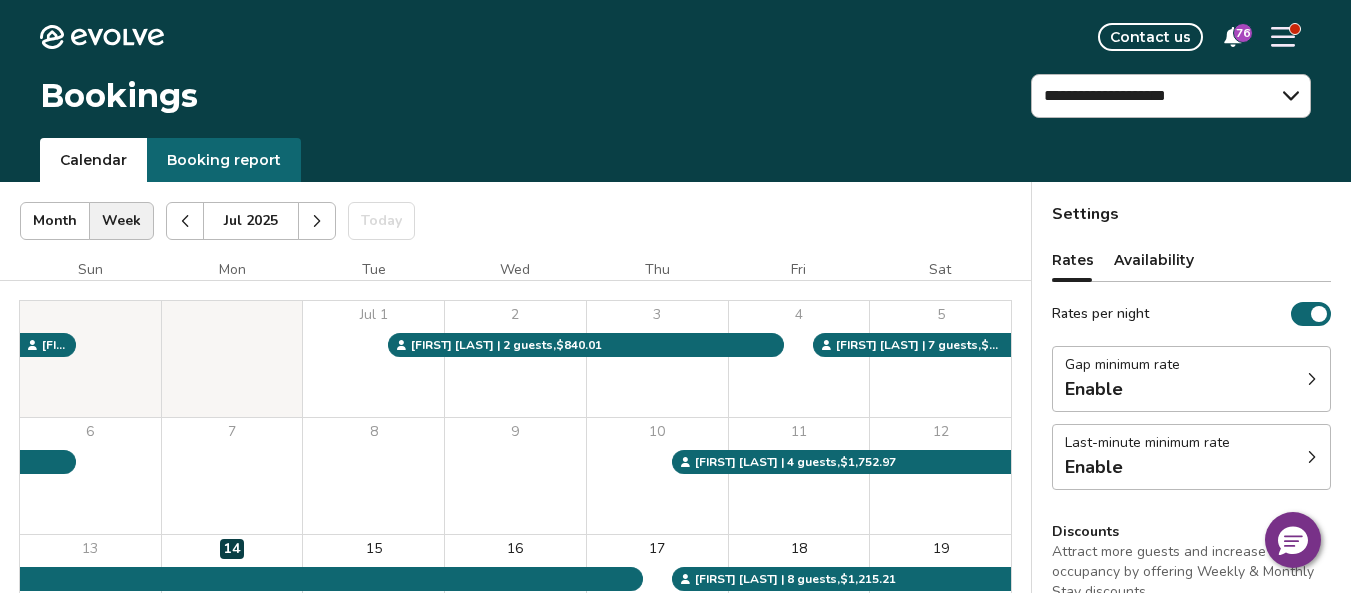 click at bounding box center [317, 221] 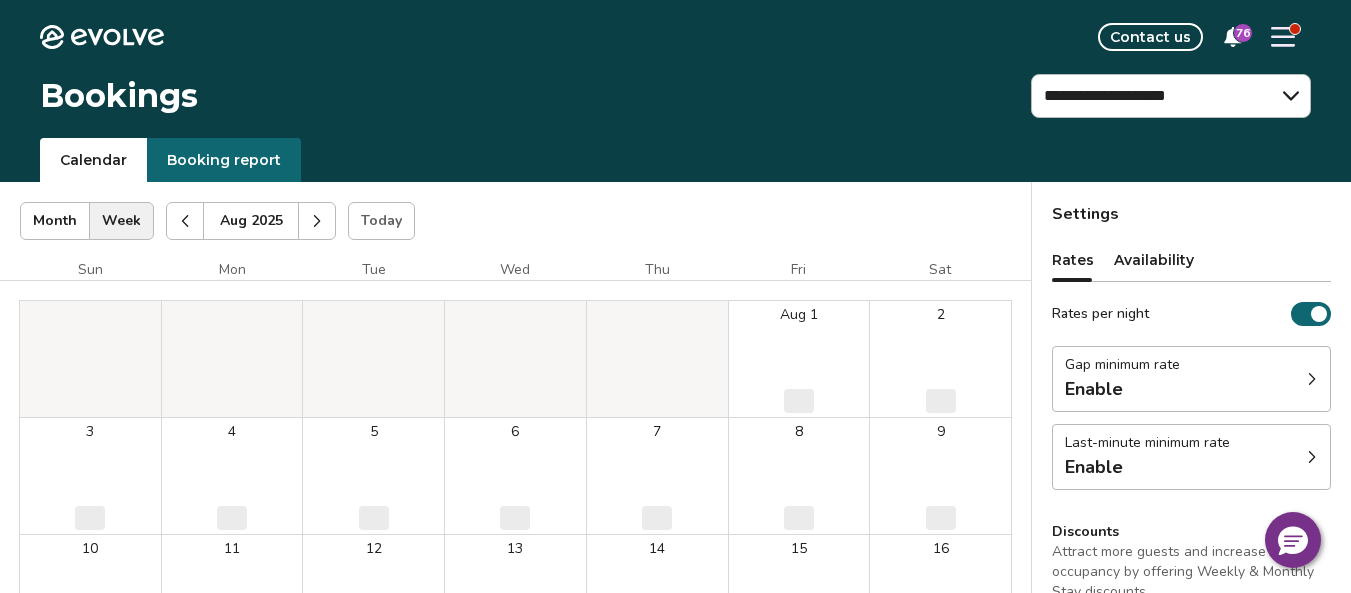 click at bounding box center [317, 221] 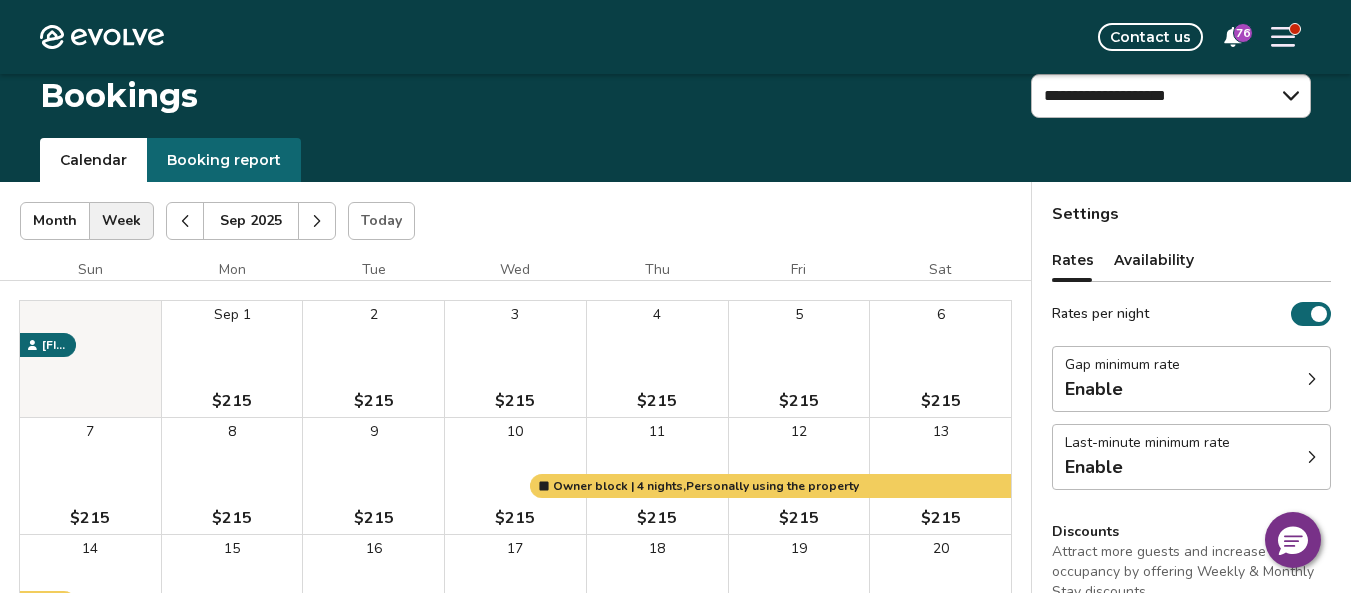scroll, scrollTop: 100, scrollLeft: 0, axis: vertical 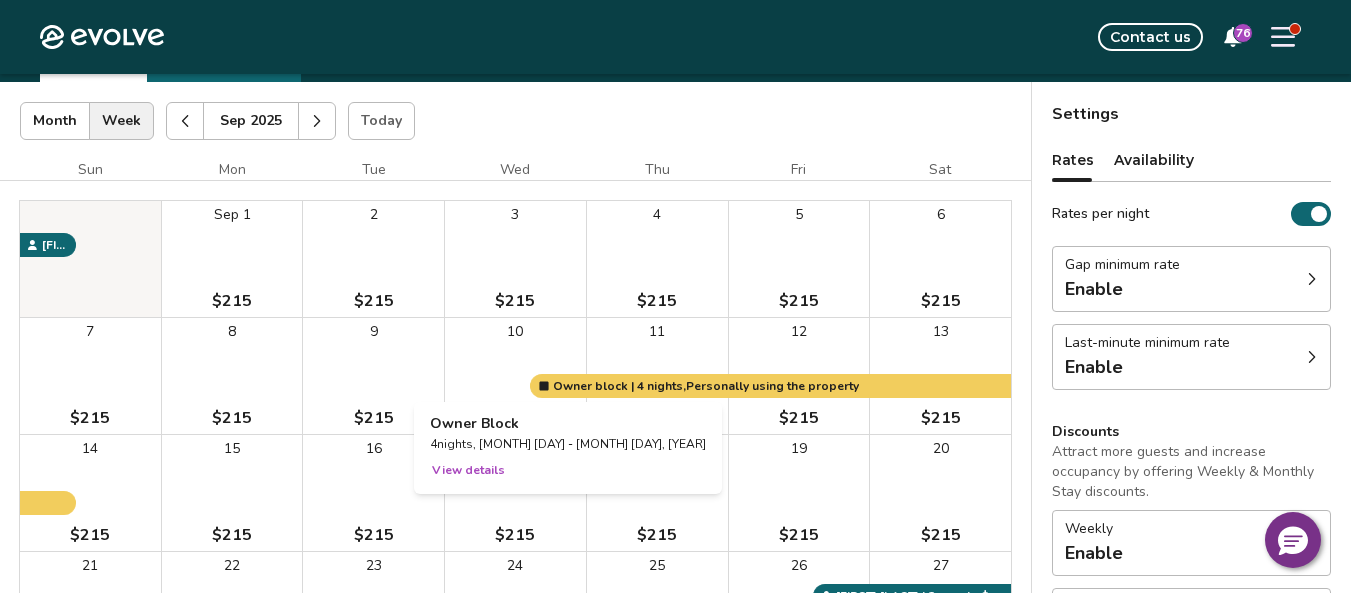 click on "View details" at bounding box center [468, 470] 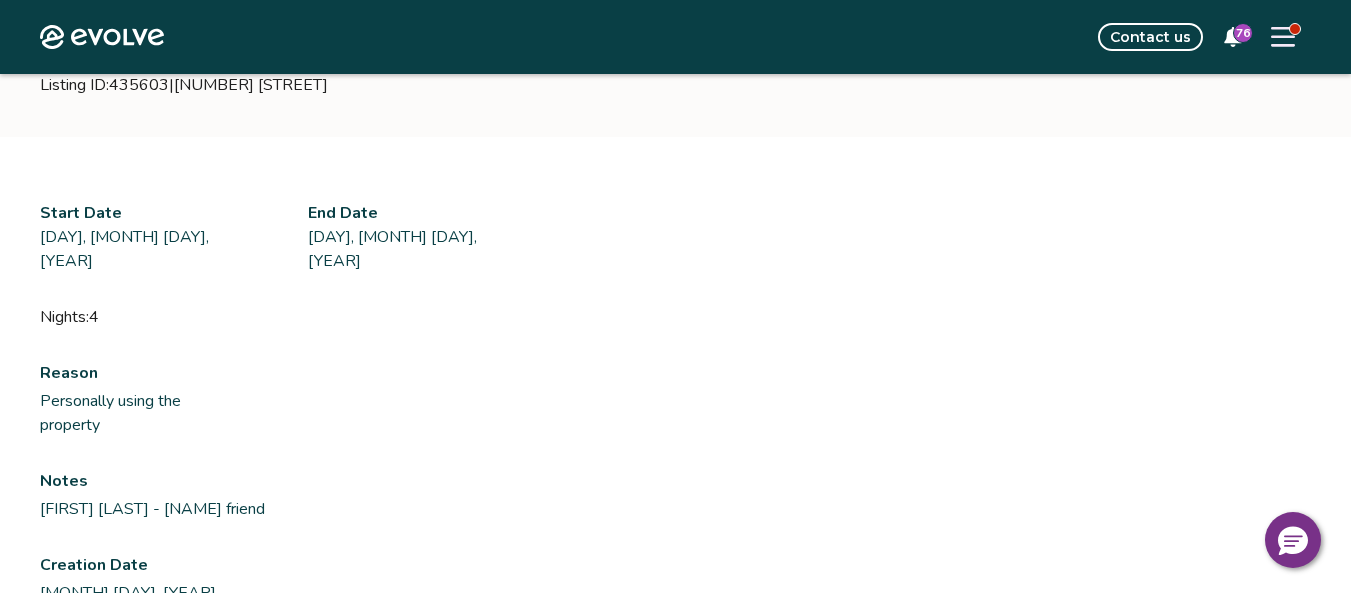 scroll, scrollTop: 136, scrollLeft: 0, axis: vertical 